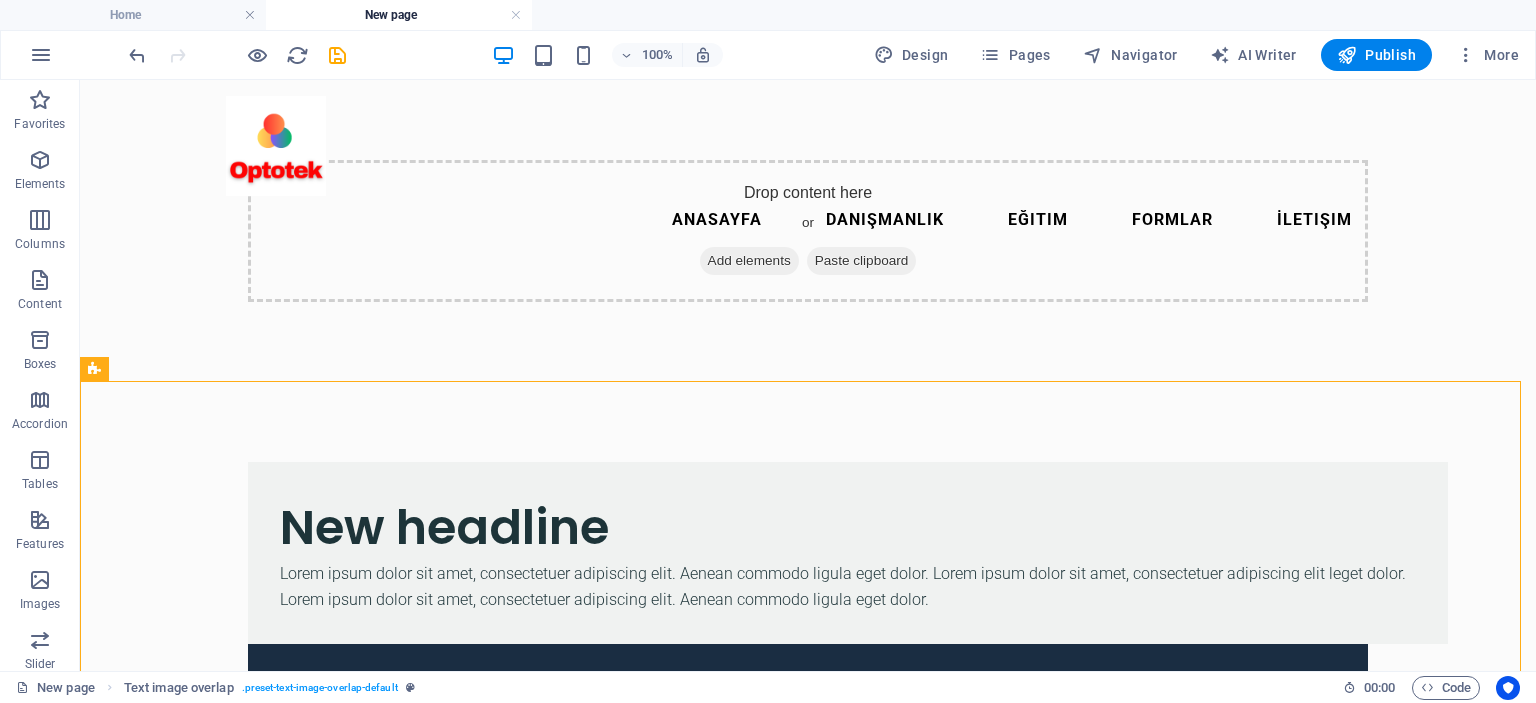 scroll, scrollTop: 0, scrollLeft: 0, axis: both 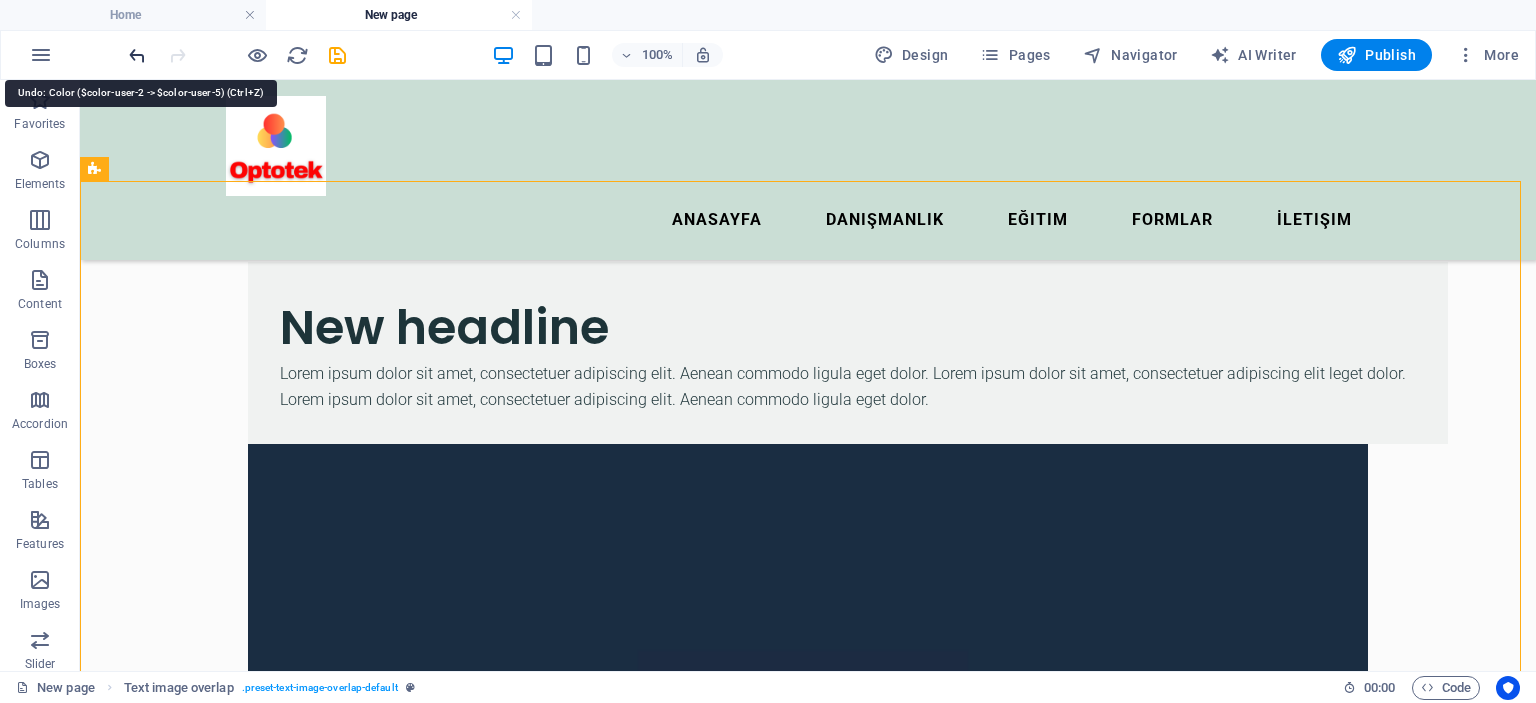 click at bounding box center (137, 55) 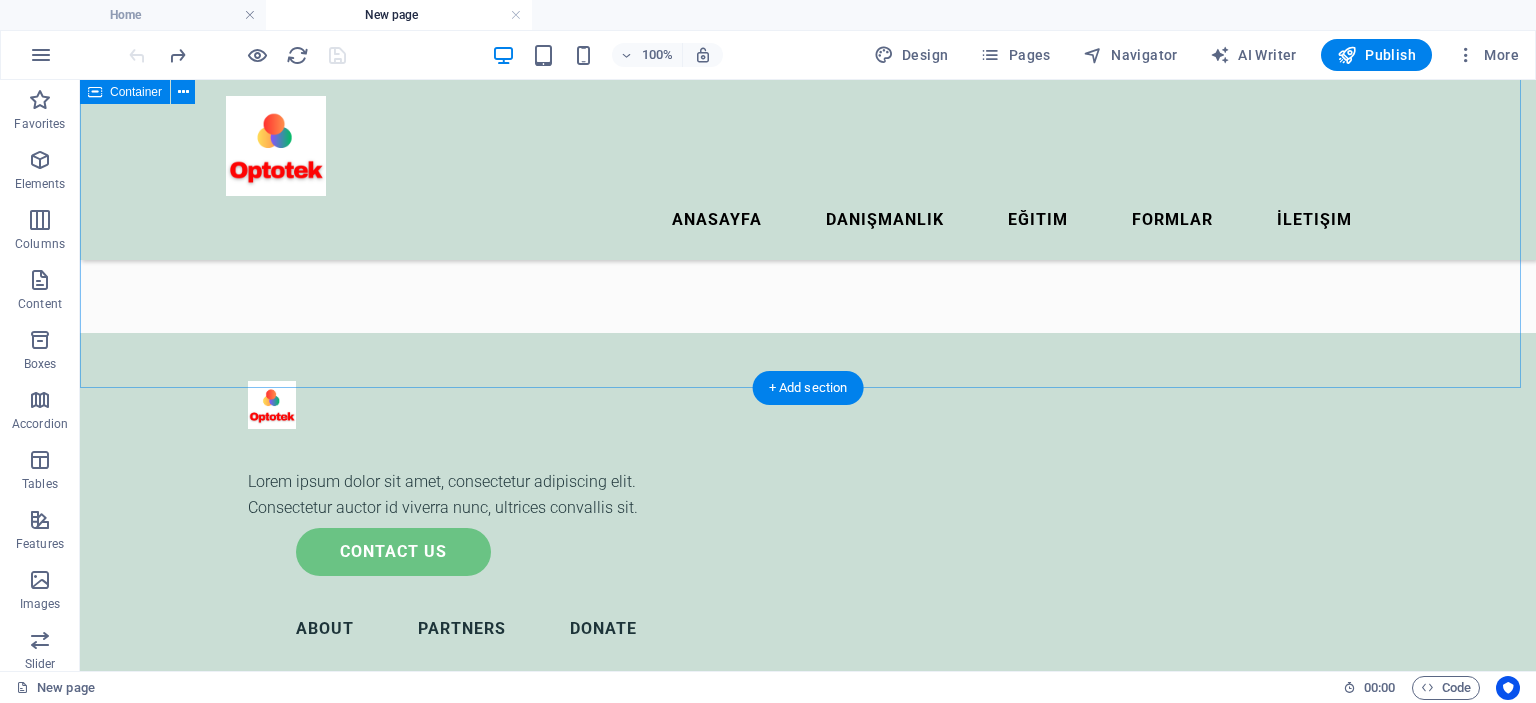 scroll, scrollTop: 0, scrollLeft: 0, axis: both 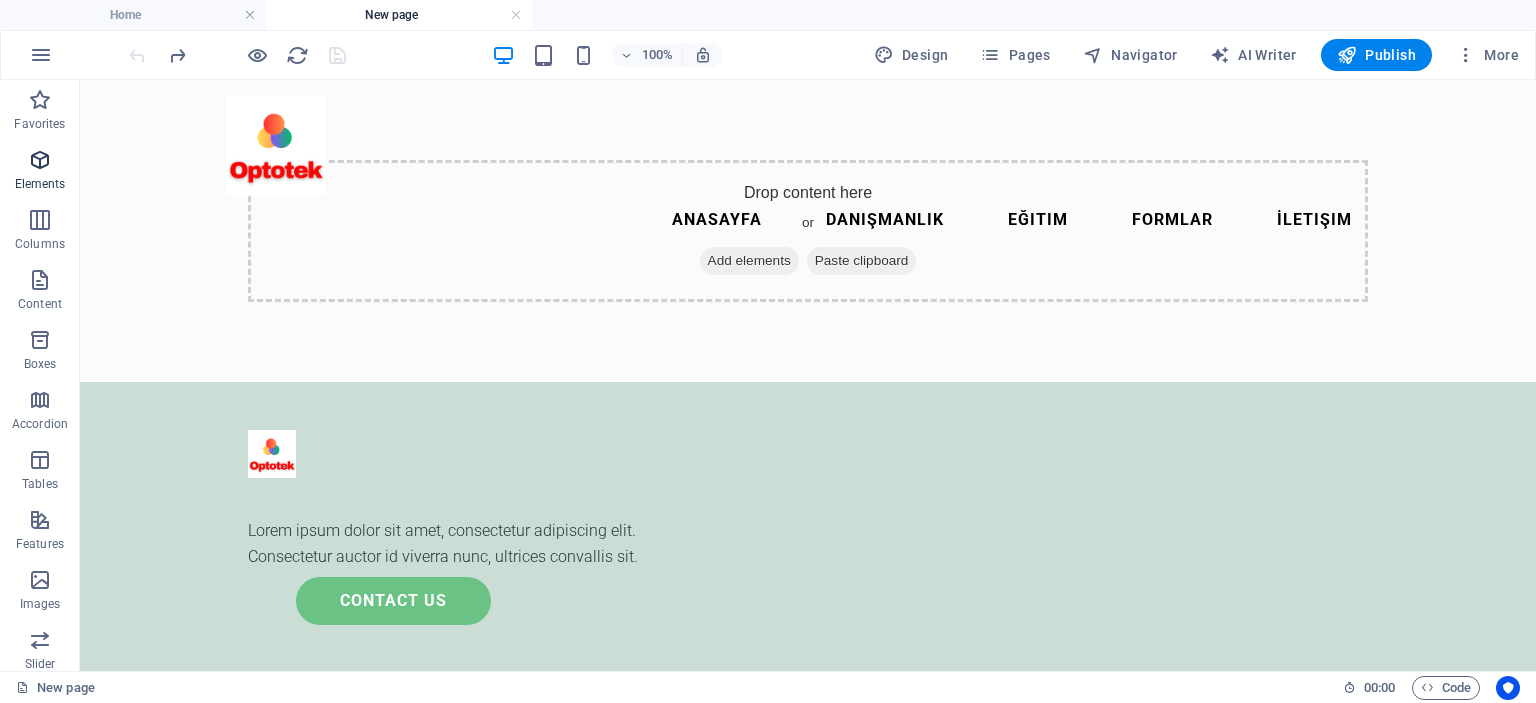 click on "Elements" at bounding box center [40, 184] 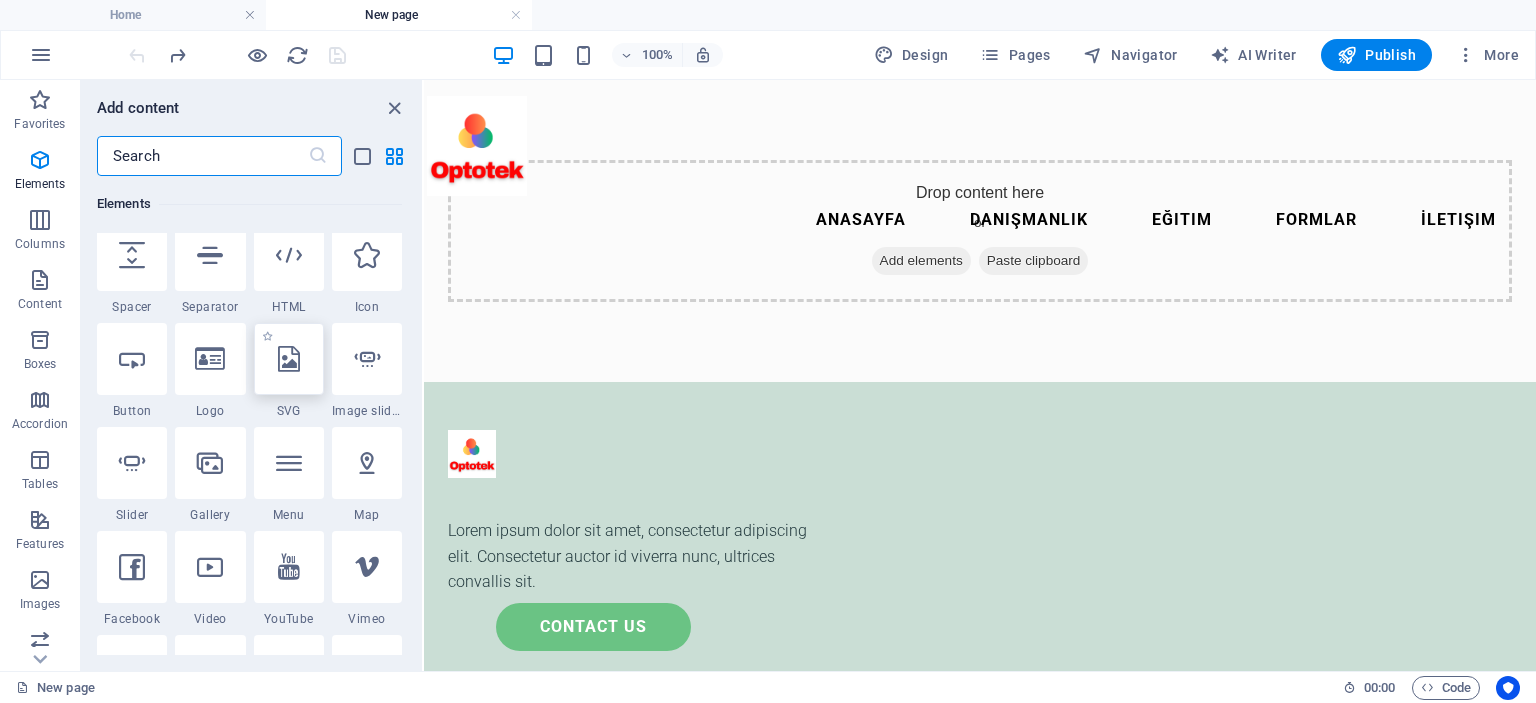 scroll, scrollTop: 312, scrollLeft: 0, axis: vertical 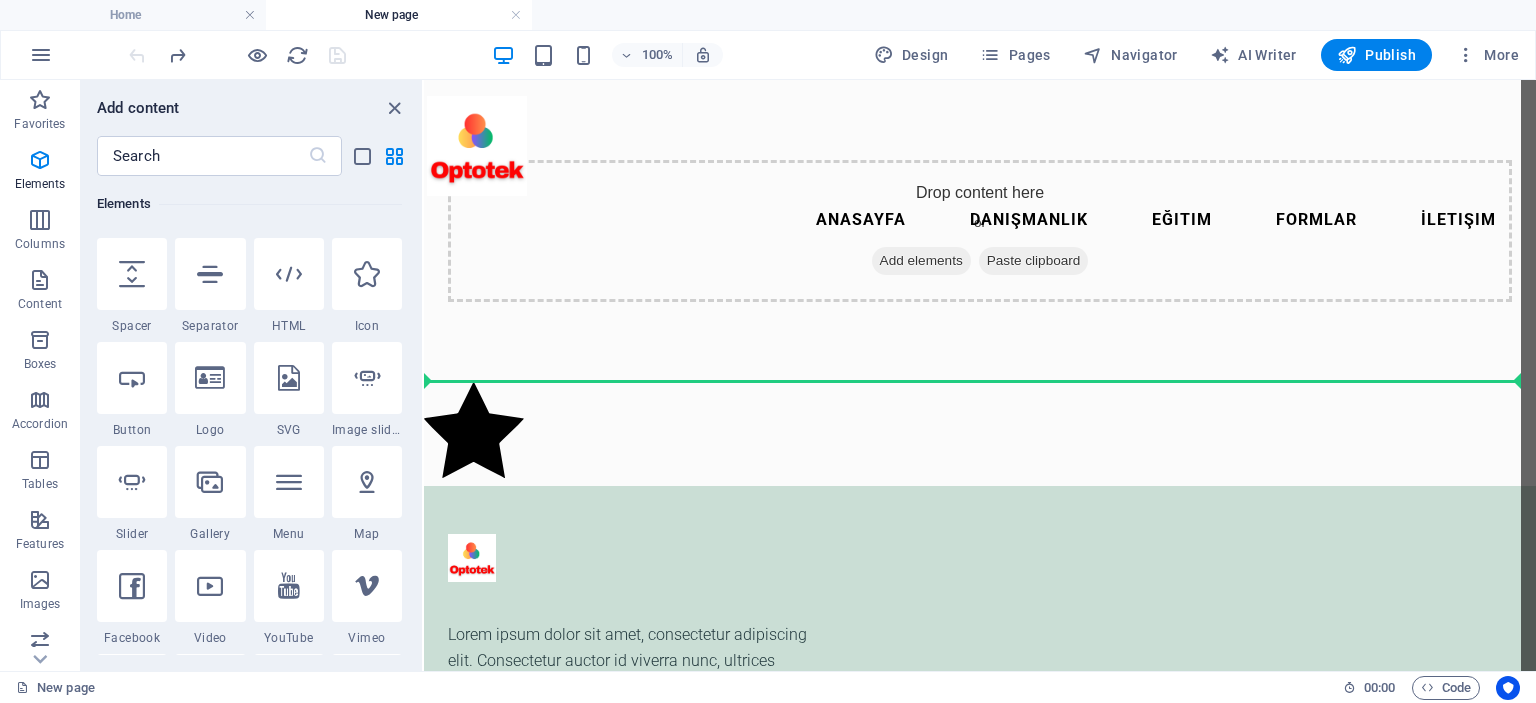 select on "xMidYMid" 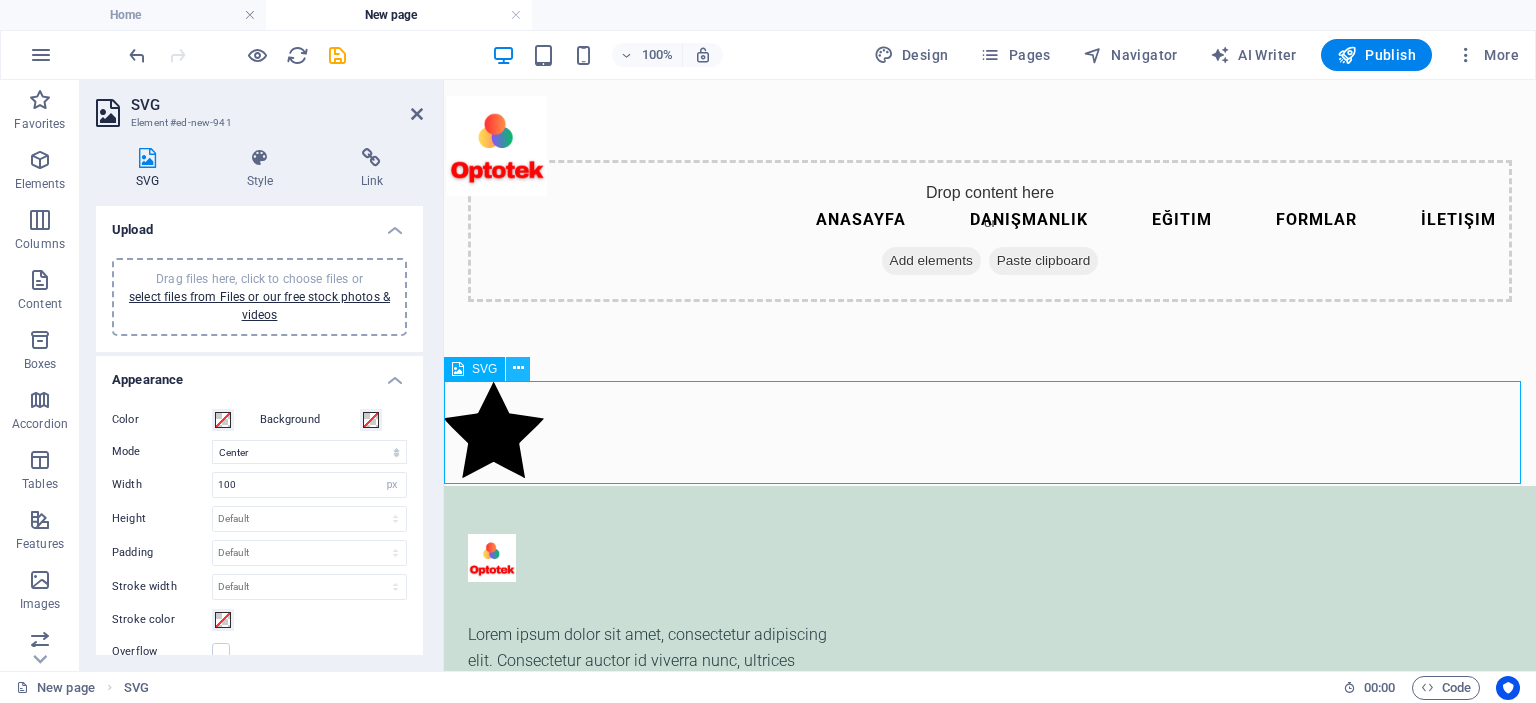 click at bounding box center [518, 368] 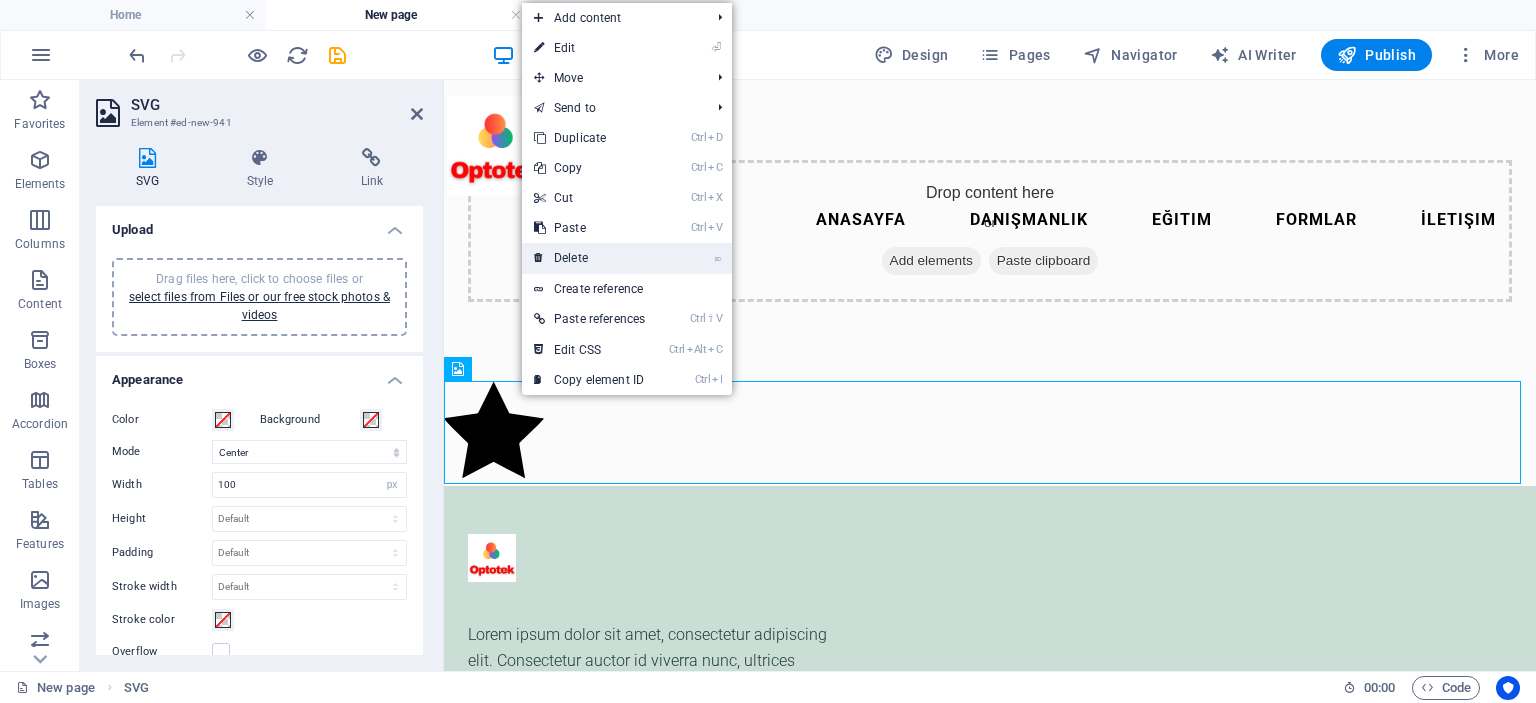 click on "⌦  Delete" at bounding box center (589, 258) 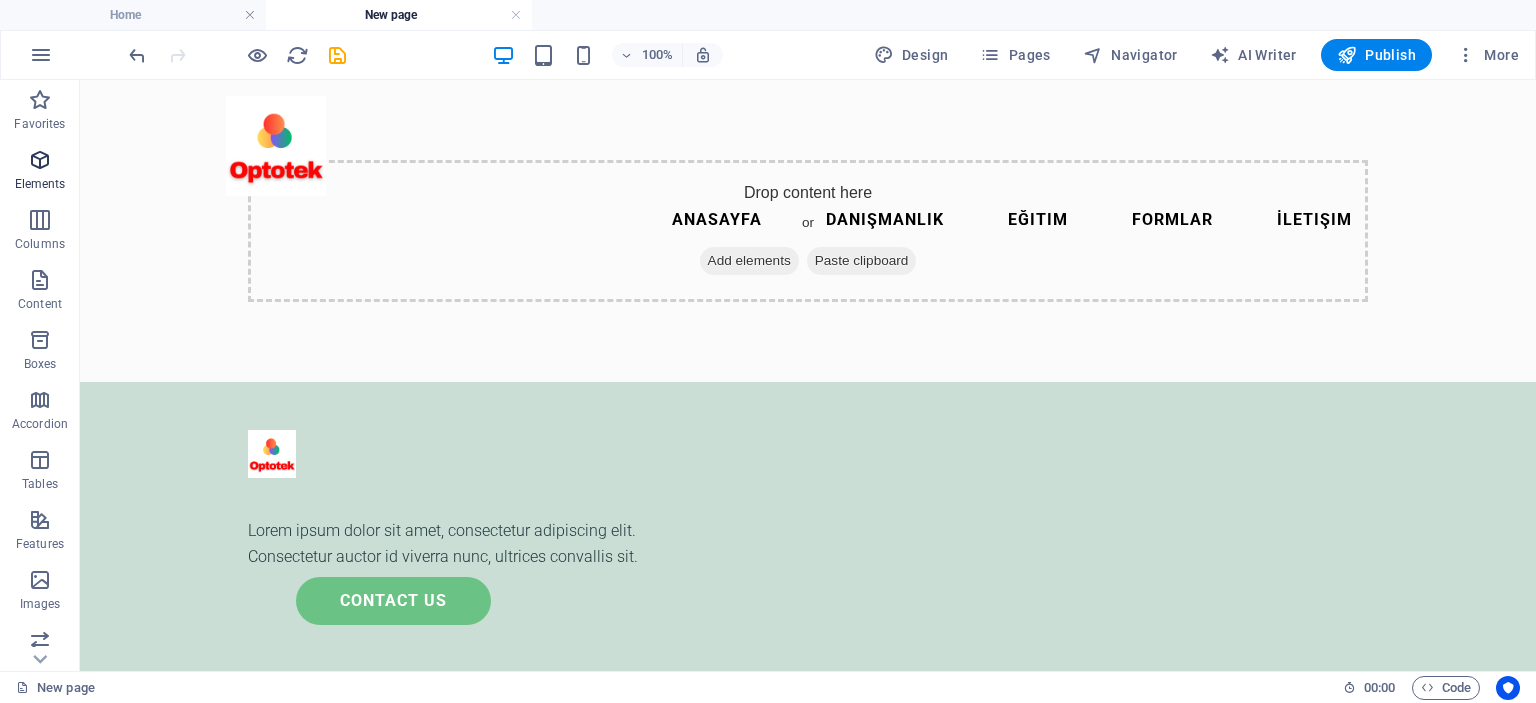 click on "Elements" at bounding box center (40, 184) 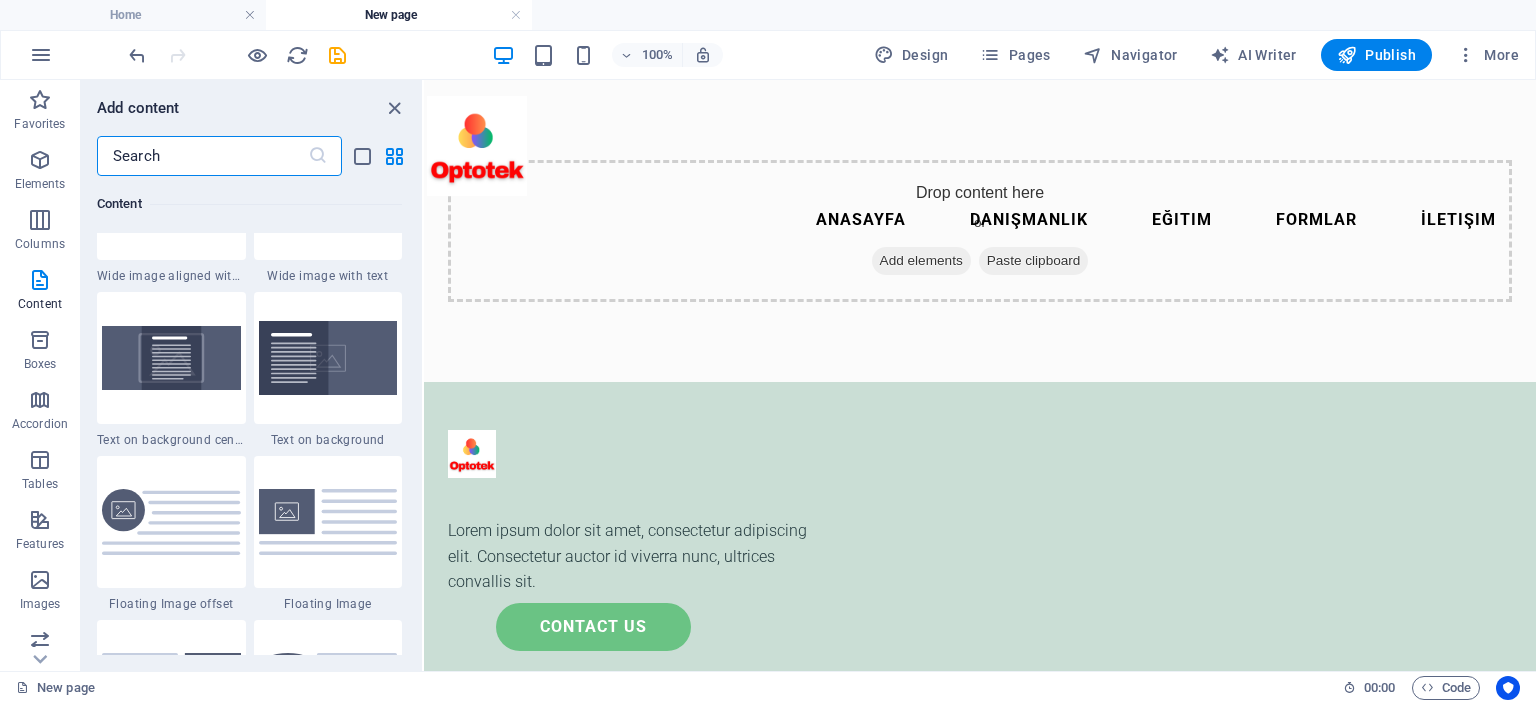 scroll, scrollTop: 4112, scrollLeft: 0, axis: vertical 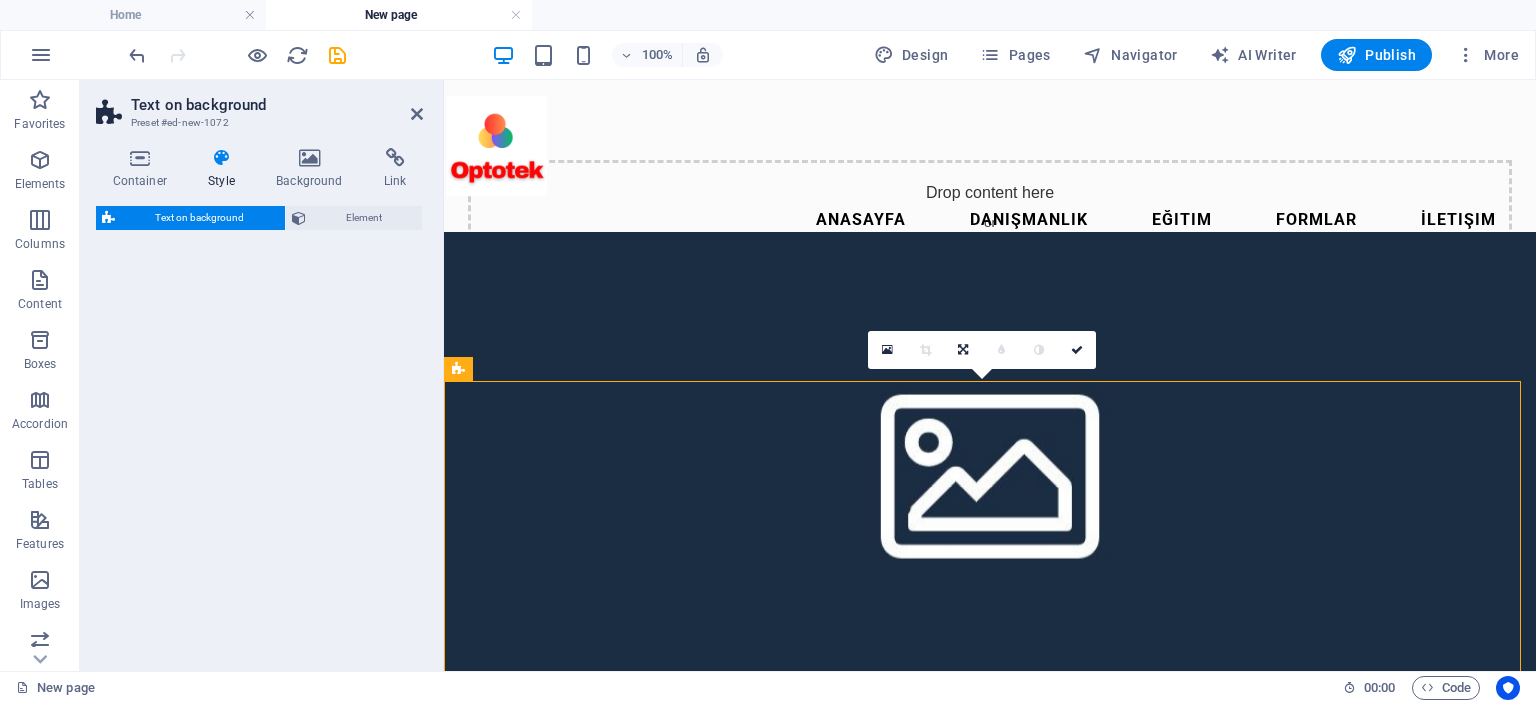 select on "%" 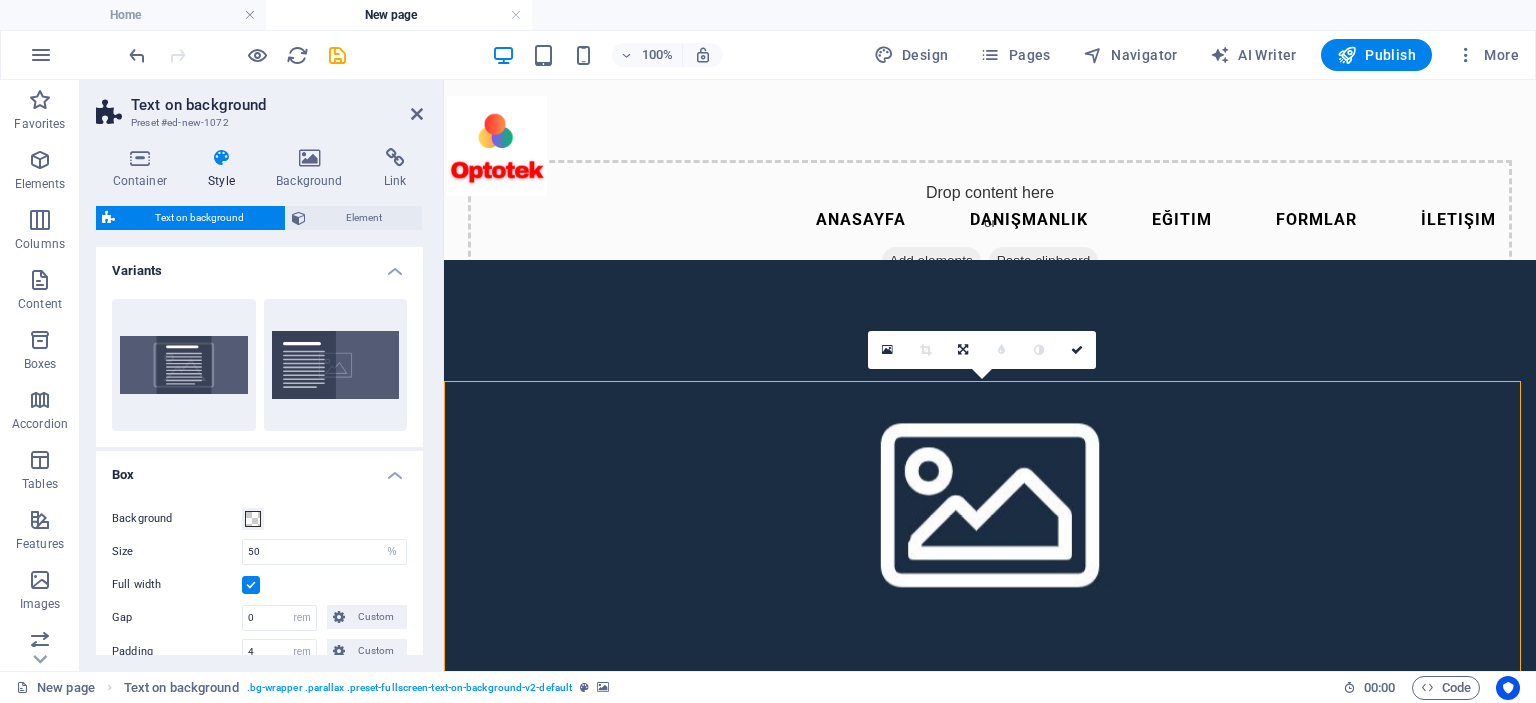 scroll, scrollTop: 100, scrollLeft: 0, axis: vertical 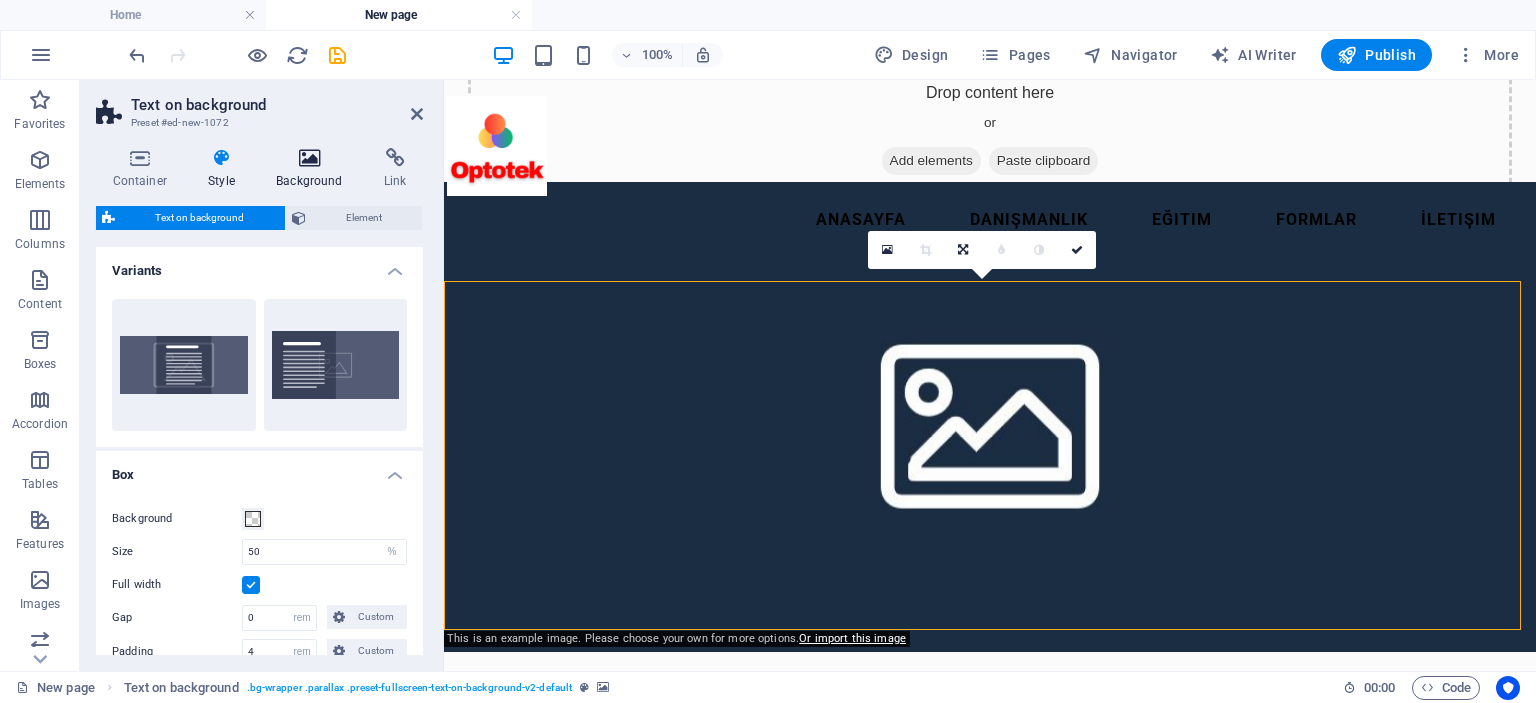 click at bounding box center (310, 158) 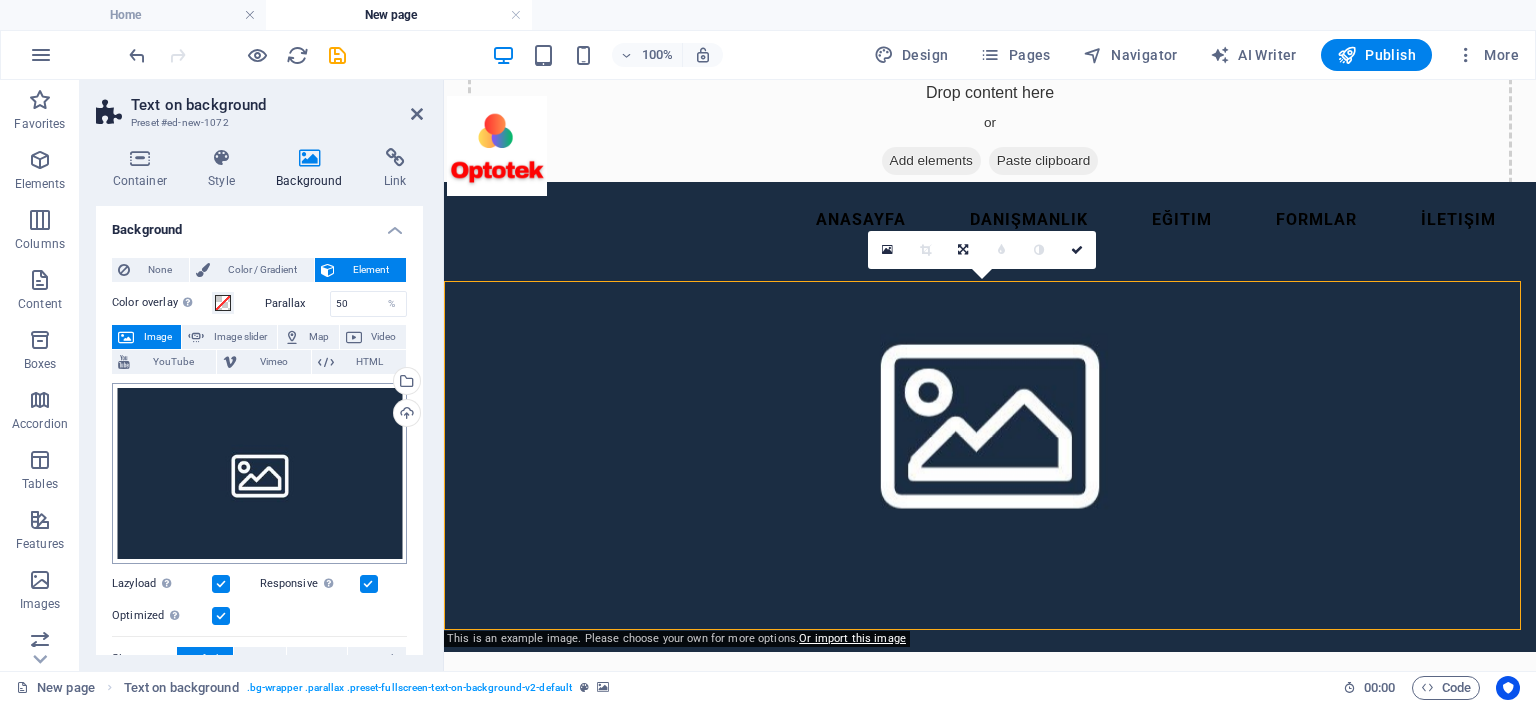 scroll, scrollTop: 100, scrollLeft: 0, axis: vertical 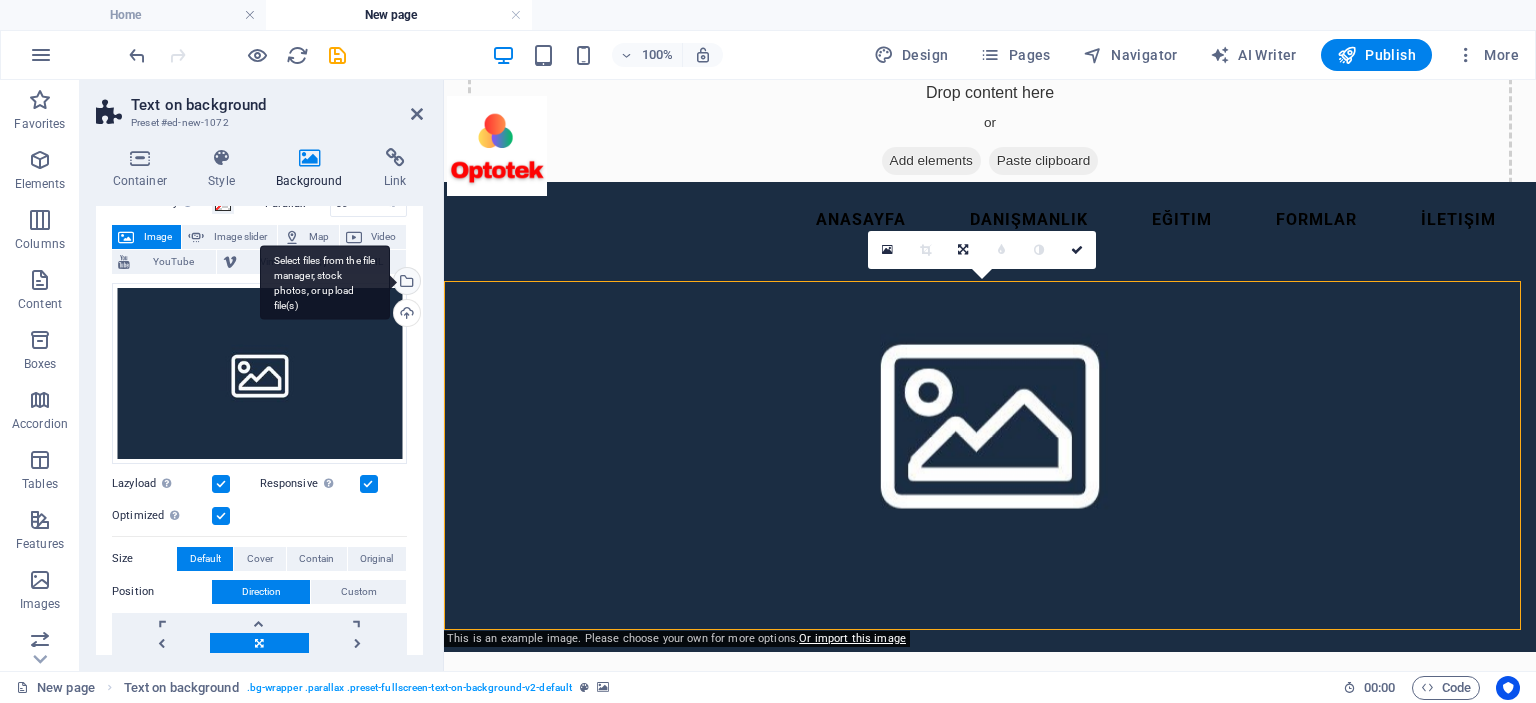 click on "Select files from the file manager, stock photos, or upload file(s)" at bounding box center [405, 283] 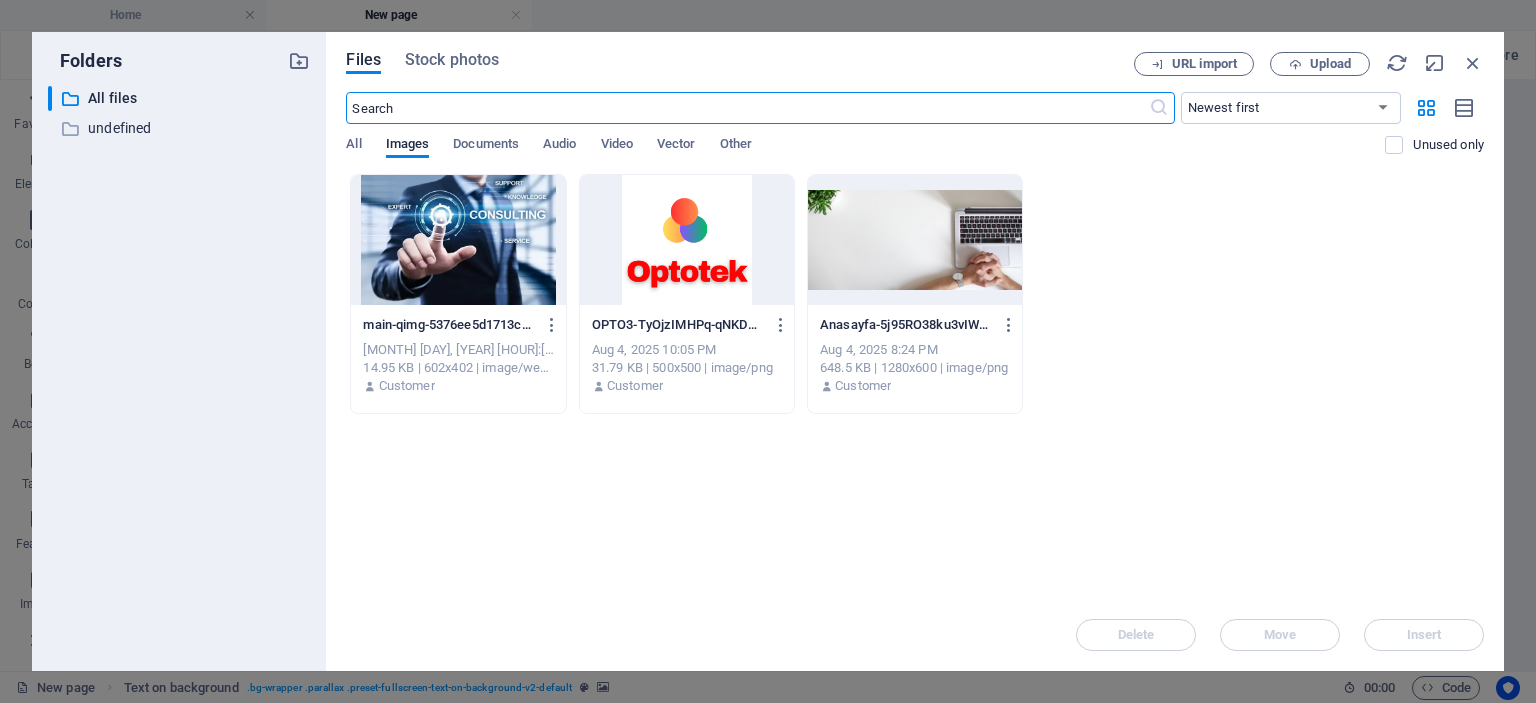scroll, scrollTop: 95, scrollLeft: 0, axis: vertical 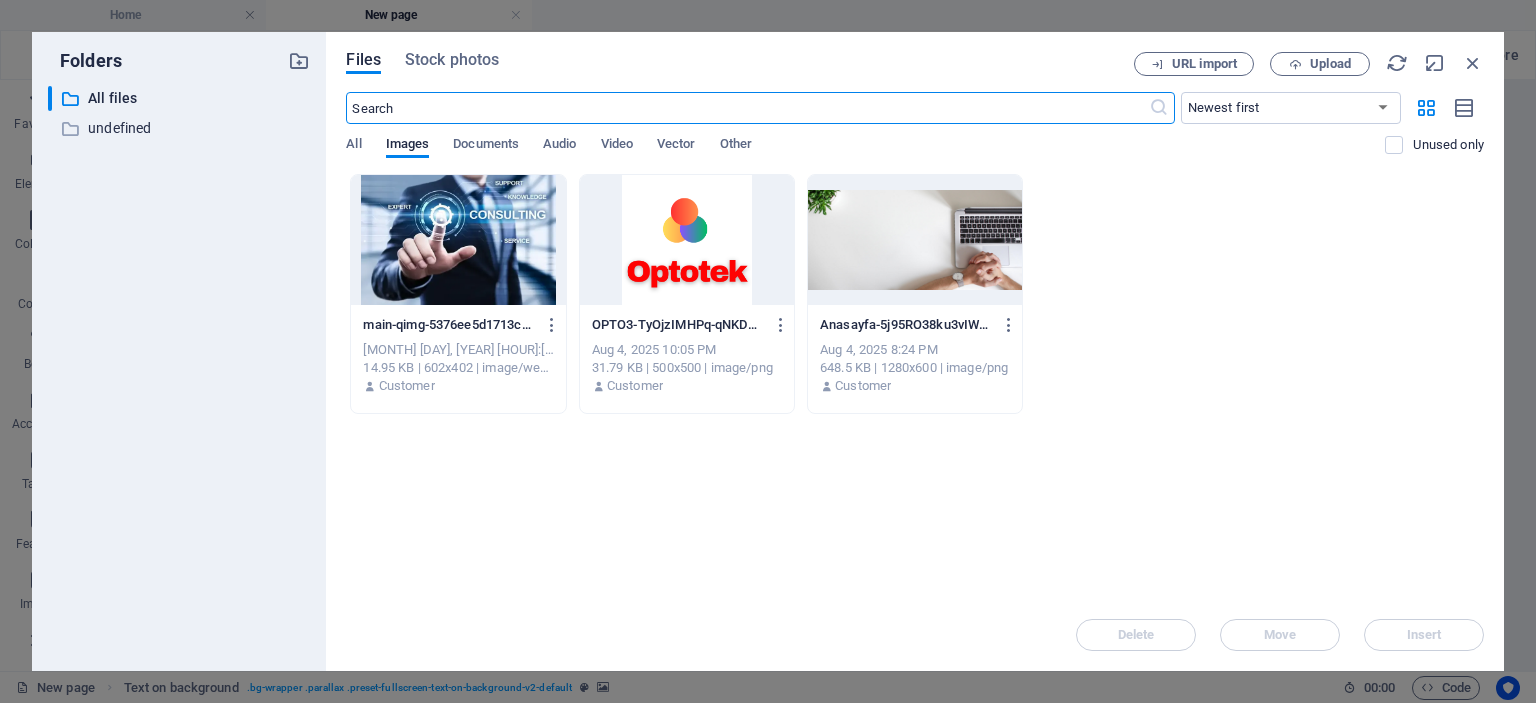 click at bounding box center (458, 240) 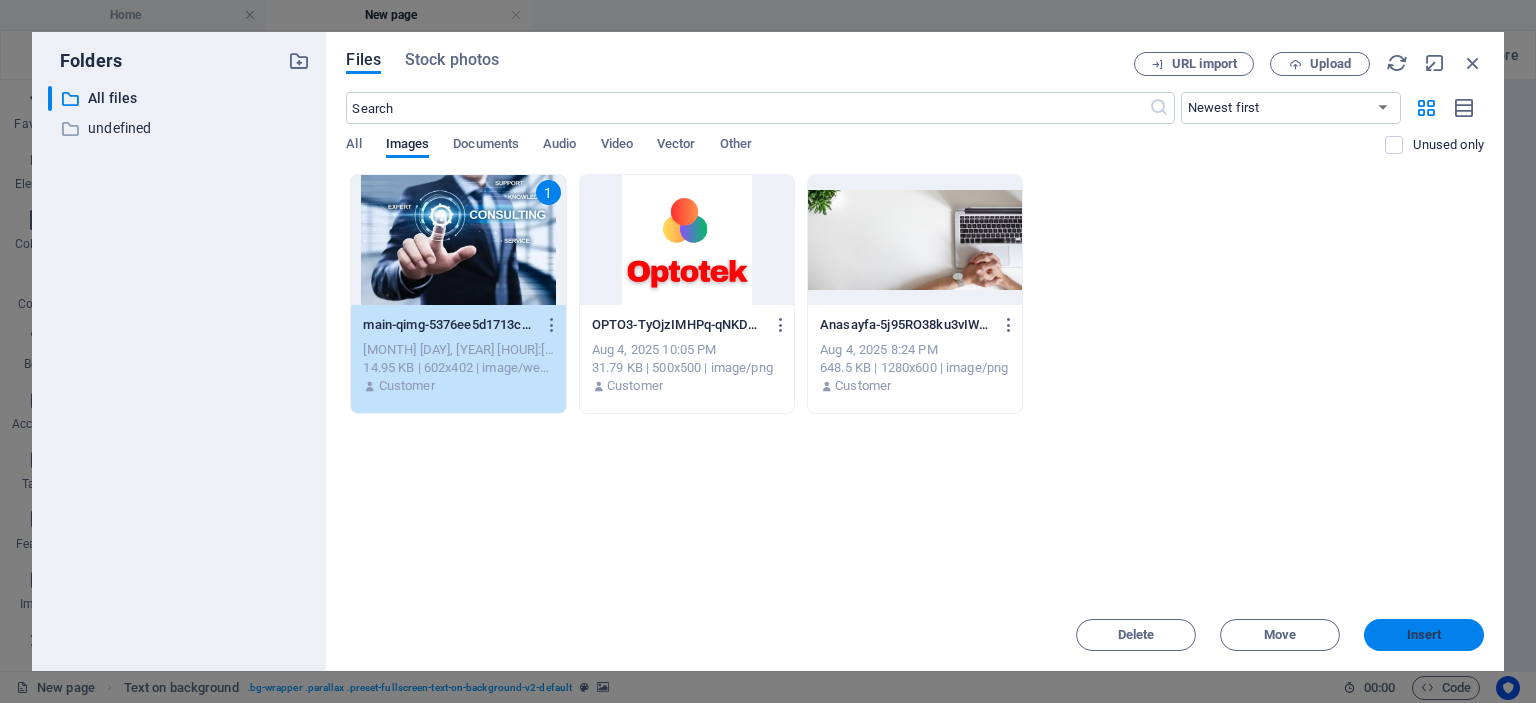 drag, startPoint x: 1405, startPoint y: 635, endPoint x: 840, endPoint y: 523, distance: 575.9939 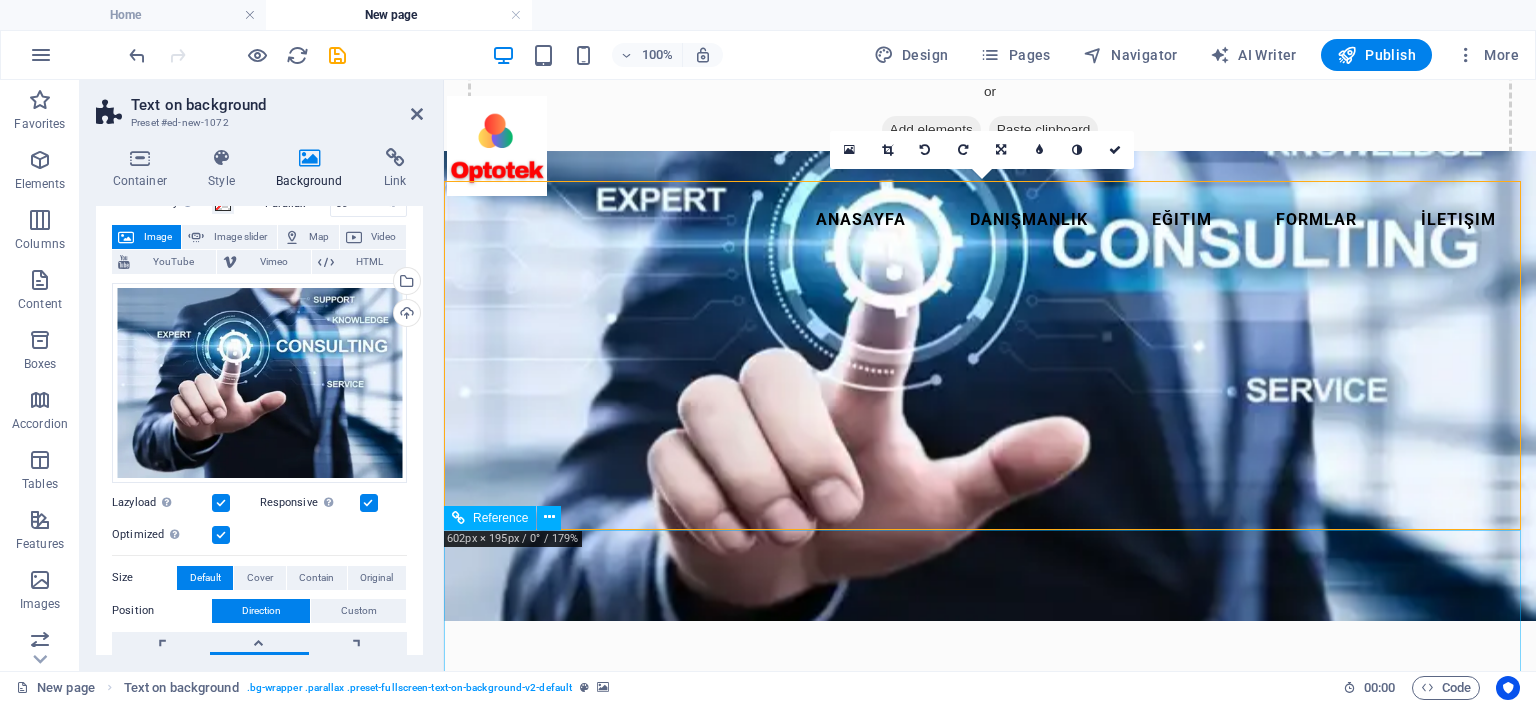 scroll, scrollTop: 100, scrollLeft: 0, axis: vertical 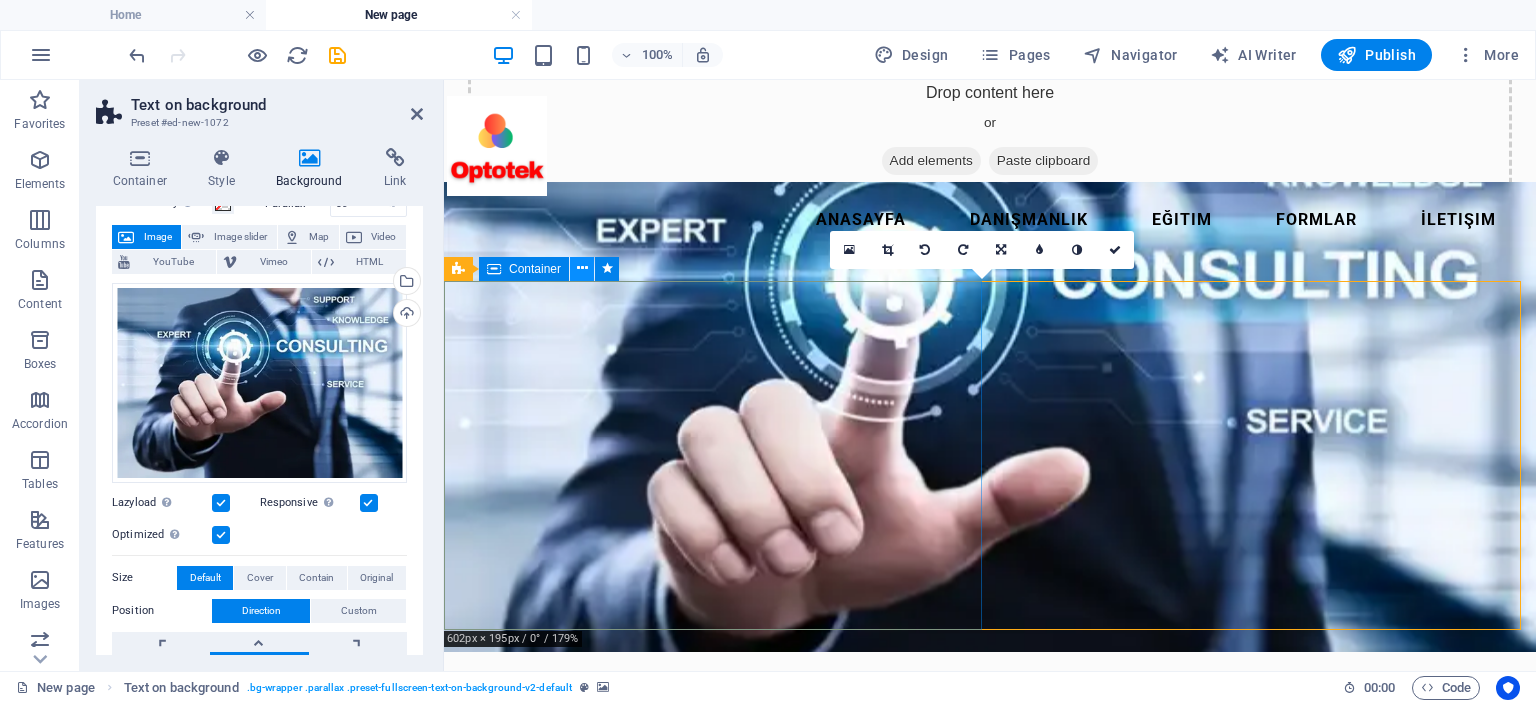 click at bounding box center (582, 268) 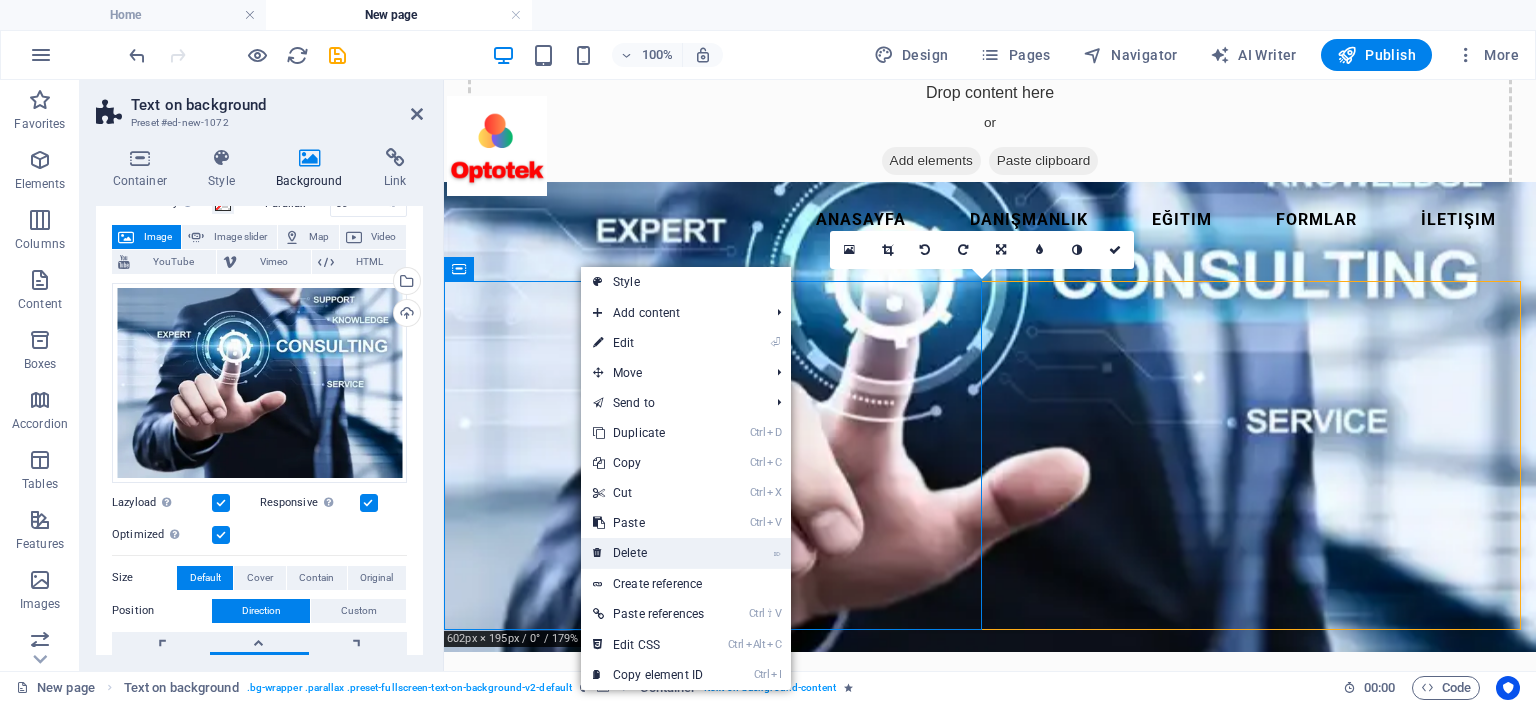 click on "⌦  Delete" at bounding box center [648, 553] 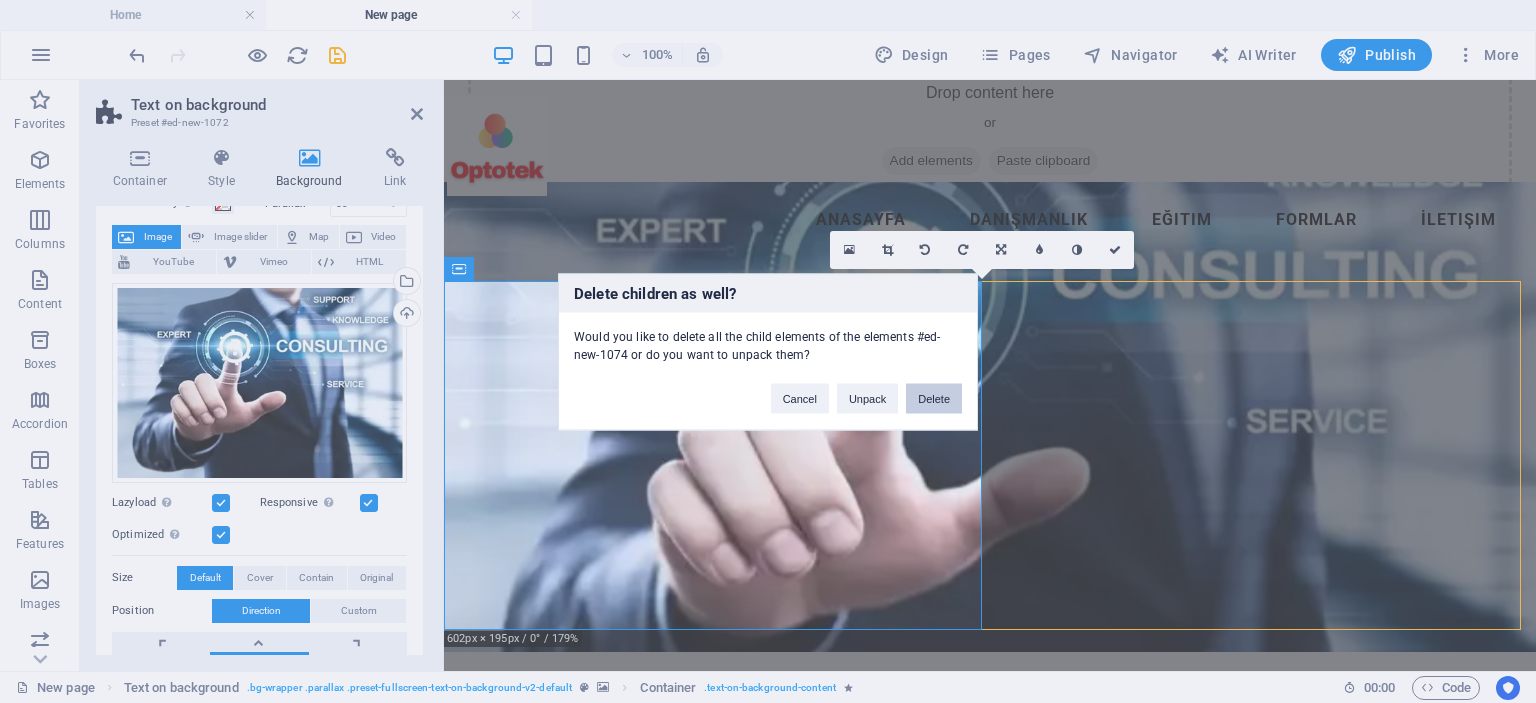 click on "Delete" at bounding box center [934, 398] 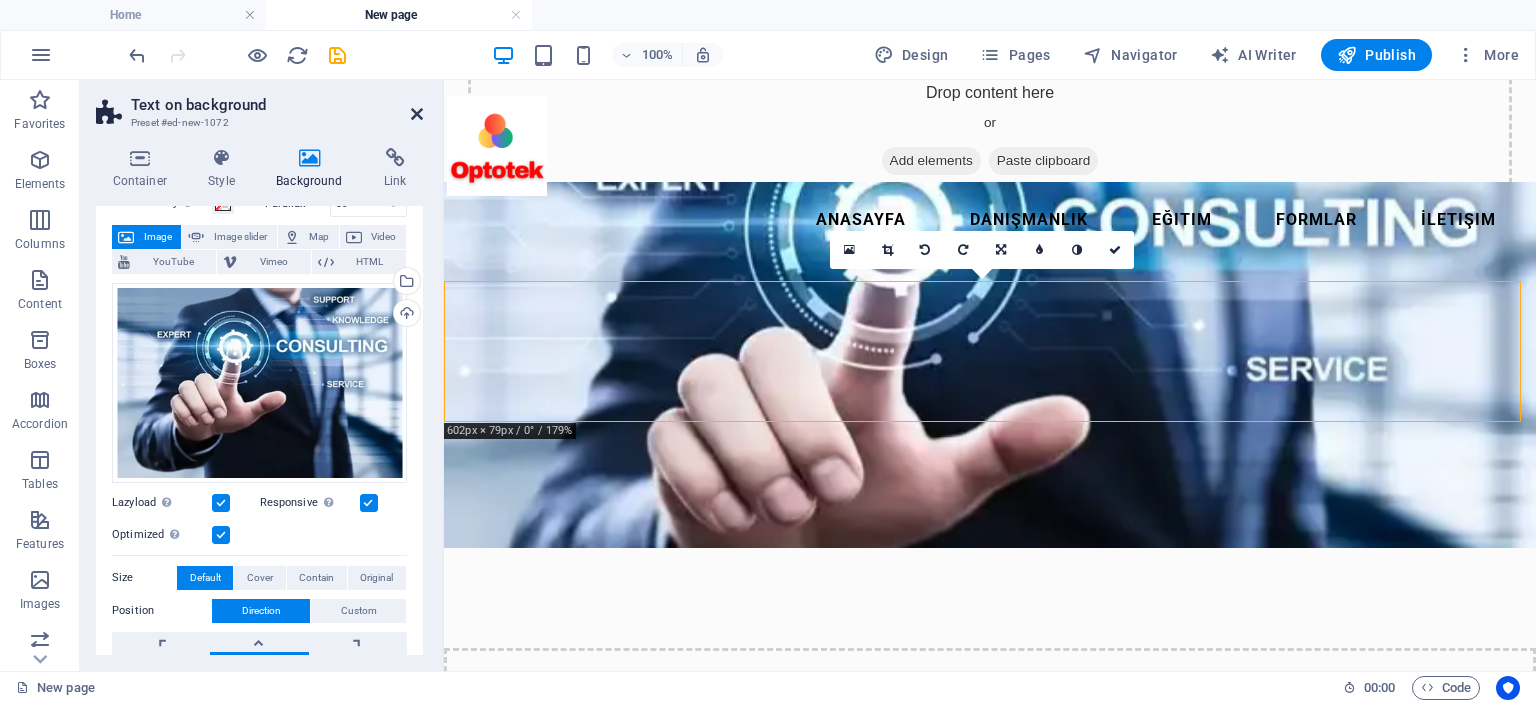 click at bounding box center [417, 114] 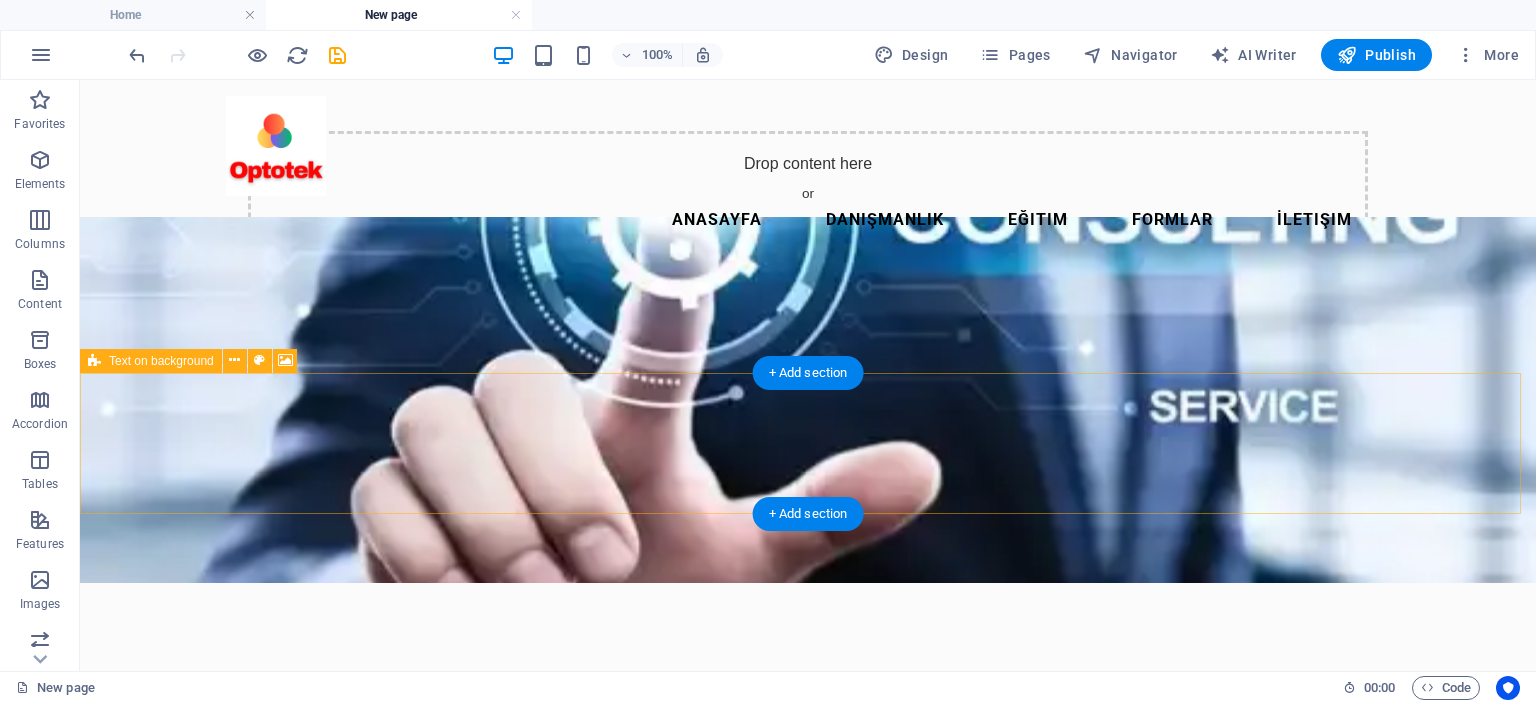 scroll, scrollTop: 0, scrollLeft: 0, axis: both 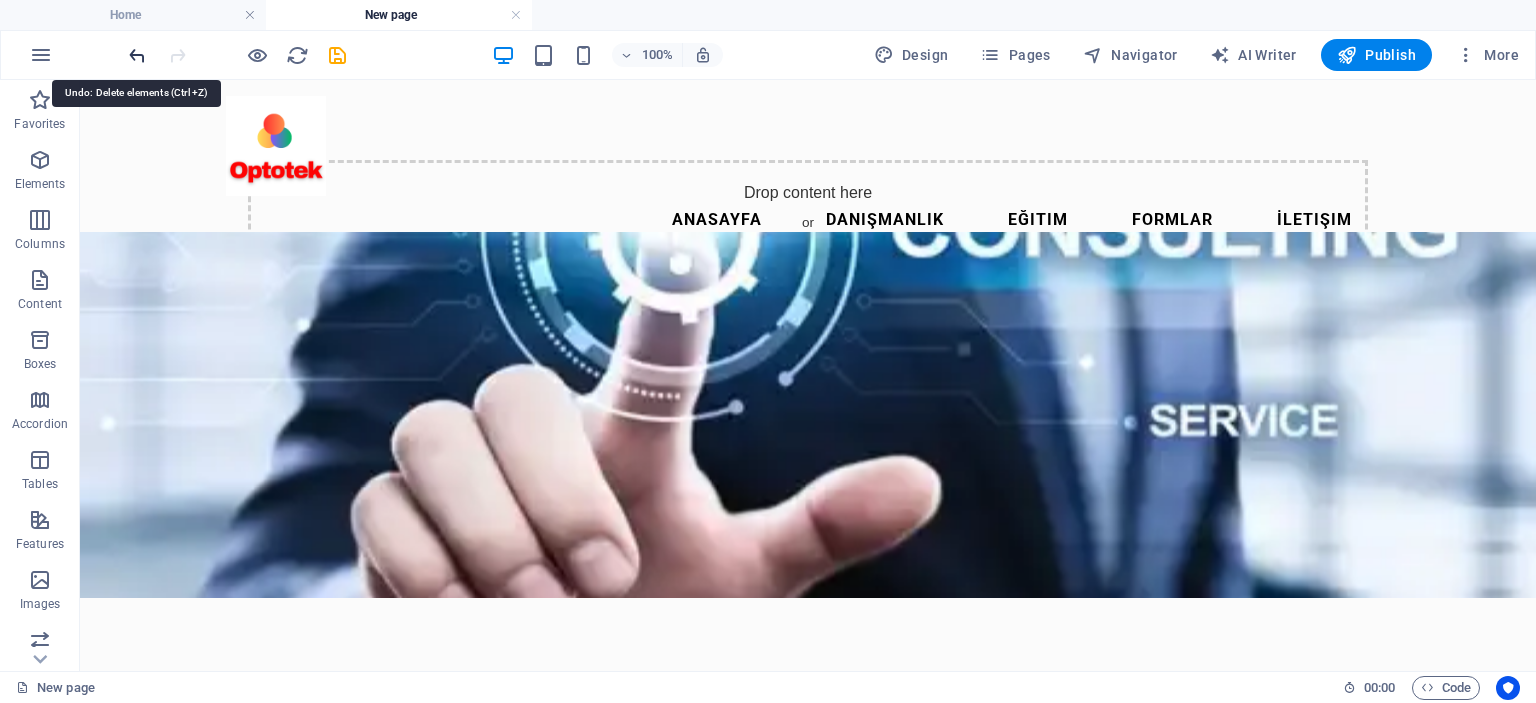 click at bounding box center [137, 55] 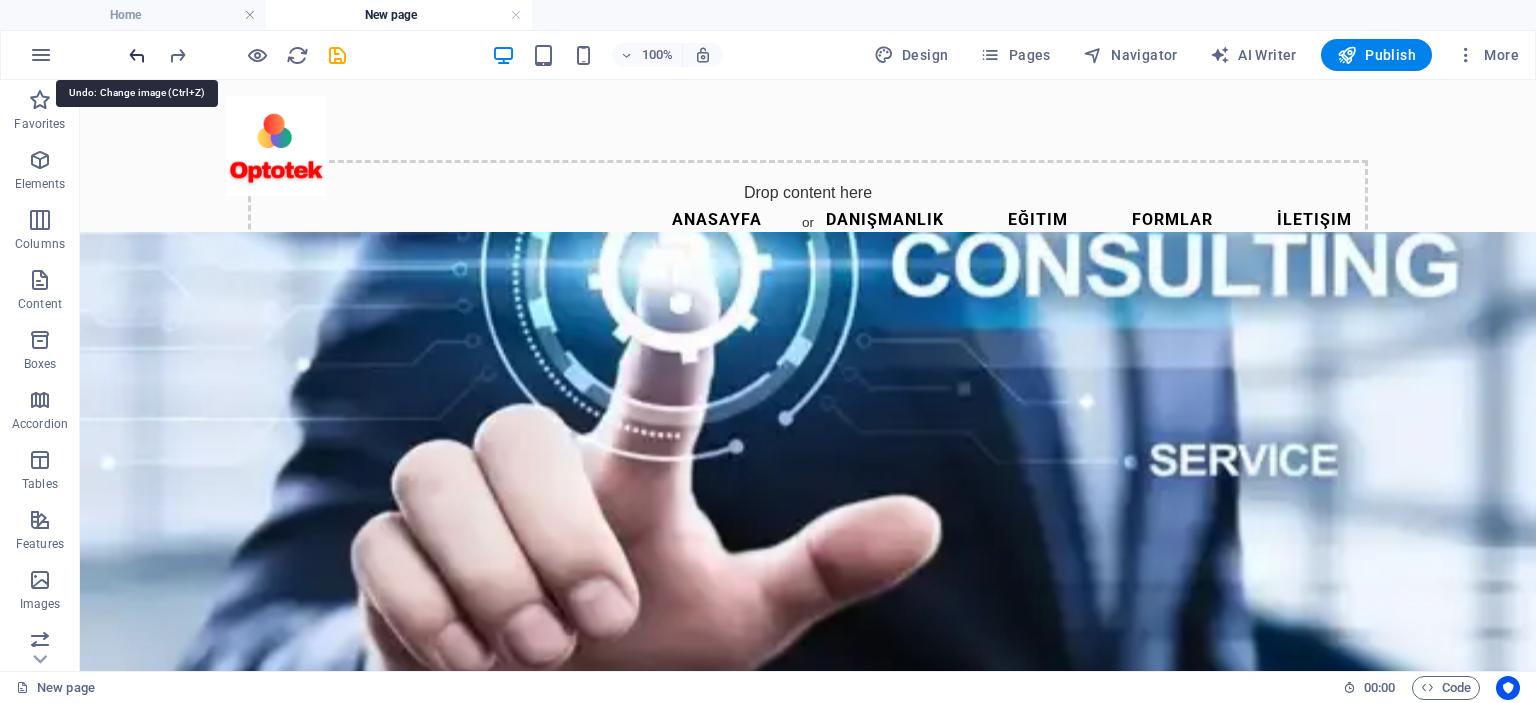 click at bounding box center (137, 55) 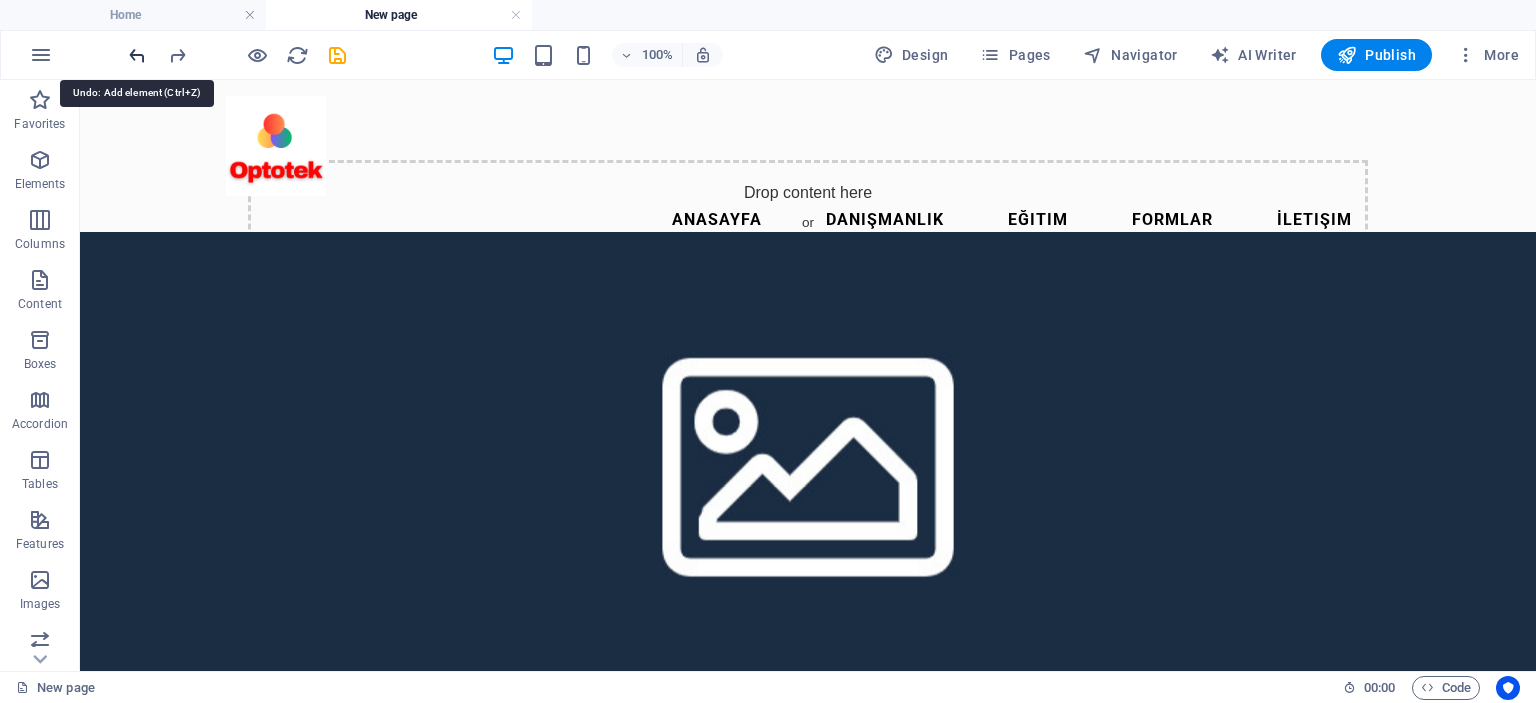 click at bounding box center (137, 55) 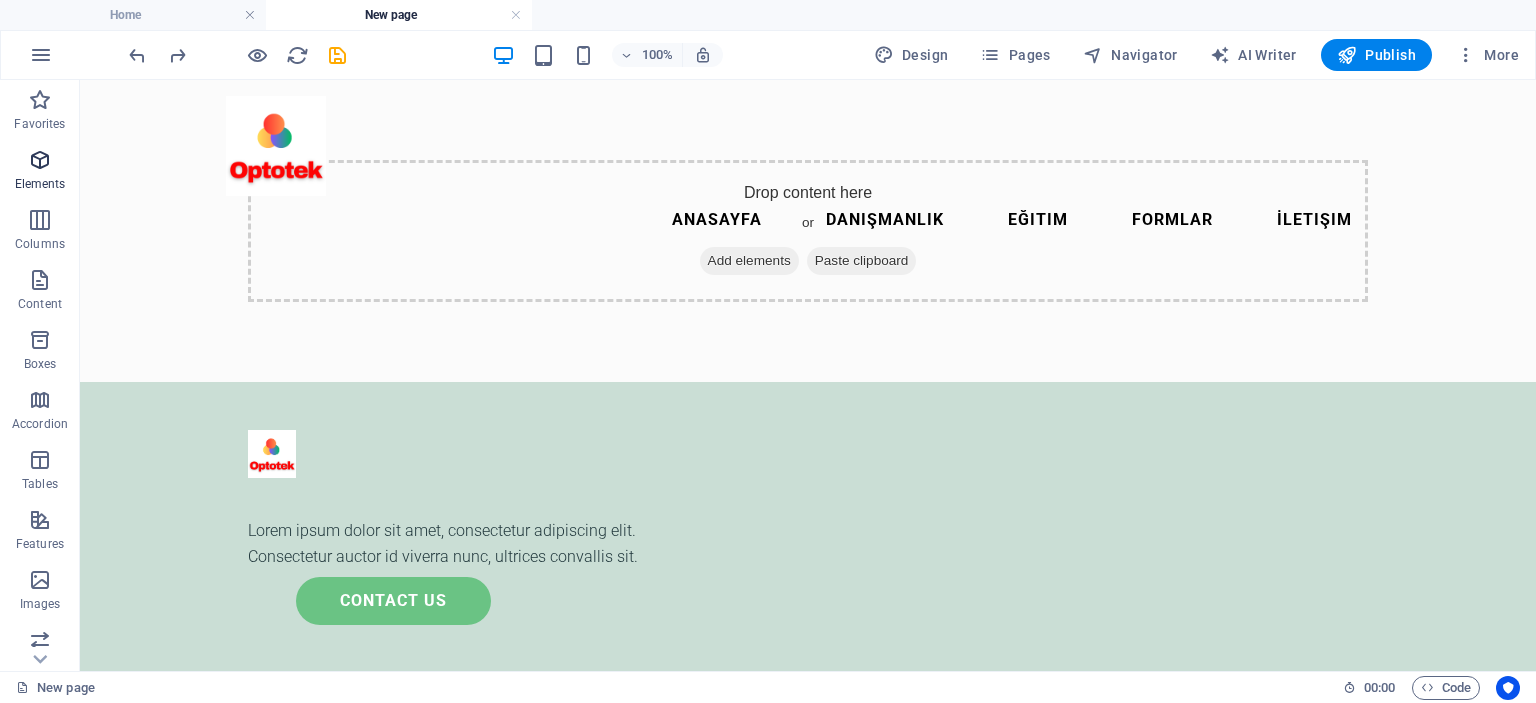 click at bounding box center [40, 160] 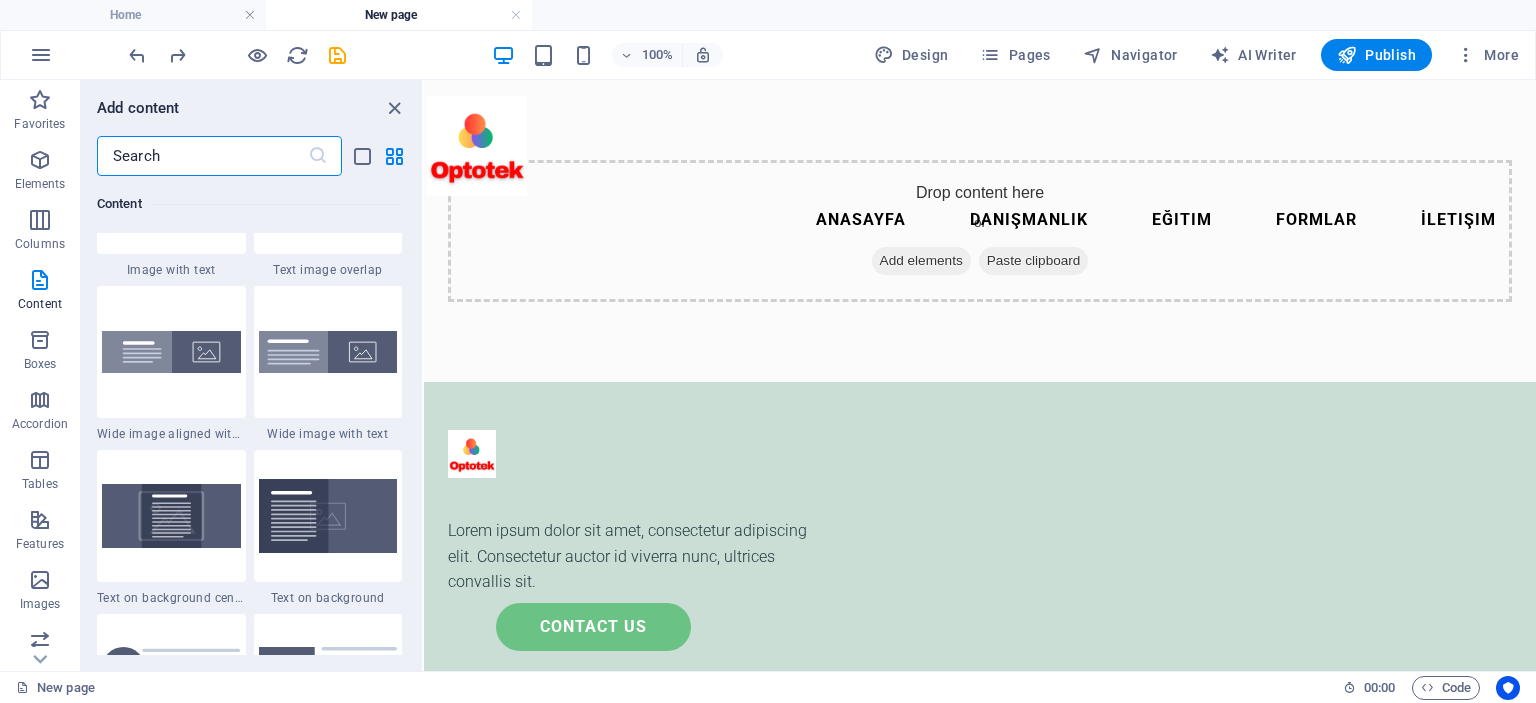scroll, scrollTop: 3912, scrollLeft: 0, axis: vertical 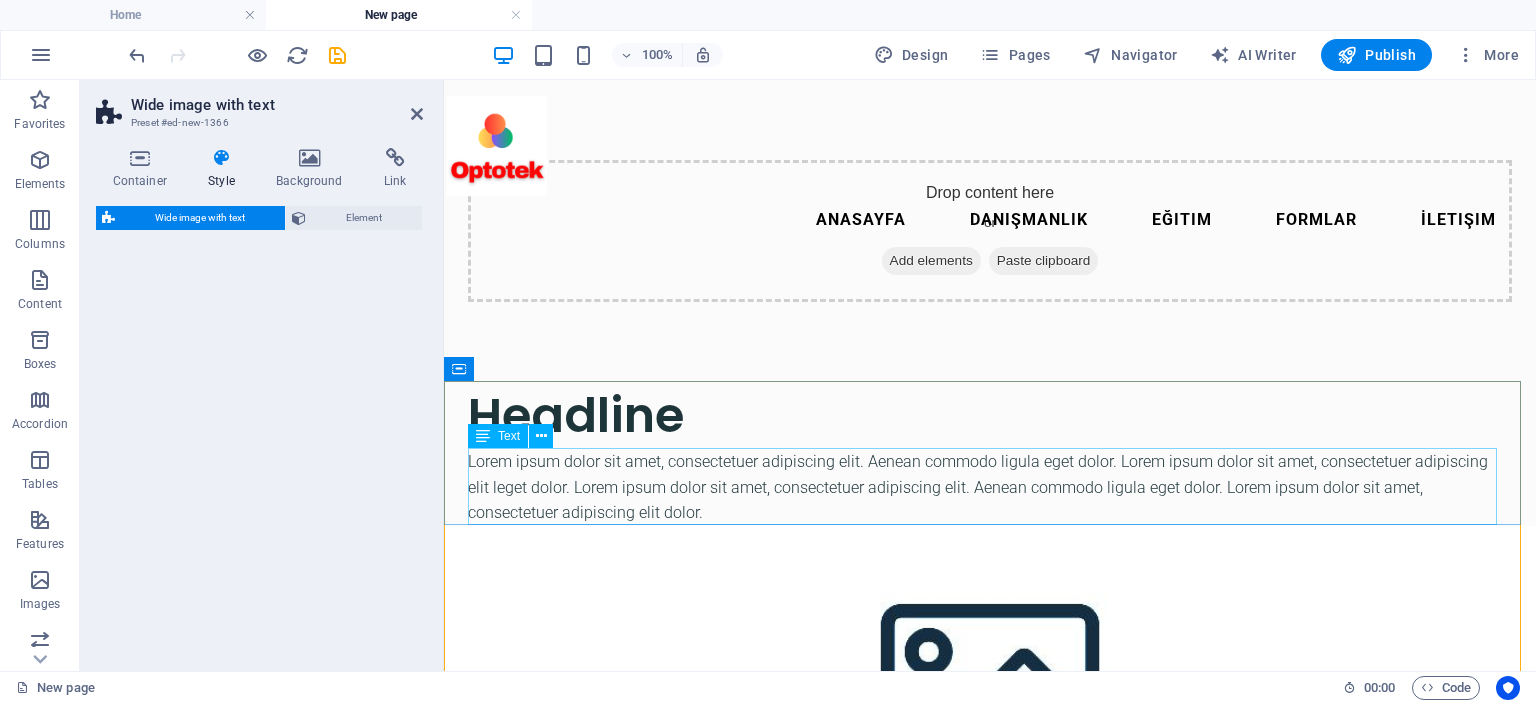 select on "%" 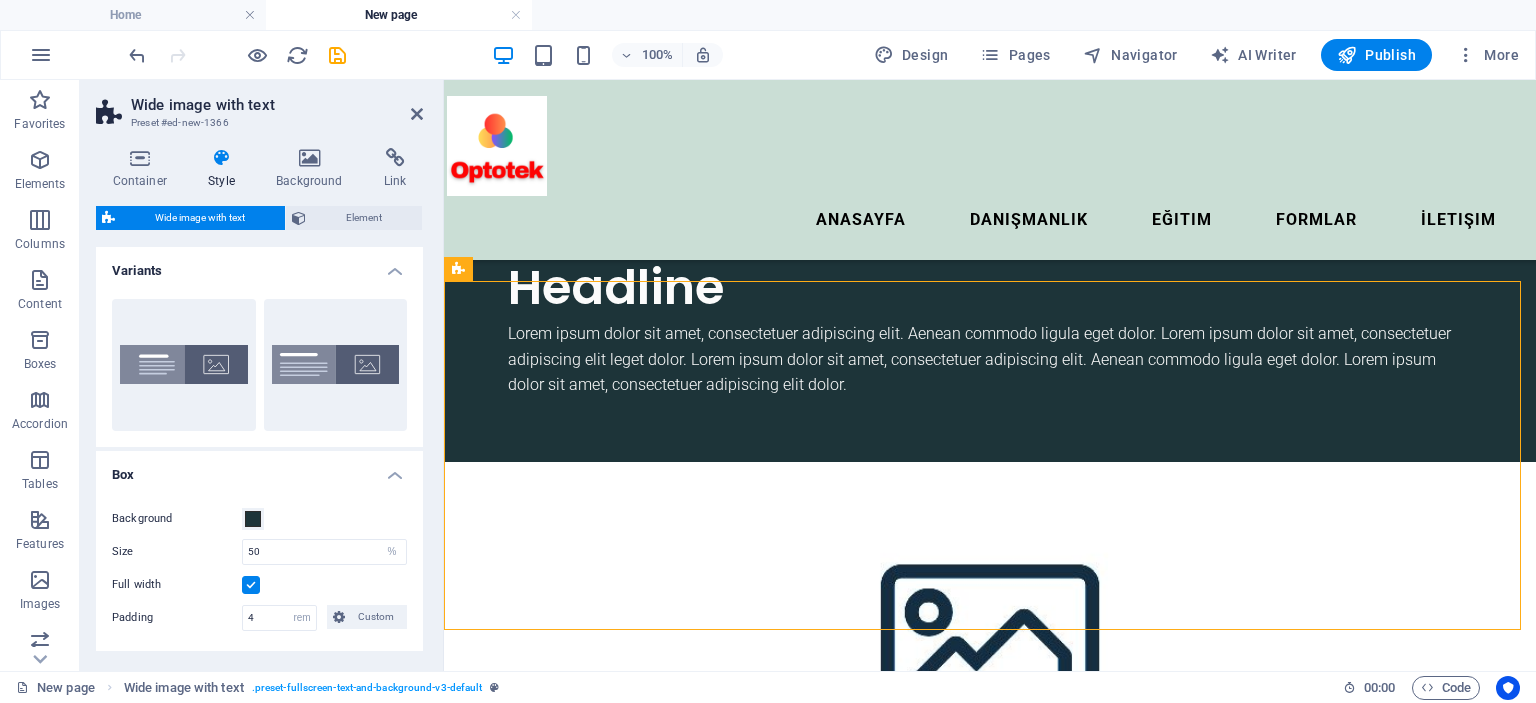 scroll, scrollTop: 232, scrollLeft: 0, axis: vertical 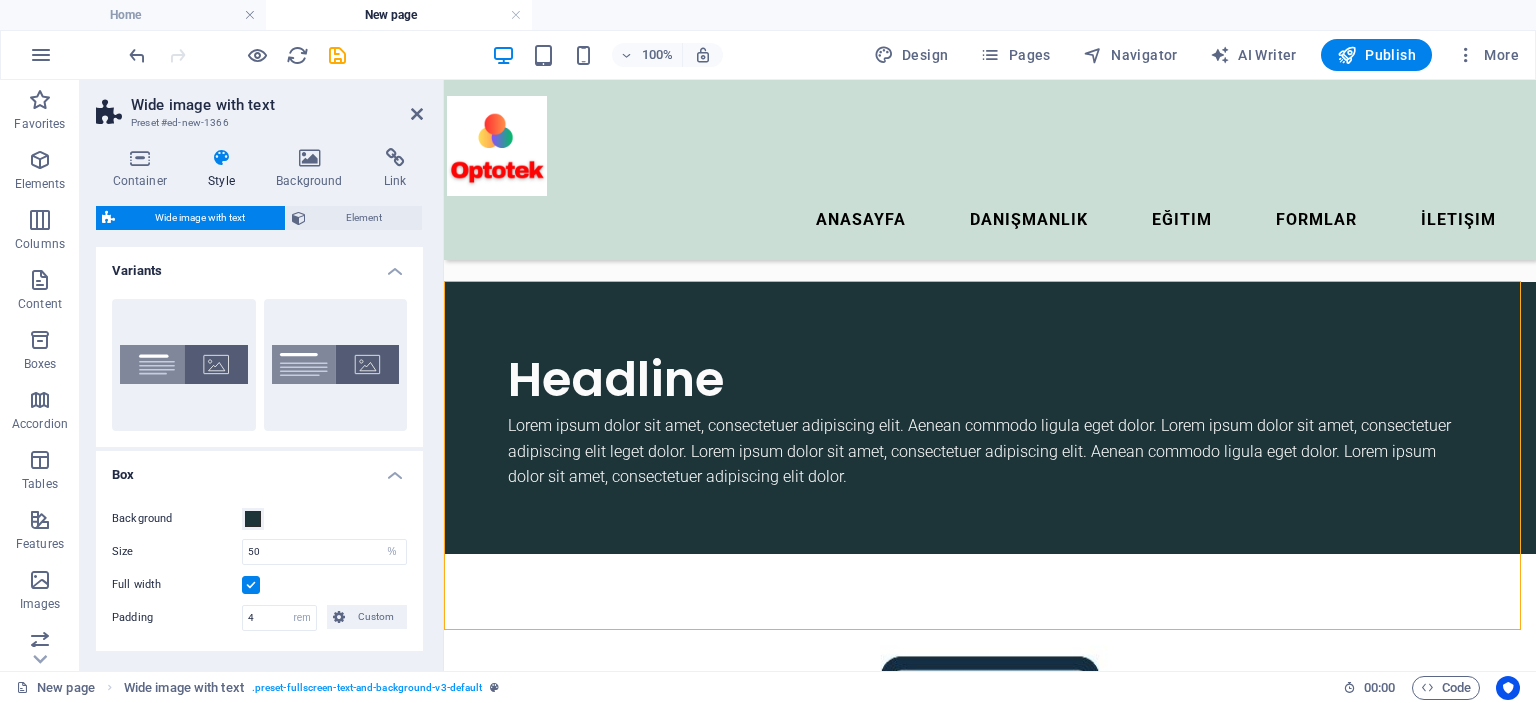 click at bounding box center (990, 728) 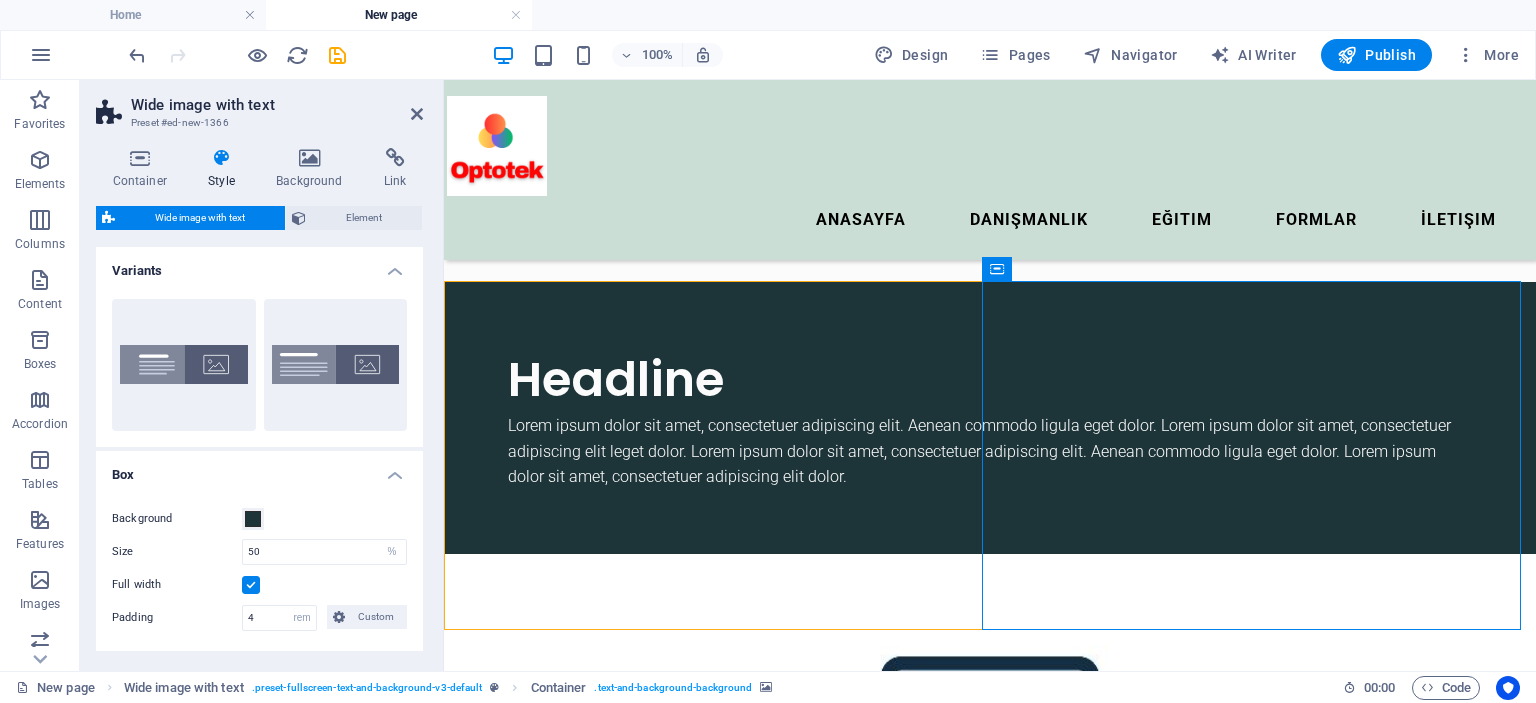 click at bounding box center [990, 728] 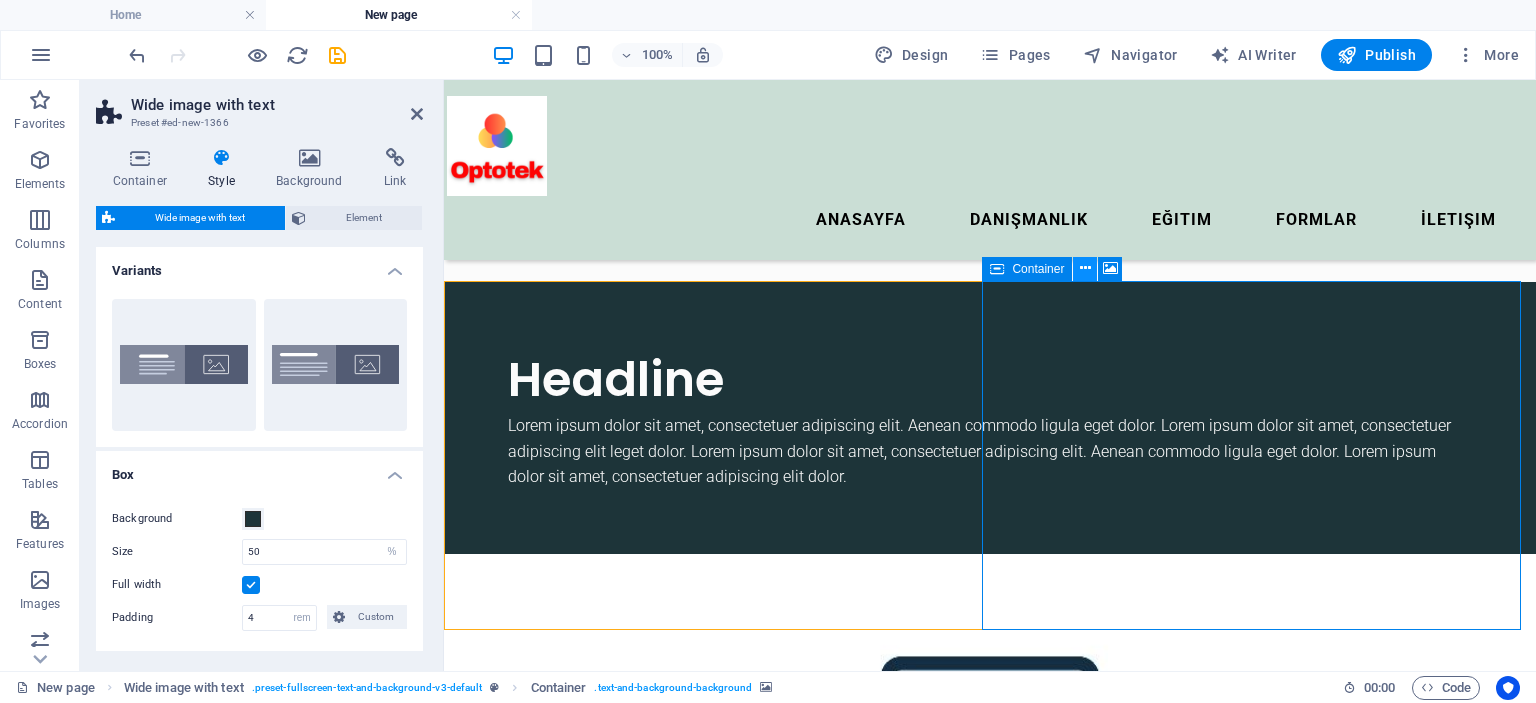 click at bounding box center (1085, 268) 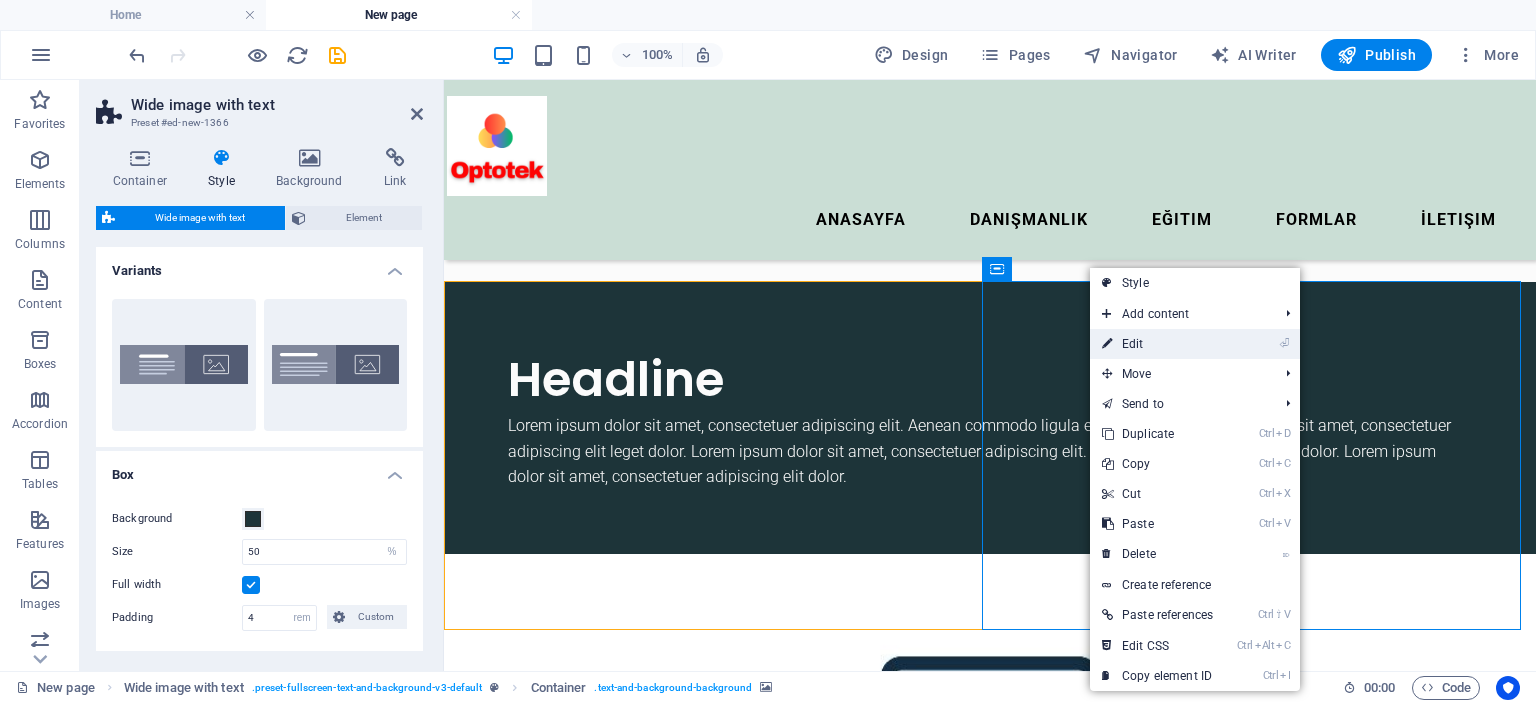 drag, startPoint x: 1138, startPoint y: 343, endPoint x: 69, endPoint y: 232, distance: 1074.7474 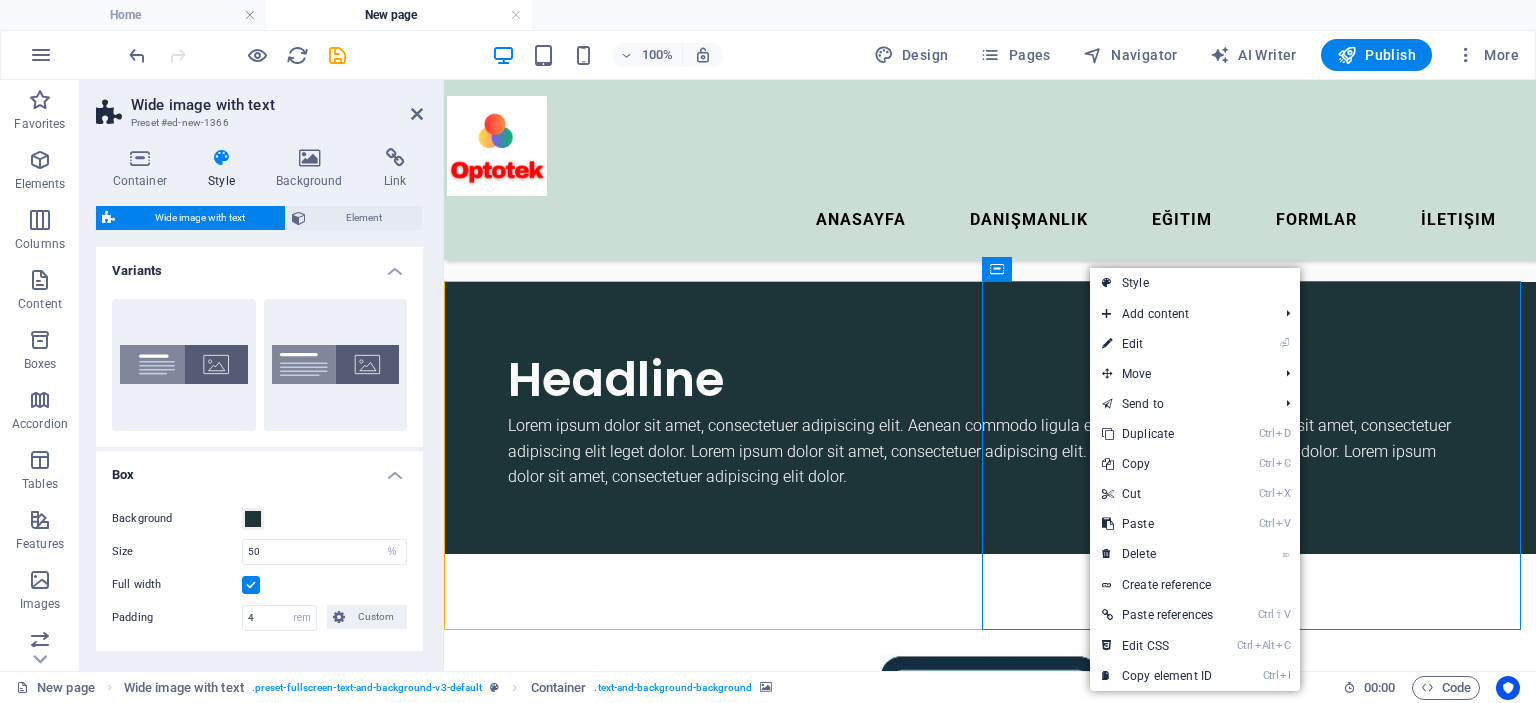select on "px" 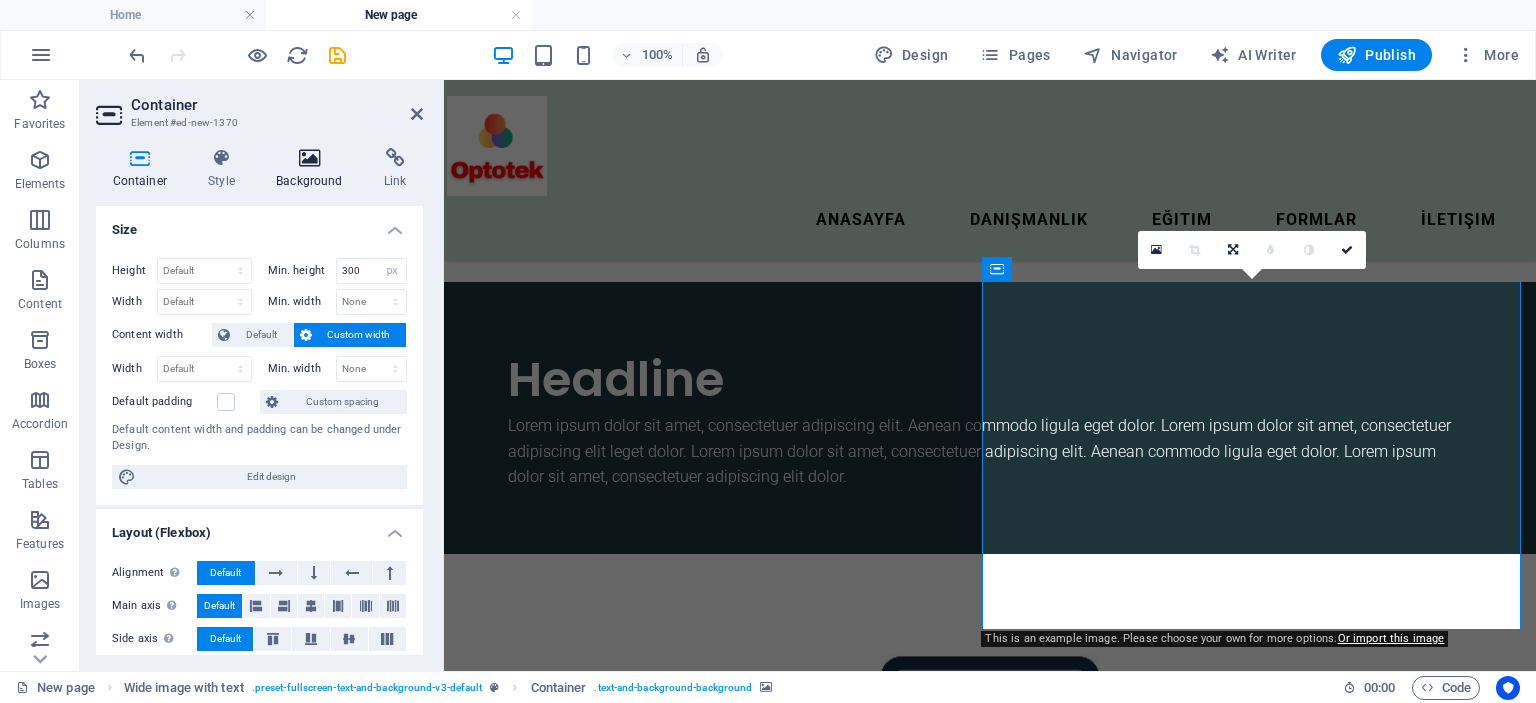 click on "Background" at bounding box center (314, 169) 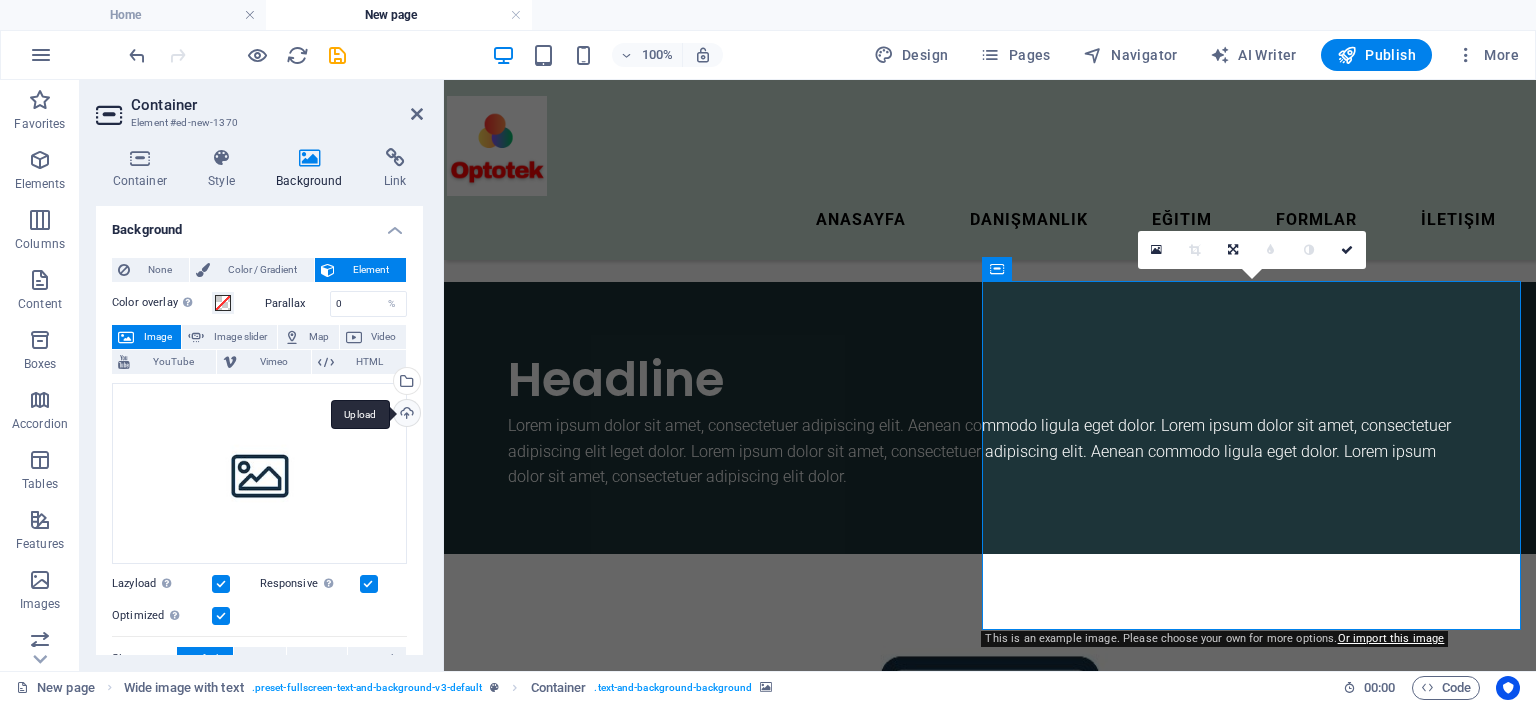 click on "Upload" at bounding box center (405, 415) 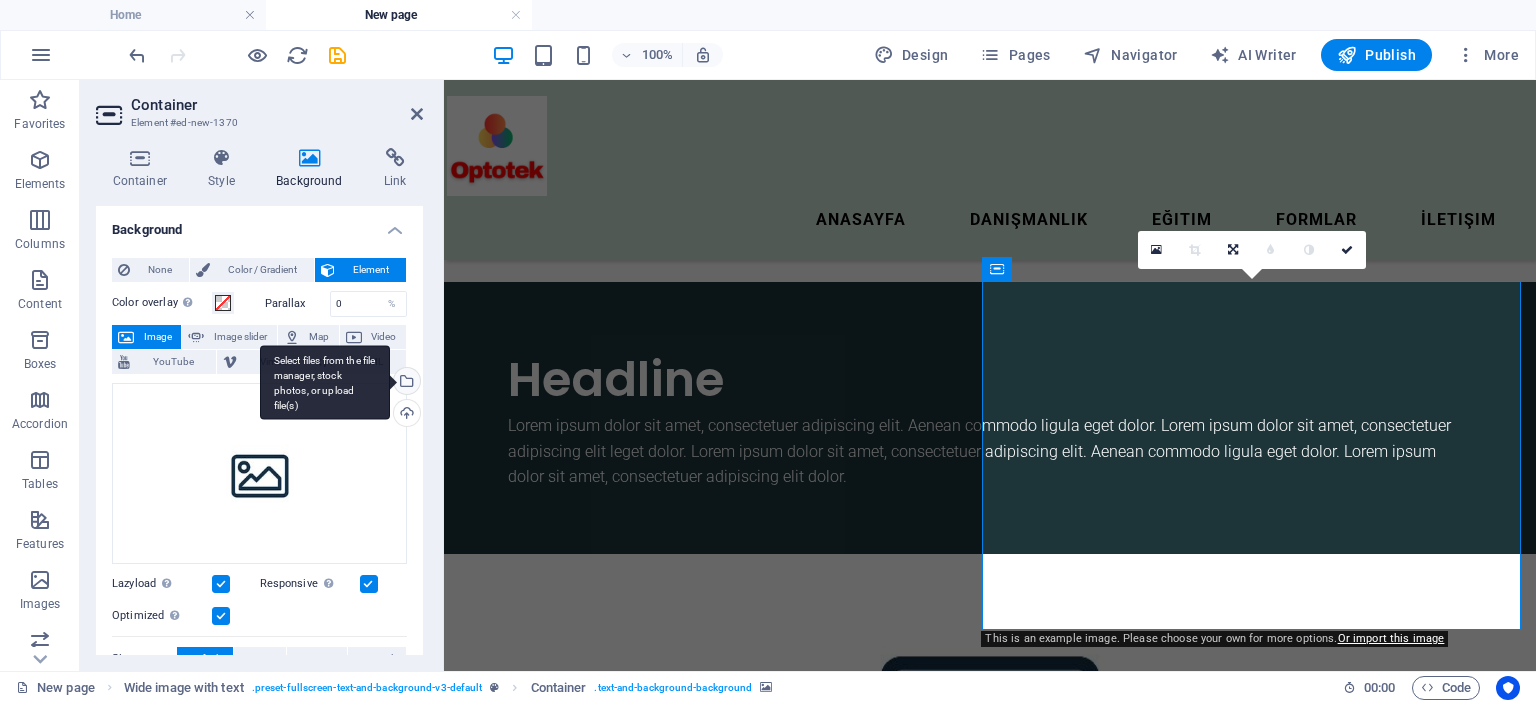 click on "Select files from the file manager, stock photos, or upload file(s)" at bounding box center (405, 383) 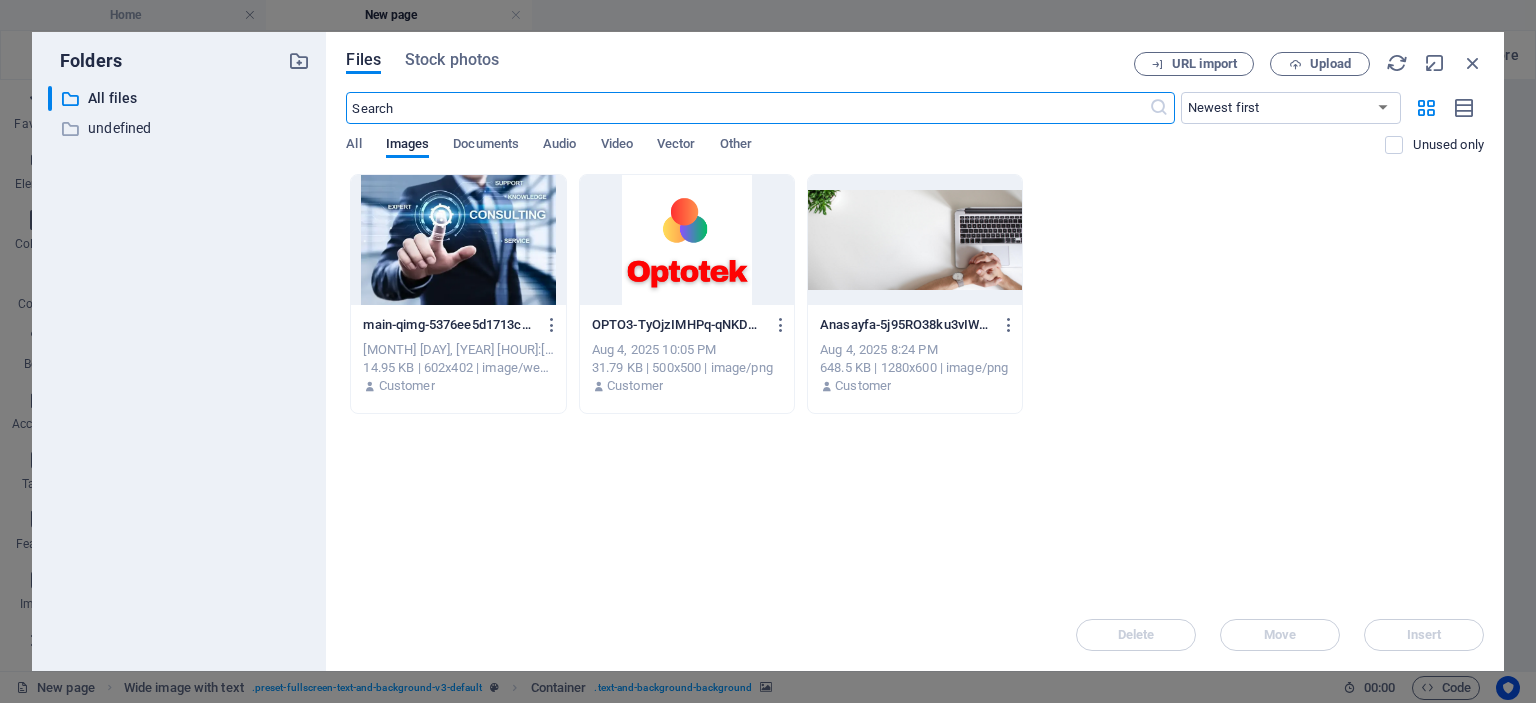 scroll, scrollTop: 227, scrollLeft: 0, axis: vertical 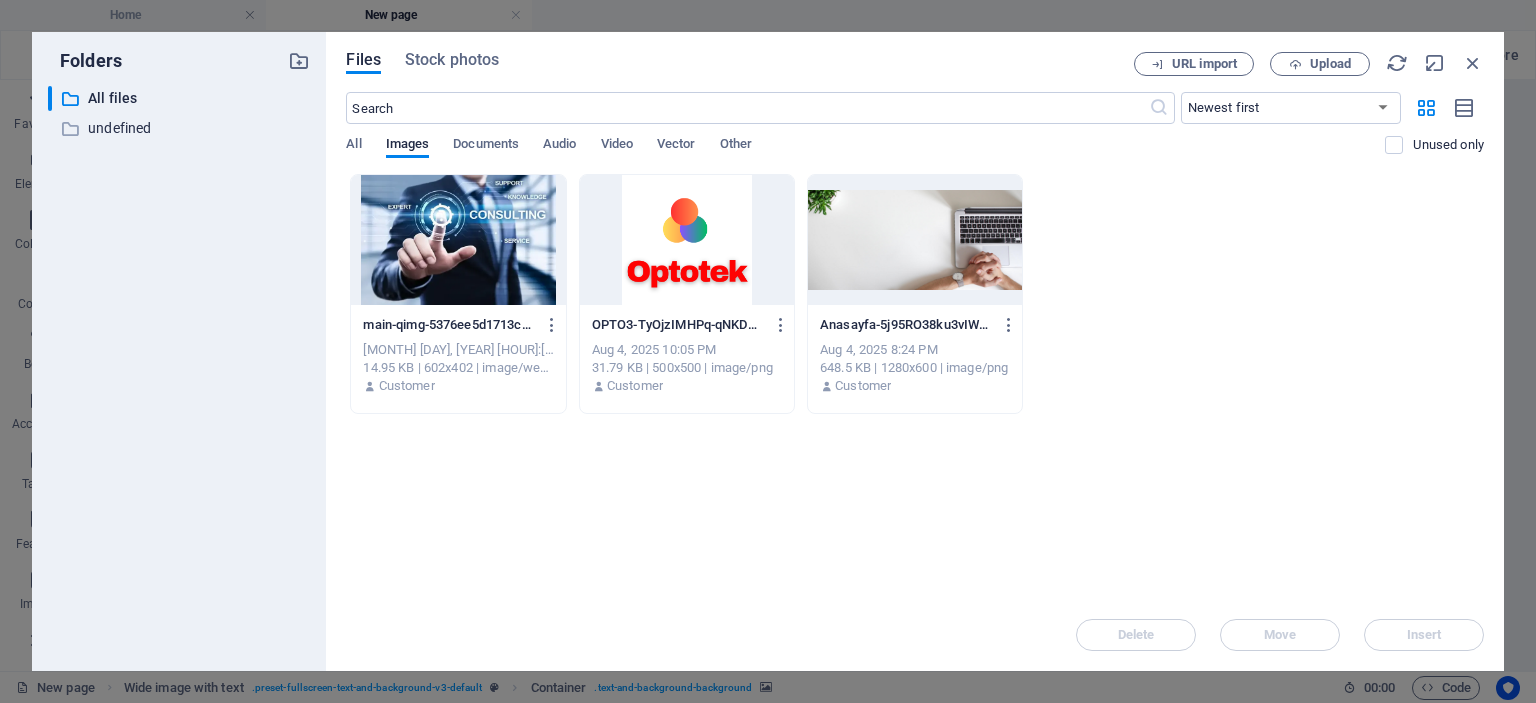 click at bounding box center (458, 240) 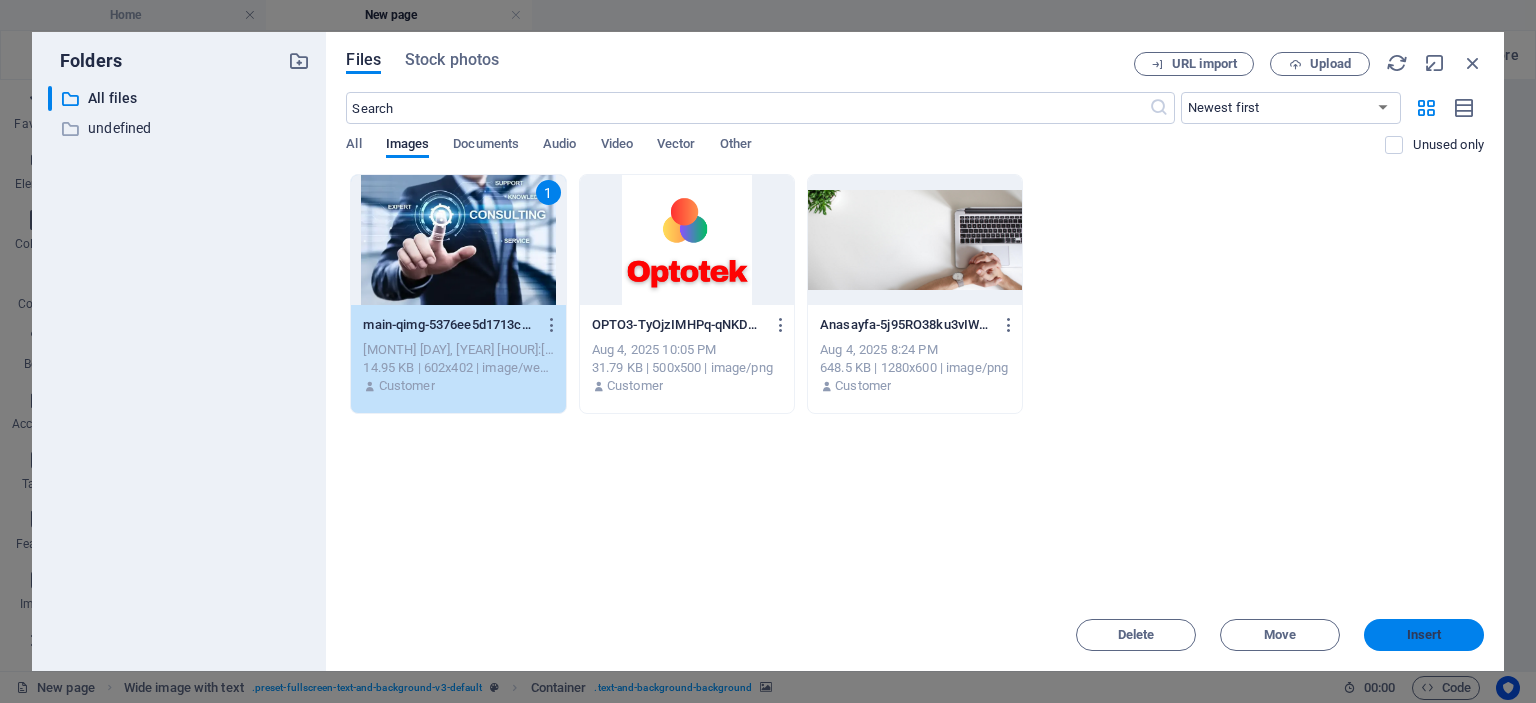 click on "Insert" at bounding box center (1424, 635) 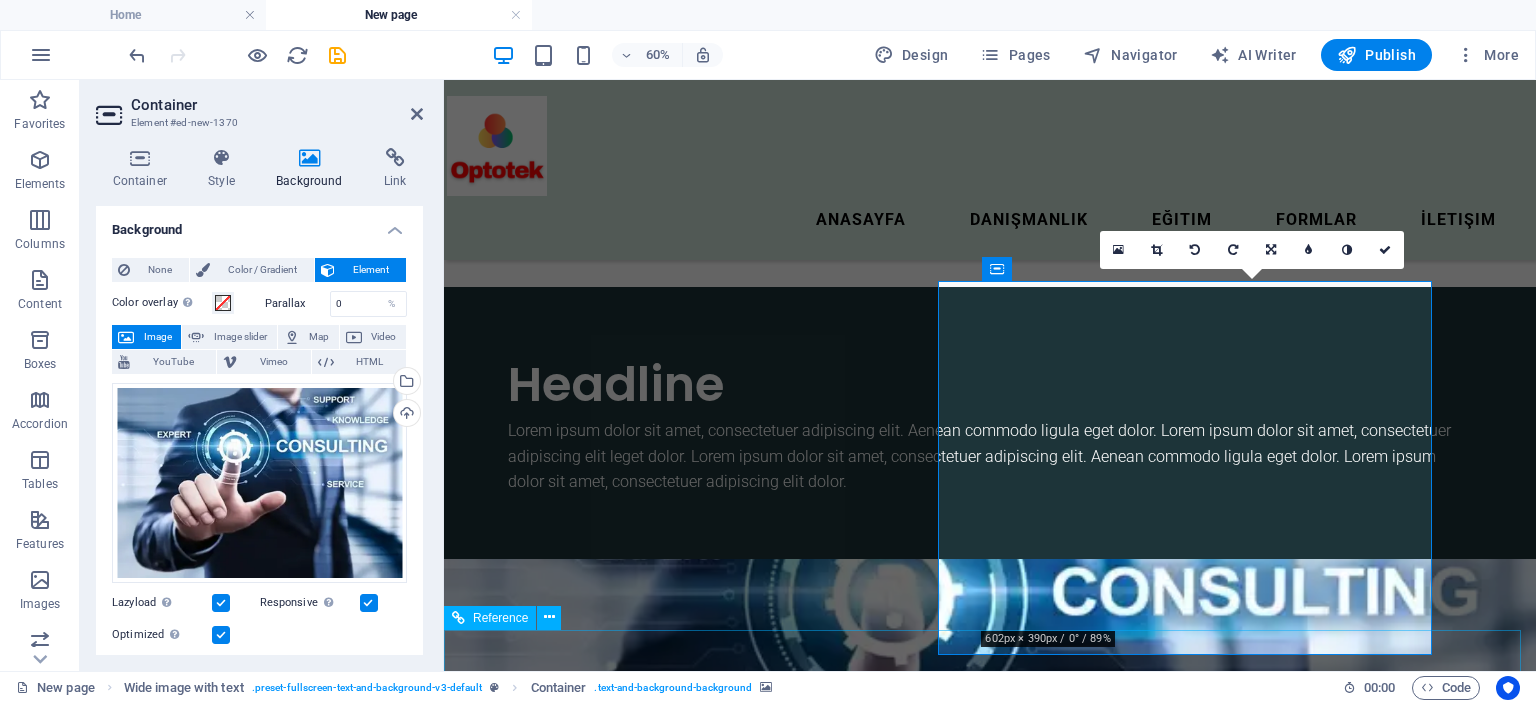 scroll, scrollTop: 232, scrollLeft: 0, axis: vertical 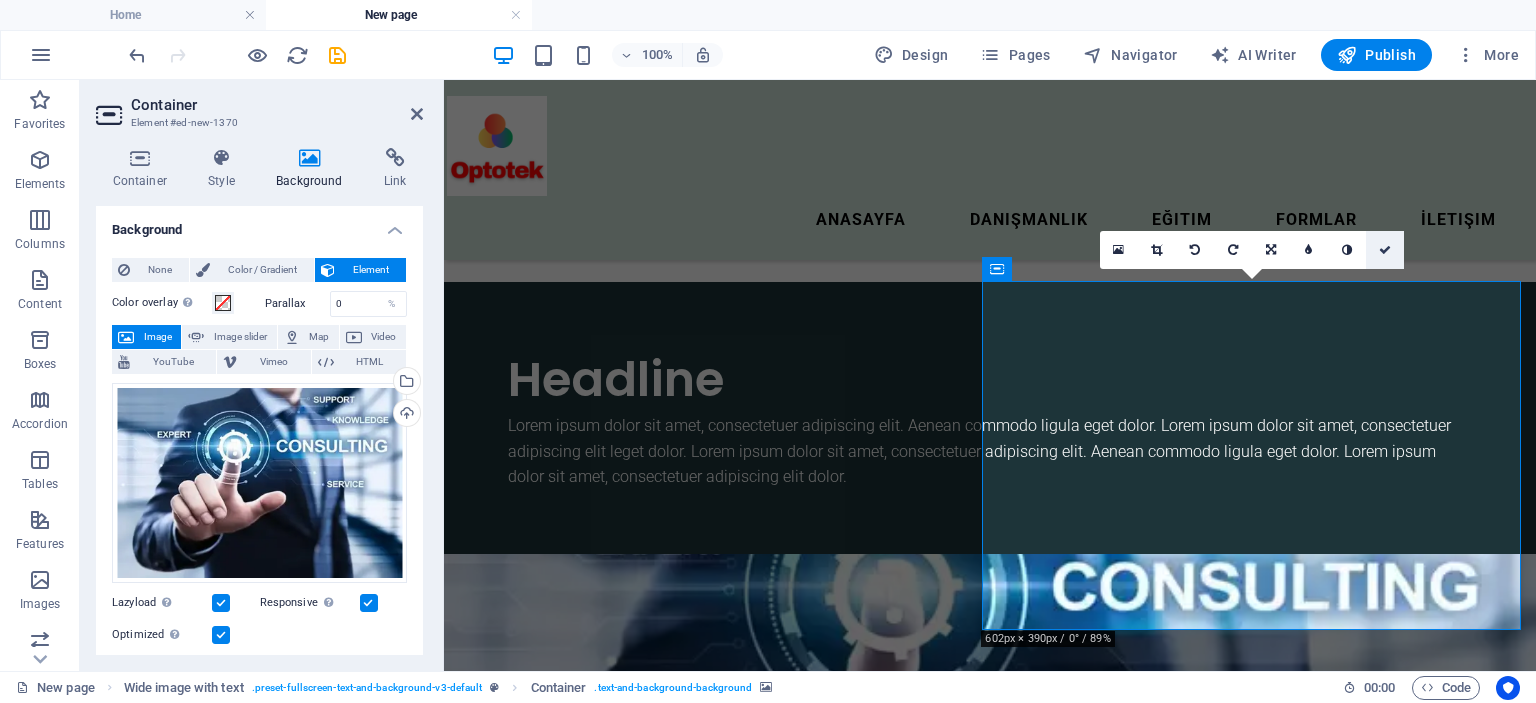 click at bounding box center (1385, 250) 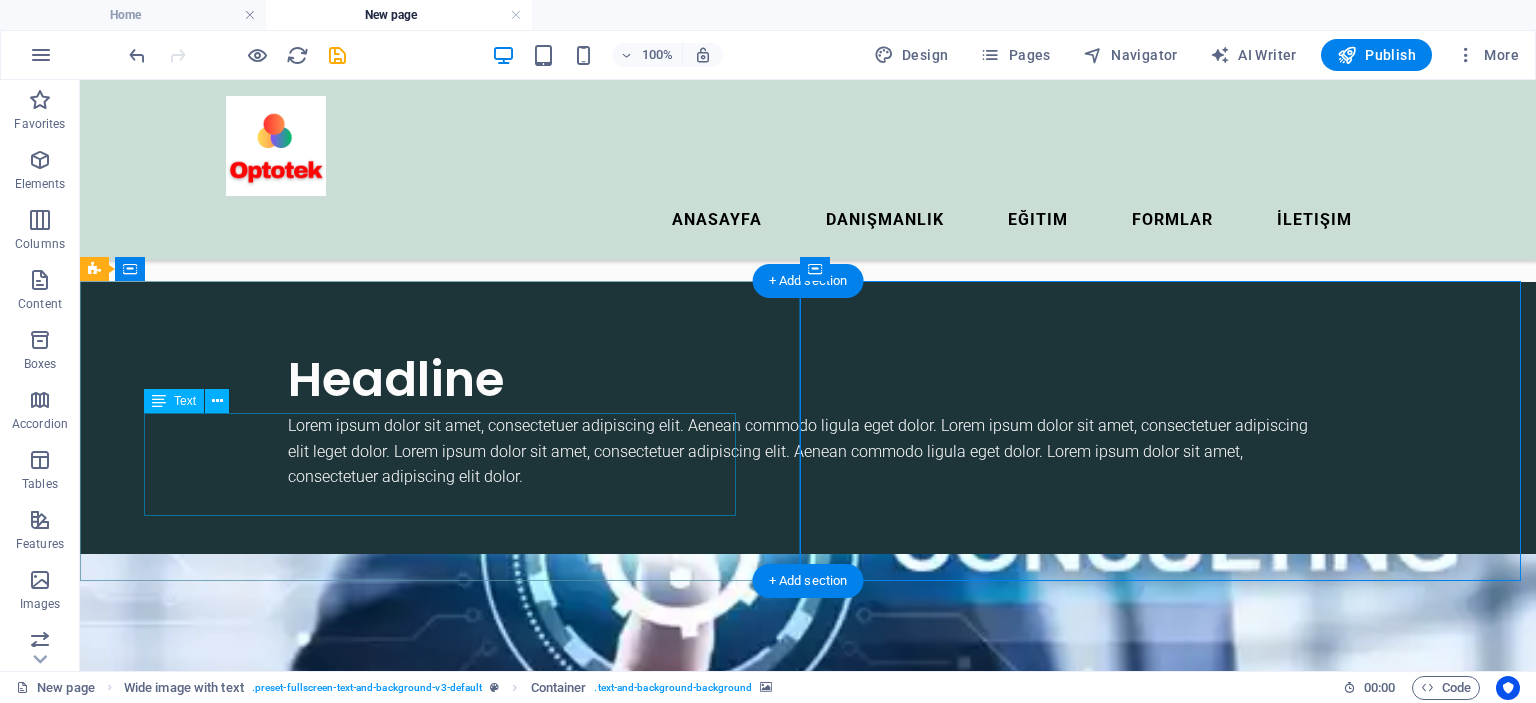 click on "Lorem ipsum dolor sit amet, consectetuer adipiscing elit. Aenean commodo ligula eget dolor. Lorem ipsum dolor sit amet, consectetuer adipiscing elit leget dolor. Lorem ipsum dolor sit amet, consectetuer adipiscing elit. Aenean commodo ligula eget dolor. Lorem ipsum dolor sit amet, consectetuer adipiscing elit dolor." at bounding box center (808, 451) 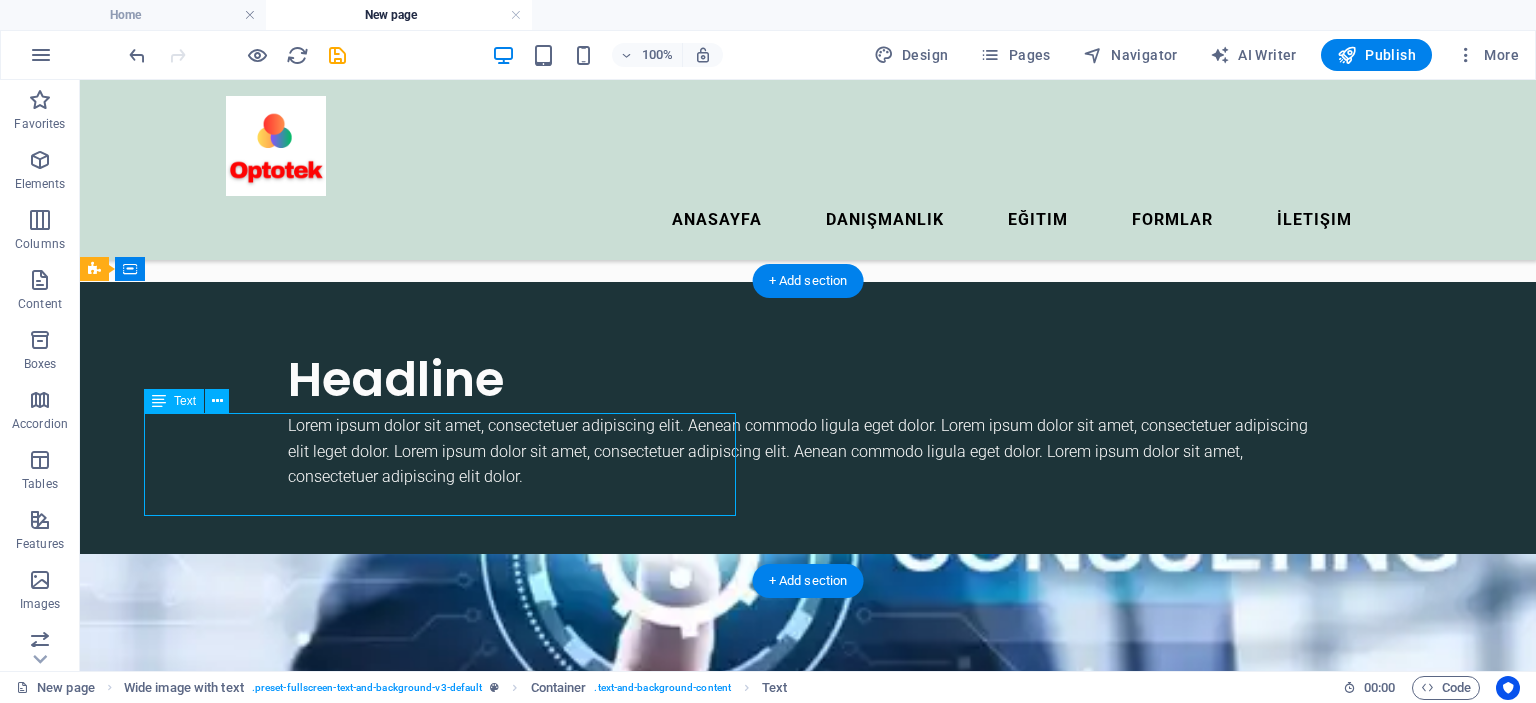 click on "Lorem ipsum dolor sit amet, consectetuer adipiscing elit. Aenean commodo ligula eget dolor. Lorem ipsum dolor sit amet, consectetuer adipiscing elit leget dolor. Lorem ipsum dolor sit amet, consectetuer adipiscing elit. Aenean commodo ligula eget dolor. Lorem ipsum dolor sit amet, consectetuer adipiscing elit dolor." at bounding box center (808, 451) 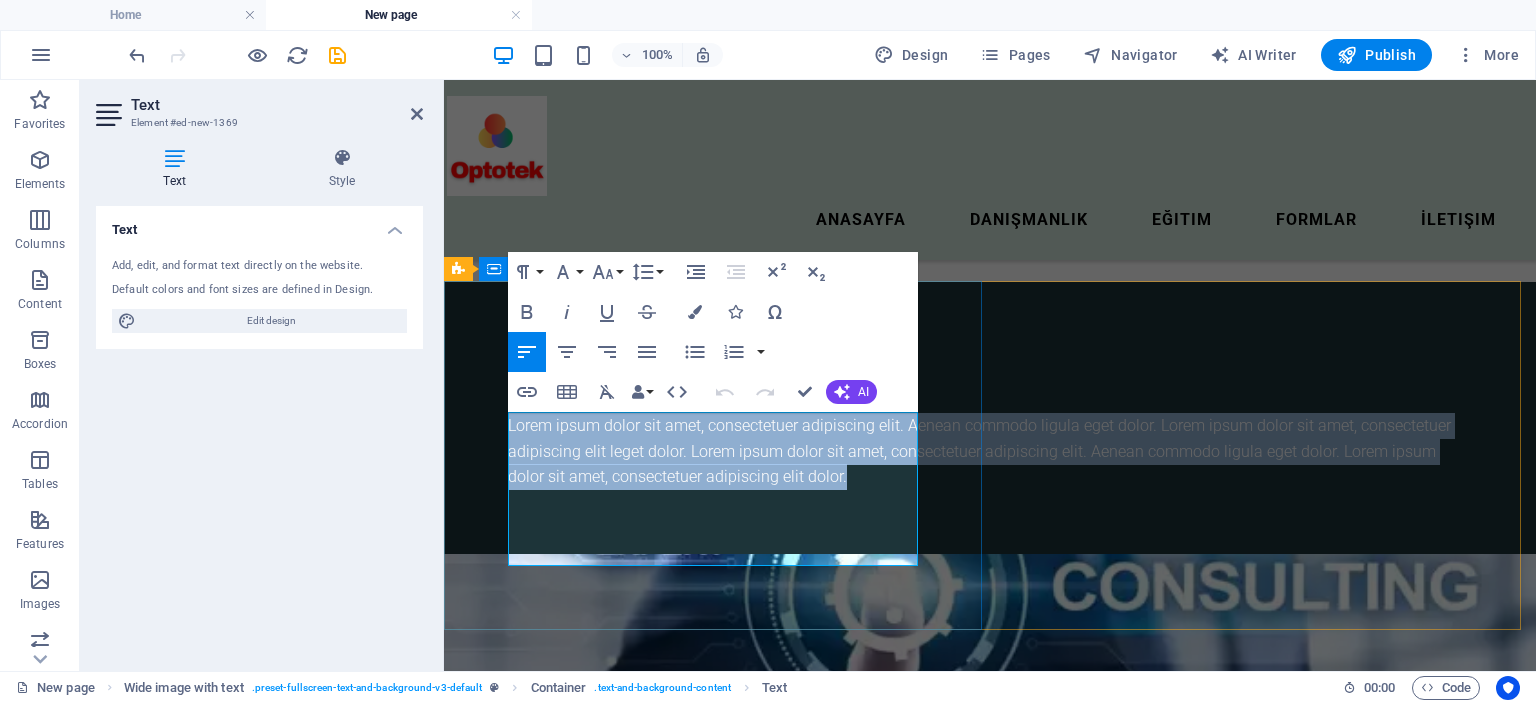 drag, startPoint x: 508, startPoint y: 423, endPoint x: 820, endPoint y: 563, distance: 341.97076 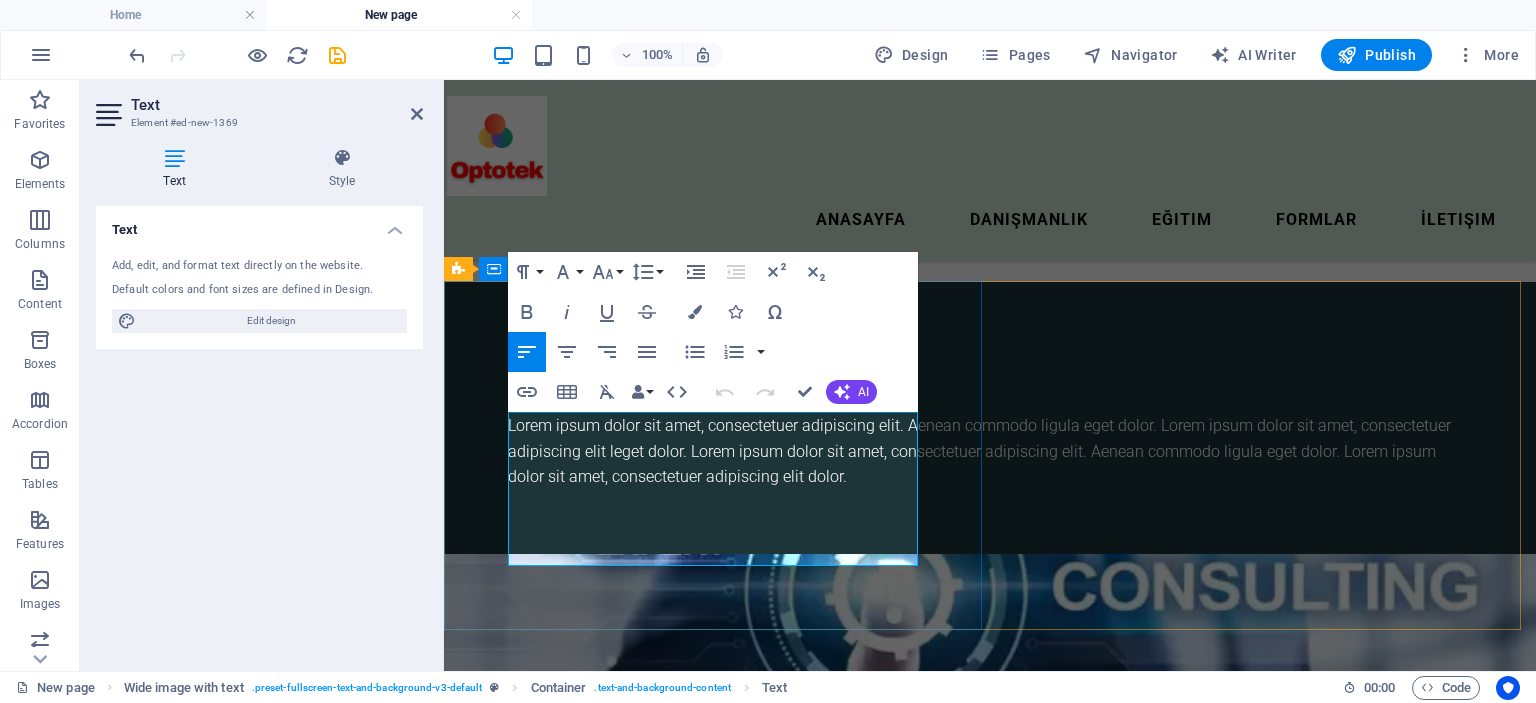 scroll, scrollTop: 13093, scrollLeft: 0, axis: vertical 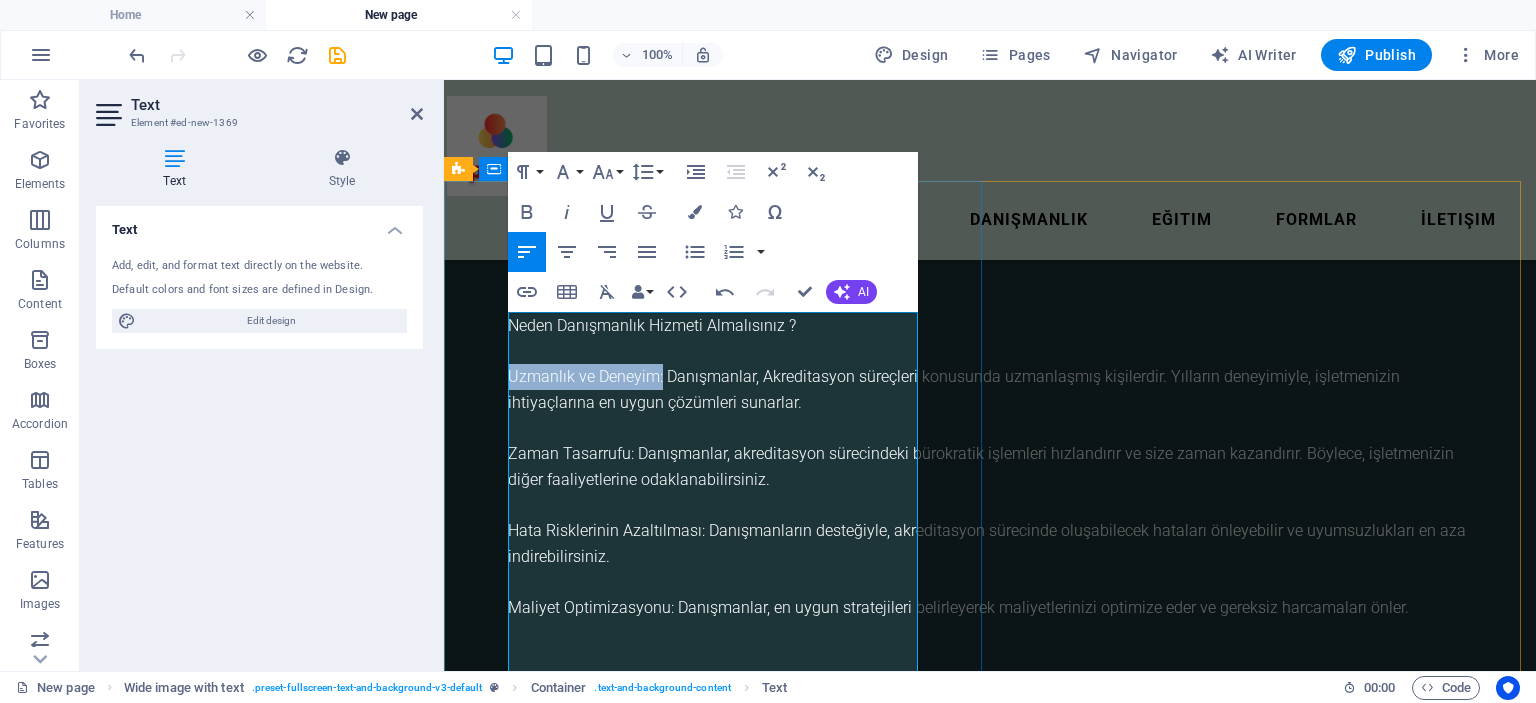 drag, startPoint x: 510, startPoint y: 374, endPoint x: 662, endPoint y: 377, distance: 152.0296 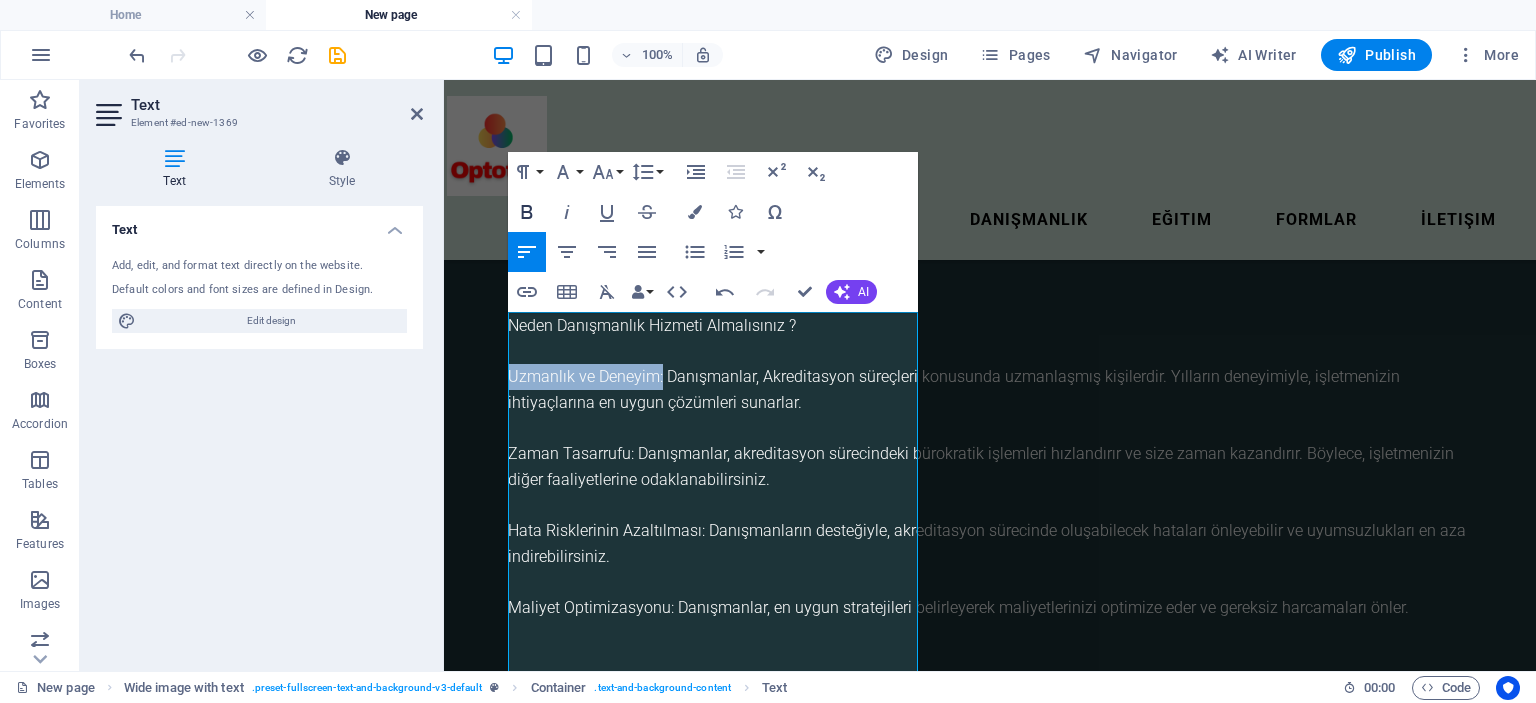 click 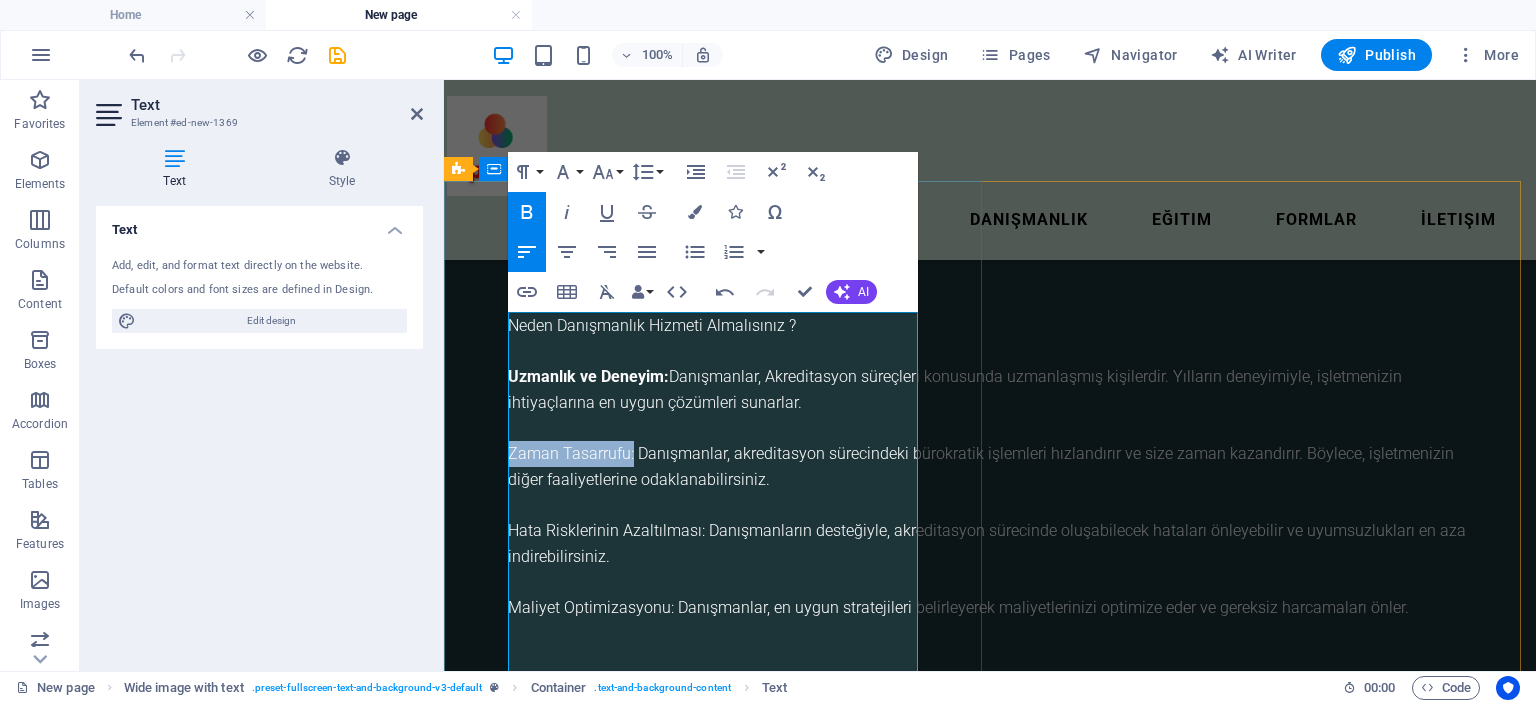 drag, startPoint x: 512, startPoint y: 503, endPoint x: 632, endPoint y: 495, distance: 120.26637 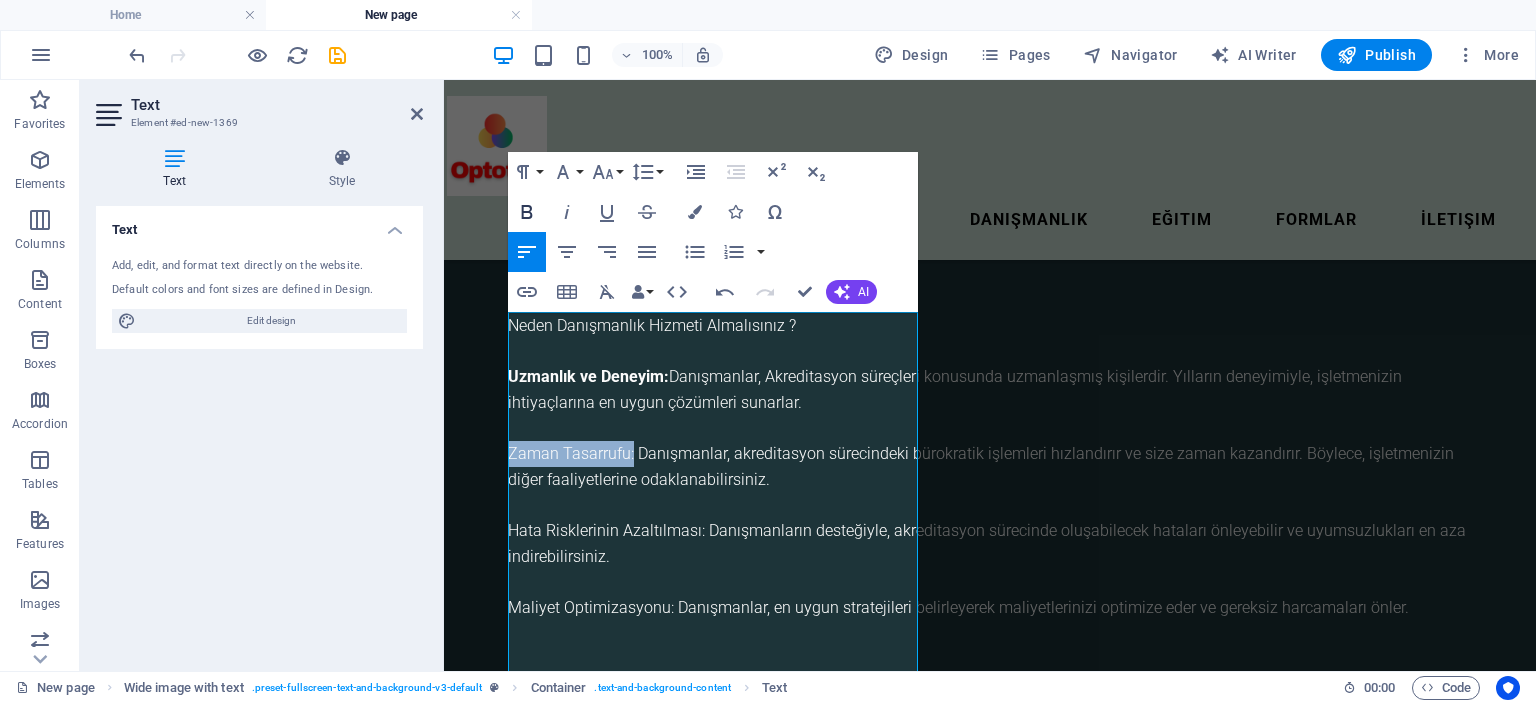 click 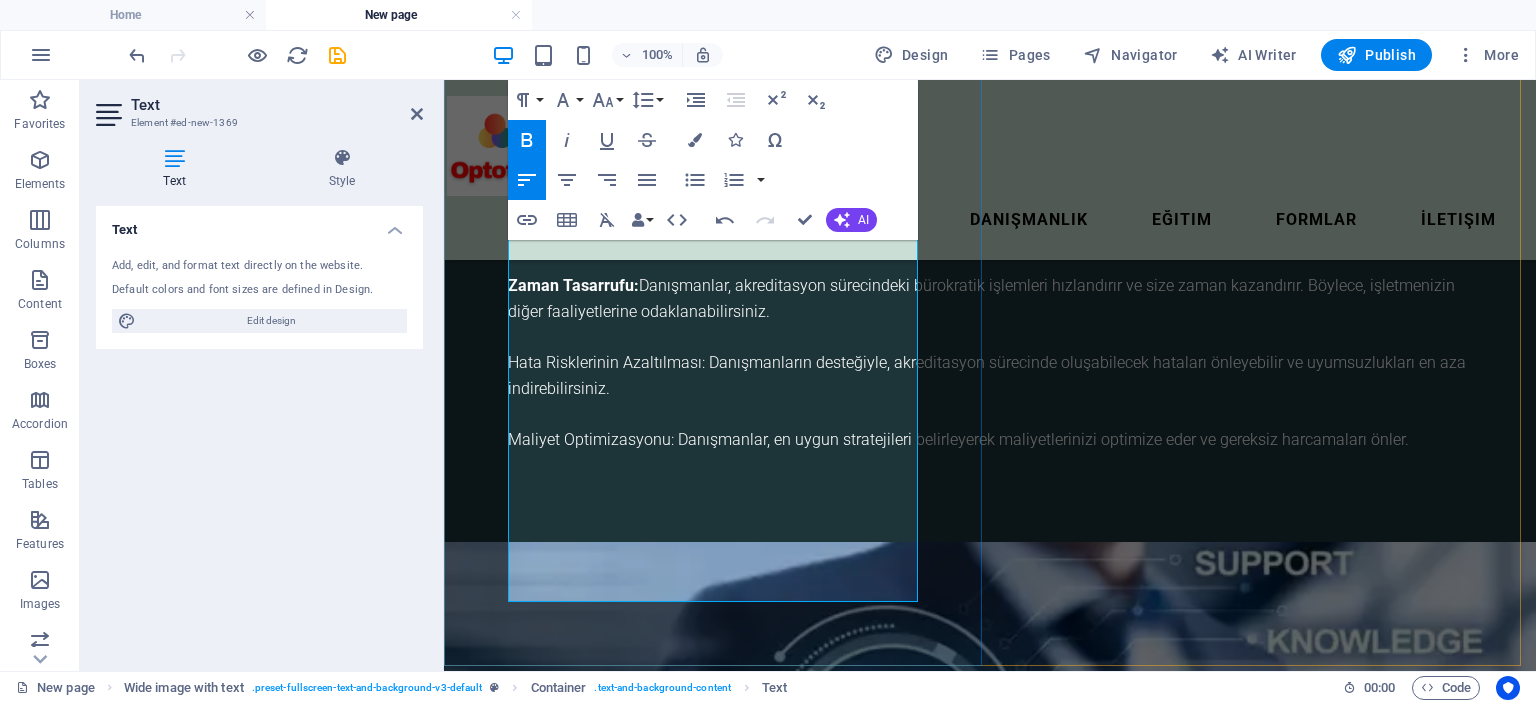 scroll, scrollTop: 532, scrollLeft: 0, axis: vertical 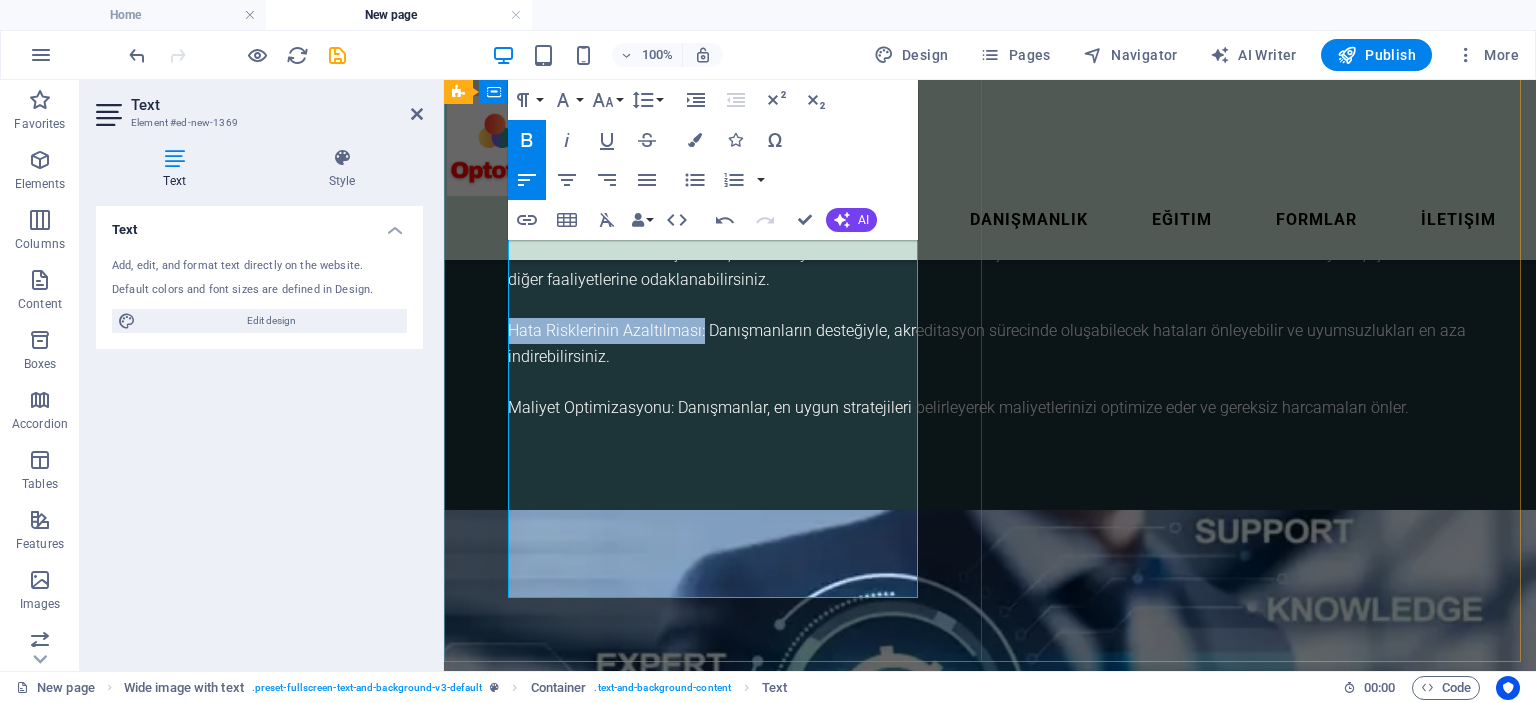 drag, startPoint x: 508, startPoint y: 404, endPoint x: 702, endPoint y: 399, distance: 194.06442 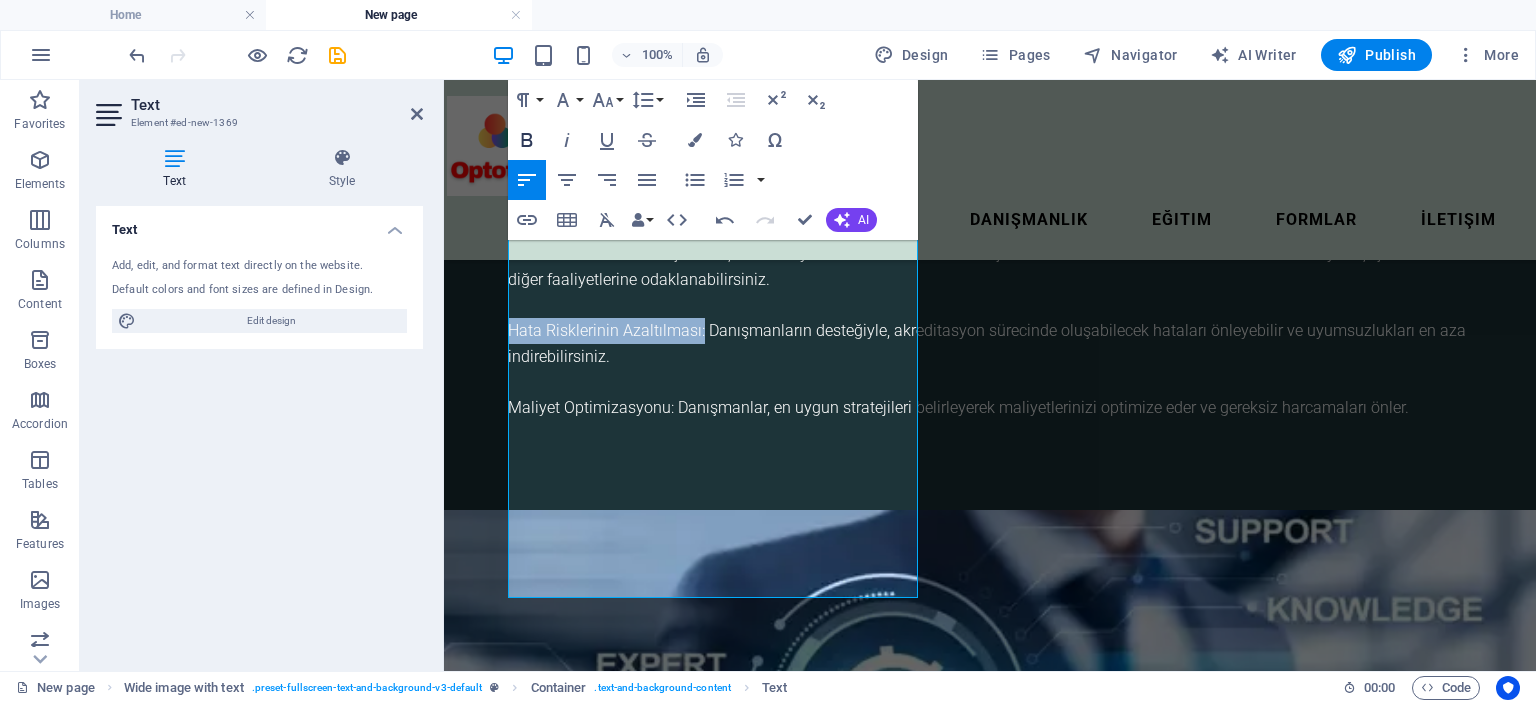 click 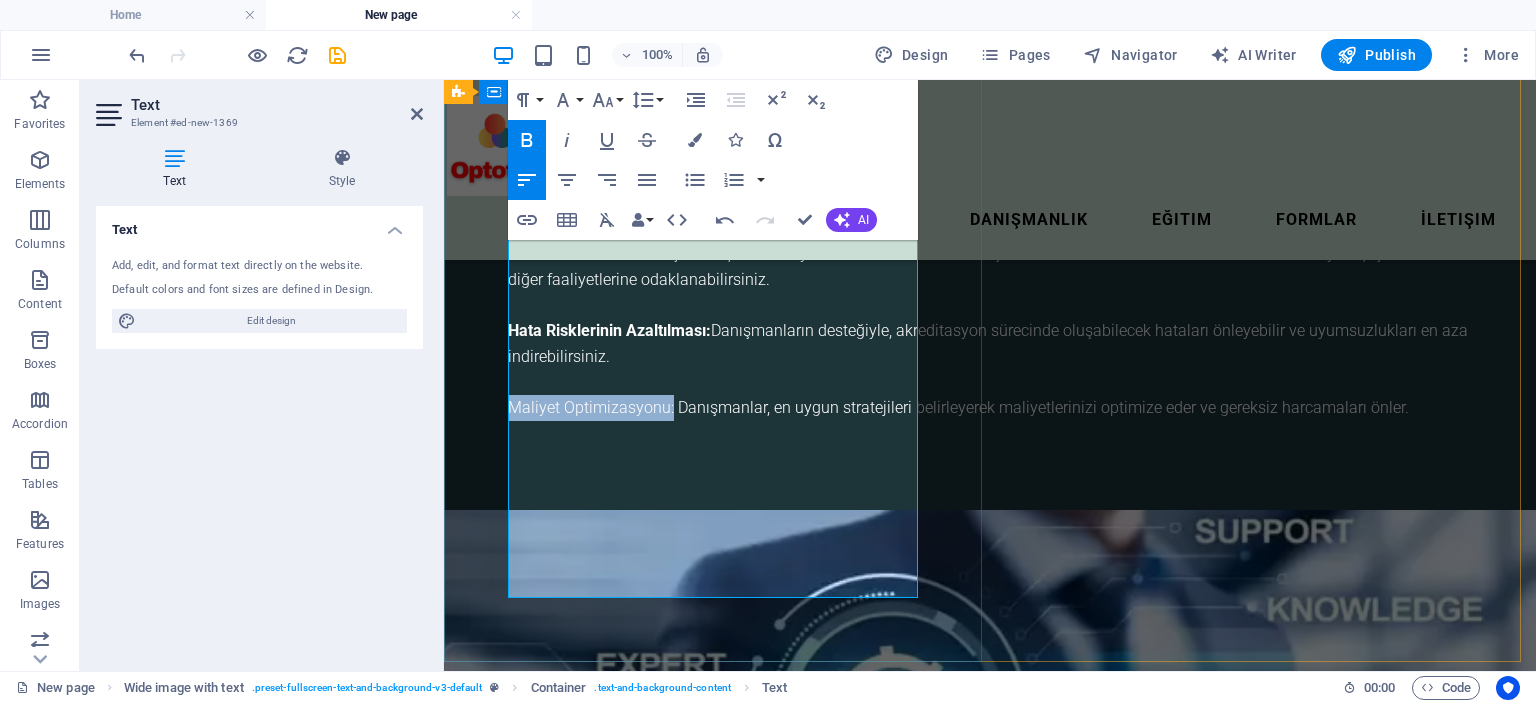 drag, startPoint x: 509, startPoint y: 508, endPoint x: 670, endPoint y: 513, distance: 161.07762 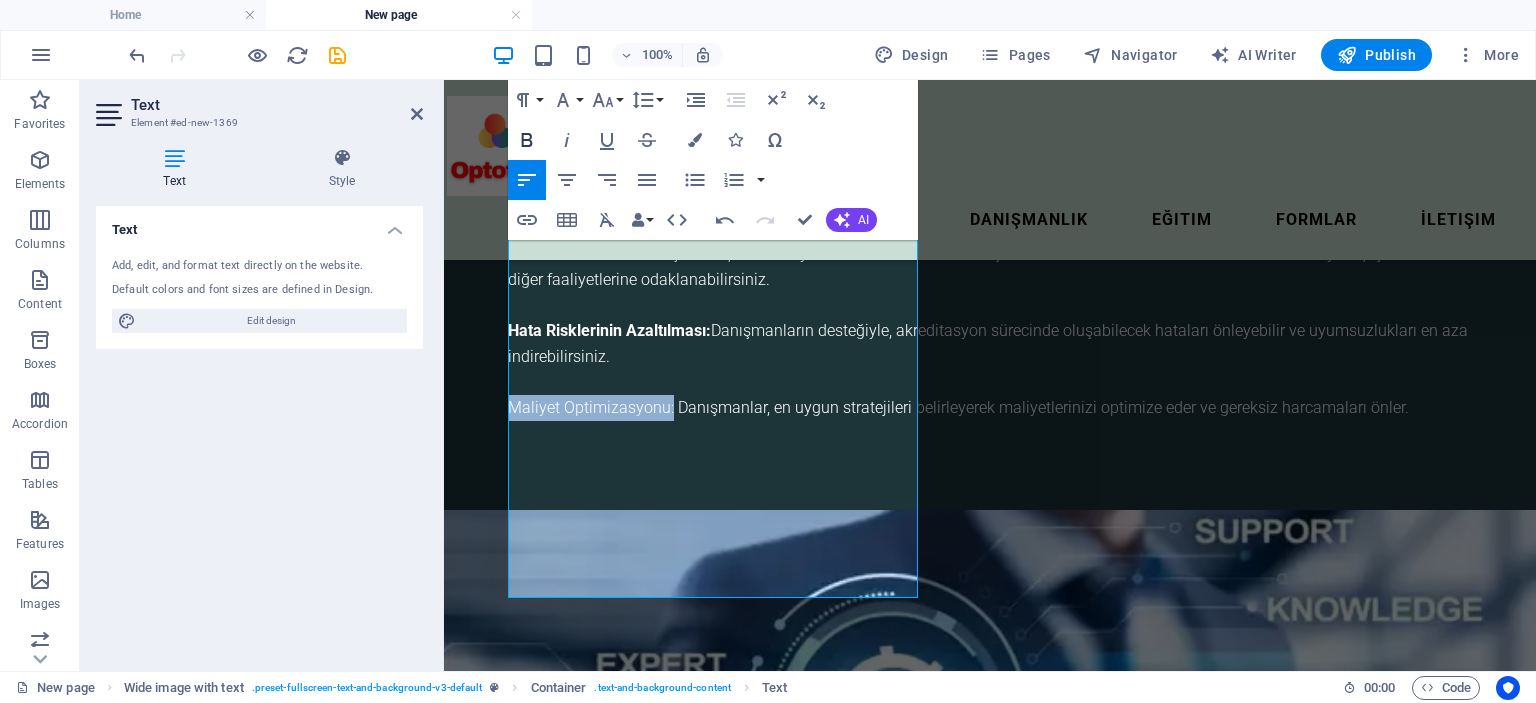 click 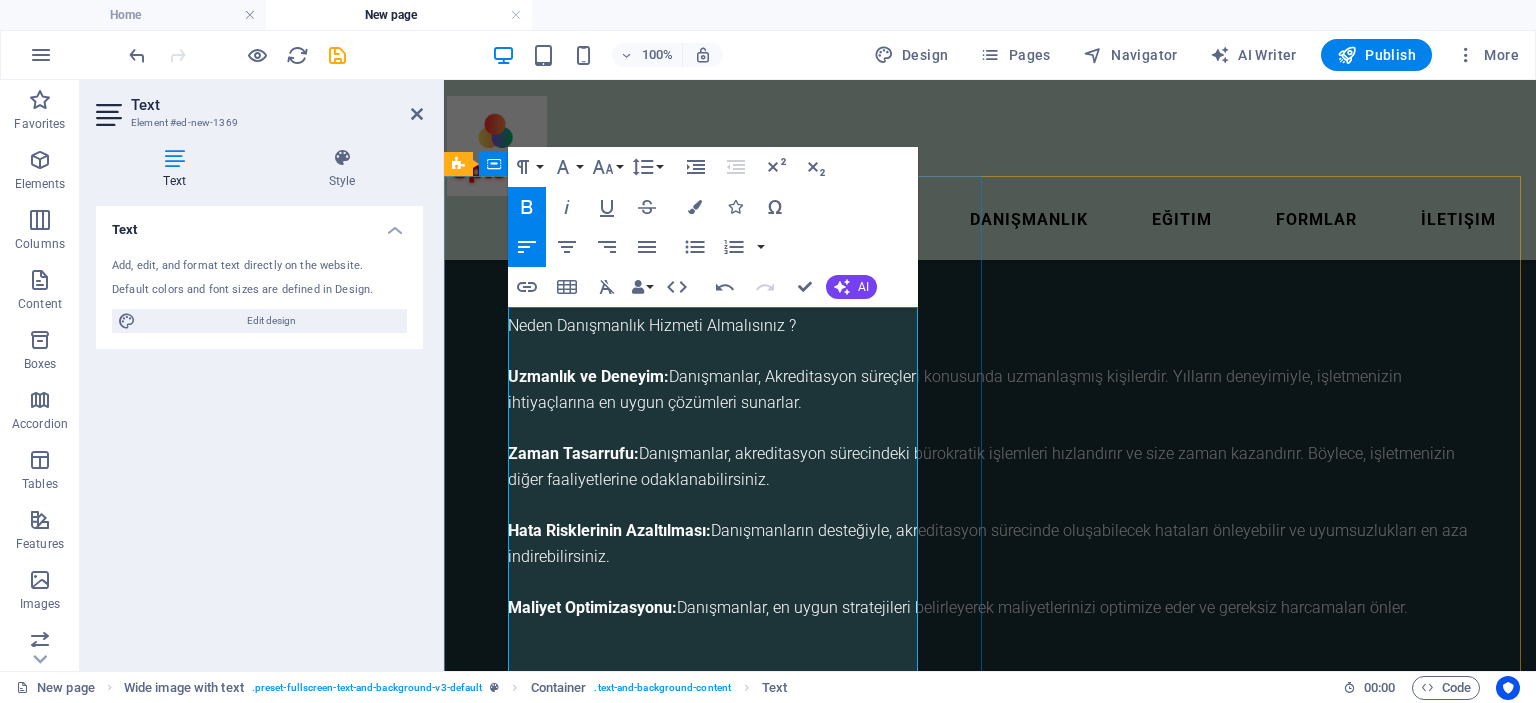 scroll, scrollTop: 332, scrollLeft: 0, axis: vertical 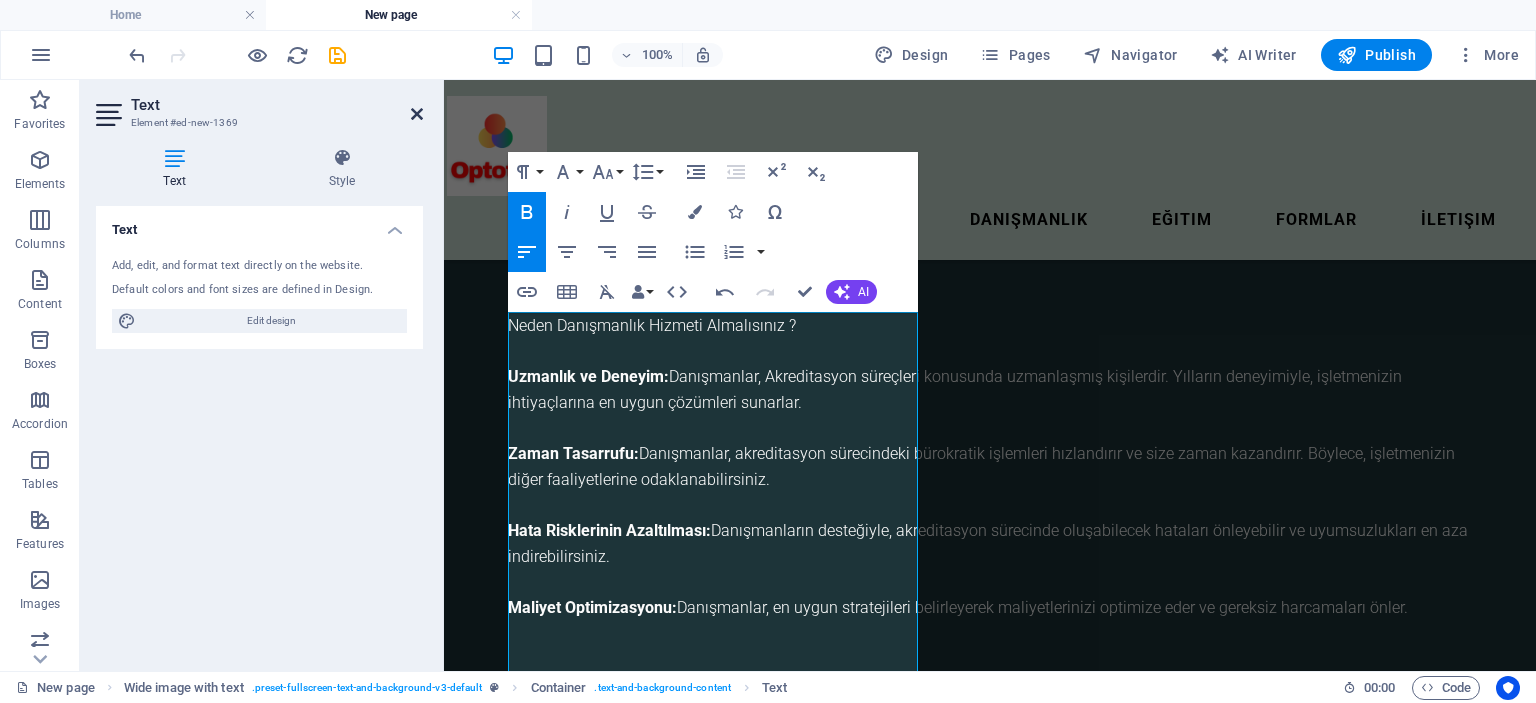click at bounding box center (417, 114) 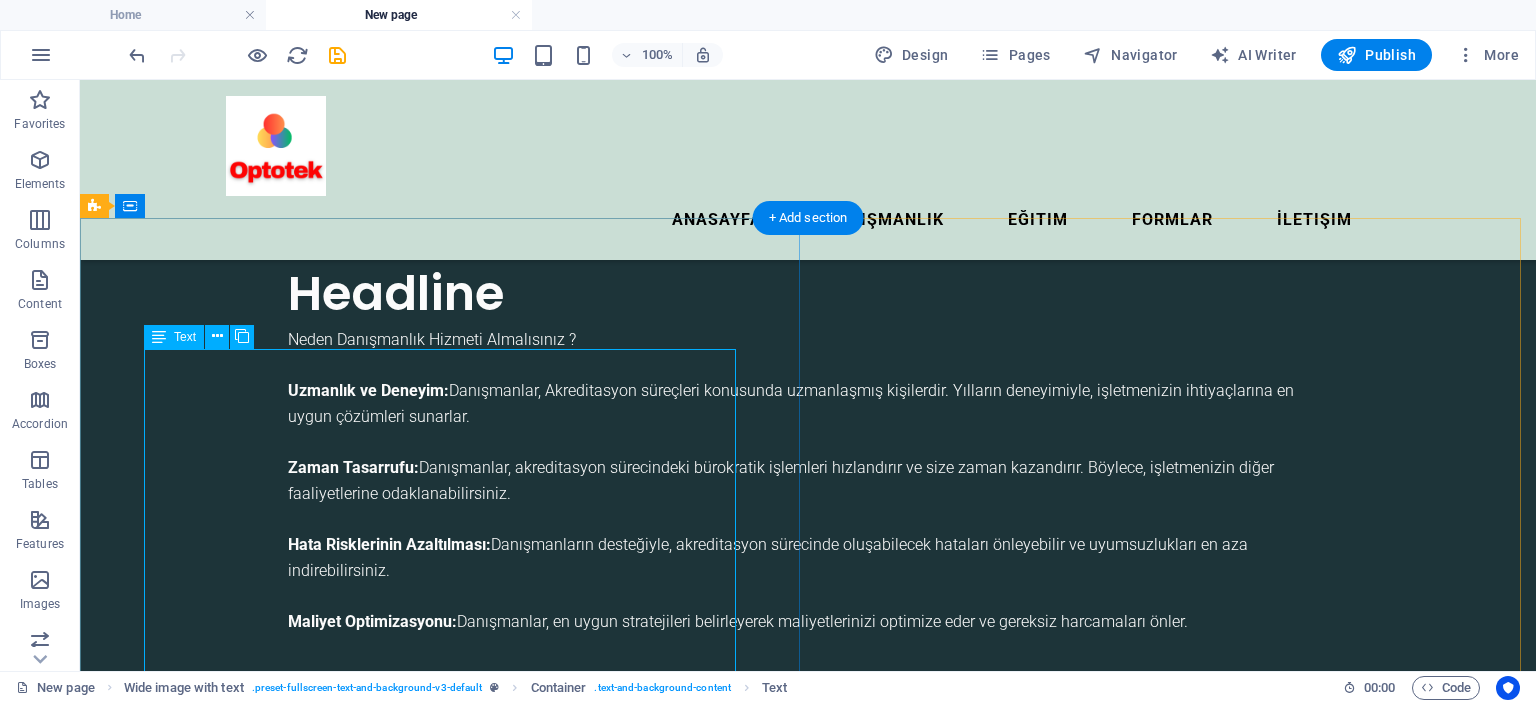 scroll, scrollTop: 432, scrollLeft: 0, axis: vertical 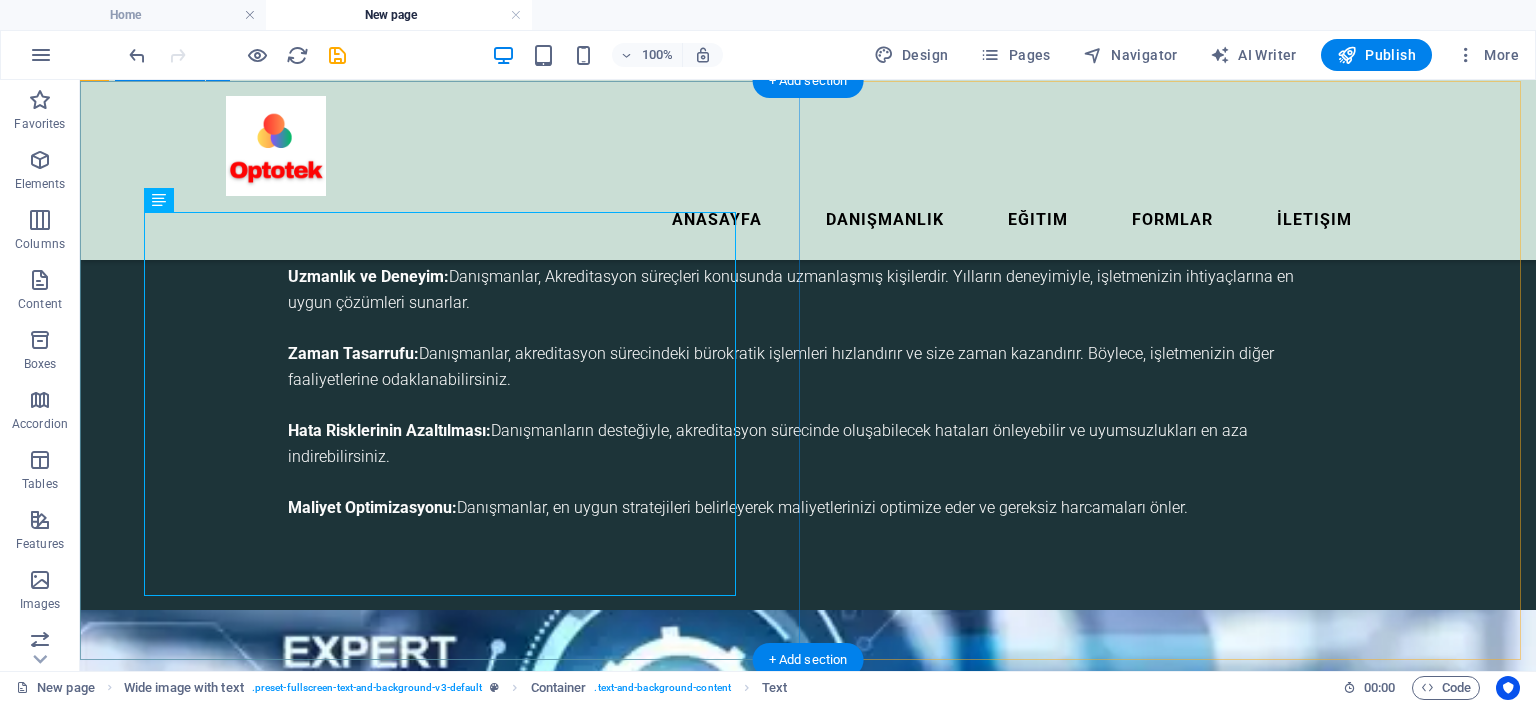 click on "Headline Neden Danışmanlık Hizmeti Almalısınız ? Uzmanlık ve Deneyim:  Danışmanlar, Akreditasyon süreçleri konusunda uzmanlaşmış kişilerdir. Yılların deneyimiyle, işletmenizin ihtiyaçlarına en uygun çözümleri sunarlar. Zaman Tasarrufu:  Danışmanlar, akreditasyon sürecindeki bürokratik işlemleri hızlandırır ve size zaman kazandırır. Böylece, işletmenizin diğer faaliyetlerine odaklanabilirsiniz. Hata Risklerinin Azaltılması:  Danışmanların desteğiyle, akreditasyon sürecinde oluşabilecek hataları önleyebilir ve uyumsuzlukları en aza indirebilirsiniz. Maliyet Optimizasyonu:  Danışmanlar, en uygun stratejileri belirleyerek maliyetlerinizi optimize eder ve gereksiz harcamaları önler." at bounding box center [808, 346] 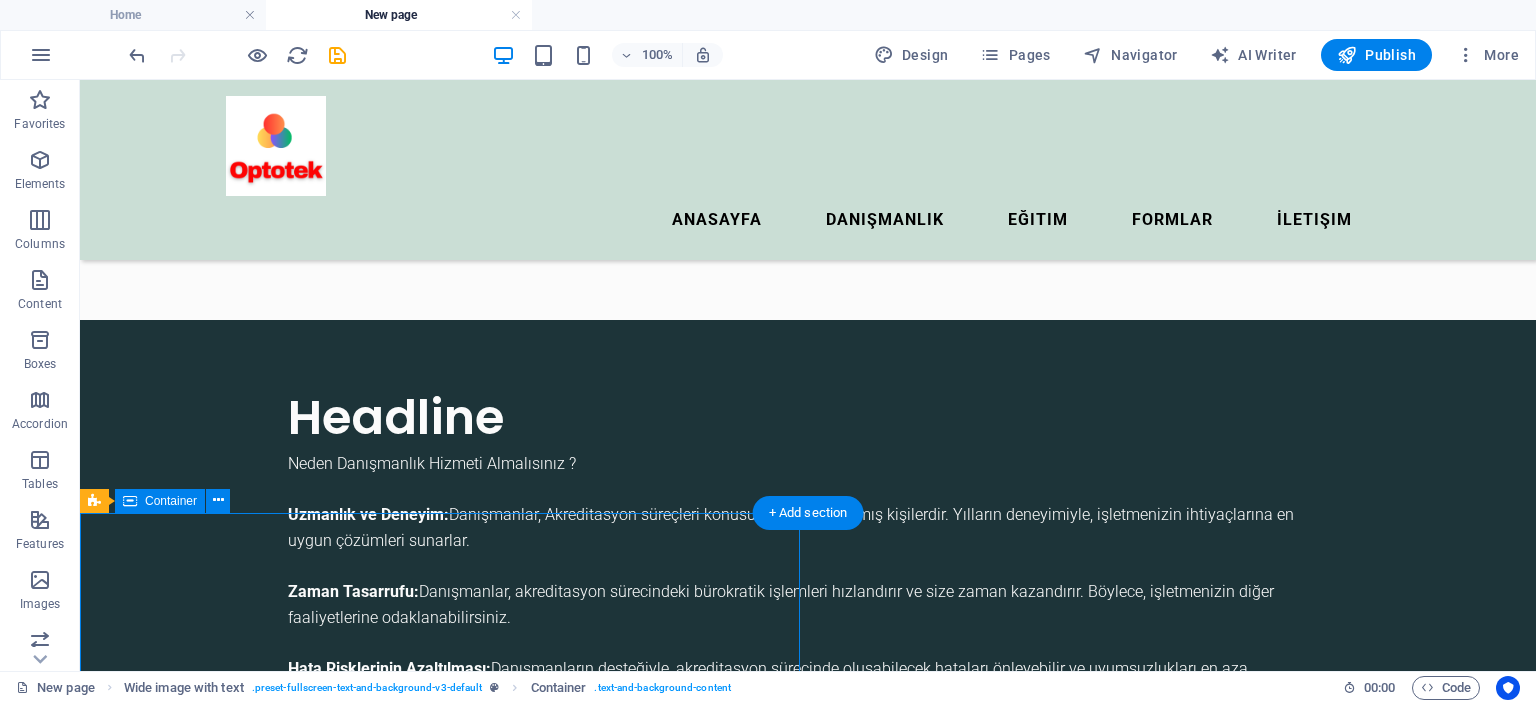 scroll, scrollTop: 0, scrollLeft: 0, axis: both 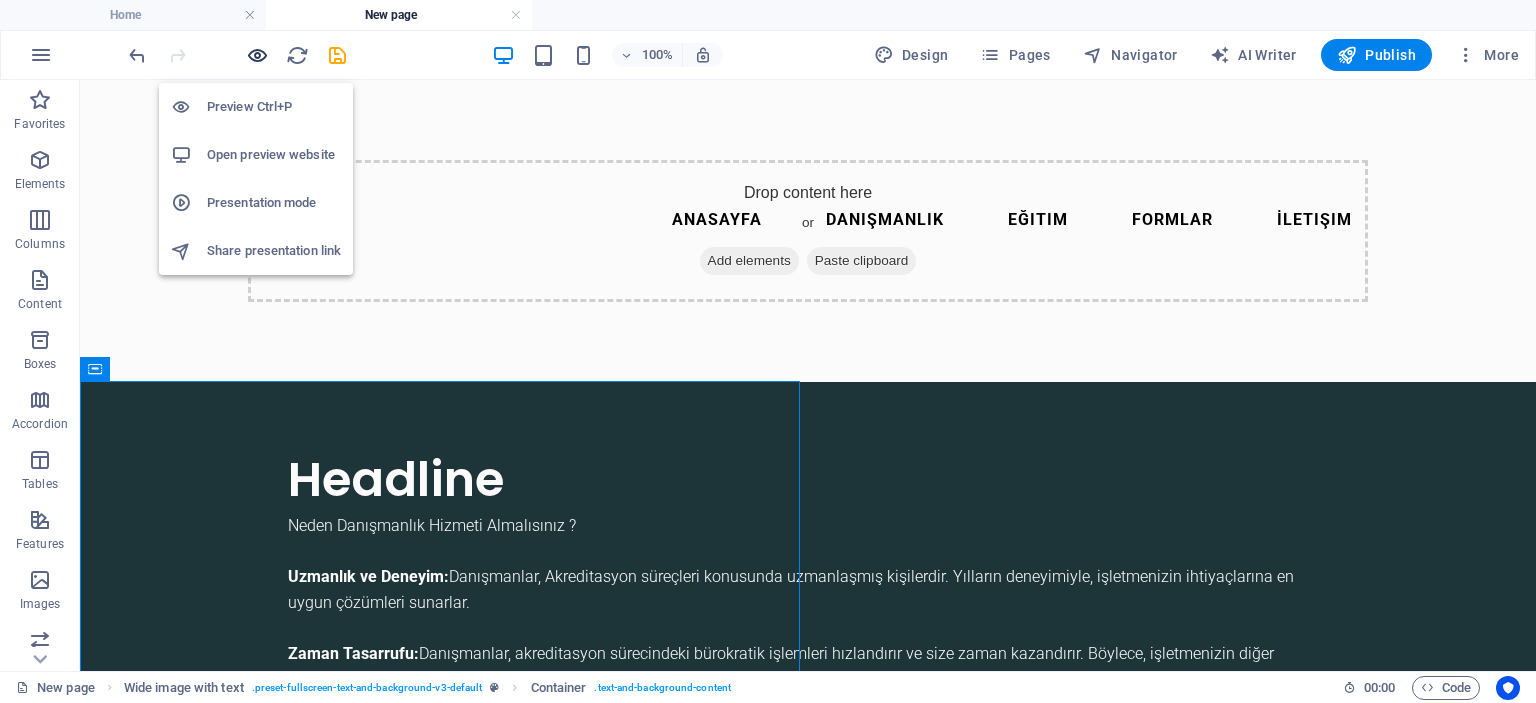 click at bounding box center (257, 55) 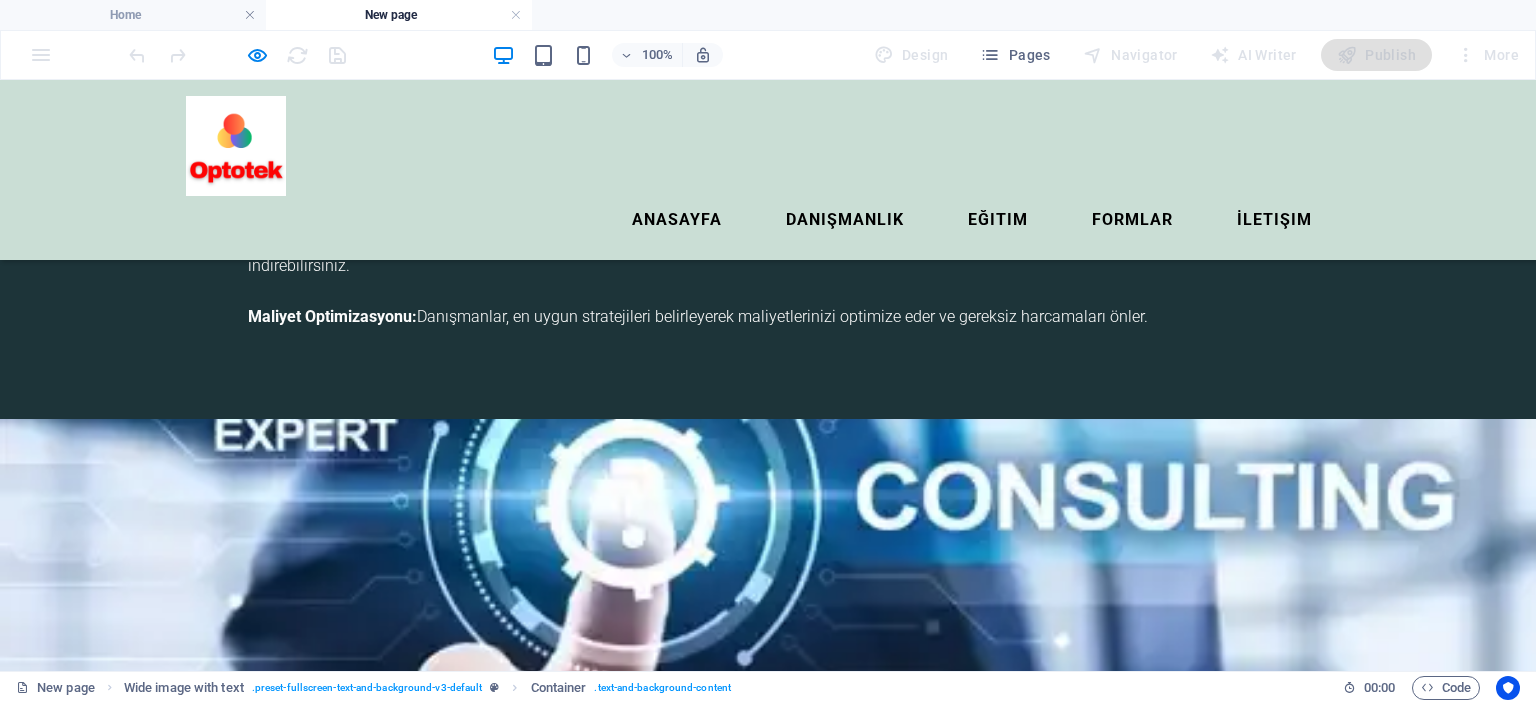 scroll, scrollTop: 0, scrollLeft: 0, axis: both 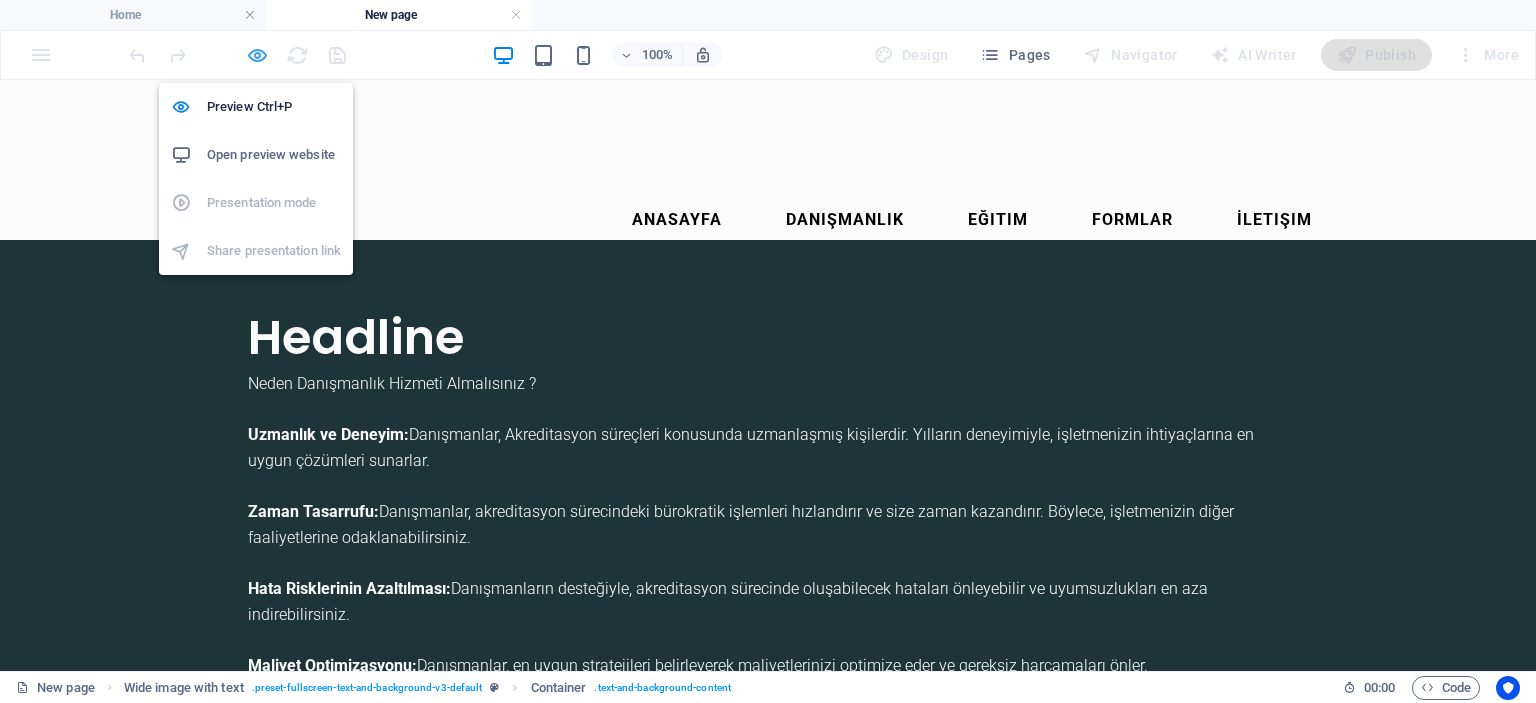 click at bounding box center (257, 55) 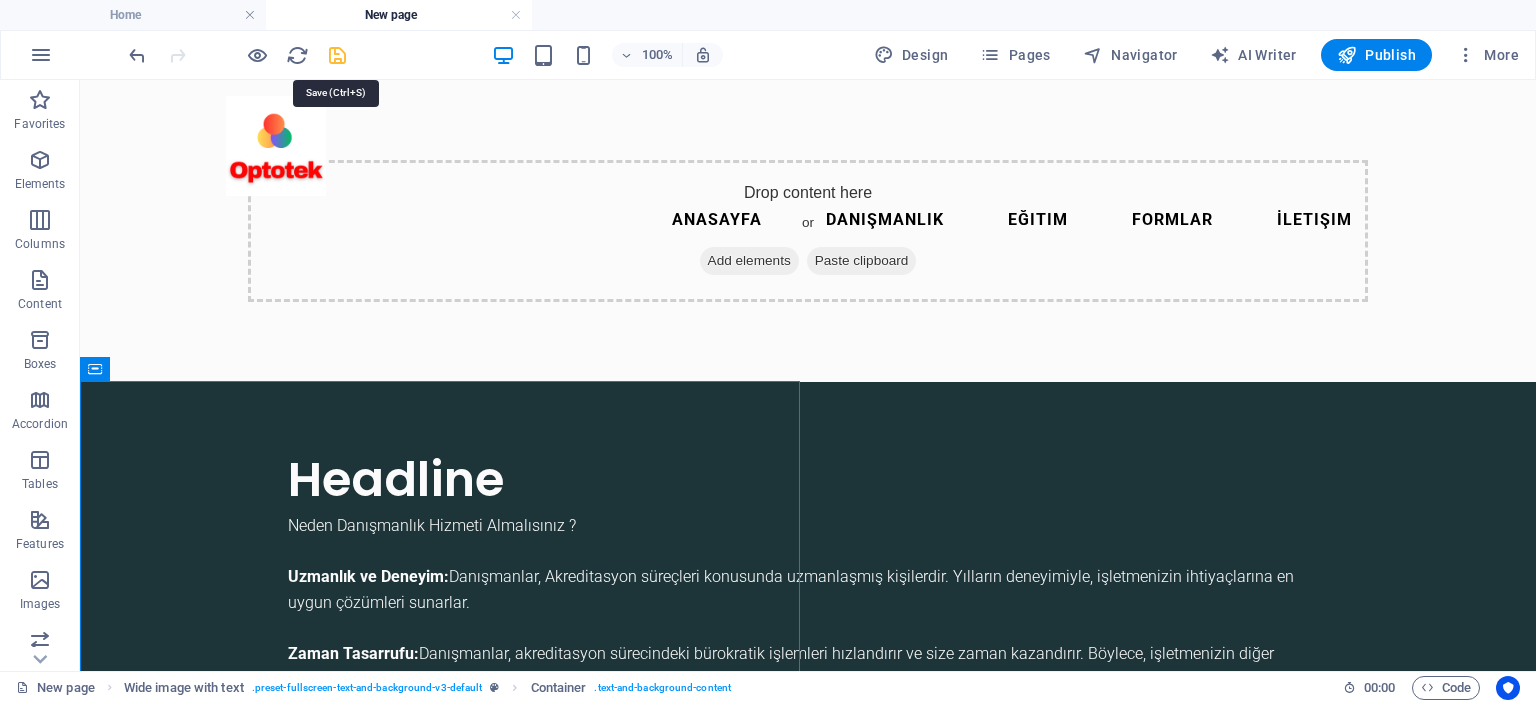drag, startPoint x: 340, startPoint y: 55, endPoint x: 277, endPoint y: 19, distance: 72.56032 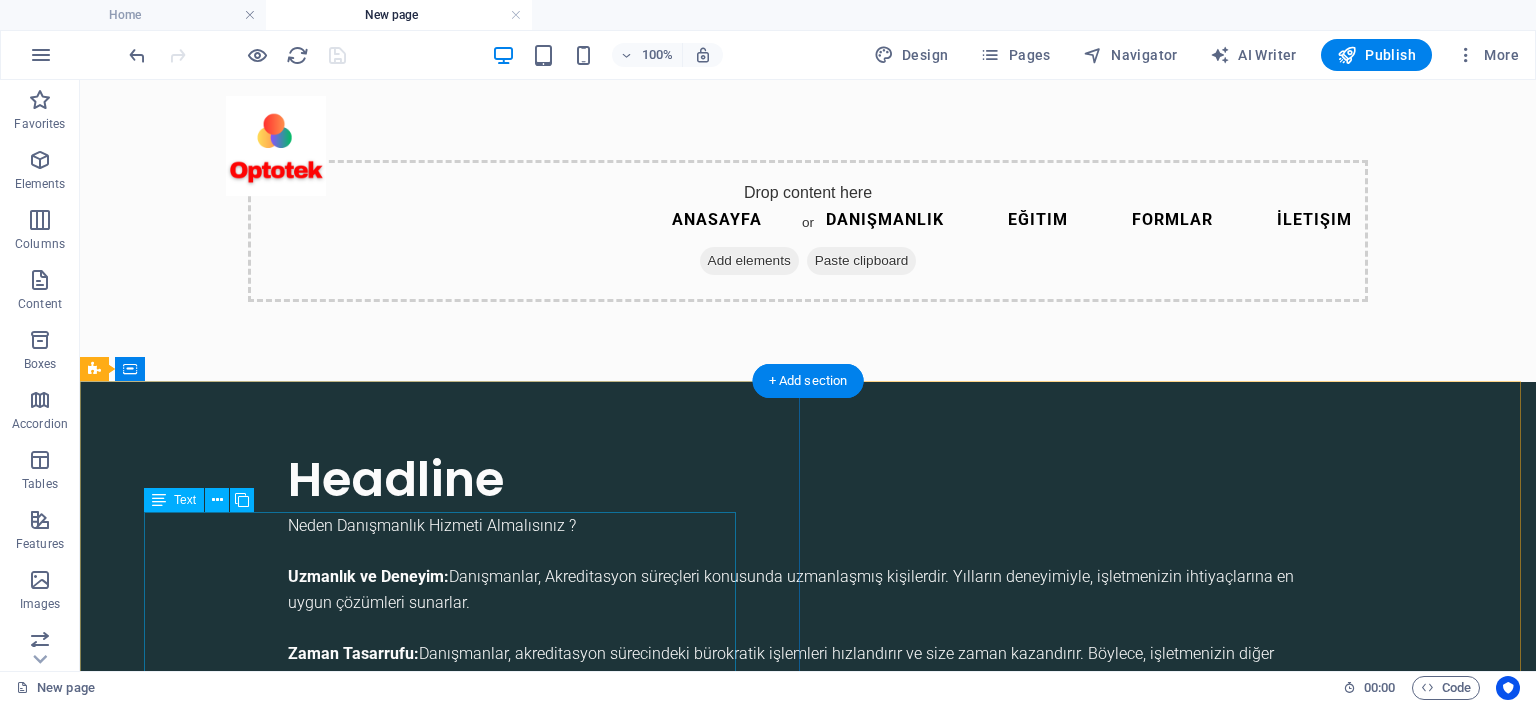 click on "Neden Danışmanlık Hizmeti Almalısınız ? Uzmanlık ve Deneyim:  Danışmanlar, Akreditasyon süreçleri konusunda uzmanlaşmış kişilerdir. Yılların deneyimiyle, işletmenizin ihtiyaçlarına en uygun çözümleri sunarlar. Zaman Tasarrufu:  Danışmanlar, akreditasyon sürecindeki bürokratik işlemleri hızlandırır ve size zaman kazandırır. Böylece, işletmenizin diğer faaliyetlerine odaklanabilirsiniz. Hata Risklerinin Azaltılması:  Danışmanların desteğiyle, akreditasyon sürecinde oluşabilecek hataları önleyebilir ve uyumsuzlukları en aza indirebilirsiniz. Maliyet Optimizasyonu:  Danışmanlar, en uygun stratejileri belirleyerek maliyetlerinizi optimize eder ve gereksiz harcamaları önler." at bounding box center [808, 679] 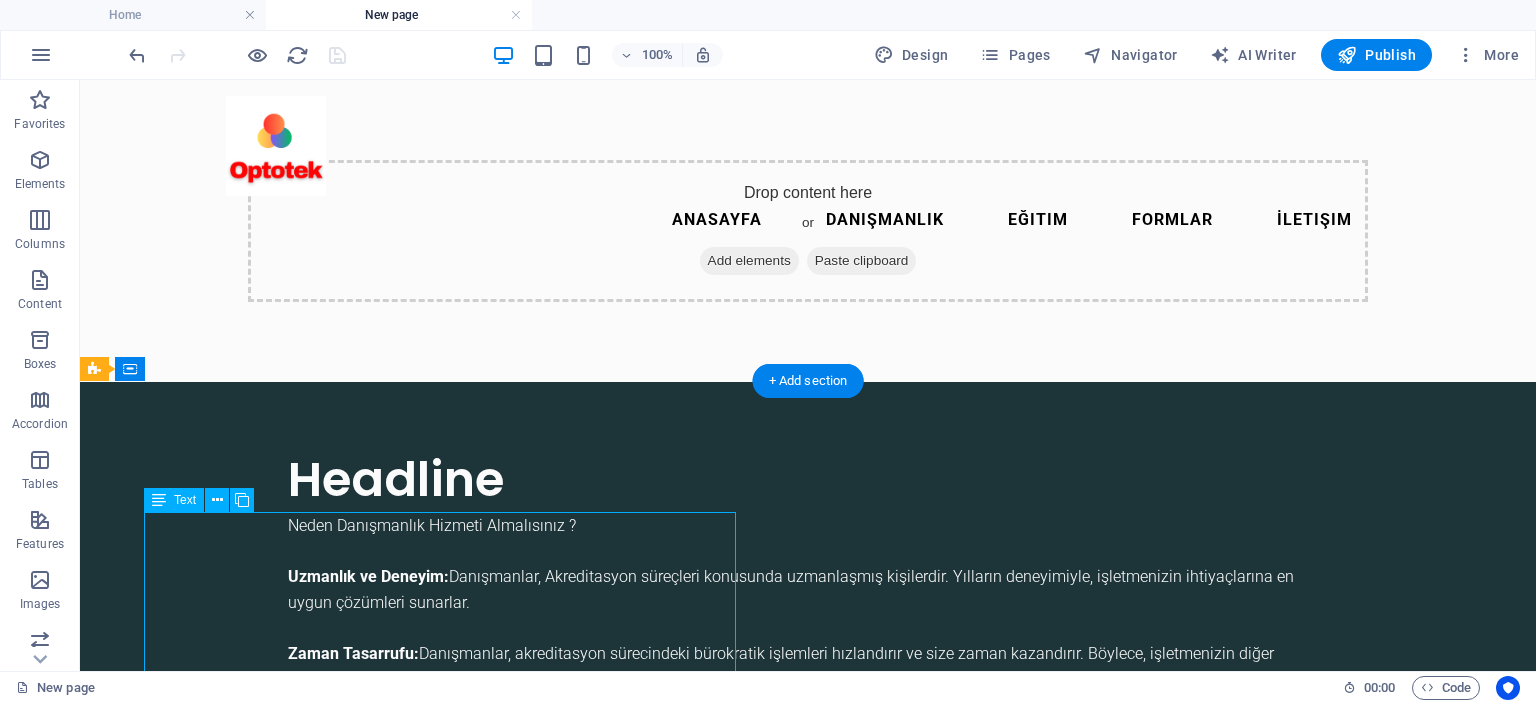 click on "Neden Danışmanlık Hizmeti Almalısınız ? Uzmanlık ve Deneyim:  Danışmanlar, Akreditasyon süreçleri konusunda uzmanlaşmış kişilerdir. Yılların deneyimiyle, işletmenizin ihtiyaçlarına en uygun çözümleri sunarlar. Zaman Tasarrufu:  Danışmanlar, akreditasyon sürecindeki bürokratik işlemleri hızlandırır ve size zaman kazandırır. Böylece, işletmenizin diğer faaliyetlerine odaklanabilirsiniz. Hata Risklerinin Azaltılması:  Danışmanların desteğiyle, akreditasyon sürecinde oluşabilecek hataları önleyebilir ve uyumsuzlukları en aza indirebilirsiniz. Maliyet Optimizasyonu:  Danışmanlar, en uygun stratejileri belirleyerek maliyetlerinizi optimize eder ve gereksiz harcamaları önler." at bounding box center [808, 679] 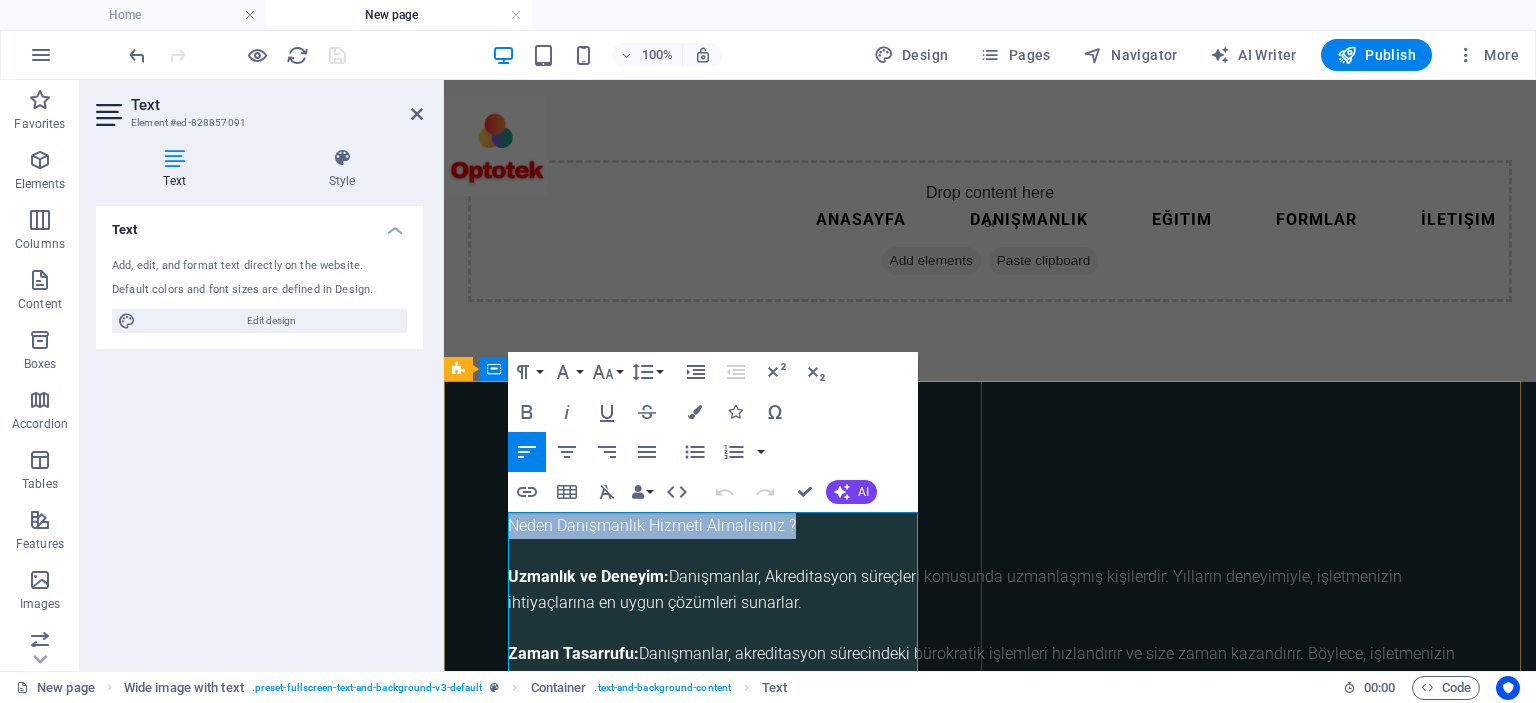 drag, startPoint x: 509, startPoint y: 522, endPoint x: 819, endPoint y: 523, distance: 310.00162 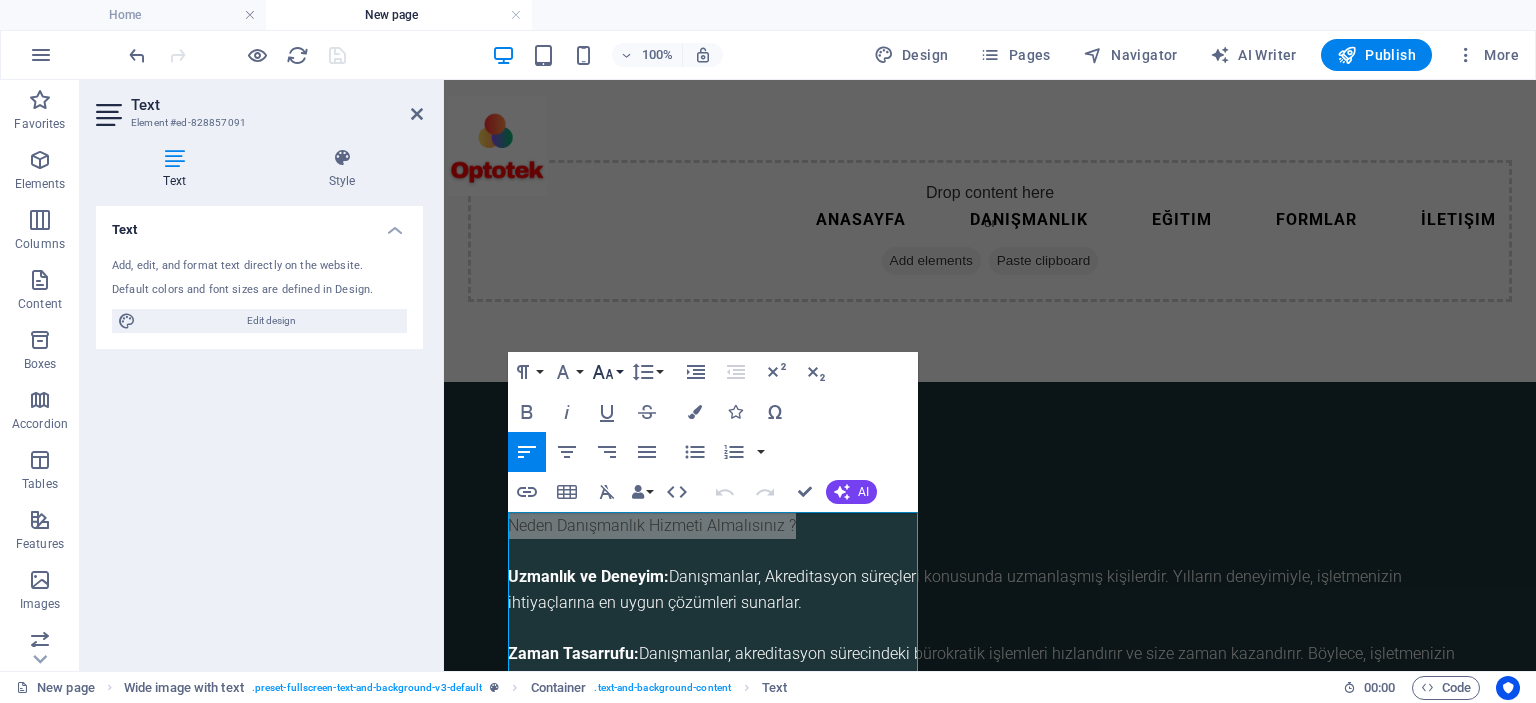 click on "Font Size" at bounding box center (607, 372) 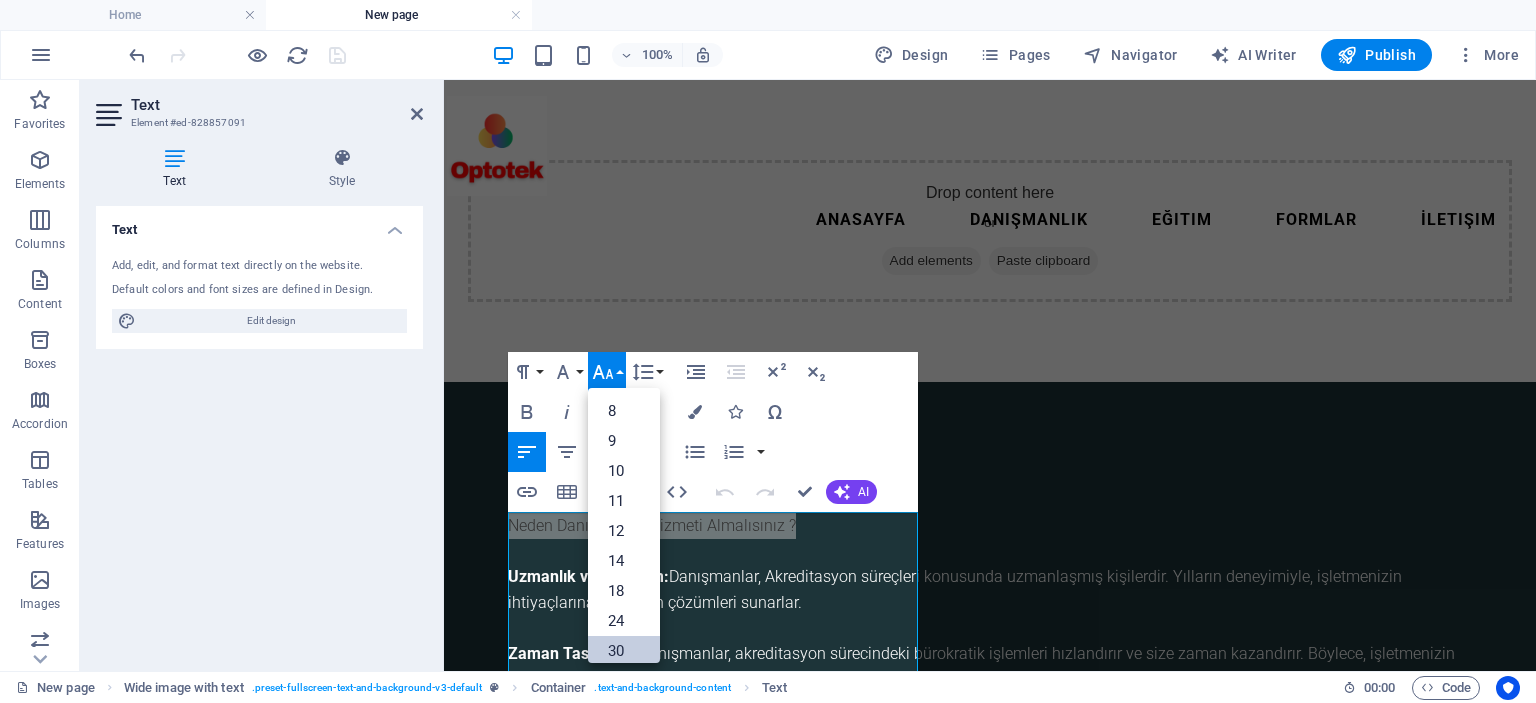 drag, startPoint x: 620, startPoint y: 643, endPoint x: 177, endPoint y: 563, distance: 450.16553 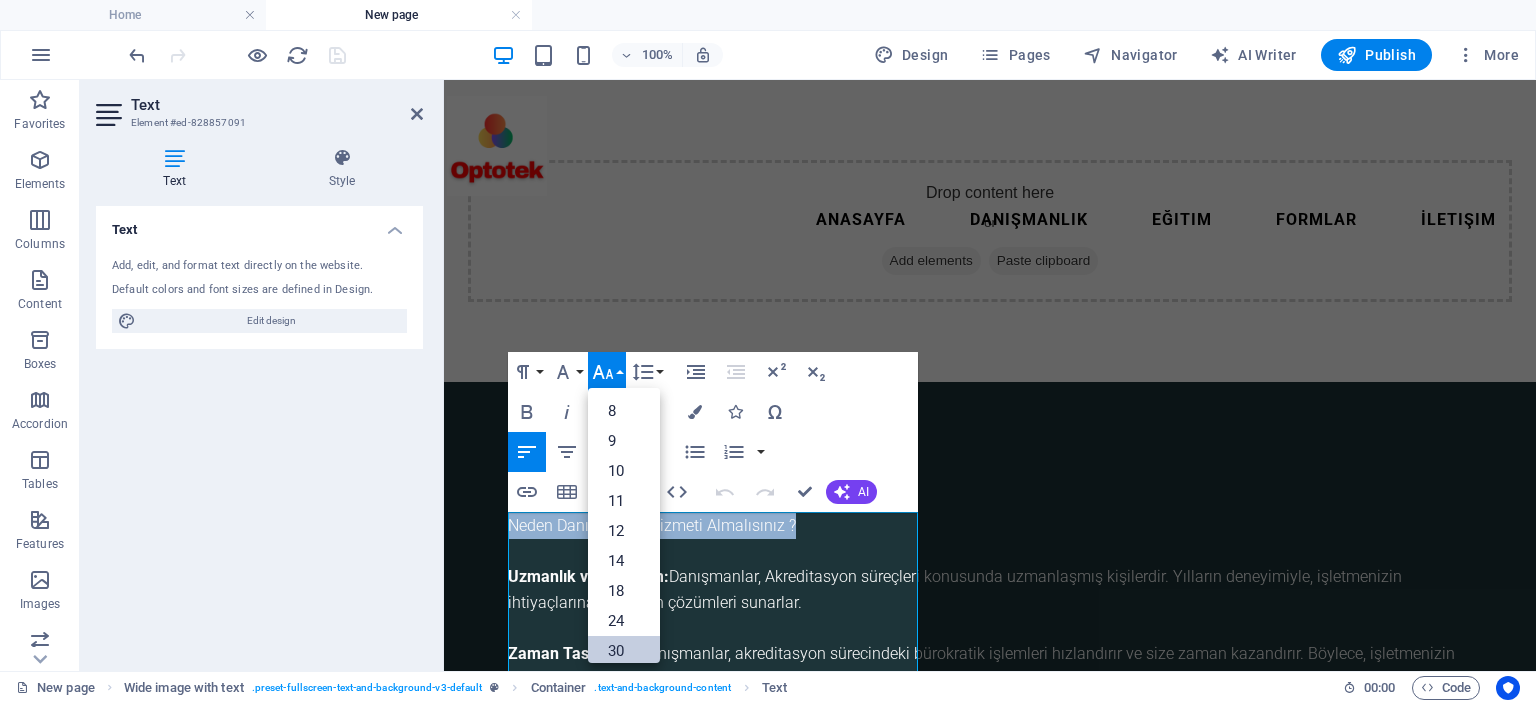 click on "30" at bounding box center (624, 651) 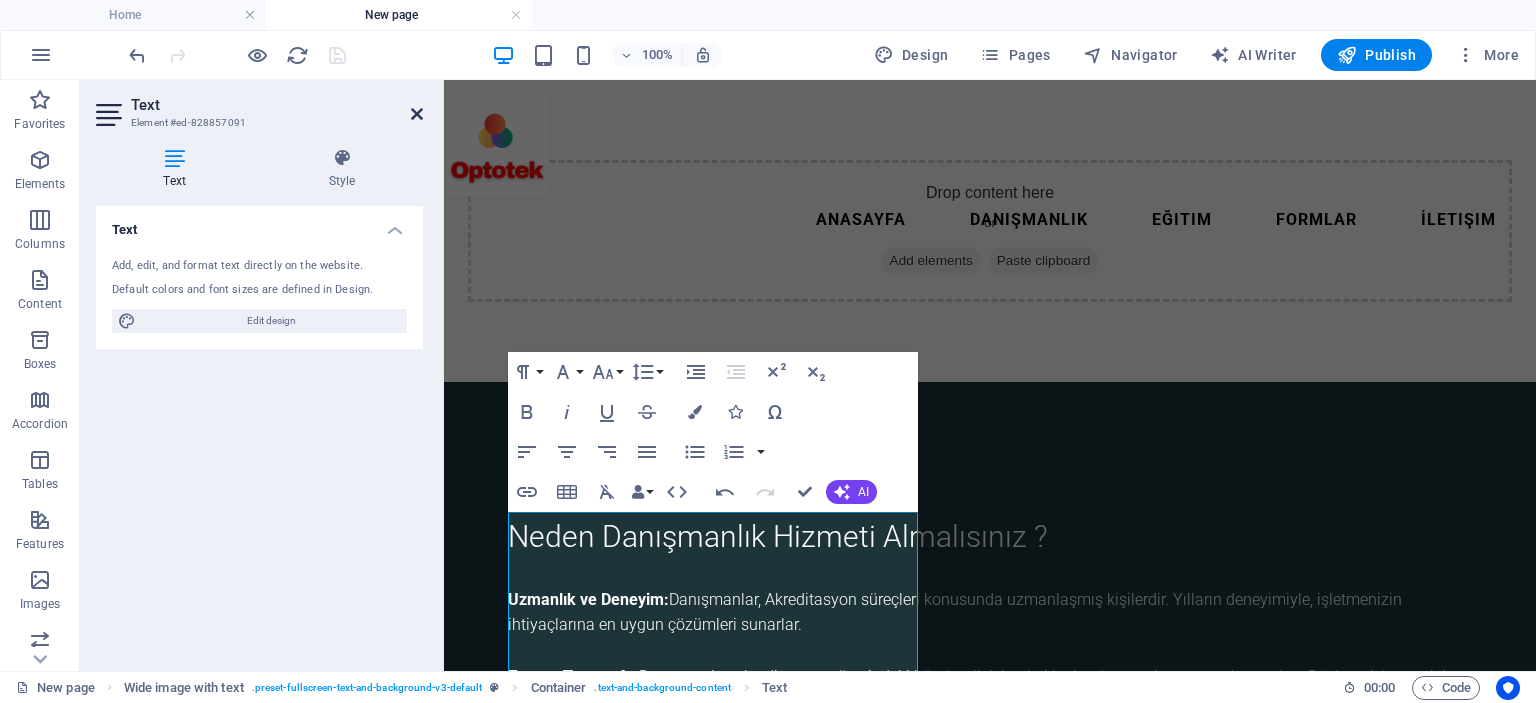 drag, startPoint x: 413, startPoint y: 115, endPoint x: 390, endPoint y: 62, distance: 57.77543 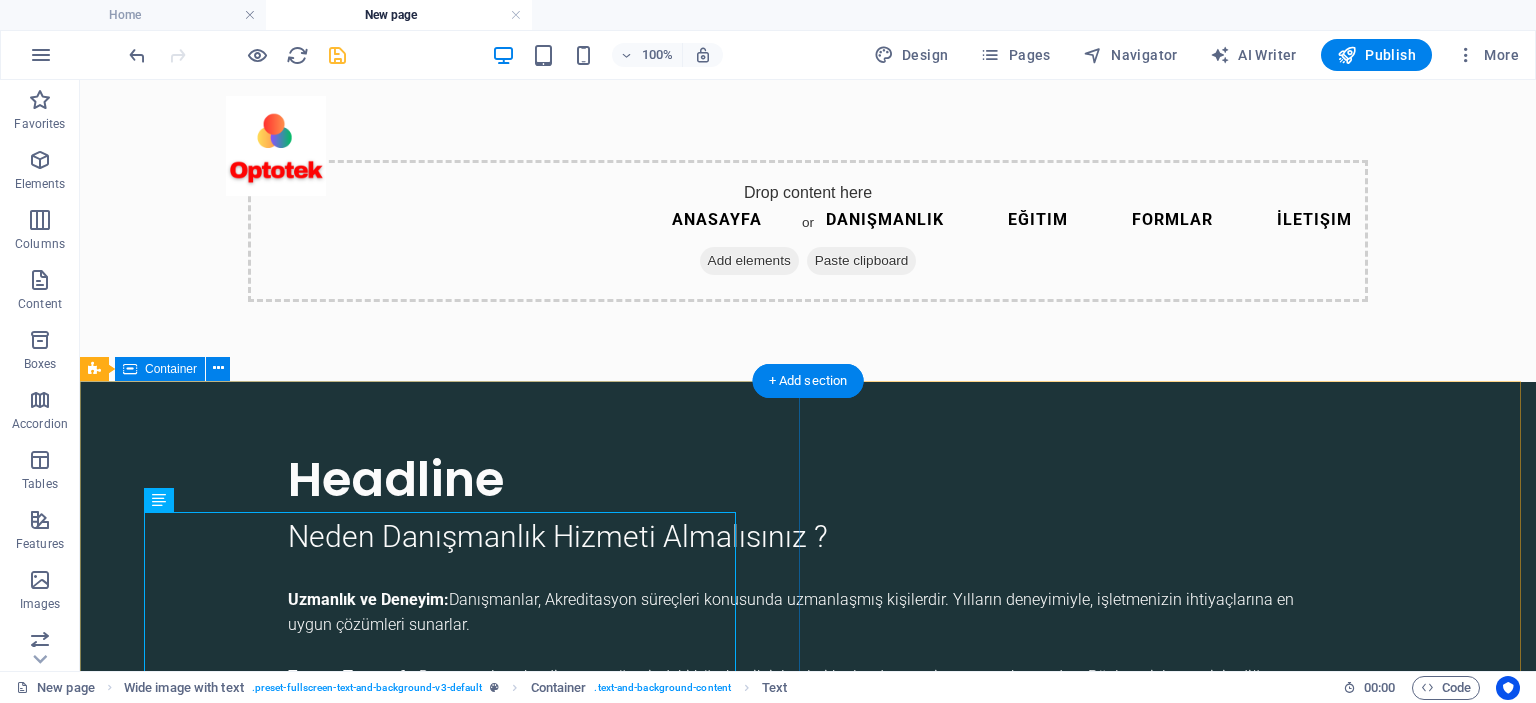 click on "Headline Neden Danışmanlık Hizmeti Almalısınız ? Uzmanlık ve Deneyim:  Danışmanlar, Akreditasyon süreçleri konusunda uzmanlaşmış kişilerdir. Yılların deneyimiyle, işletmenizin ihtiyaçlarına en uygun çözümleri sunarlar. Zaman Tasarrufu:  Danışmanlar, akreditasyon sürecindeki bürokratik işlemleri hızlandırır ve size zaman kazandırır. Böylece, işletmenizin diğer faaliyetlerine odaklanabilirsiniz. Hata Risklerinin Azaltılması:  Danışmanların desteğiyle, akreditasyon sürecinde oluşabilecek hataları önleyebilir ve uyumsuzlukları en aza indirebilirsiniz. Maliyet Optimizasyonu:  Danışmanlar, en uygun stratejileri belirleyerek maliyetlerinizi optimize eder ve gereksiz harcamaları önler." at bounding box center [808, 657] 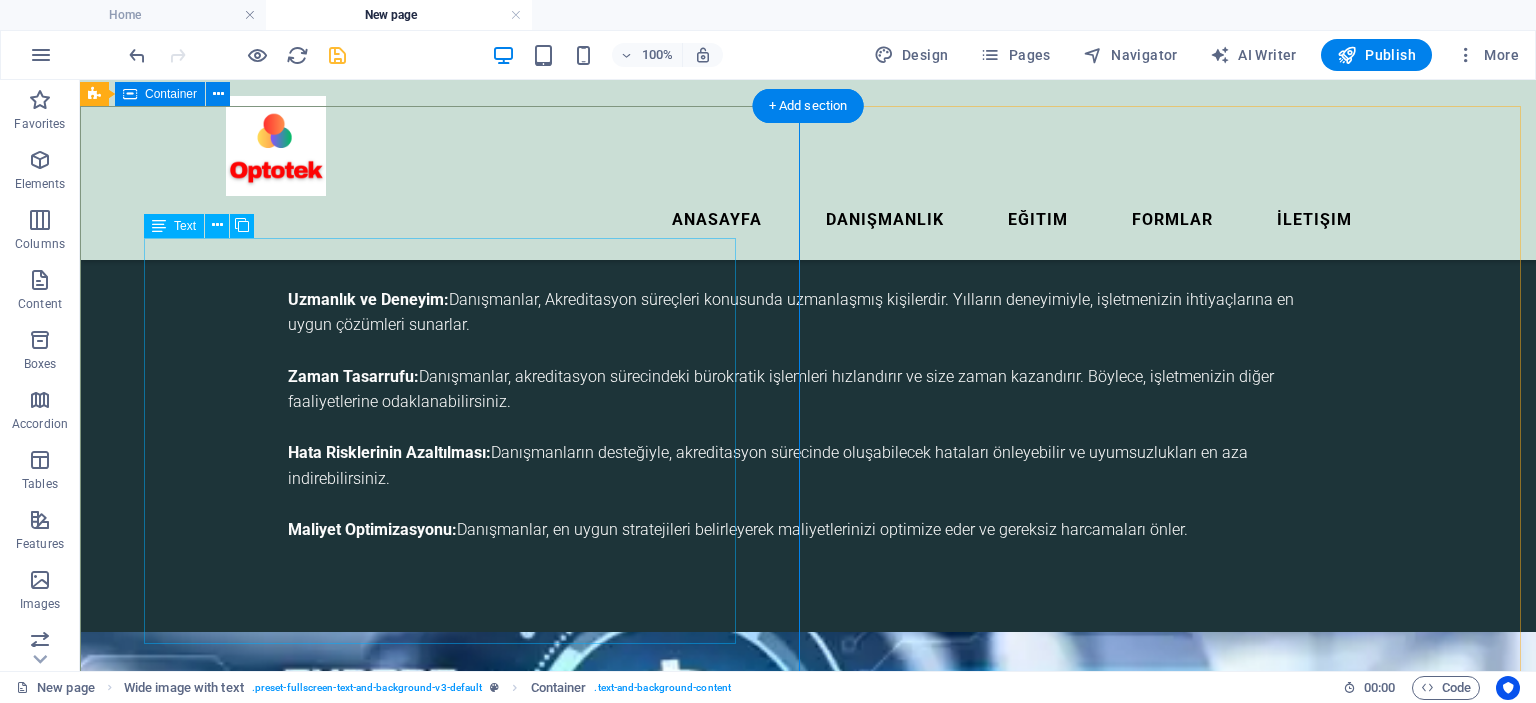 scroll, scrollTop: 332, scrollLeft: 0, axis: vertical 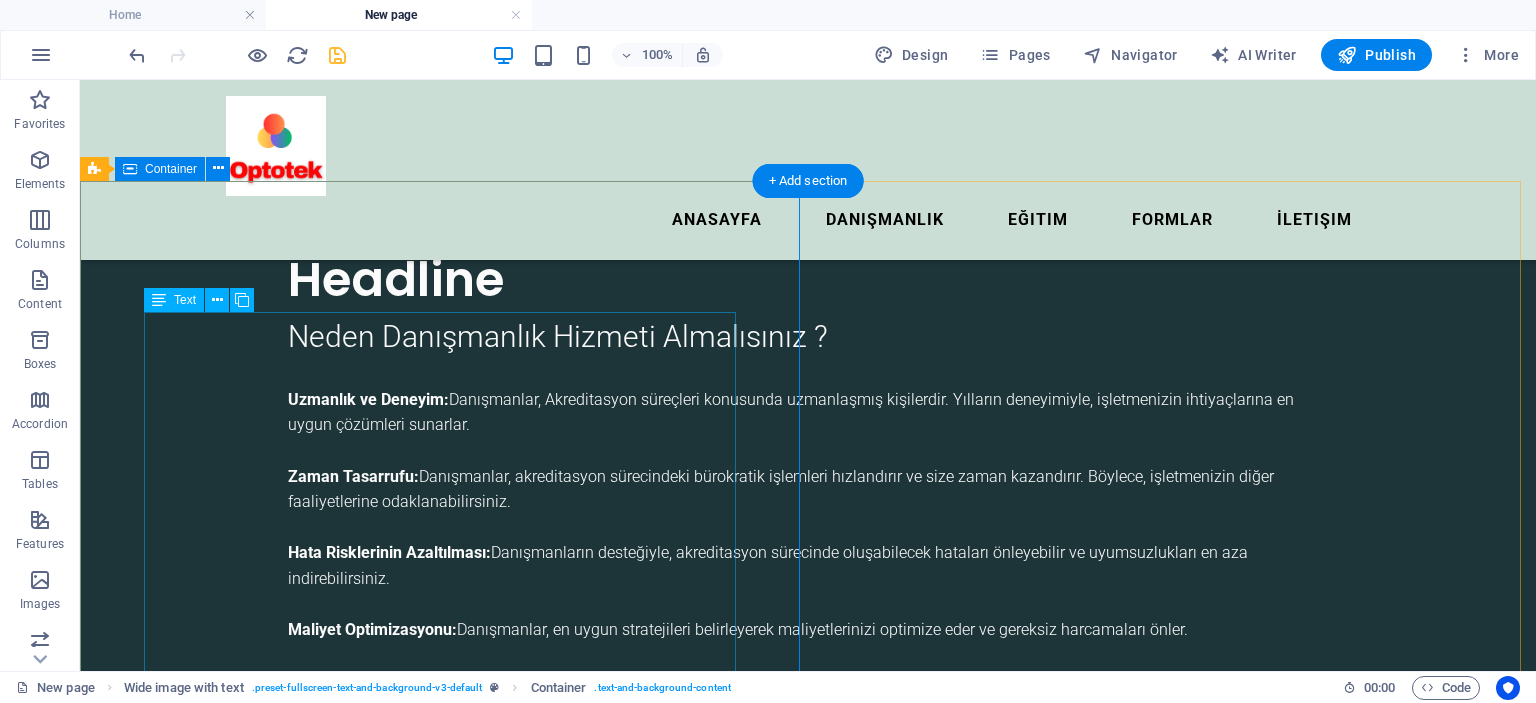 click on "Neden Danışmanlık Hizmeti Almalısınız ? Uzmanlık ve Deneyim:  Danışmanlar, Akreditasyon süreçleri konusunda uzmanlaşmış kişilerdir. Yılların deneyimiyle, işletmenizin ihtiyaçlarına en uygun çözümleri sunarlar. Zaman Tasarrufu:  Danışmanlar, akreditasyon sürecindeki bürokratik işlemleri hızlandırır ve size zaman kazandırır. Böylece, işletmenizin diğer faaliyetlerine odaklanabilirsiniz. Hata Risklerinin Azaltılması:  Danışmanların desteğiyle, akreditasyon sürecinde oluşabilecek hataları önleyebilir ve uyumsuzlukları en aza indirebilirsiniz. Maliyet Optimizasyonu:  Danışmanlar, en uygun stratejileri belirleyerek maliyetlerinizi optimize eder ve gereksiz harcamaları önler." at bounding box center [808, 490] 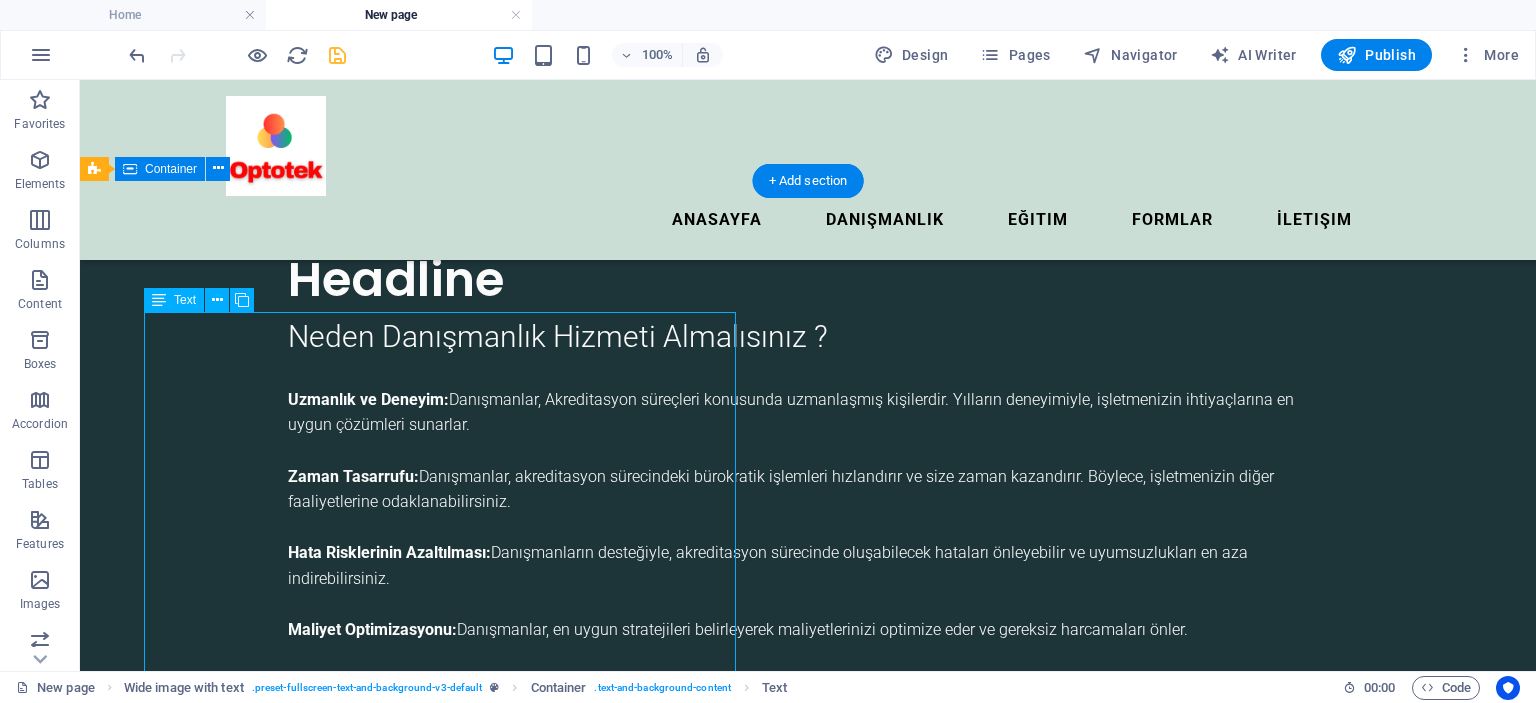 click on "Neden Danışmanlık Hizmeti Almalısınız ? Uzmanlık ve Deneyim:  Danışmanlar, Akreditasyon süreçleri konusunda uzmanlaşmış kişilerdir. Yılların deneyimiyle, işletmenizin ihtiyaçlarına en uygun çözümleri sunarlar. Zaman Tasarrufu:  Danışmanlar, akreditasyon sürecindeki bürokratik işlemleri hızlandırır ve size zaman kazandırır. Böylece, işletmenizin diğer faaliyetlerine odaklanabilirsiniz. Hata Risklerinin Azaltılması:  Danışmanların desteğiyle, akreditasyon sürecinde oluşabilecek hataları önleyebilir ve uyumsuzlukları en aza indirebilirsiniz. Maliyet Optimizasyonu:  Danışmanlar, en uygun stratejileri belirleyerek maliyetlerinizi optimize eder ve gereksiz harcamaları önler." at bounding box center [808, 490] 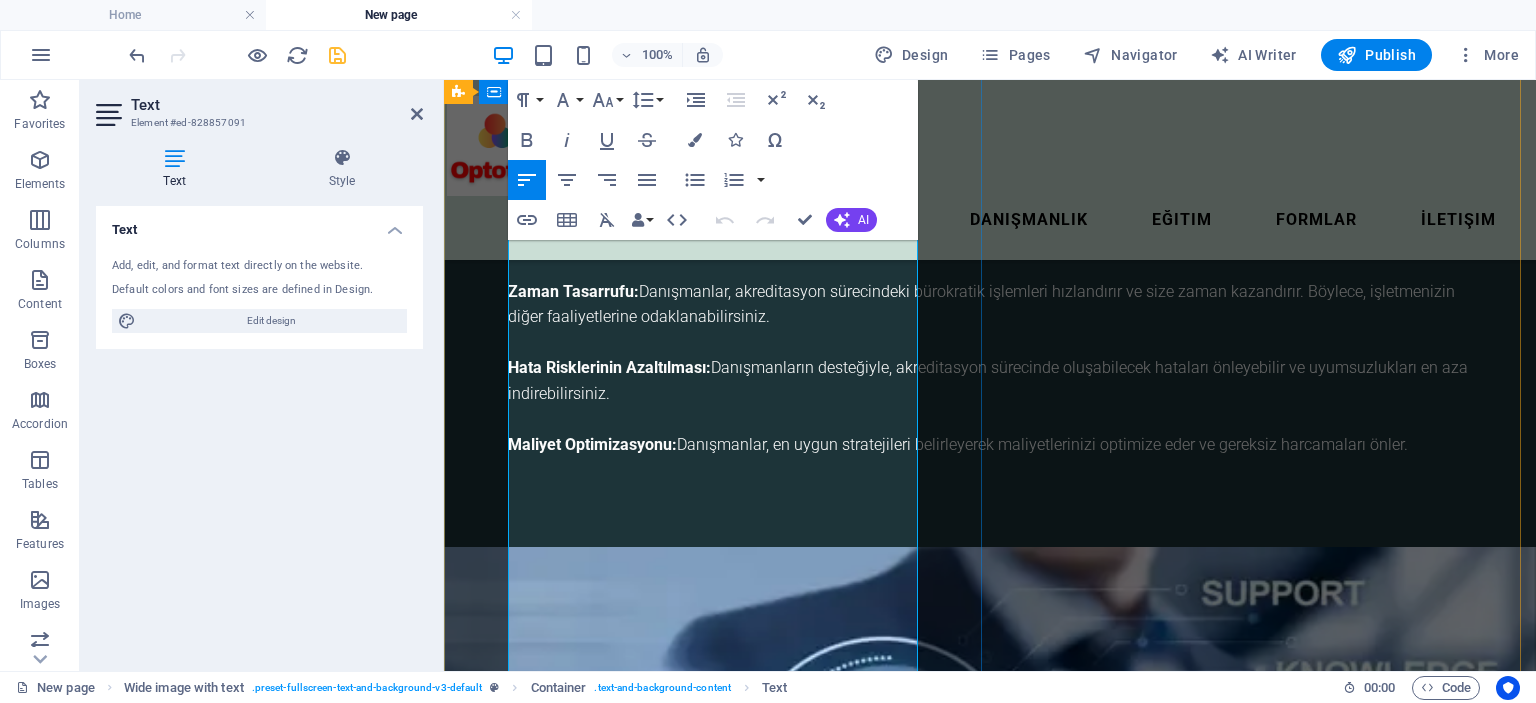 scroll, scrollTop: 432, scrollLeft: 0, axis: vertical 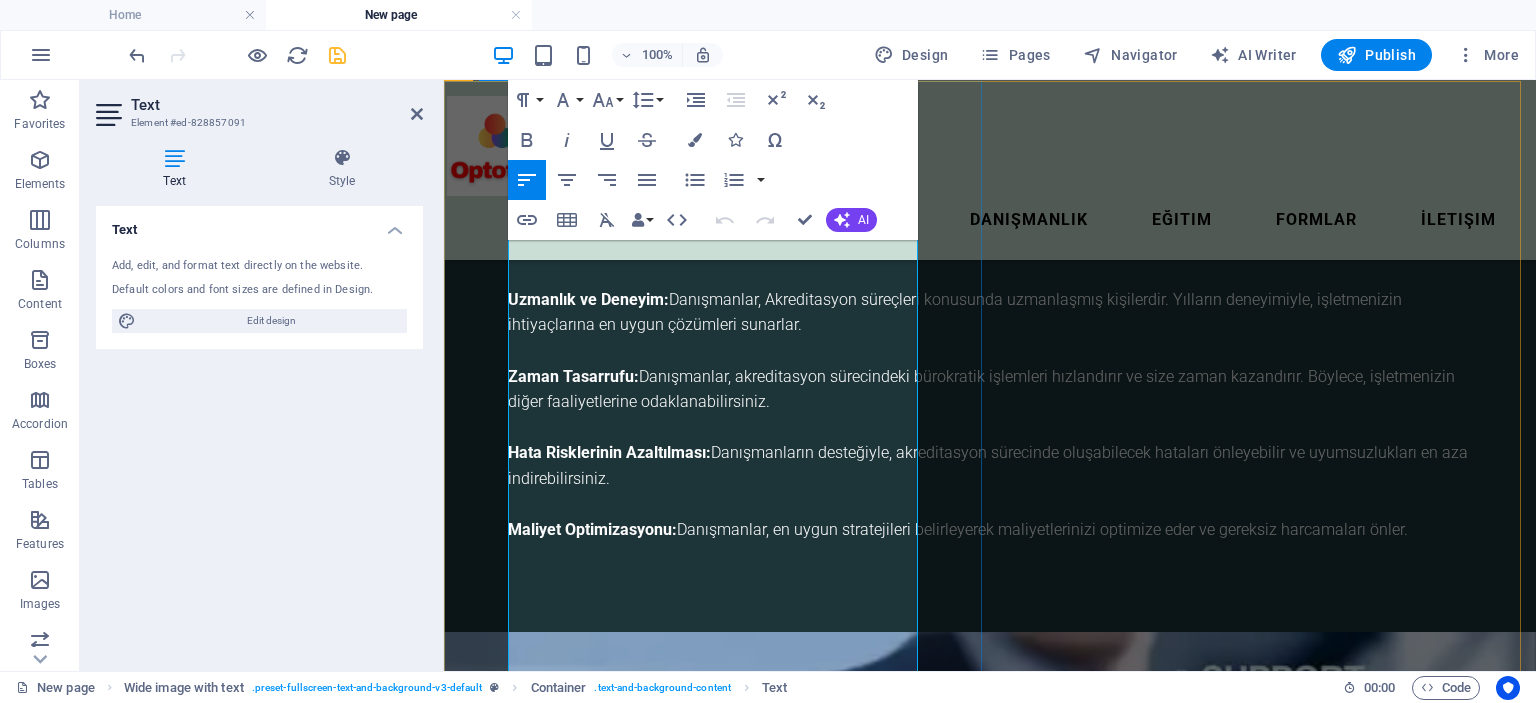 drag, startPoint x: 509, startPoint y: 346, endPoint x: 811, endPoint y: 620, distance: 407.77444 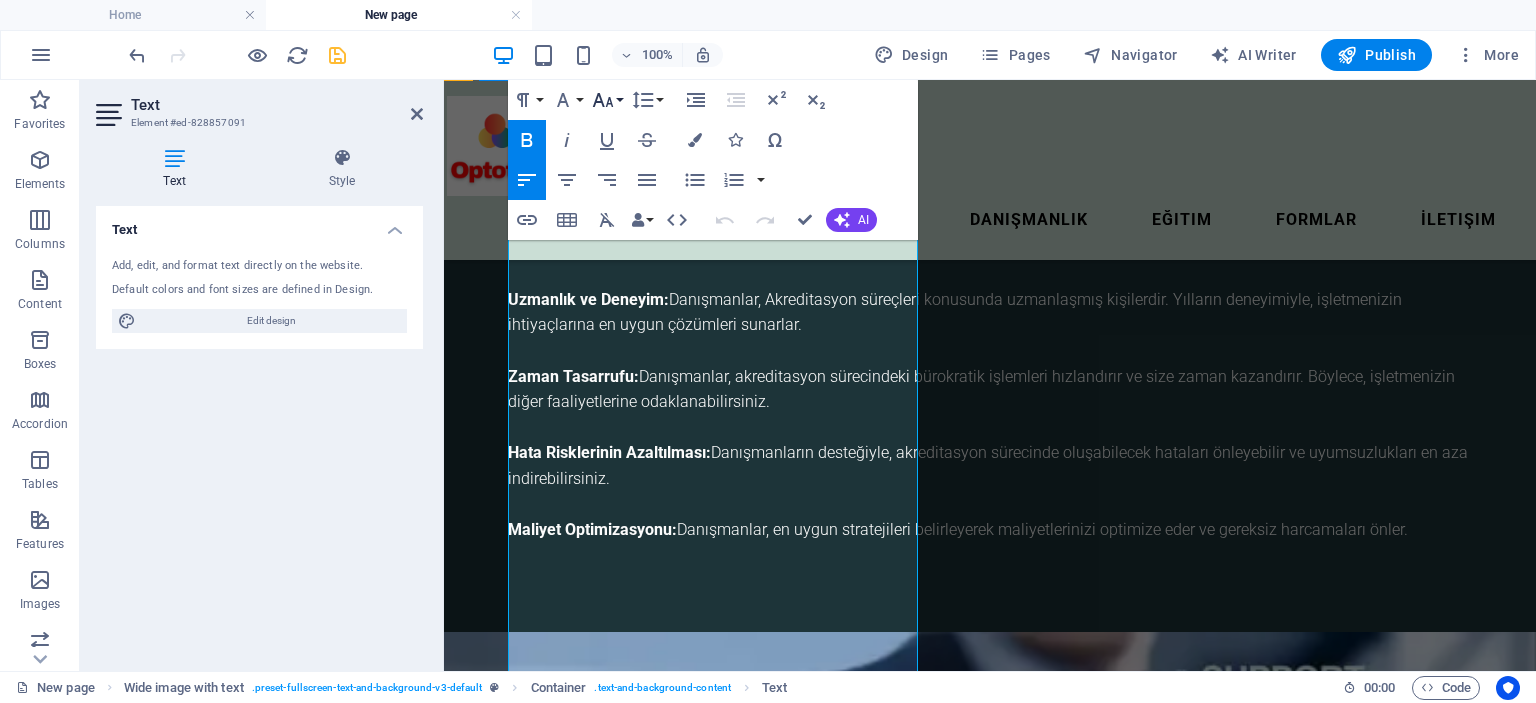click on "Font Size" at bounding box center [607, 100] 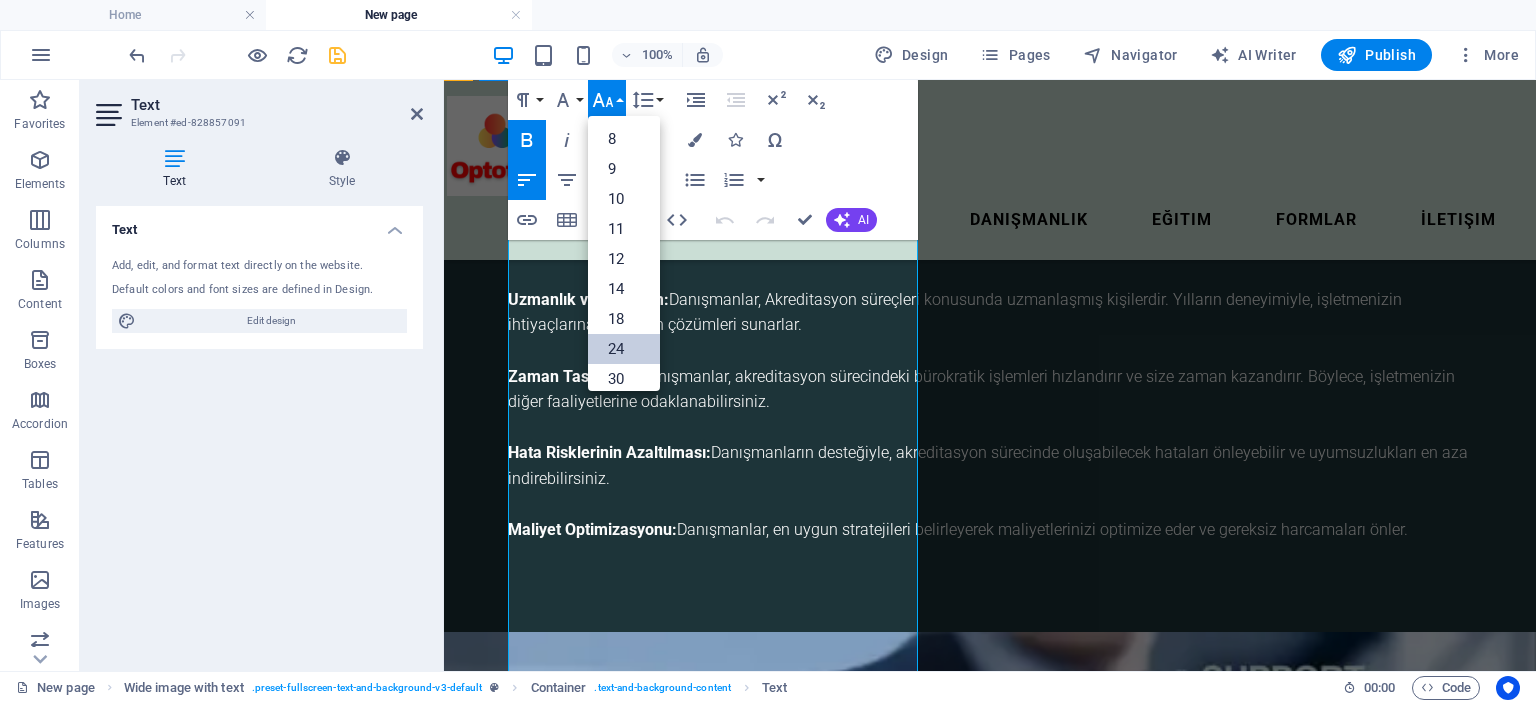 click on "24" at bounding box center [624, 349] 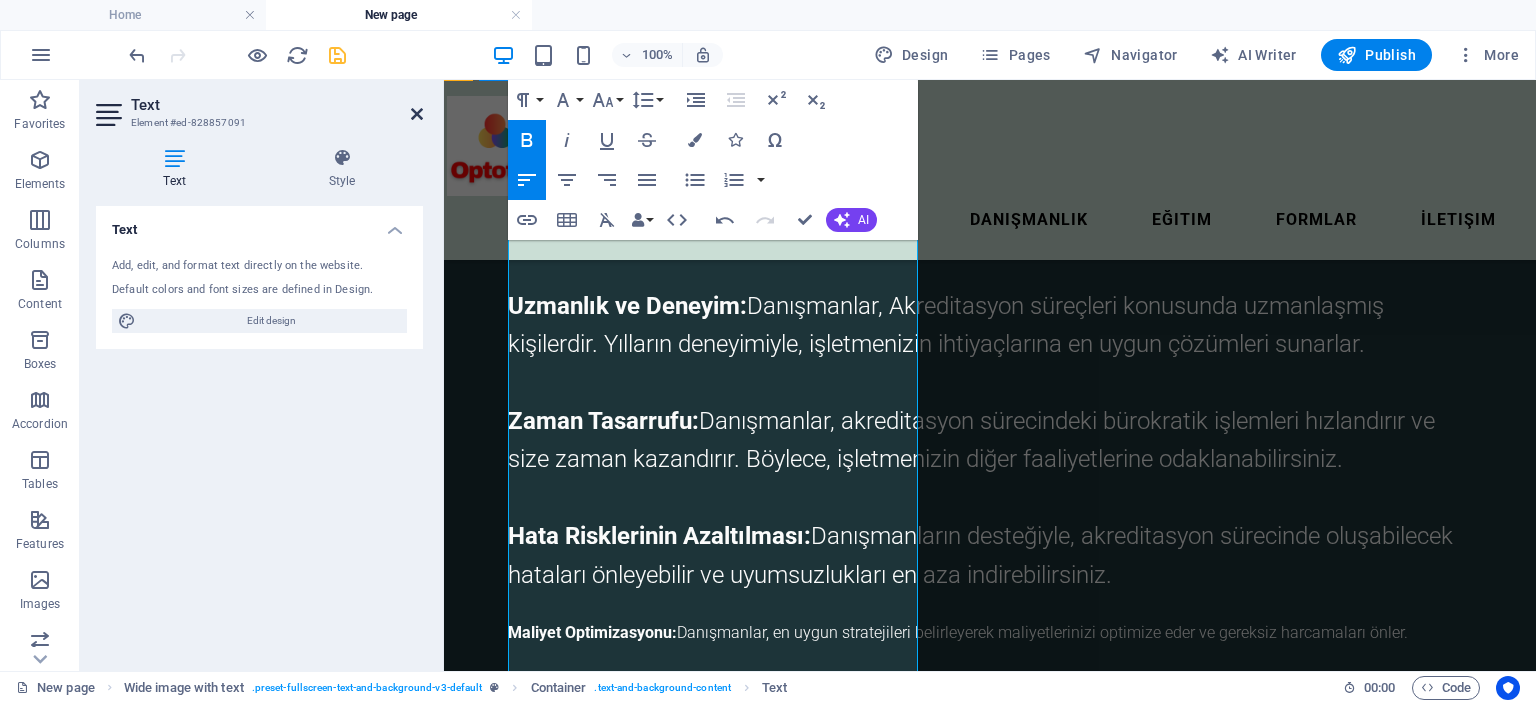 drag, startPoint x: 411, startPoint y: 115, endPoint x: 353, endPoint y: 47, distance: 89.37561 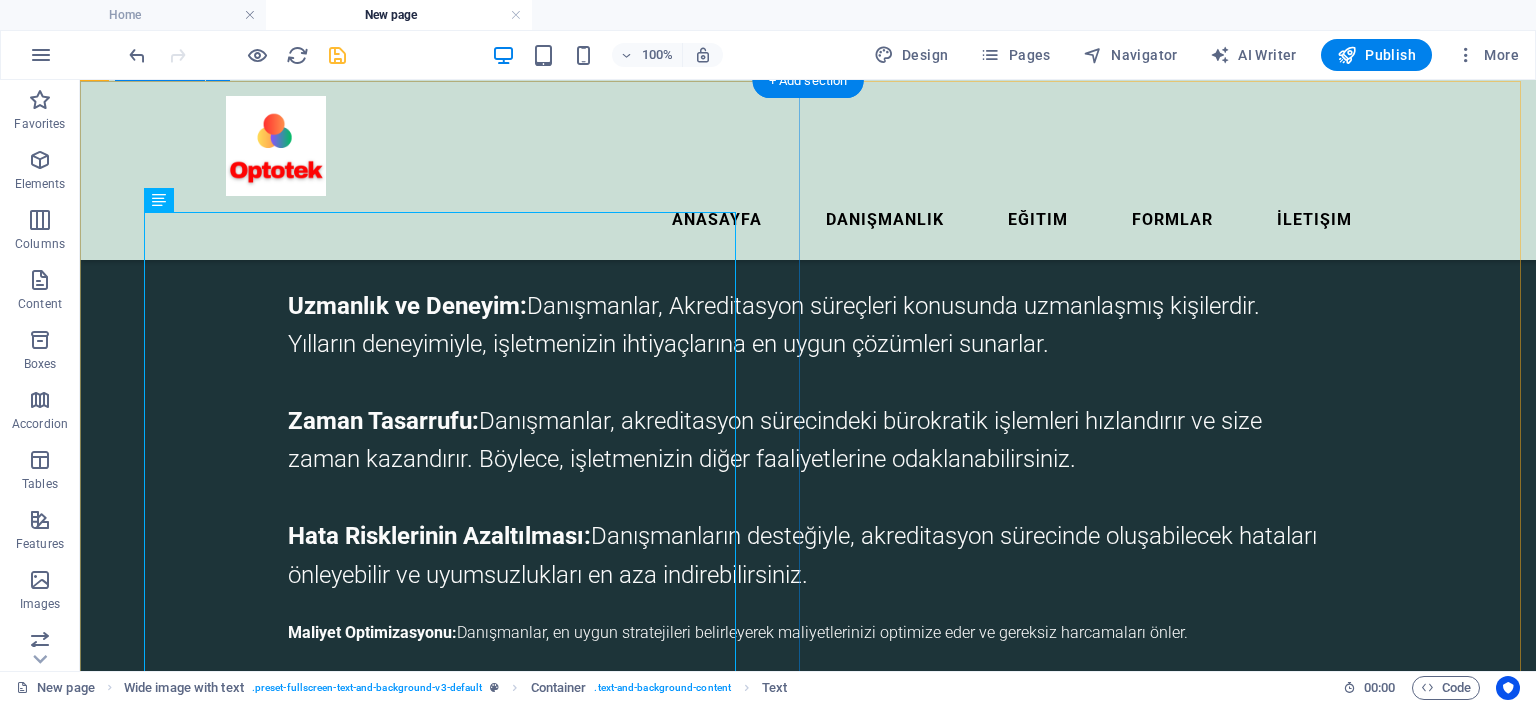 click on "Headline Neden Danışmanlık Hizmeti Almalısınız ? Uzmanlık ve Deneyim:  Danışmanlar, Akreditasyon süreçleri konusunda uzmanlaşmış kişilerdir. Yılların deneyimiyle, işletmenizin ihtiyaçlarına en uygun çözümleri sunarlar. Zaman Tasarrufu:  Danışmanlar, akreditasyon sürecindeki bürokratik işlemleri hızlandırır ve size zaman kazandırır. Böylece, işletmenizin diğer faaliyetlerine odaklanabilirsiniz. Hata Risklerinin Azaltılması:  Danışmanların desteğiyle, akreditasyon sürecinde oluşabilecek hataları önleyebilir ve uyumsuzlukları en aza indirebilirsiniz. Maliyet Optimizasyonu:  Danışmanlar, en uygun stratejileri belirleyerek maliyetlerinizi optimize eder ve gereksiz harcamaları önler." at bounding box center (808, 408) 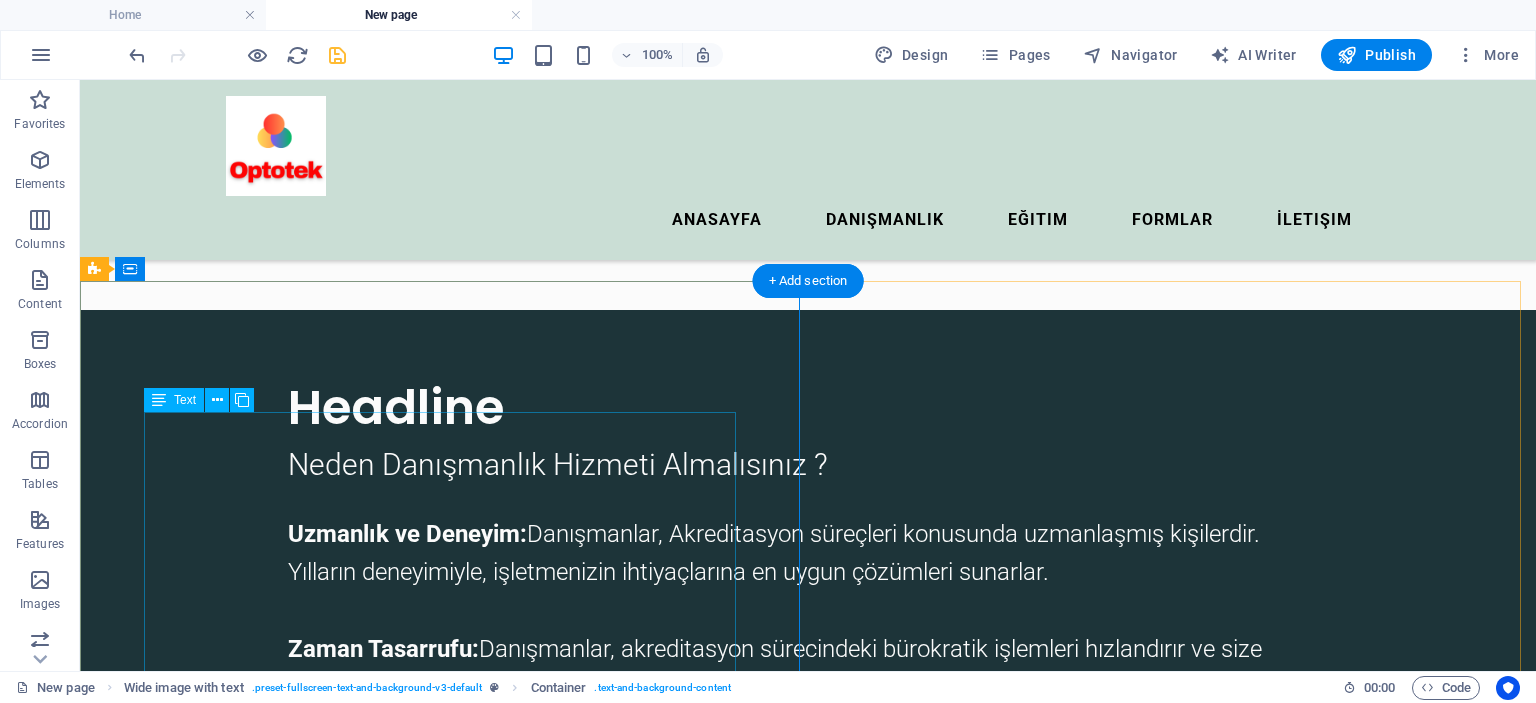scroll, scrollTop: 232, scrollLeft: 0, axis: vertical 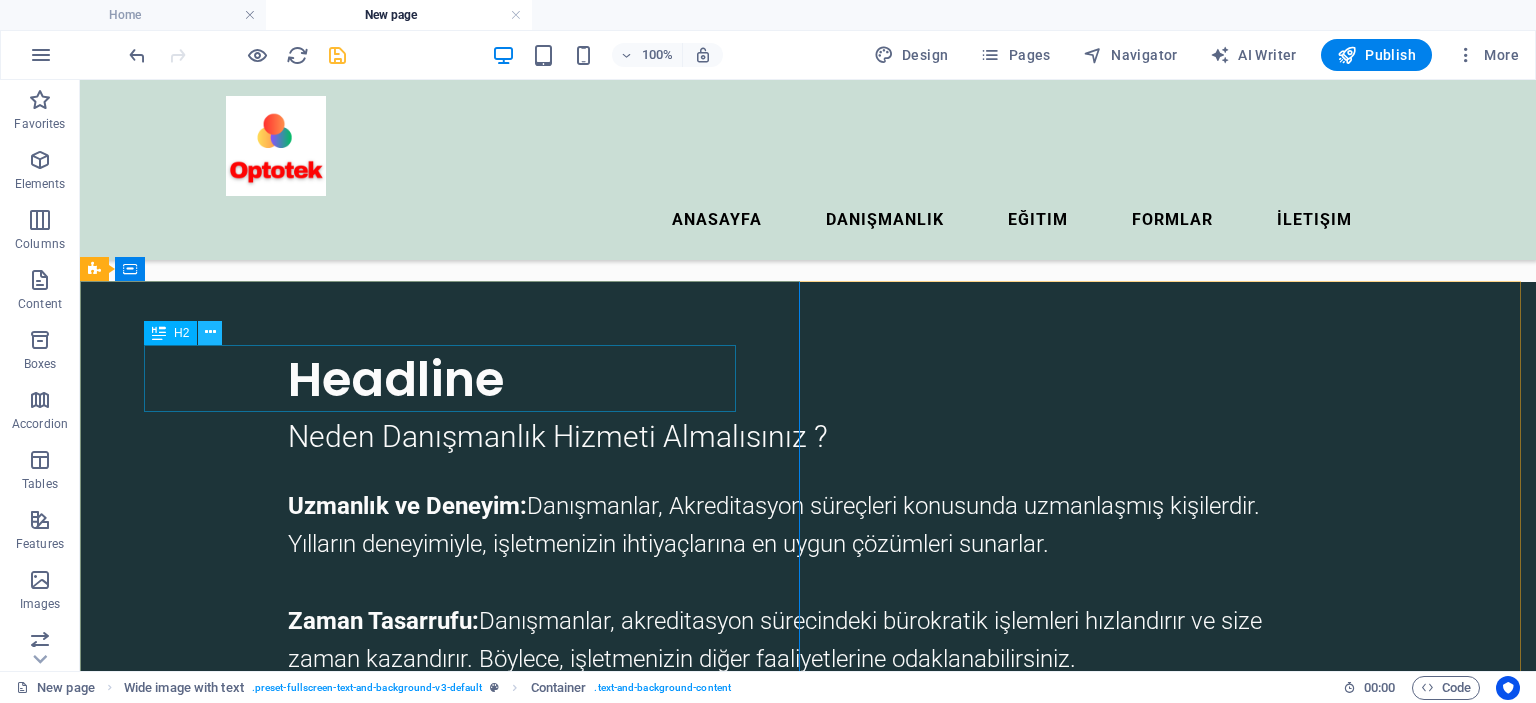 click at bounding box center (210, 332) 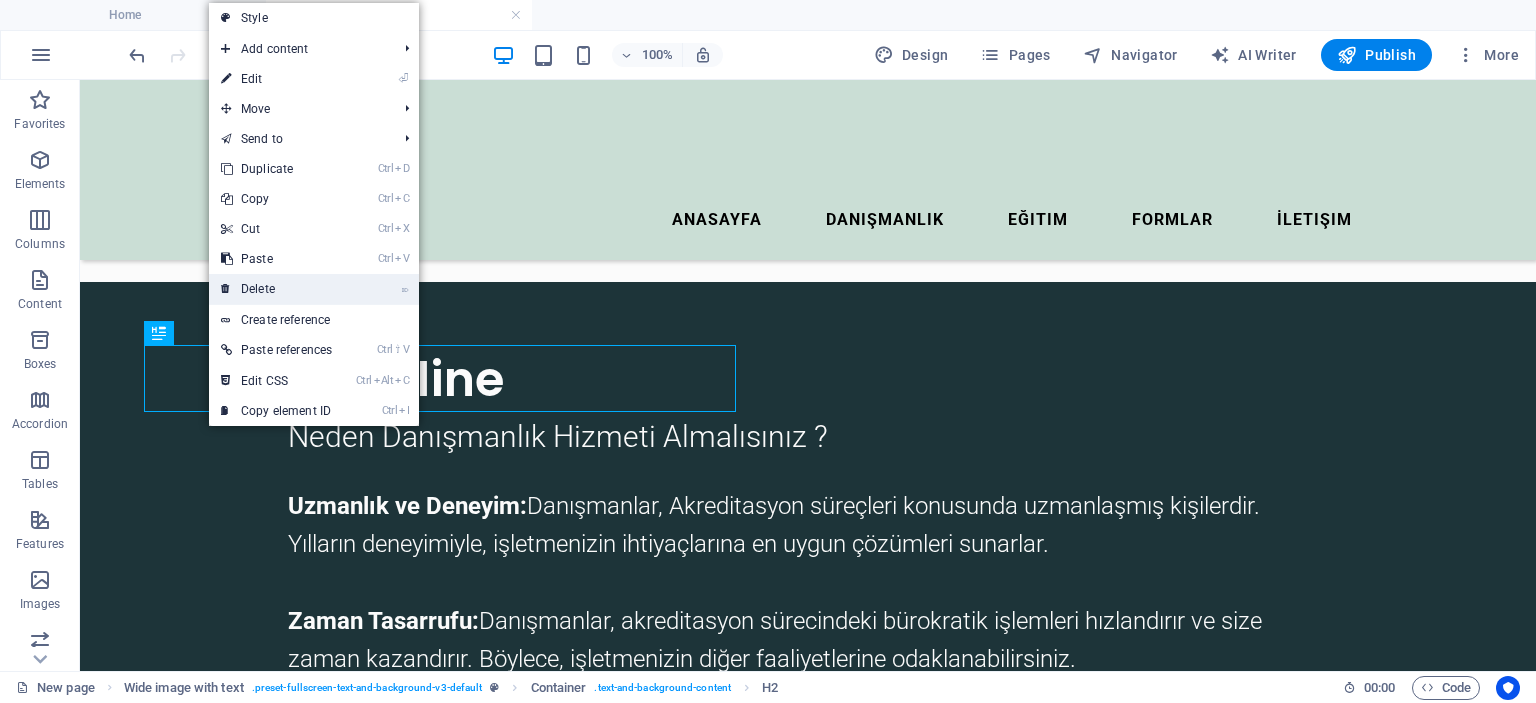 click on "⌦  Delete" at bounding box center (276, 289) 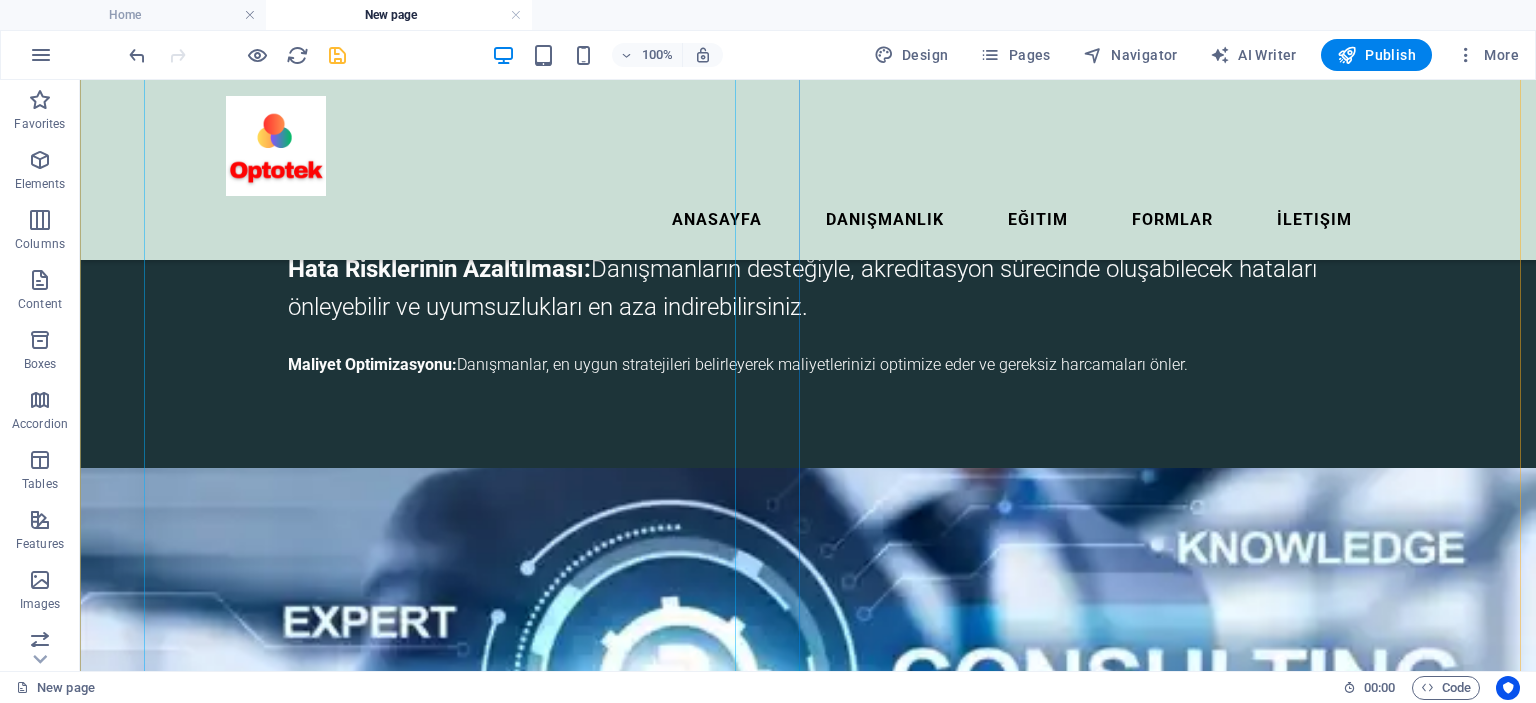 scroll, scrollTop: 732, scrollLeft: 0, axis: vertical 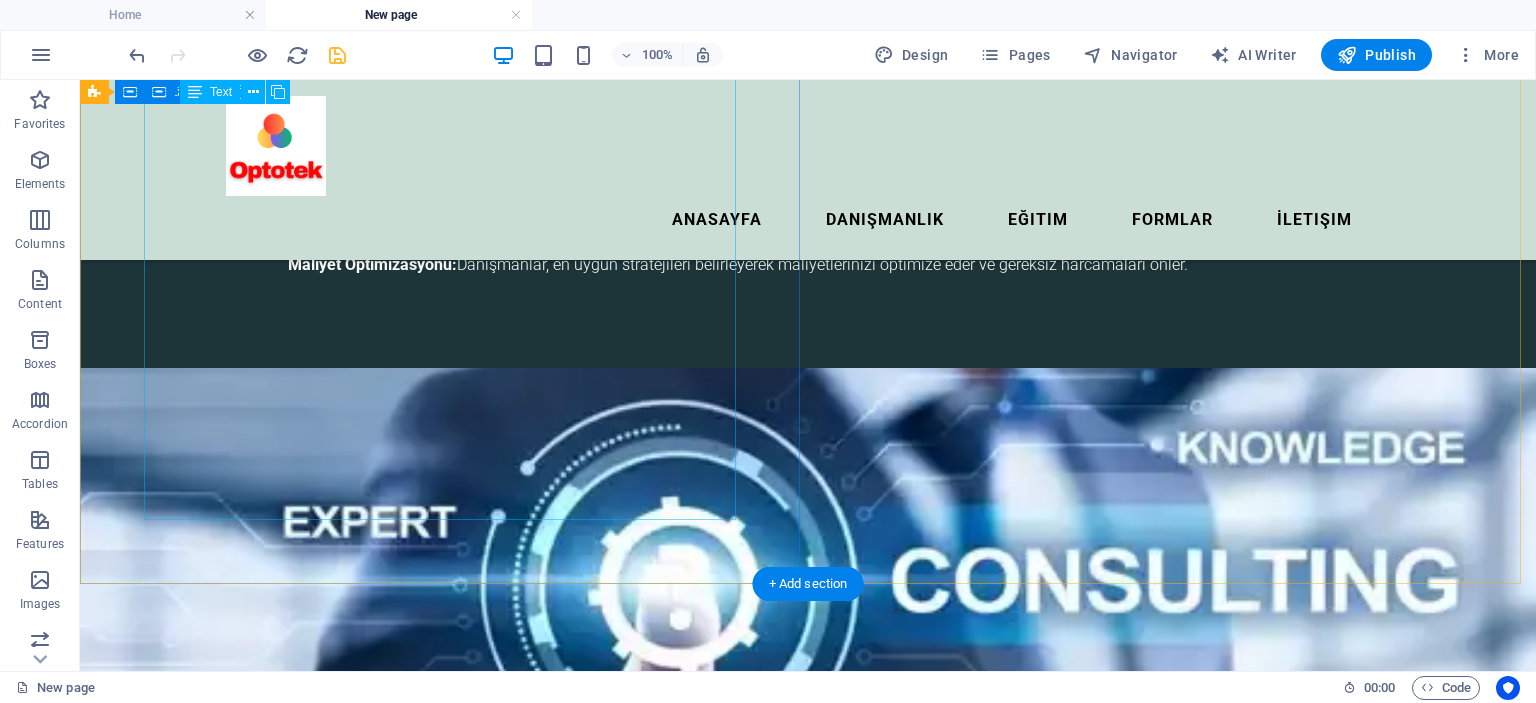 click on "Neden Danışmanlık Hizmeti Almalısınız ? Uzmanlık ve Deneyim:  Danışmanlar, Akreditasyon süreçleri konusunda uzmanlaşmış kişilerdir. Yılların deneyimiyle, işletmenizin ihtiyaçlarına en uygun çözümleri sunarlar. Zaman Tasarrufu:  Danışmanlar, akreditasyon sürecindeki bürokratik işlemleri hızlandırır ve size zaman kazandırır. Böylece, işletmenizin diğer faaliyetlerine odaklanabilirsiniz. Hata Risklerinin Azaltılması:  Danışmanların desteğiyle, akreditasyon sürecinde oluşabilecek hataları önleyebilir ve uyumsuzlukları en aza indirebilirsiniz. Maliyet Optimizasyonu:  Danışmanlar, en uygun stratejileri belirleyerek maliyetlerinizi optimize eder ve gereksiz harcamaları önler." at bounding box center [808, 75] 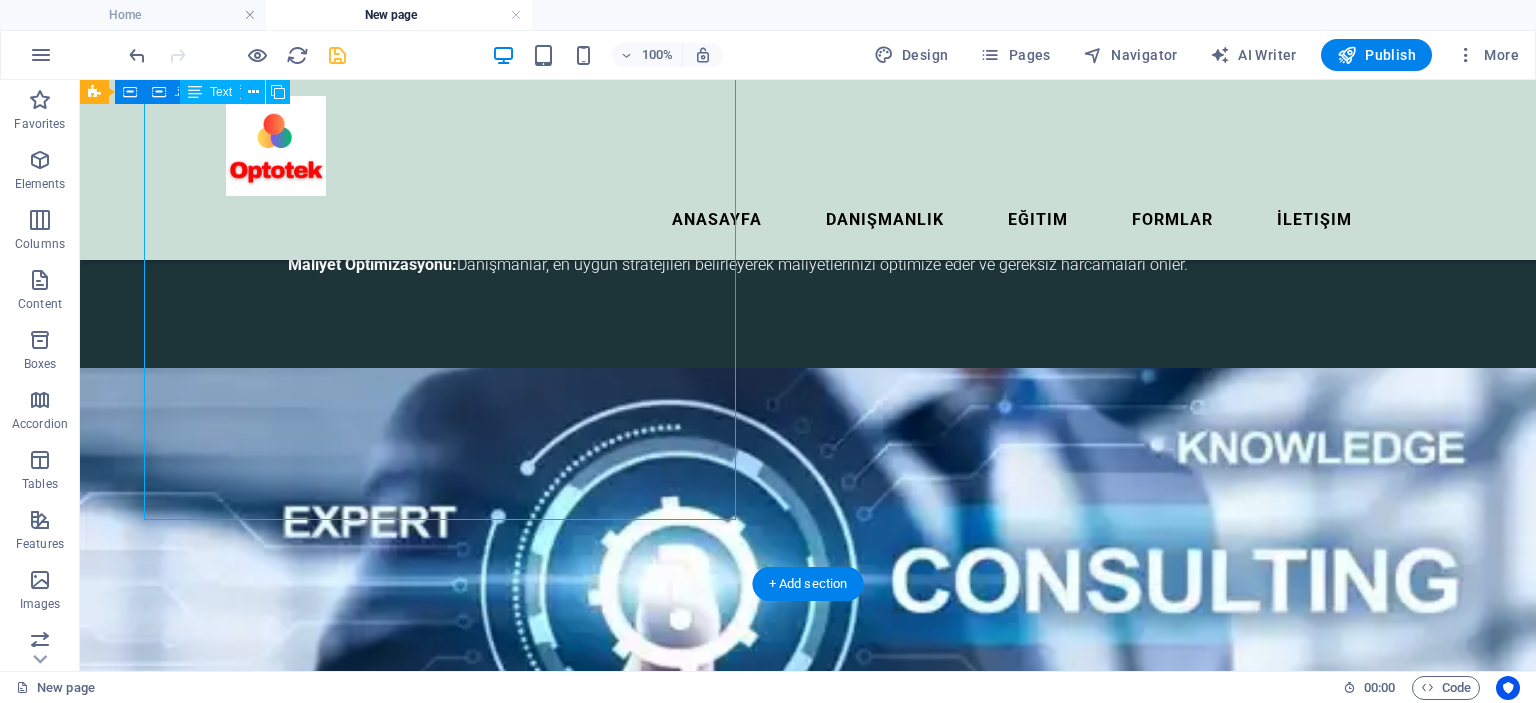 click on "Neden Danışmanlık Hizmeti Almalısınız ? Uzmanlık ve Deneyim:  Danışmanlar, Akreditasyon süreçleri konusunda uzmanlaşmış kişilerdir. Yılların deneyimiyle, işletmenizin ihtiyaçlarına en uygun çözümleri sunarlar. Zaman Tasarrufu:  Danışmanlar, akreditasyon sürecindeki bürokratik işlemleri hızlandırır ve size zaman kazandırır. Böylece, işletmenizin diğer faaliyetlerine odaklanabilirsiniz. Hata Risklerinin Azaltılması:  Danışmanların desteğiyle, akreditasyon sürecinde oluşabilecek hataları önleyebilir ve uyumsuzlukları en aza indirebilirsiniz. Maliyet Optimizasyonu:  Danışmanlar, en uygun stratejileri belirleyerek maliyetlerinizi optimize eder ve gereksiz harcamaları önler." at bounding box center [808, 75] 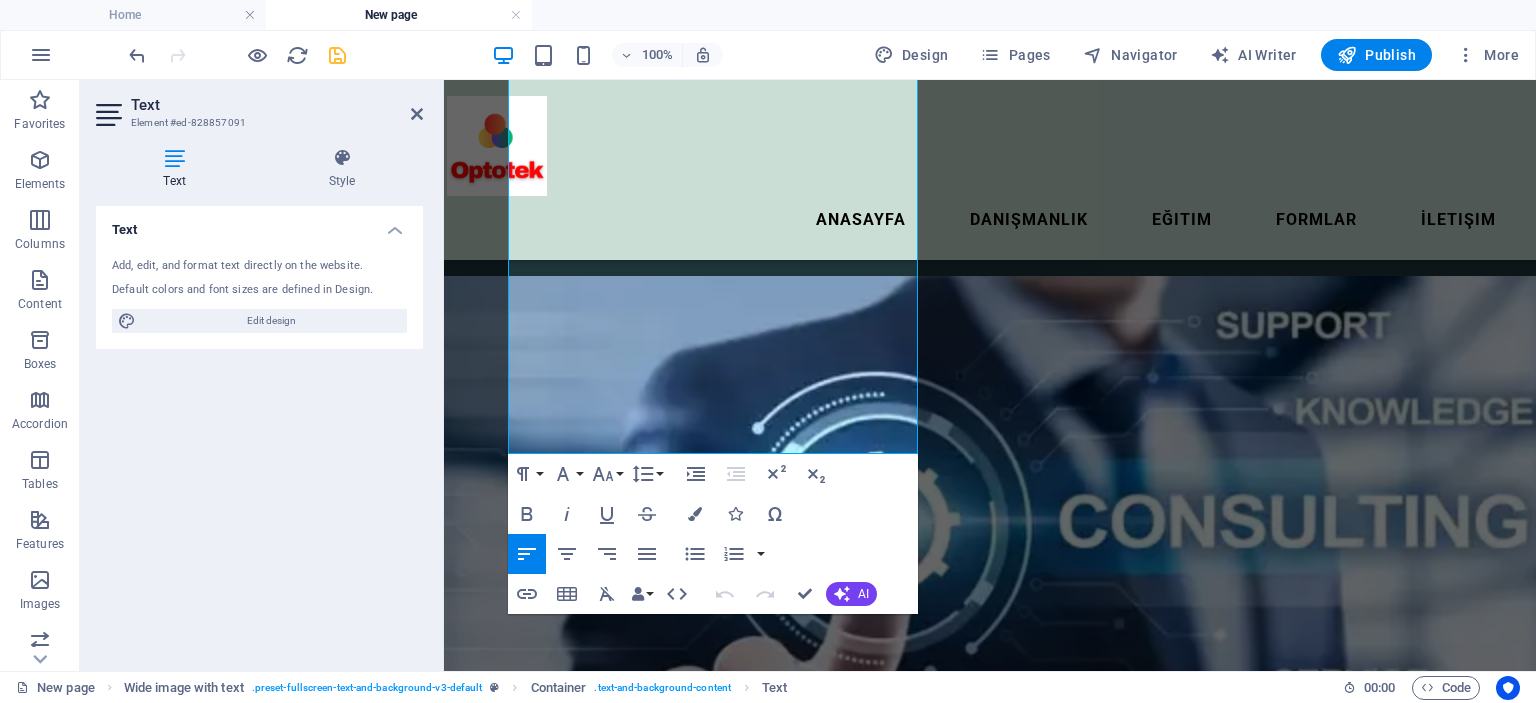 scroll, scrollTop: 1024, scrollLeft: 0, axis: vertical 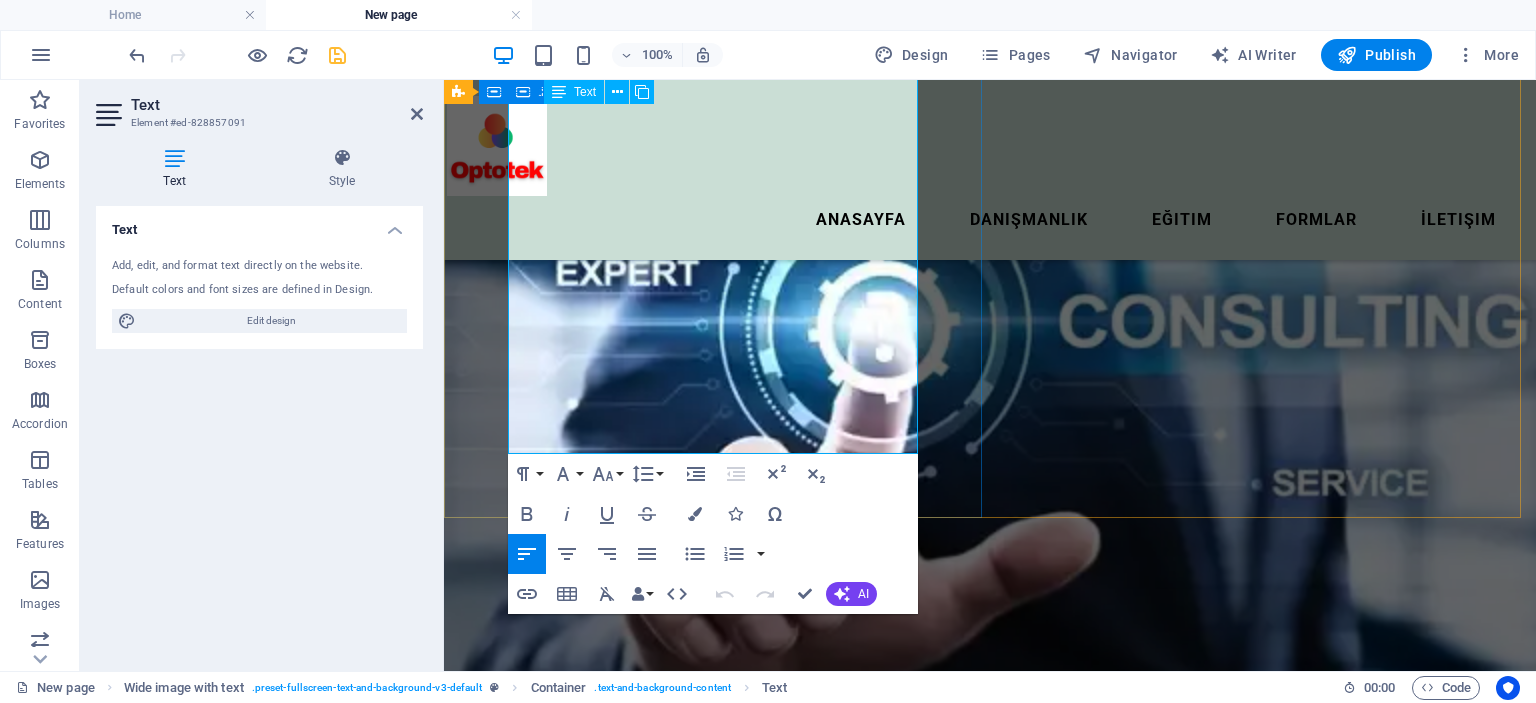 drag, startPoint x: 509, startPoint y: 364, endPoint x: 718, endPoint y: 413, distance: 214.66719 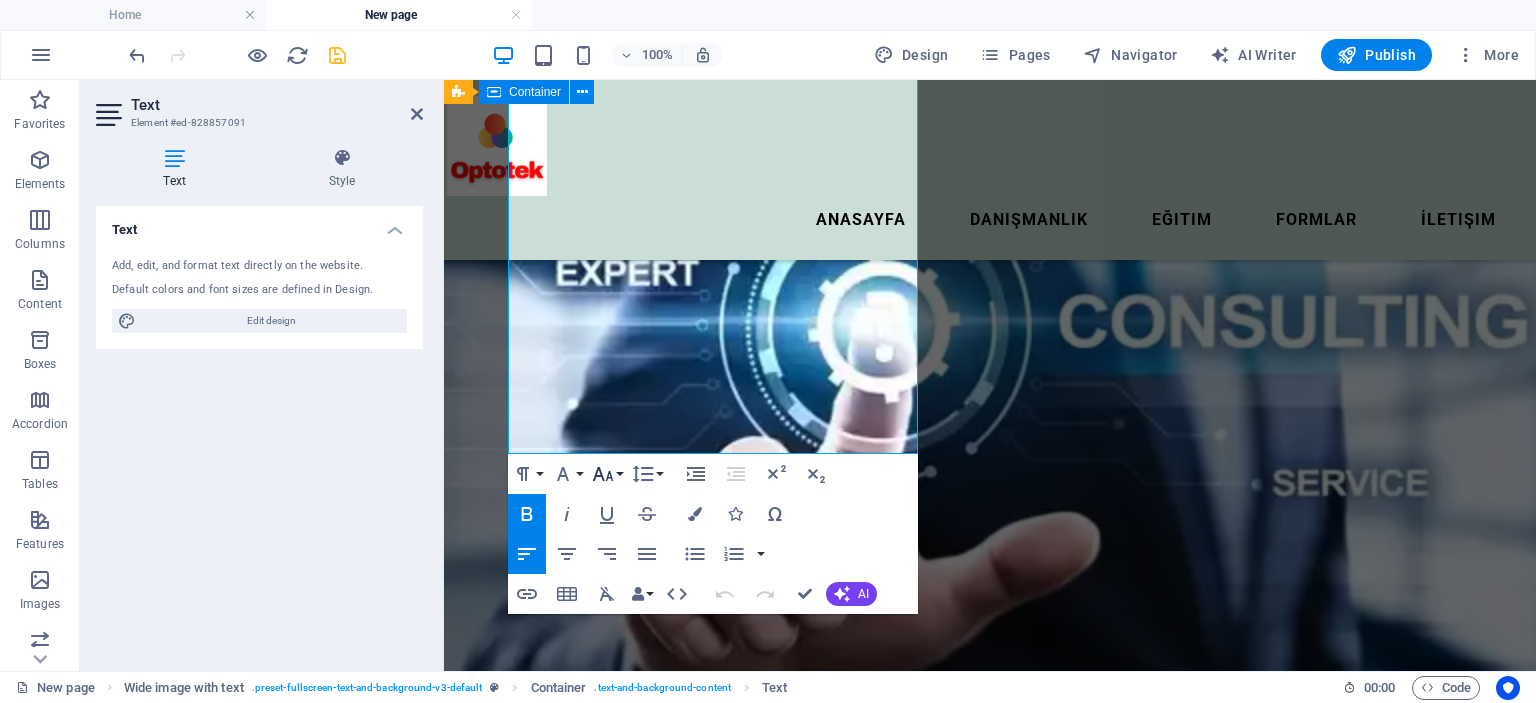 click 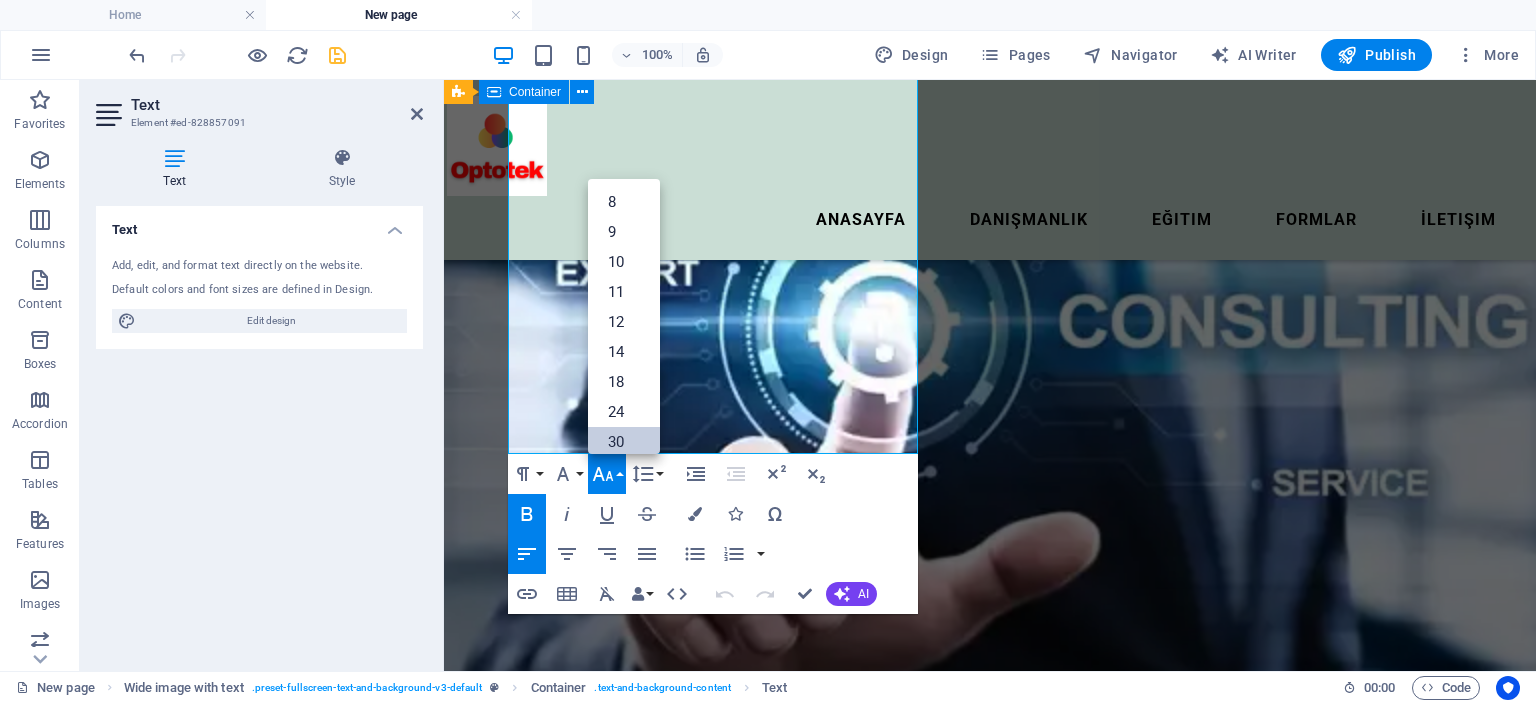 drag, startPoint x: 620, startPoint y: 447, endPoint x: 176, endPoint y: 366, distance: 451.32803 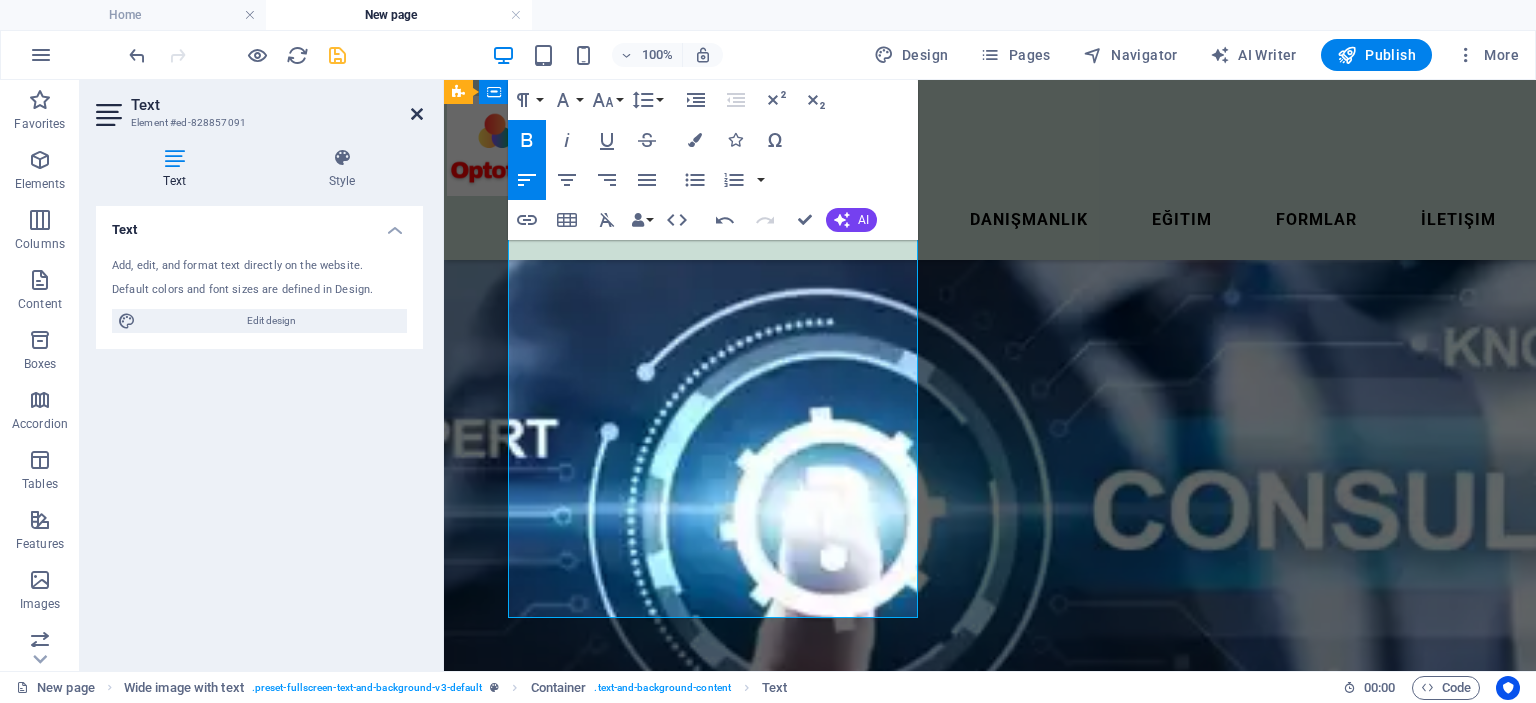 drag, startPoint x: 414, startPoint y: 111, endPoint x: 348, endPoint y: 38, distance: 98.4124 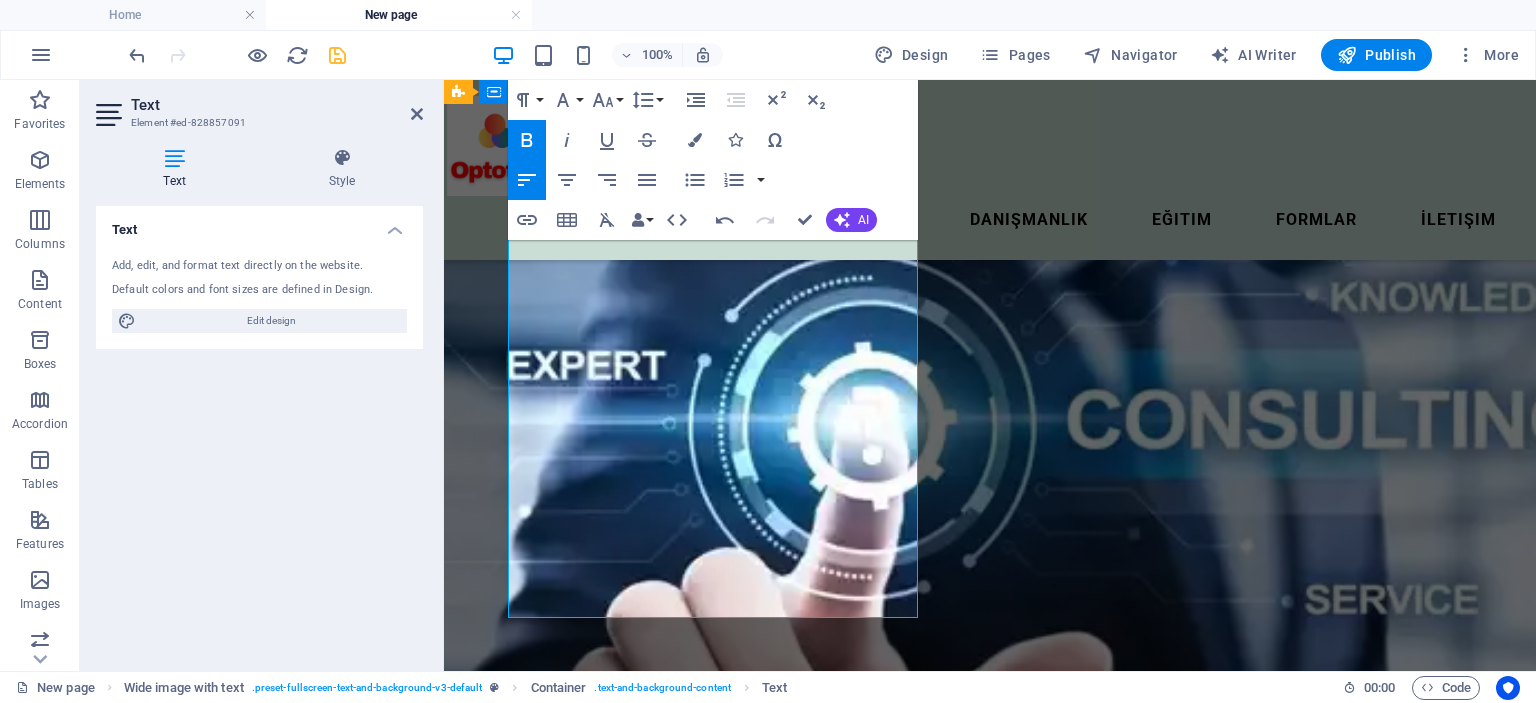 scroll, scrollTop: 938, scrollLeft: 0, axis: vertical 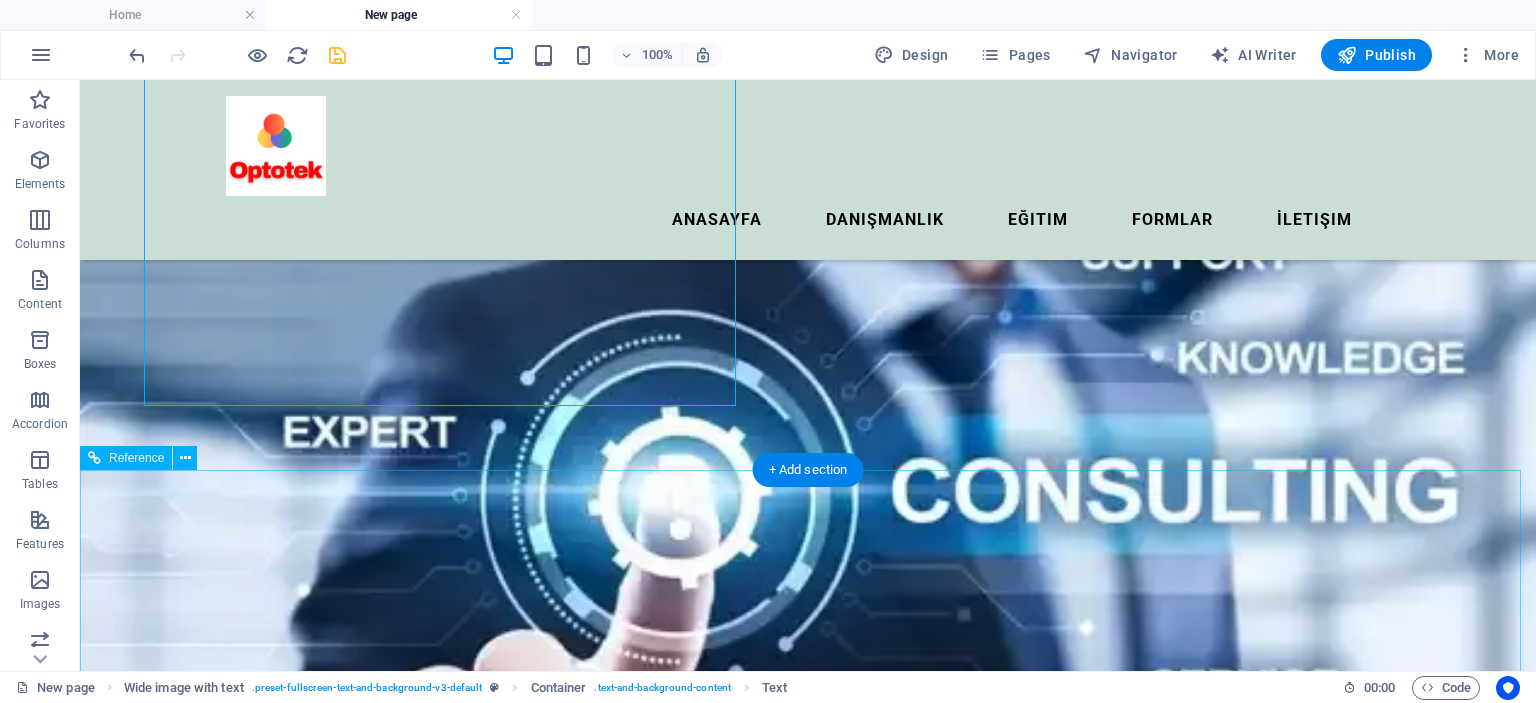 click on "Lorem ipsum dolor sit amet, consectetur adipiscing elit. Consectetur auctor id viverra nunc, ultrices convallis sit. Contact Us About Partners Donate
optotek.com.tr . All Rights Reserved. Legal Notice  |  Privacy" at bounding box center (808, 1659) 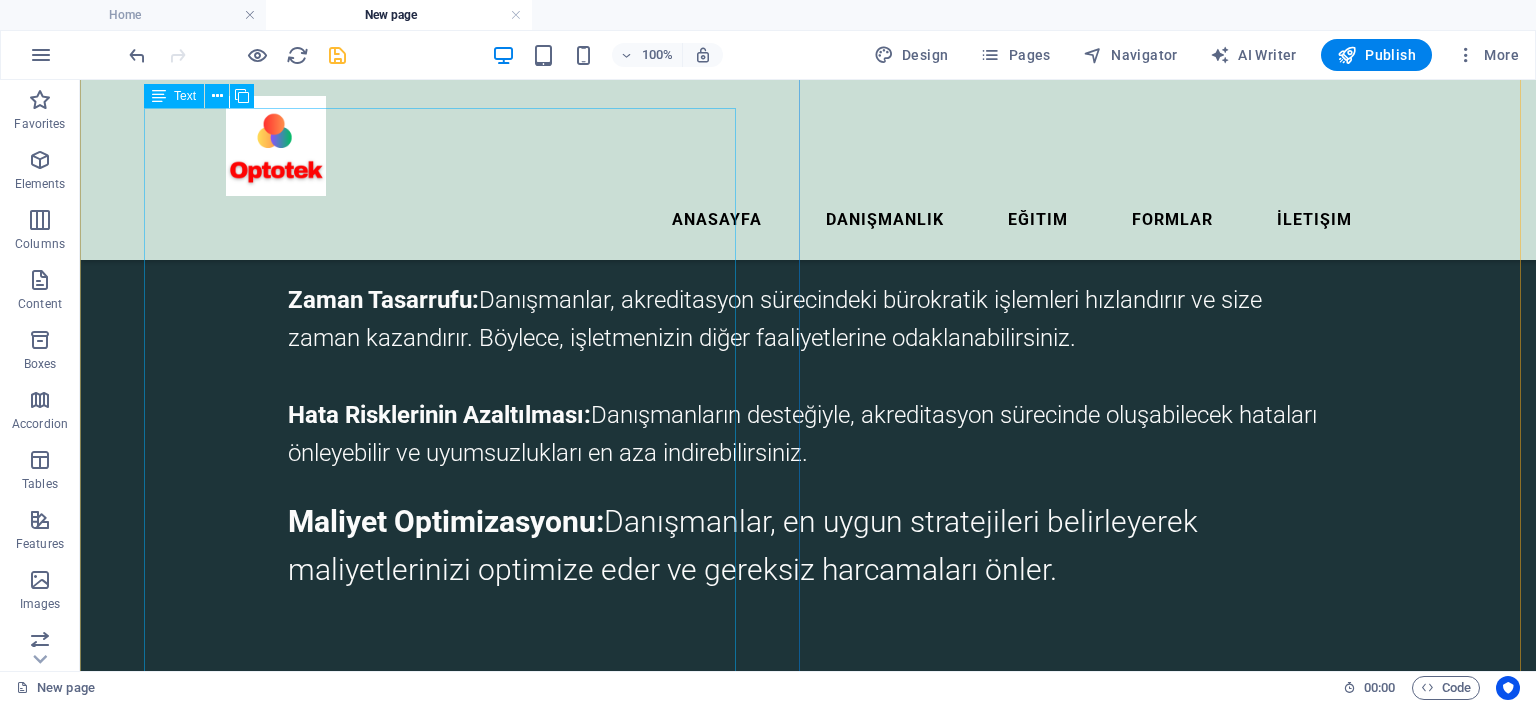 scroll, scrollTop: 538, scrollLeft: 0, axis: vertical 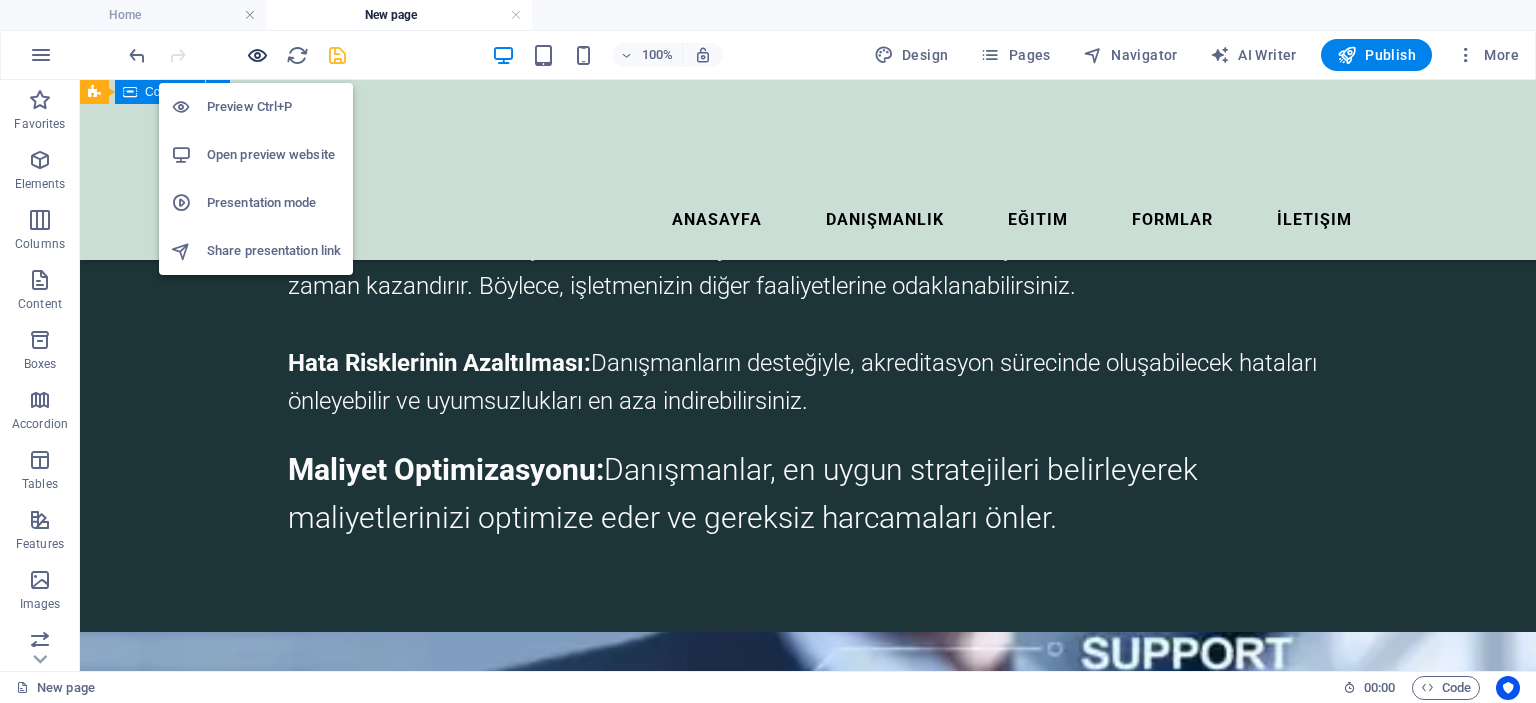 click at bounding box center (257, 55) 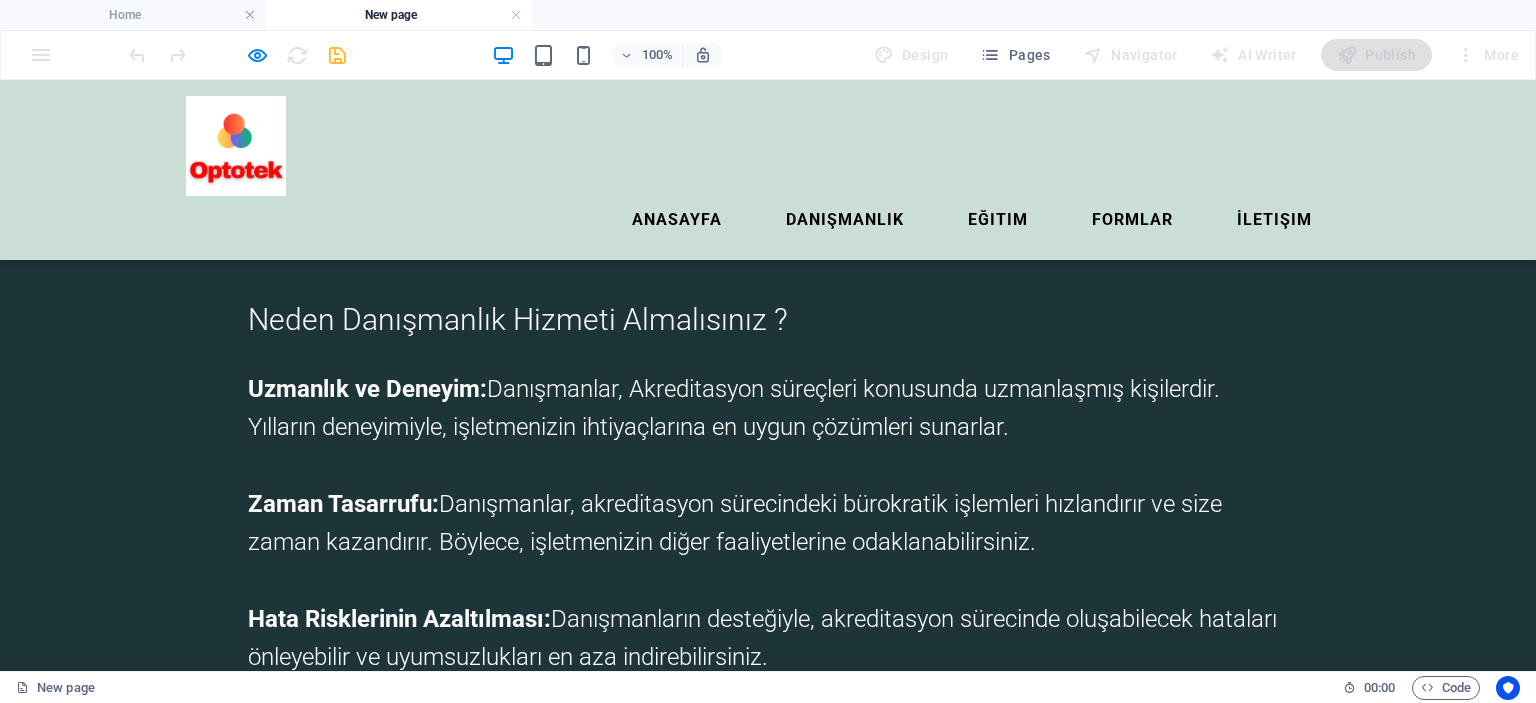 scroll, scrollTop: 0, scrollLeft: 0, axis: both 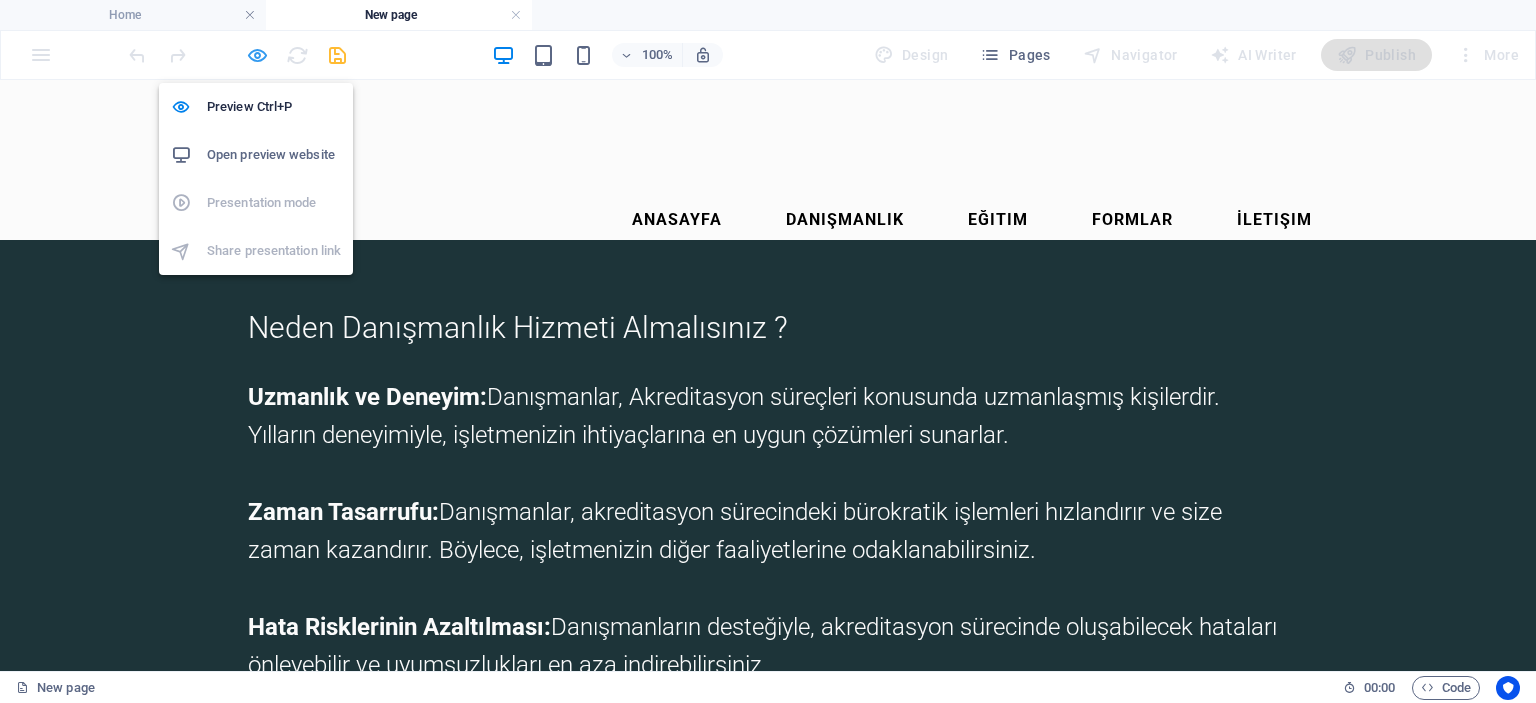 click at bounding box center (257, 55) 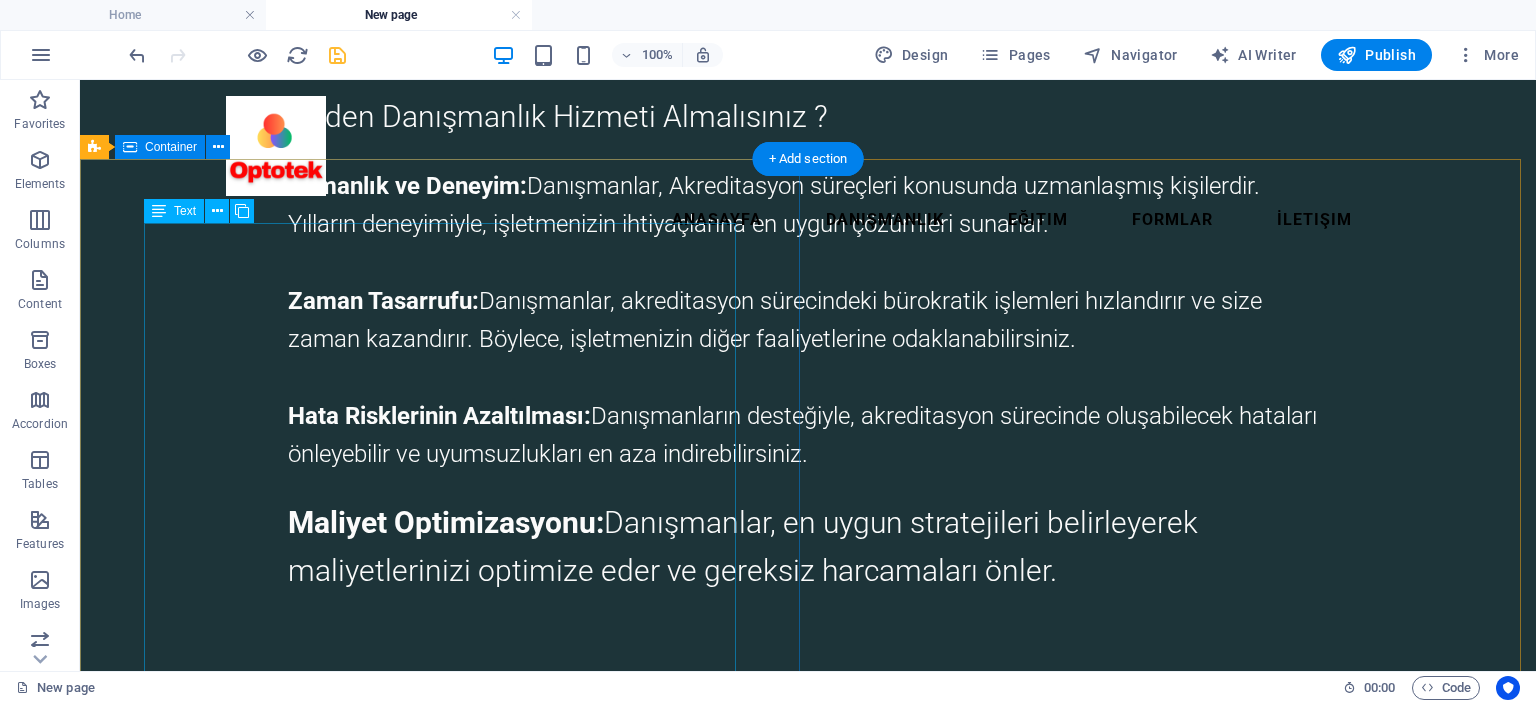 scroll, scrollTop: 432, scrollLeft: 0, axis: vertical 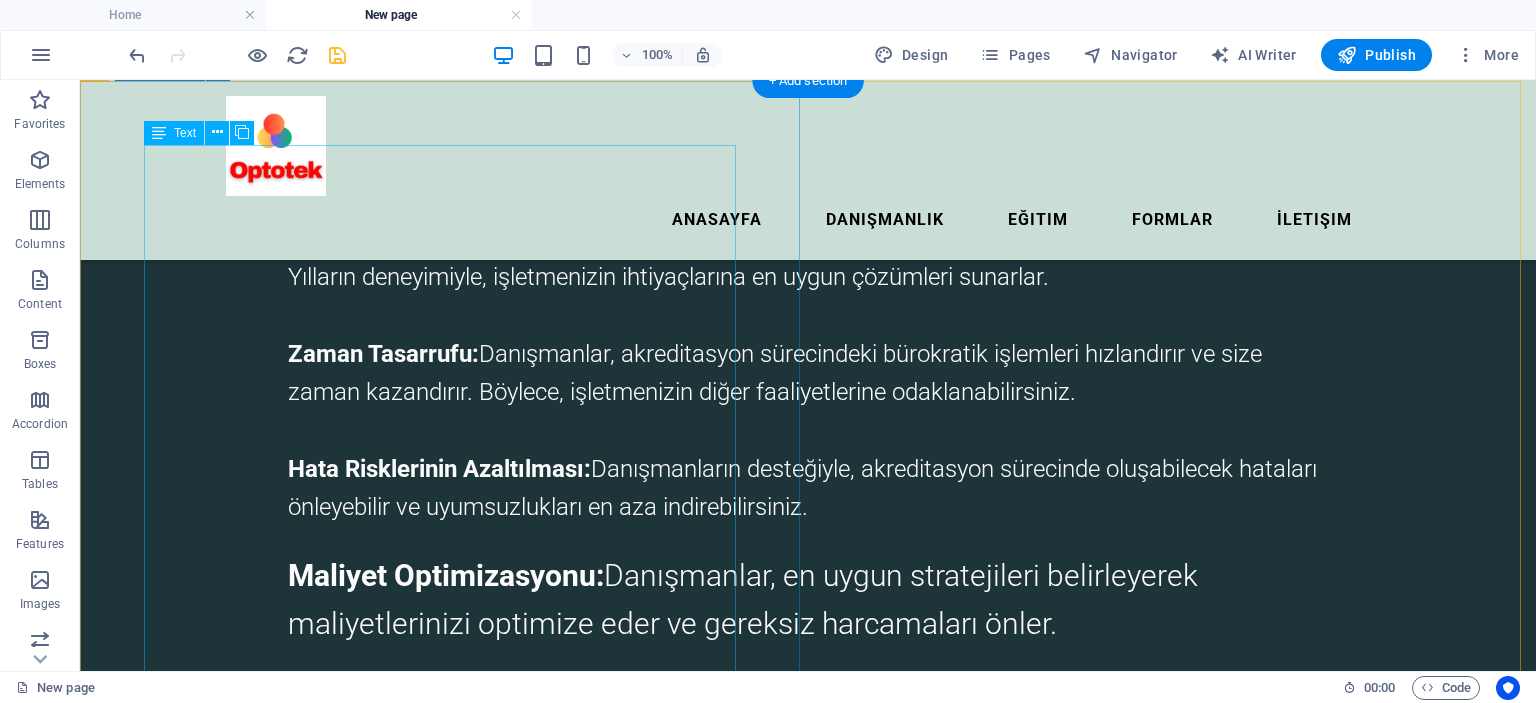 click on "Neden Danışmanlık Hizmeti Almalısınız ? Uzmanlık ve Deneyim:  Danışmanlar, Akreditasyon süreçleri konusunda uzmanlaşmış kişilerdir. Yılların deneyimiyle, işletmenizin ihtiyaçlarına en uygun çözümleri sunarlar. Zaman Tasarrufu:  Danışmanlar, akreditasyon sürecindeki bürokratik işlemleri hızlandırır ve size zaman kazandırır. Böylece, işletmenizin diğer faaliyetlerine odaklanabilirsiniz. Hata Risklerinin Azaltılması:  Danışmanların desteğiyle, akreditasyon sürecinde oluşabilecek hataları önleyebilir ve uyumsuzlukları en aza indirebilirsiniz. Maliyet Optimizasyonu:  Danışmanlar, en uygun stratejileri belirleyerek maliyetlerinizi optimize eder ve gereksiz harcamaları önler." at bounding box center (808, 410) 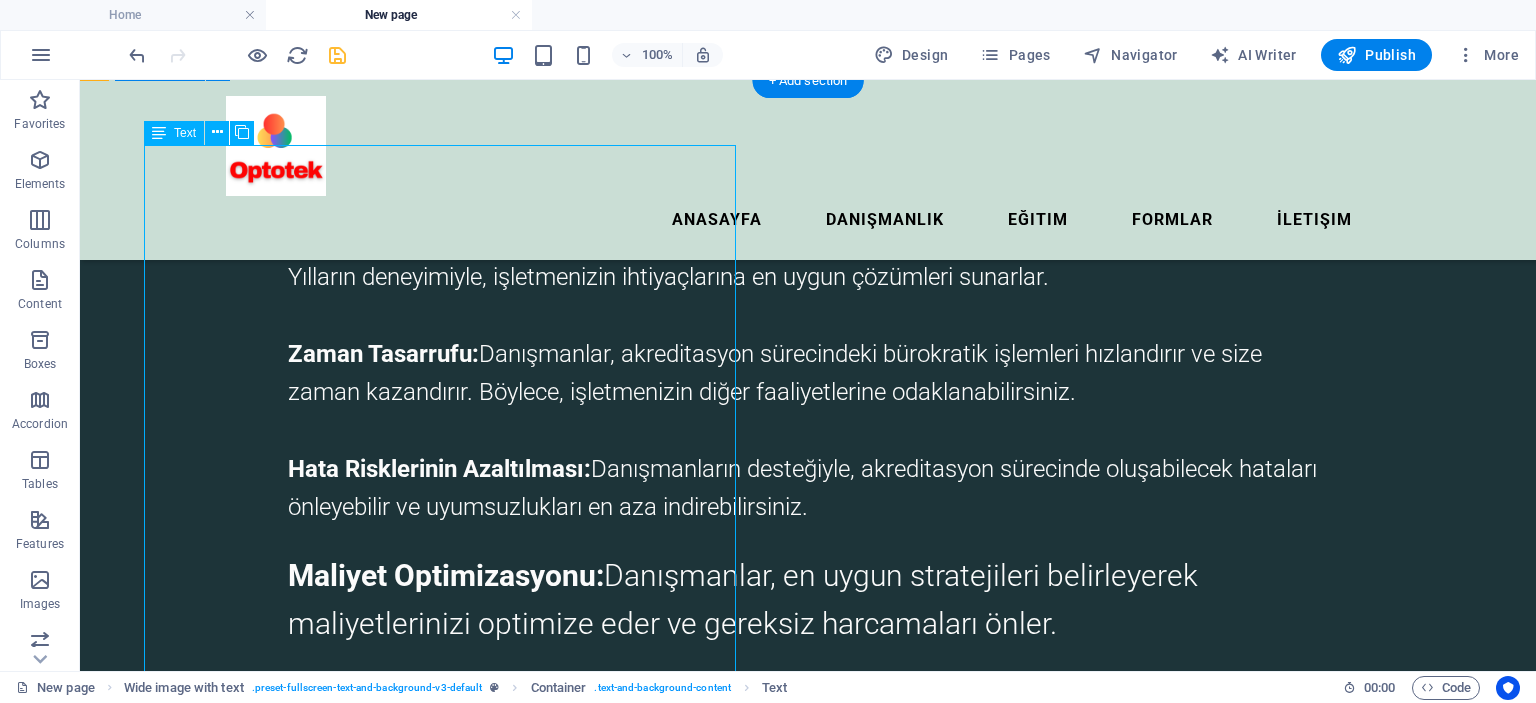click on "Neden Danışmanlık Hizmeti Almalısınız ? Uzmanlık ve Deneyim:  Danışmanlar, Akreditasyon süreçleri konusunda uzmanlaşmış kişilerdir. Yılların deneyimiyle, işletmenizin ihtiyaçlarına en uygun çözümleri sunarlar. Zaman Tasarrufu:  Danışmanlar, akreditasyon sürecindeki bürokratik işlemleri hızlandırır ve size zaman kazandırır. Böylece, işletmenizin diğer faaliyetlerine odaklanabilirsiniz. Hata Risklerinin Azaltılması:  Danışmanların desteğiyle, akreditasyon sürecinde oluşabilecek hataları önleyebilir ve uyumsuzlukları en aza indirebilirsiniz. Maliyet Optimizasyonu:  Danışmanlar, en uygun stratejileri belirleyerek maliyetlerinizi optimize eder ve gereksiz harcamaları önler." at bounding box center (808, 410) 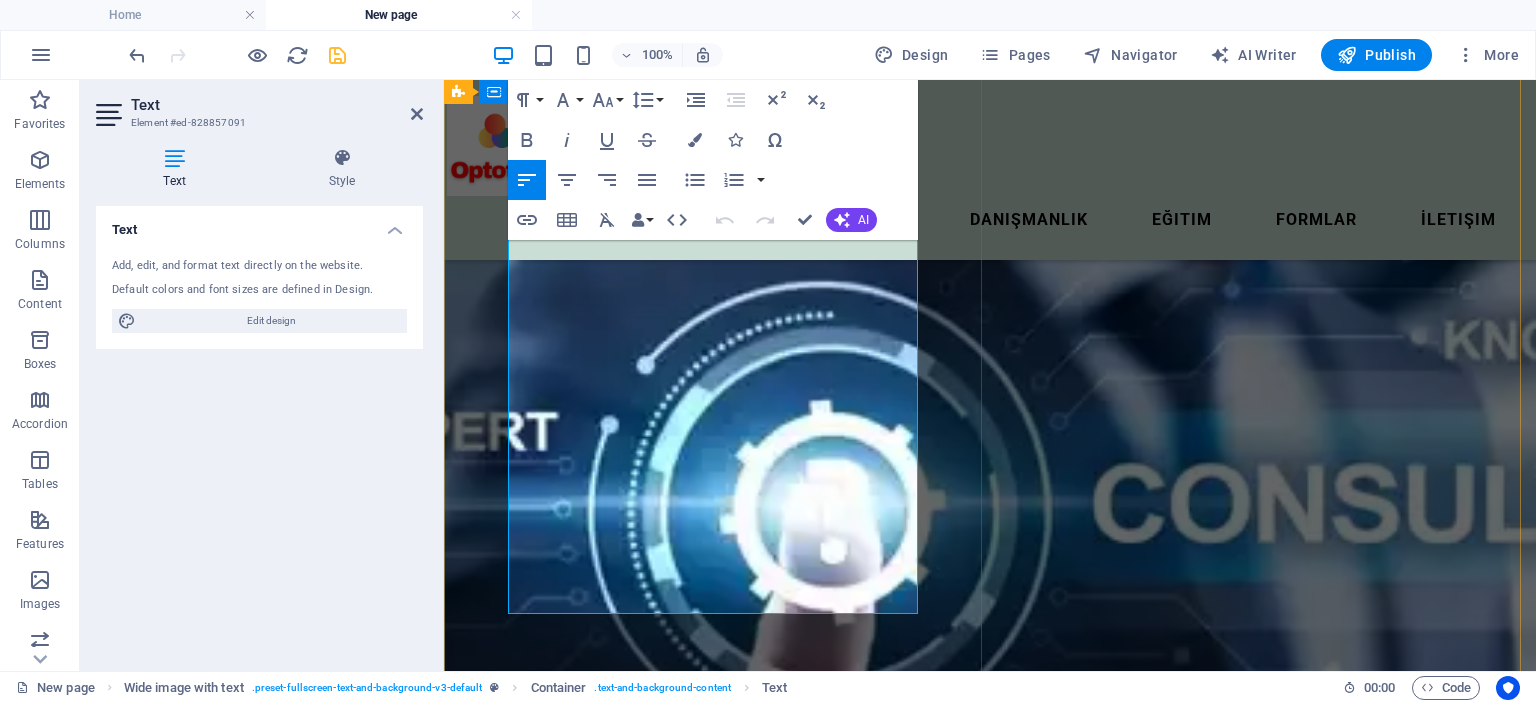 scroll, scrollTop: 1032, scrollLeft: 0, axis: vertical 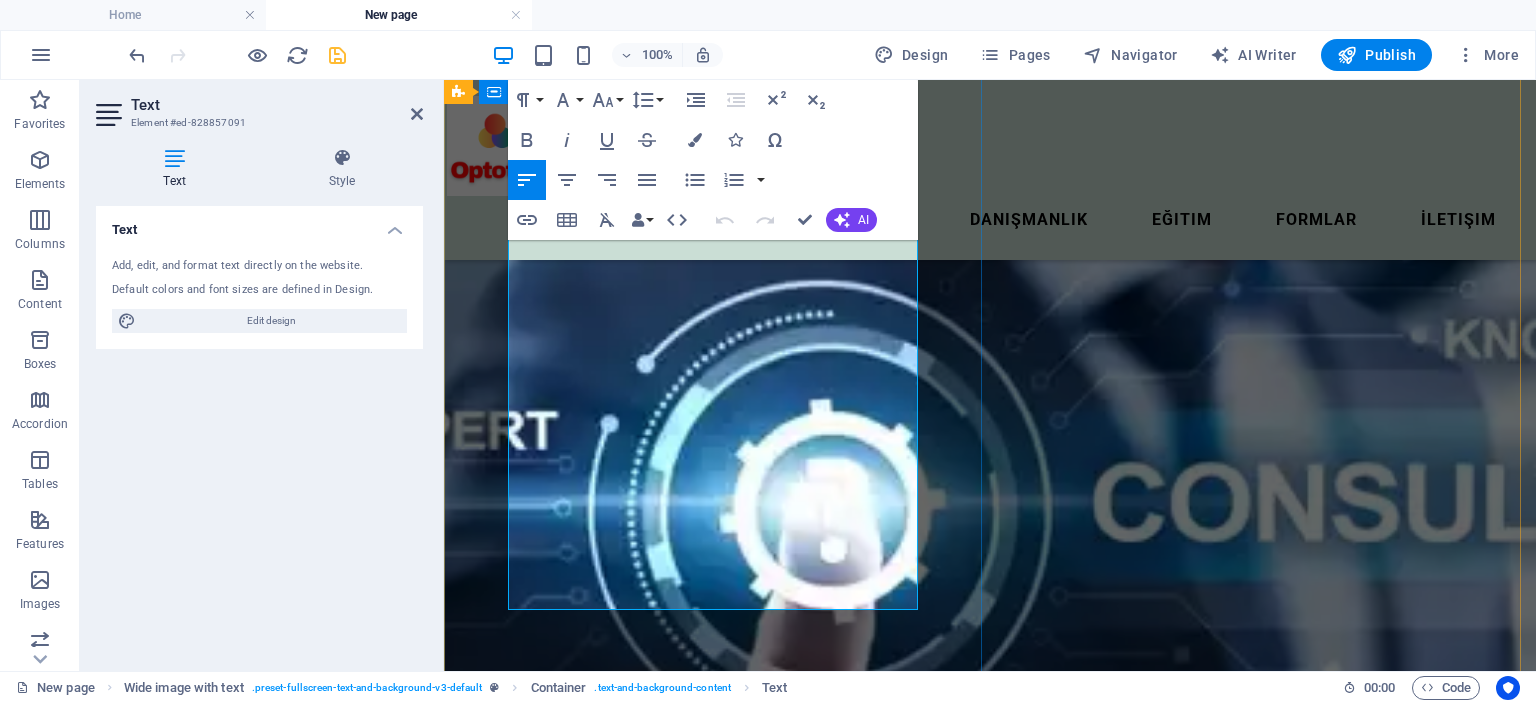 drag, startPoint x: 512, startPoint y: 285, endPoint x: 873, endPoint y: 554, distance: 450.20218 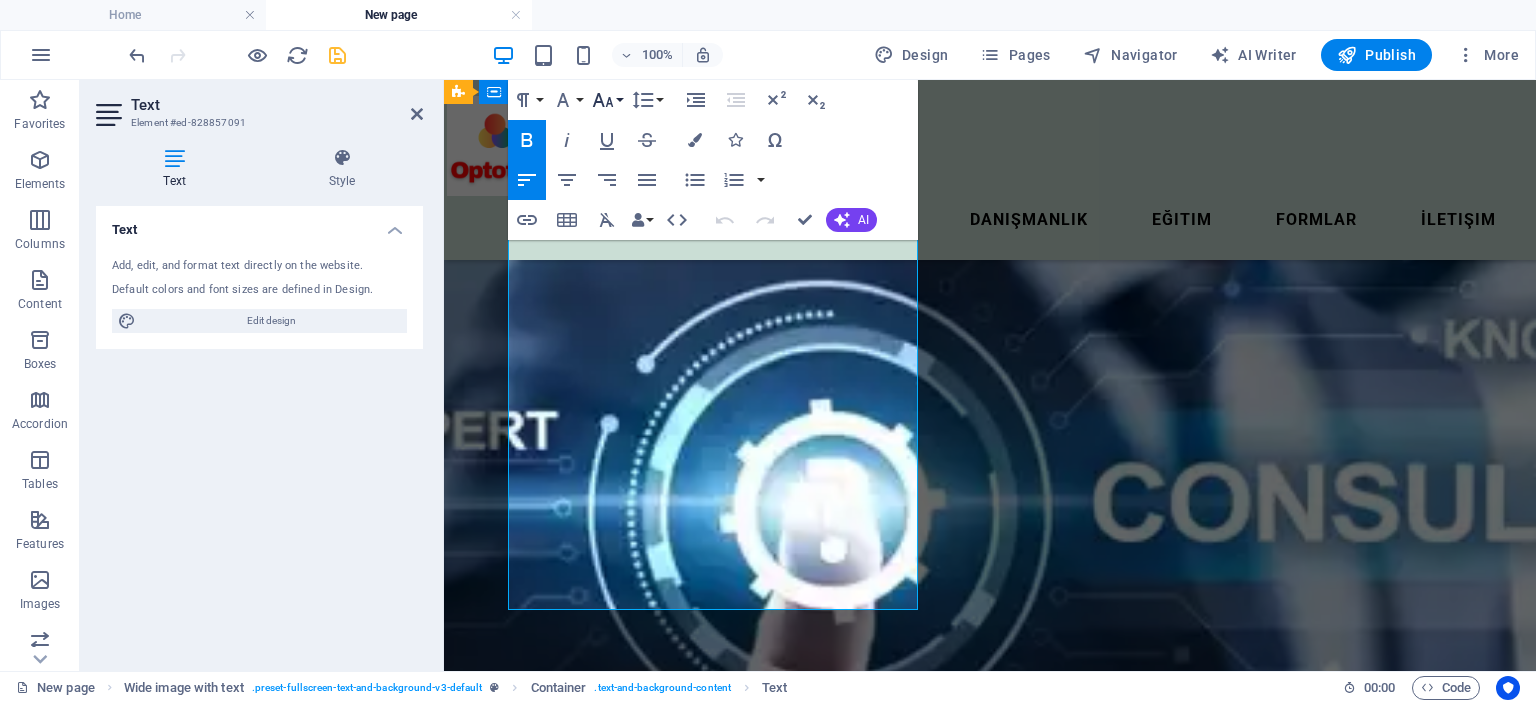 click on "Font Size" at bounding box center (607, 100) 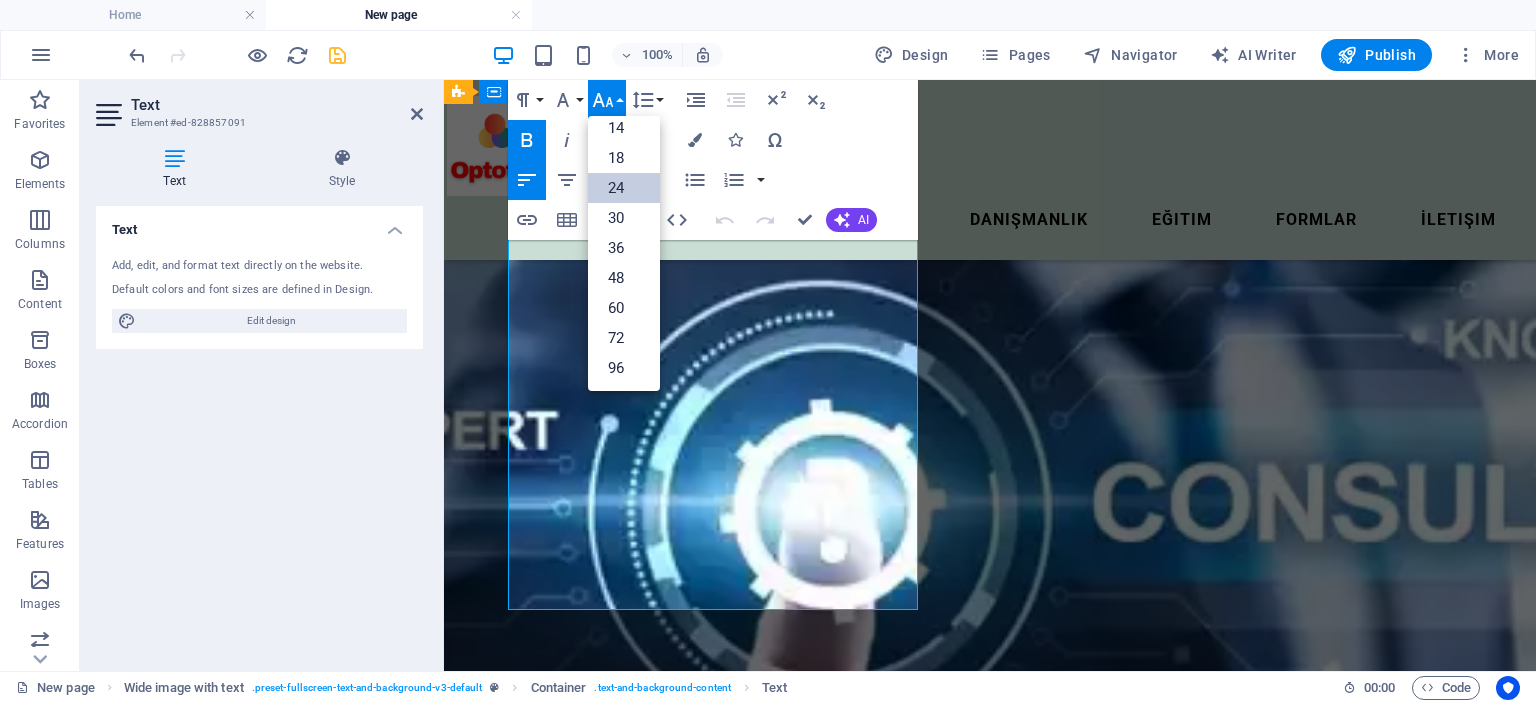 scroll, scrollTop: 160, scrollLeft: 0, axis: vertical 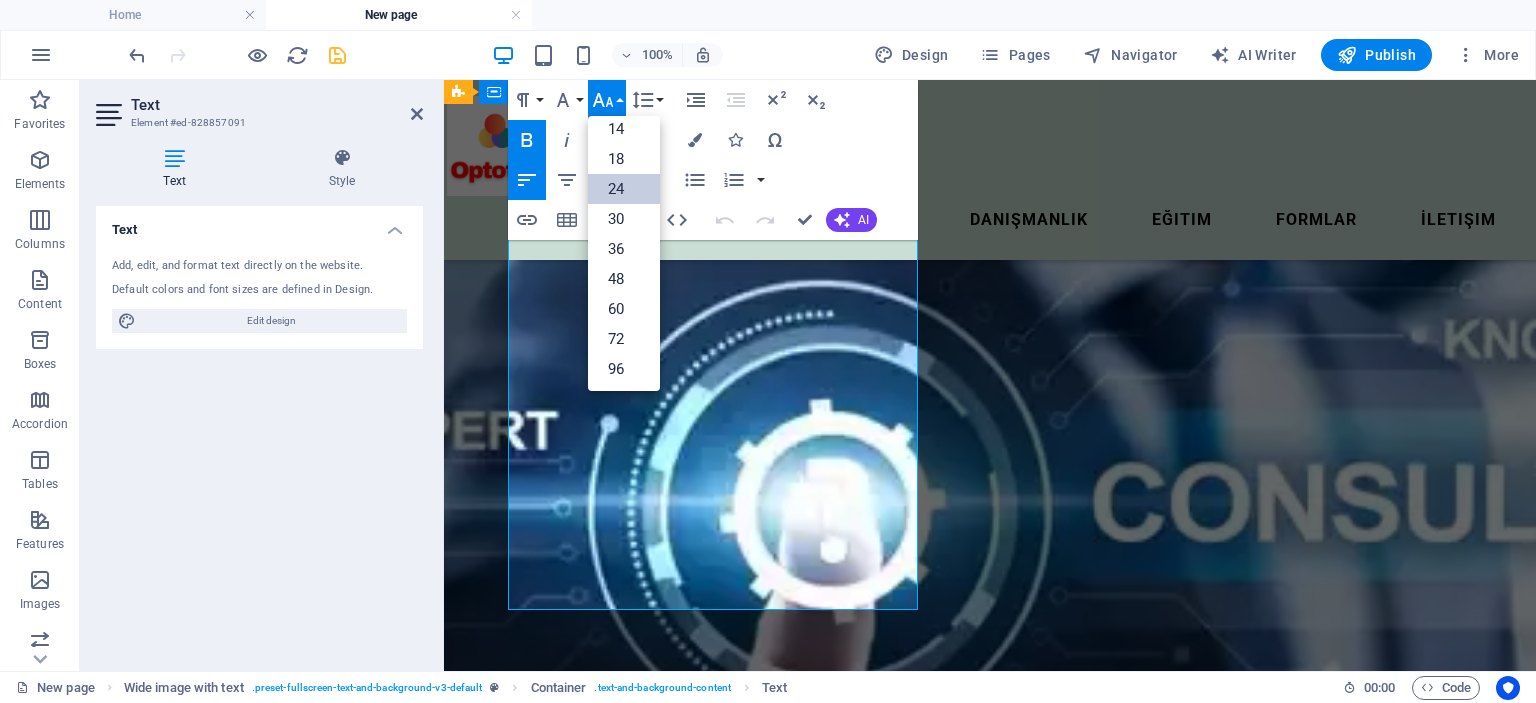 click on "24" at bounding box center (624, 189) 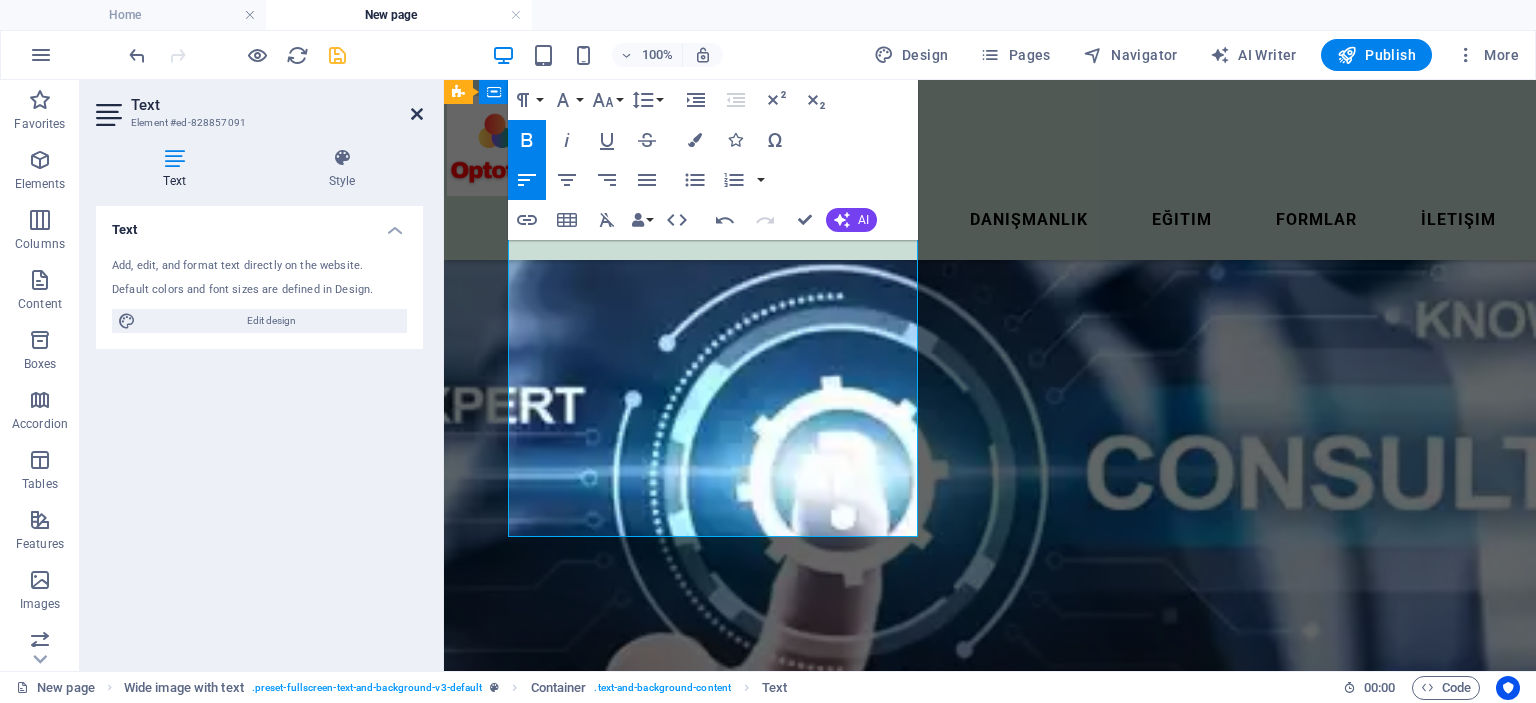 click at bounding box center (417, 114) 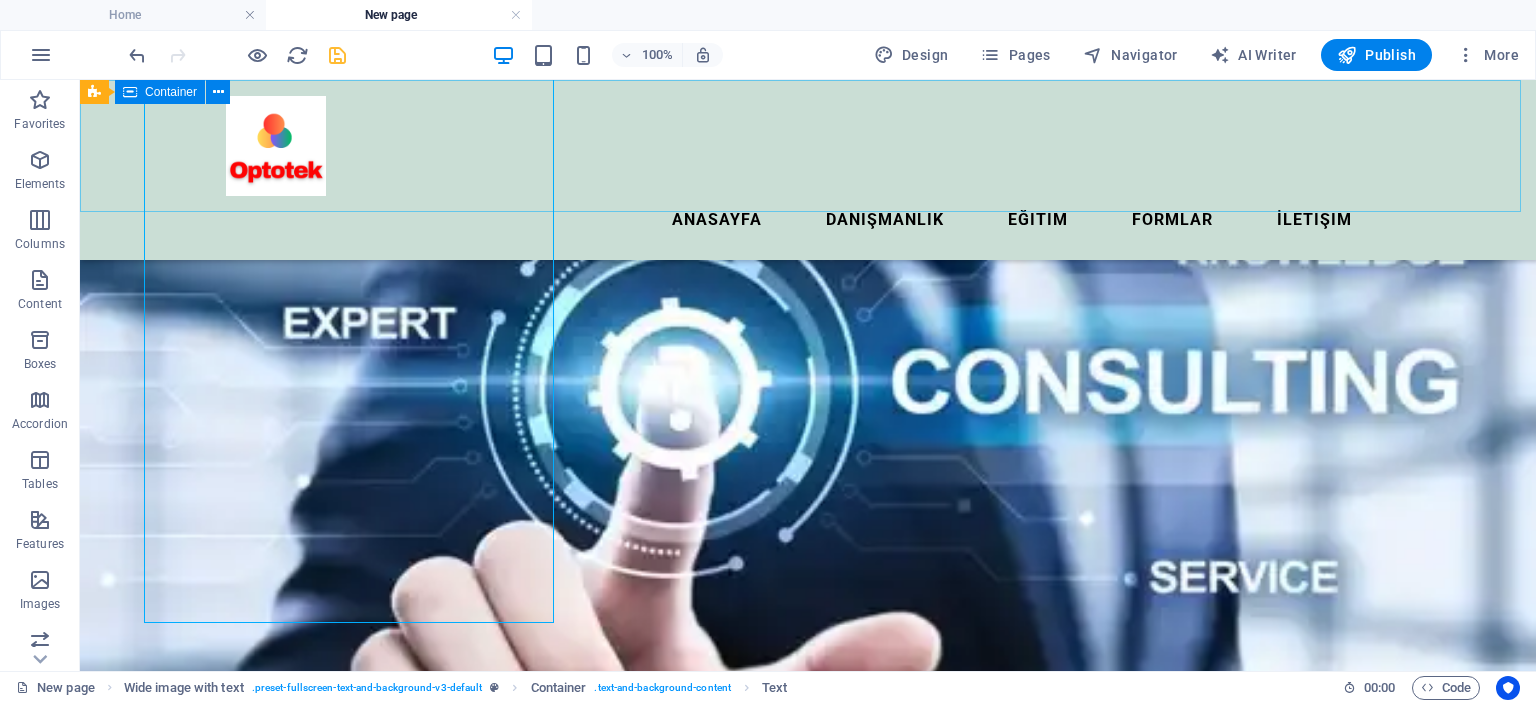 scroll, scrollTop: 945, scrollLeft: 0, axis: vertical 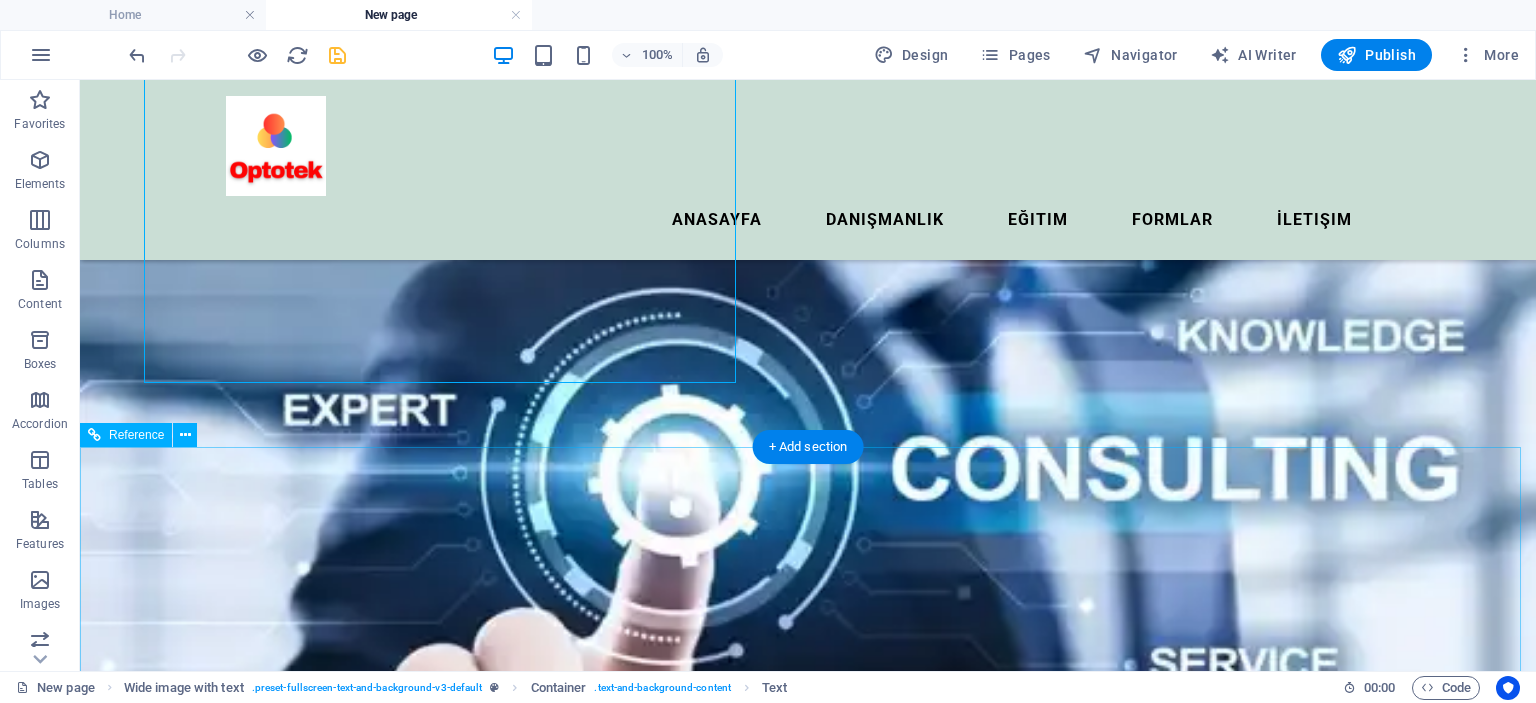 click on "Lorem ipsum dolor sit amet, consectetur adipiscing elit. Consectetur auctor id viverra nunc, ultrices convallis sit." at bounding box center [444, 1357] 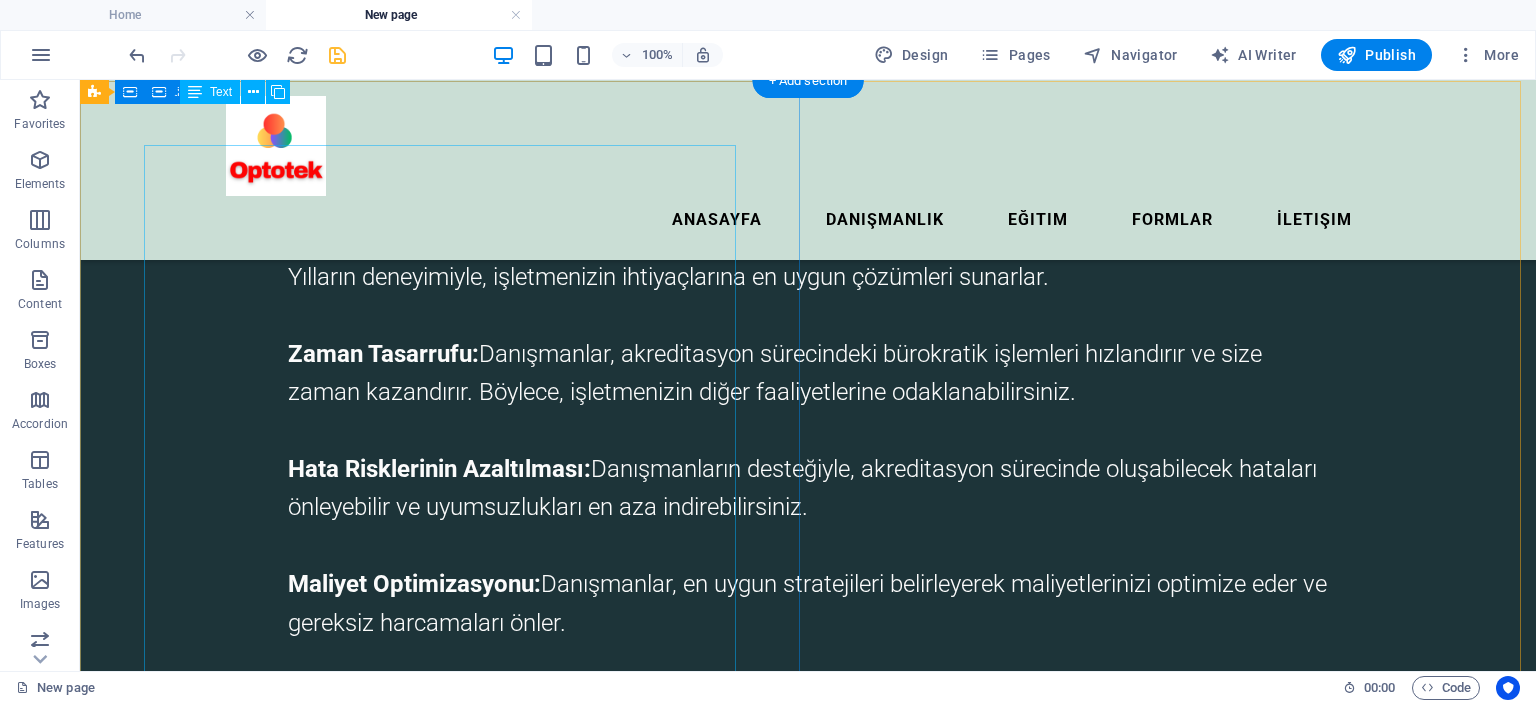 scroll, scrollTop: 332, scrollLeft: 0, axis: vertical 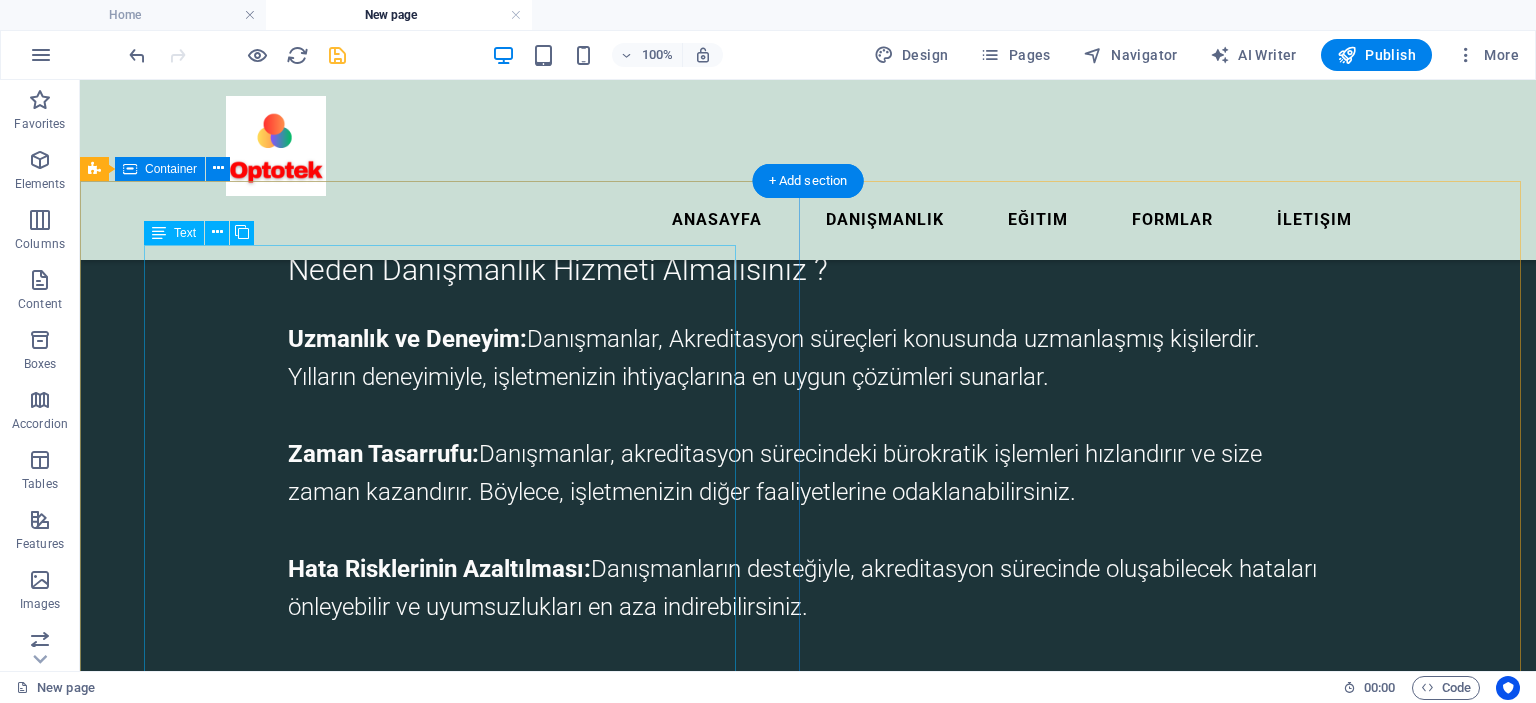 click on "Neden Danışmanlık Hizmeti Almalısınız ? Uzmanlık ve Deneyim:  Danışmanlar, Akreditasyon süreçleri konusunda uzmanlaşmış kişilerdir. Yılların deneyimiyle, işletmenizin ihtiyaçlarına en uygun çözümleri sunarlar. Zaman Tasarrufu:  Danışmanlar, akreditasyon sürecindeki bürokratik işlemleri hızlandırır ve size zaman kazandırır. Böylece, işletmenizin diğer faaliyetlerine odaklanabilirsiniz. Hata Risklerinin Azaltılması:  Danışmanların desteğiyle, akreditasyon sürecinde oluşabilecek hataları önleyebilir ve uyumsuzlukları en aza indirebilirsiniz. Maliyet Optimizasyonu:  Danışmanlar, en uygun stratejileri belirleyerek maliyetlerinizi optimize eder ve gereksiz harcamaları önler." at bounding box center (808, 506) 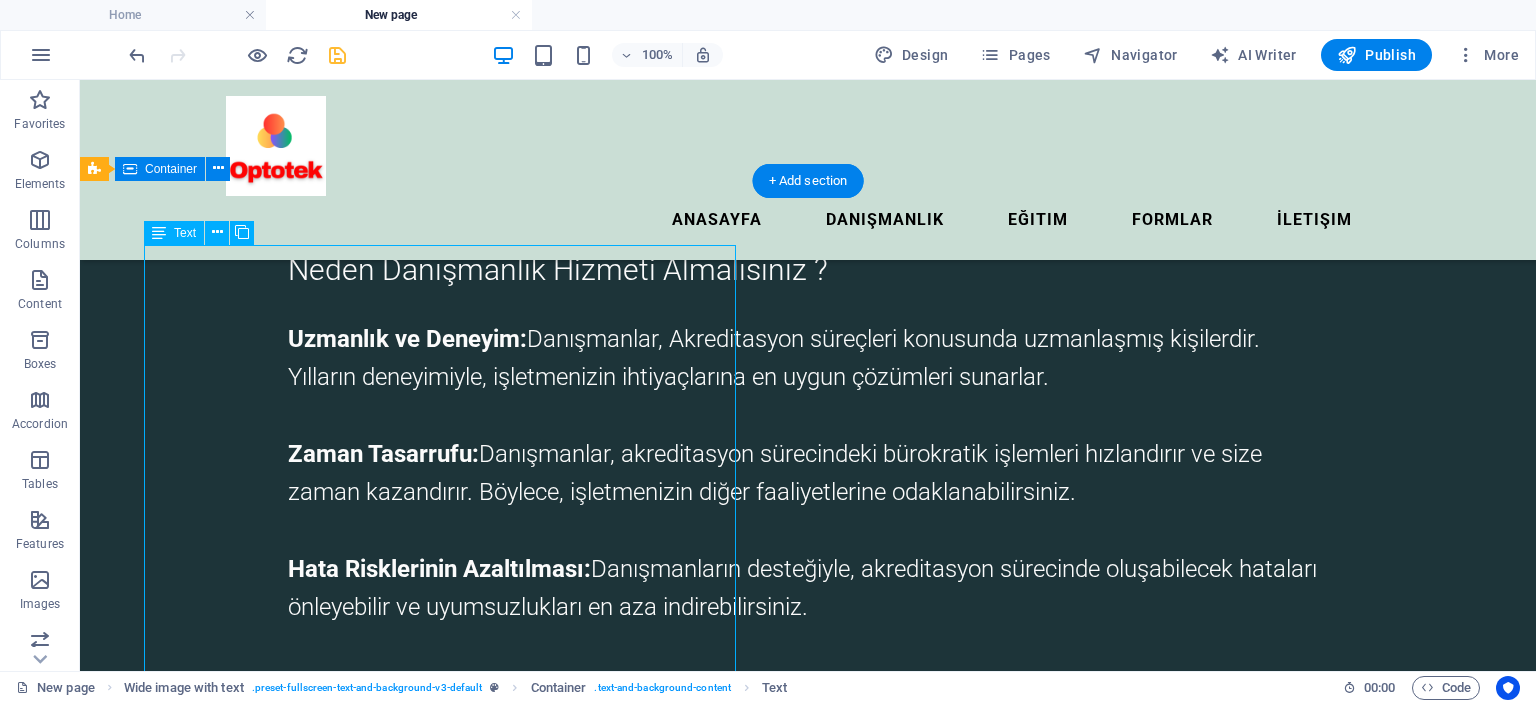 click on "Neden Danışmanlık Hizmeti Almalısınız ? Uzmanlık ve Deneyim:  Danışmanlar, Akreditasyon süreçleri konusunda uzmanlaşmış kişilerdir. Yılların deneyimiyle, işletmenizin ihtiyaçlarına en uygun çözümleri sunarlar. Zaman Tasarrufu:  Danışmanlar, akreditasyon sürecindeki bürokratik işlemleri hızlandırır ve size zaman kazandırır. Böylece, işletmenizin diğer faaliyetlerine odaklanabilirsiniz. Hata Risklerinin Azaltılması:  Danışmanların desteğiyle, akreditasyon sürecinde oluşabilecek hataları önleyebilir ve uyumsuzlukları en aza indirebilirsiniz. Maliyet Optimizasyonu:  Danışmanlar, en uygun stratejileri belirleyerek maliyetlerinizi optimize eder ve gereksiz harcamaları önler." at bounding box center (808, 506) 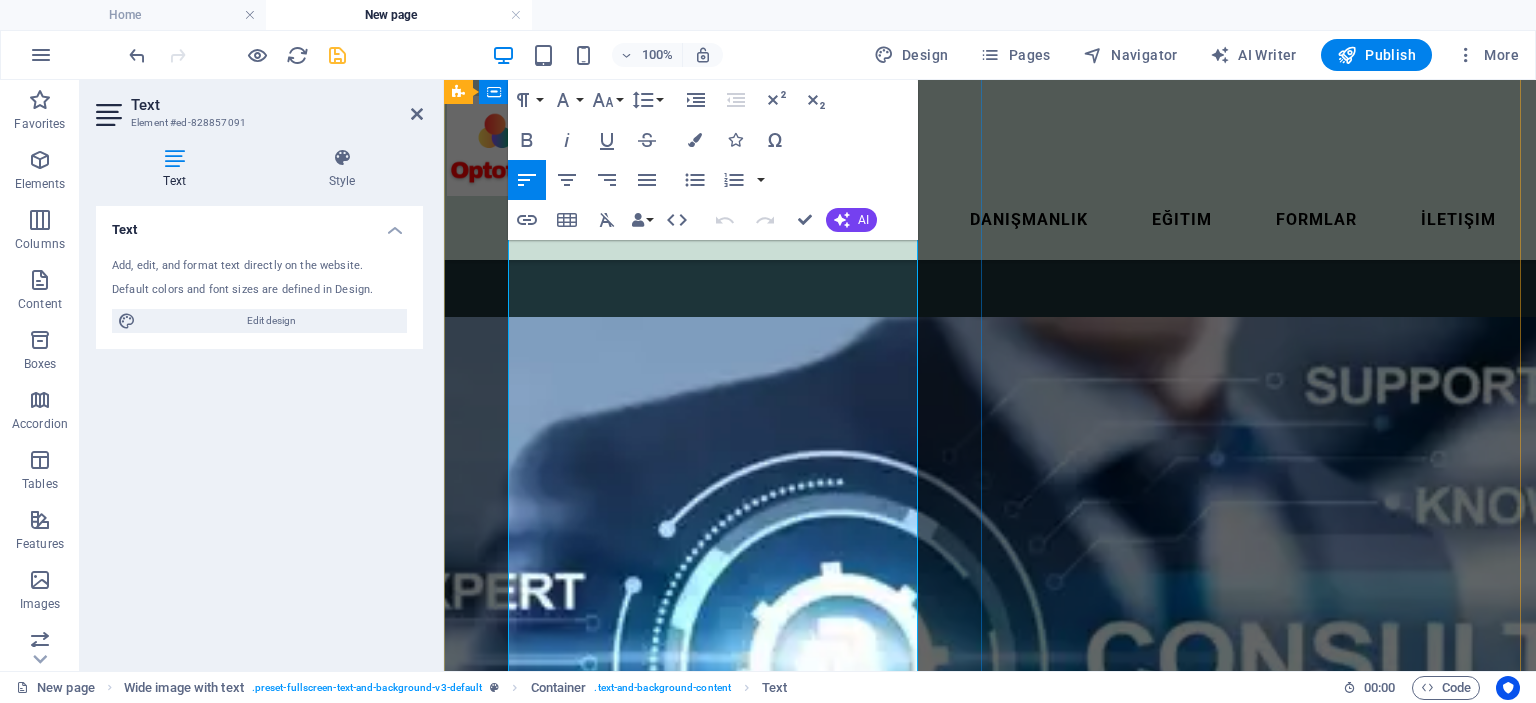 scroll, scrollTop: 932, scrollLeft: 0, axis: vertical 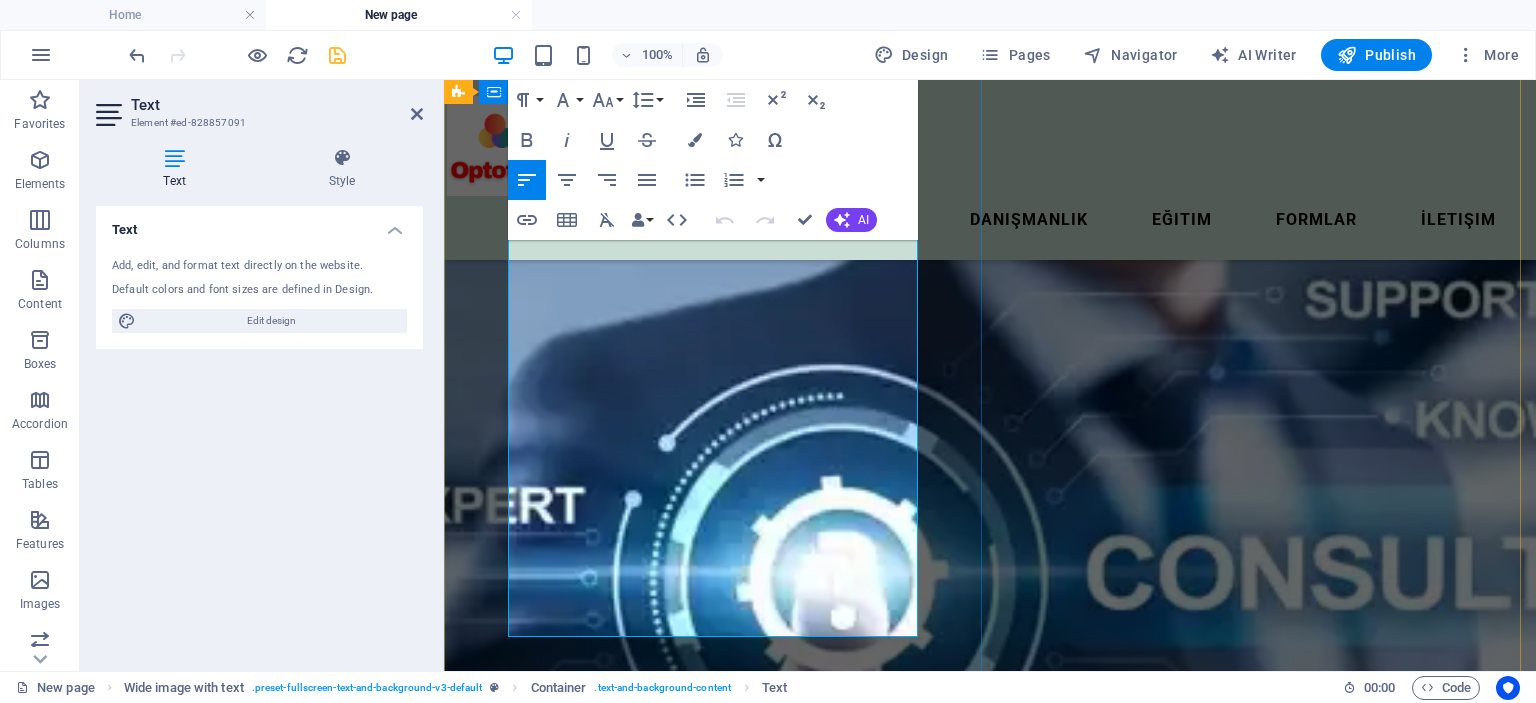 drag, startPoint x: 511, startPoint y: 382, endPoint x: 799, endPoint y: 603, distance: 363.02203 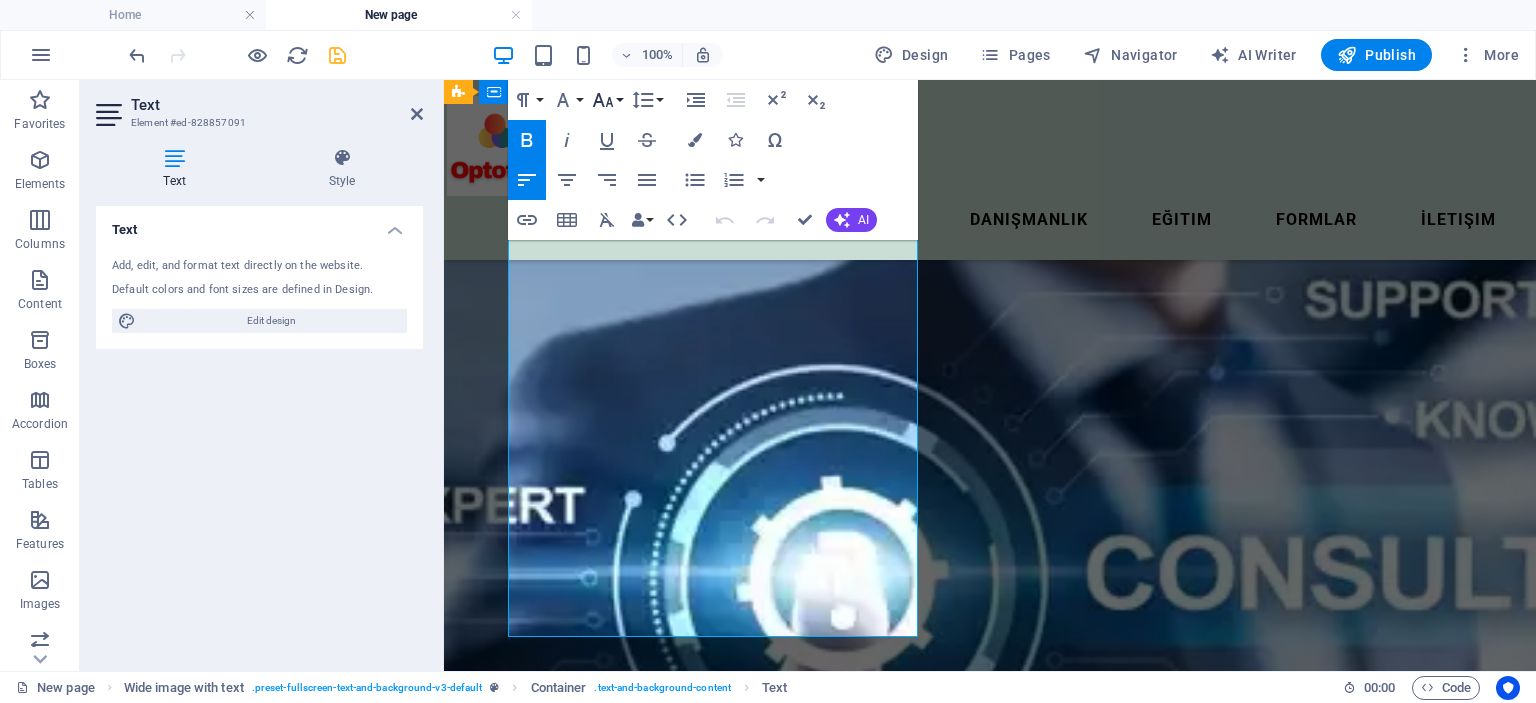click on "Font Size" at bounding box center [607, 100] 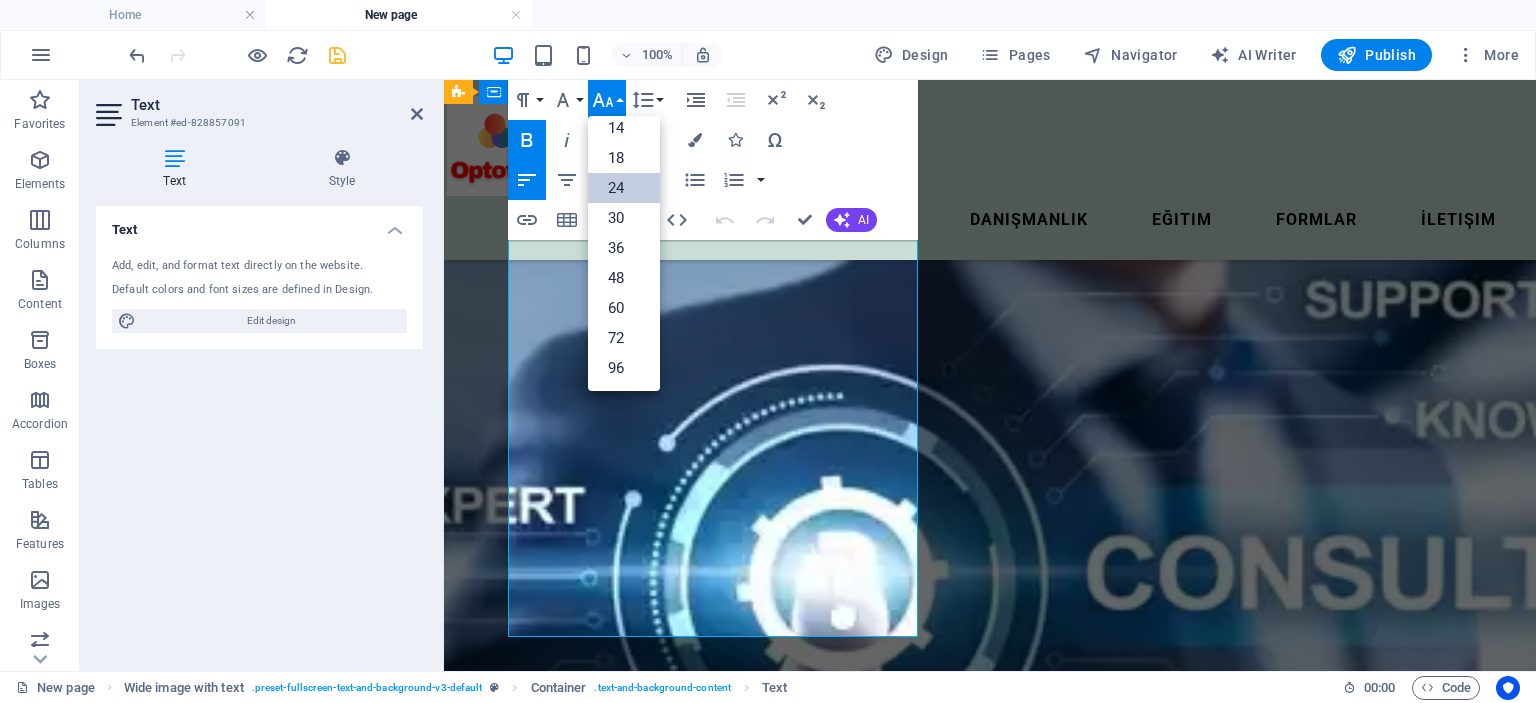 scroll, scrollTop: 160, scrollLeft: 0, axis: vertical 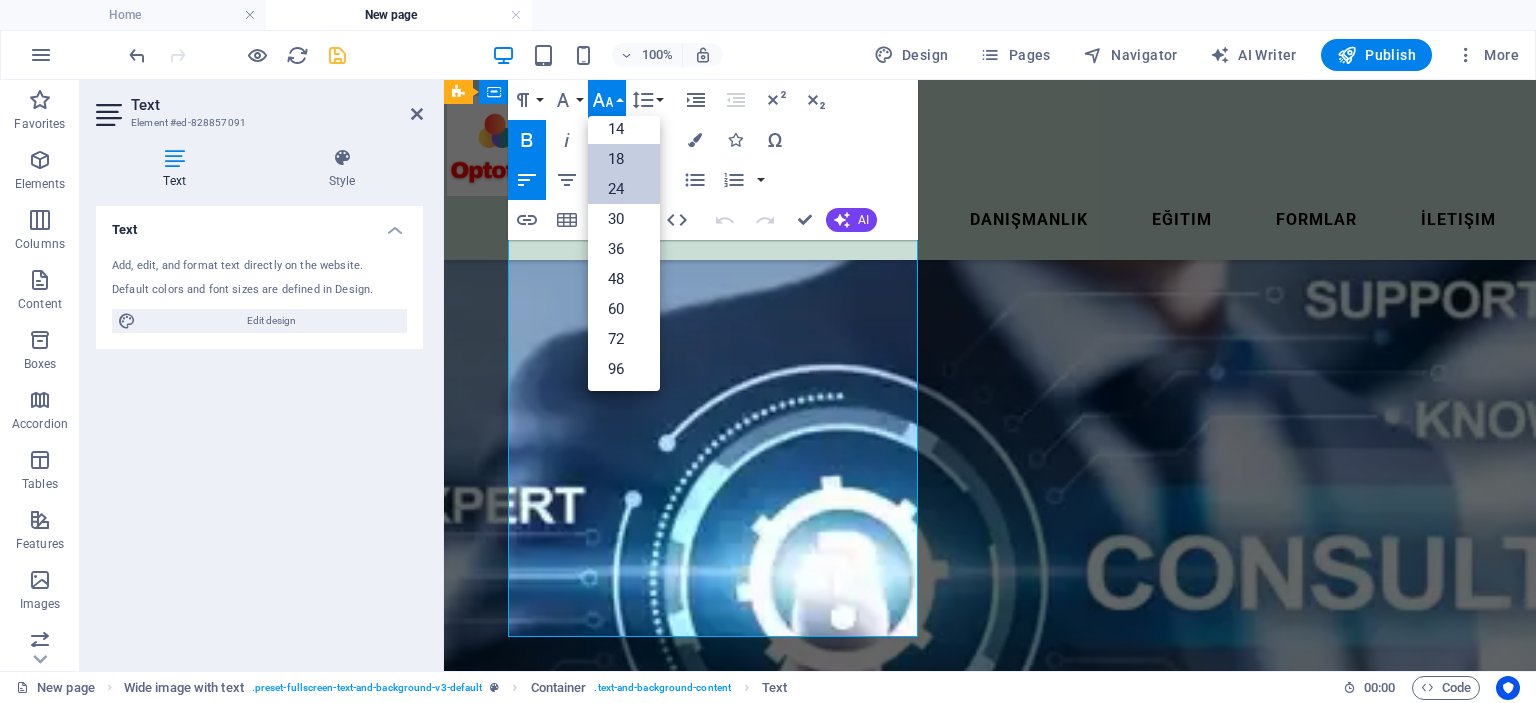 click on "18" at bounding box center [624, 159] 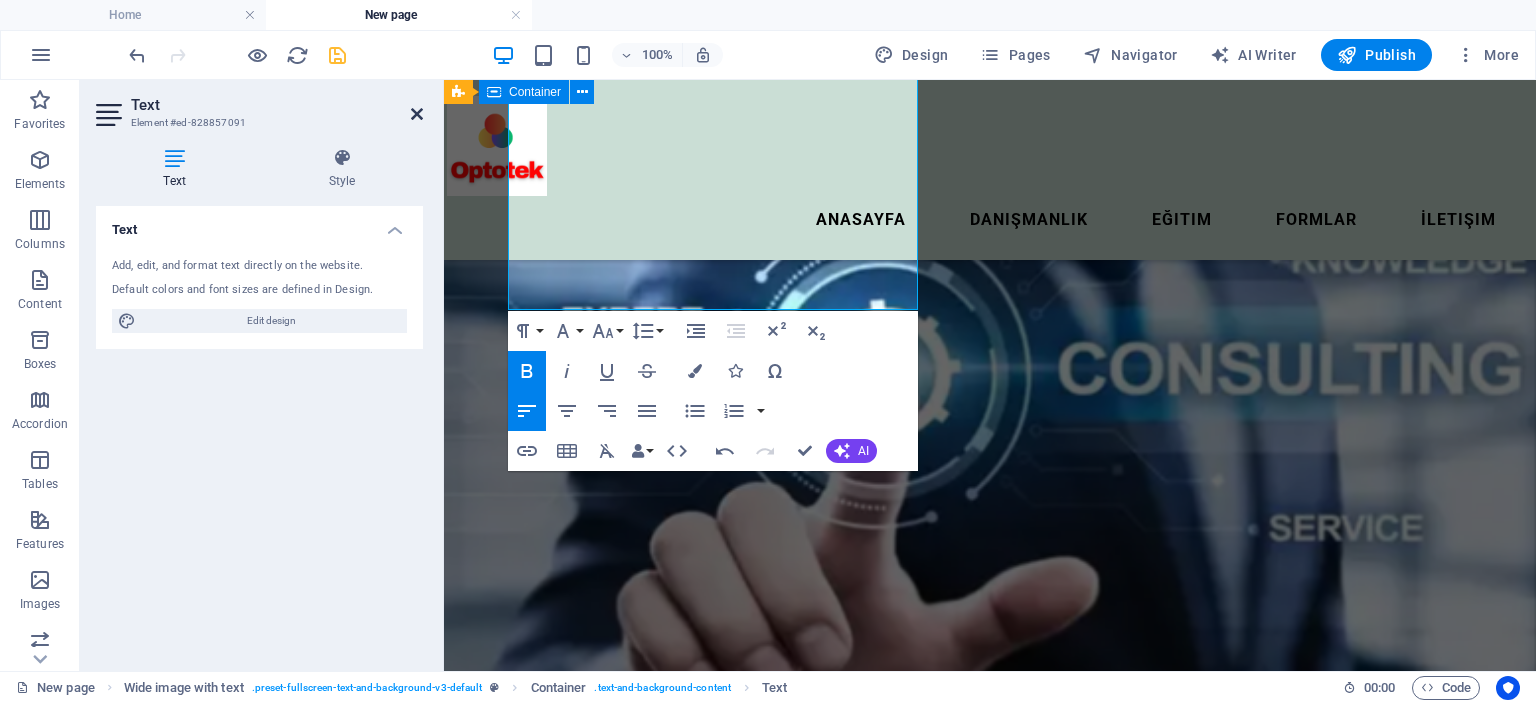 click at bounding box center [417, 114] 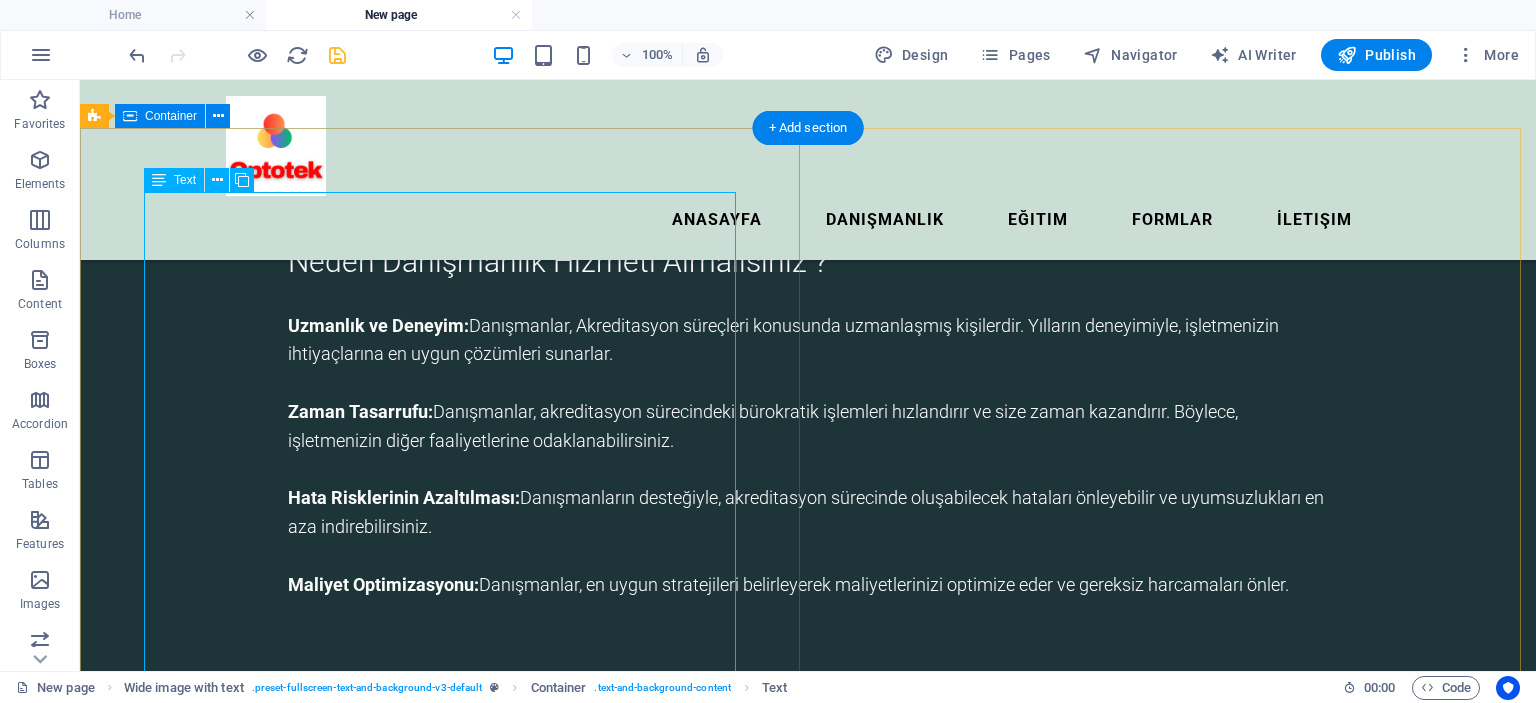 scroll, scrollTop: 312, scrollLeft: 0, axis: vertical 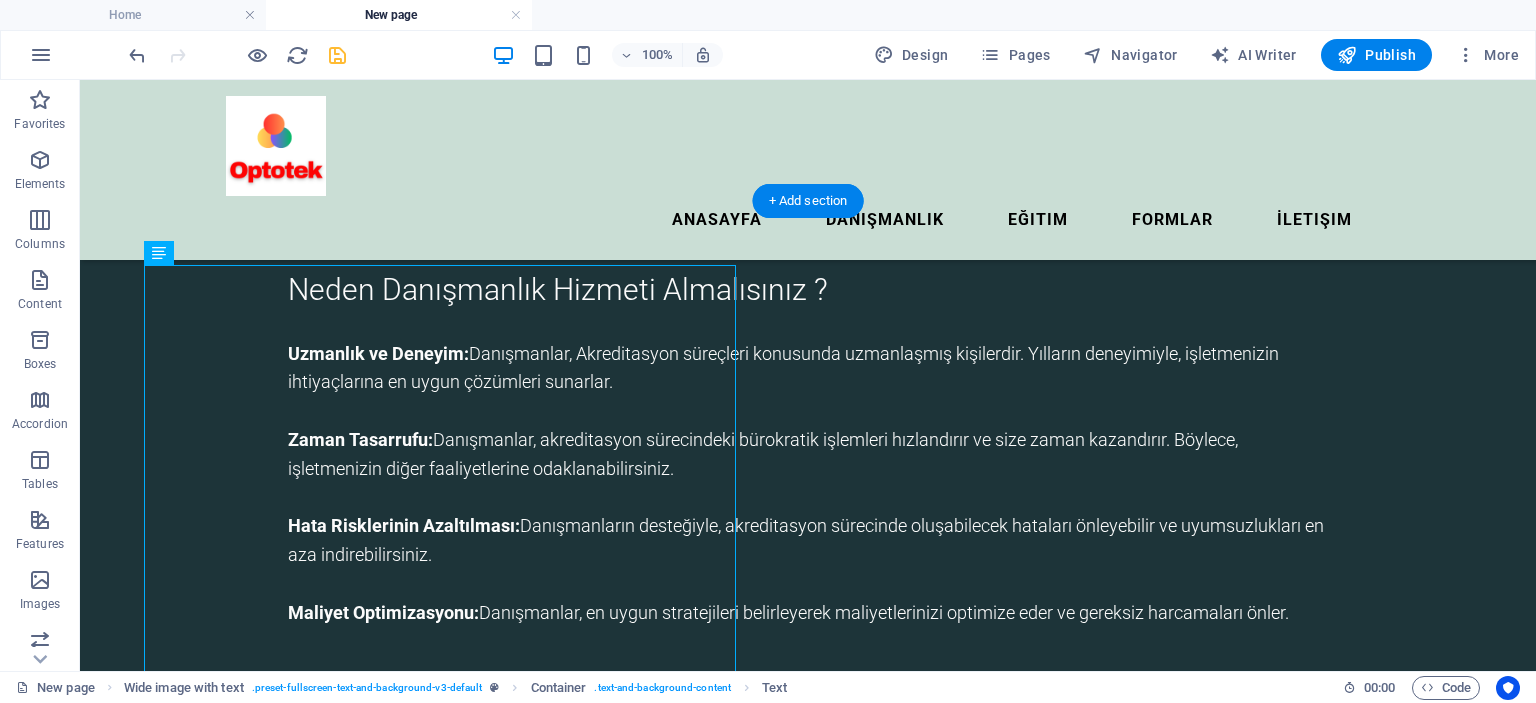click at bounding box center (808, 1032) 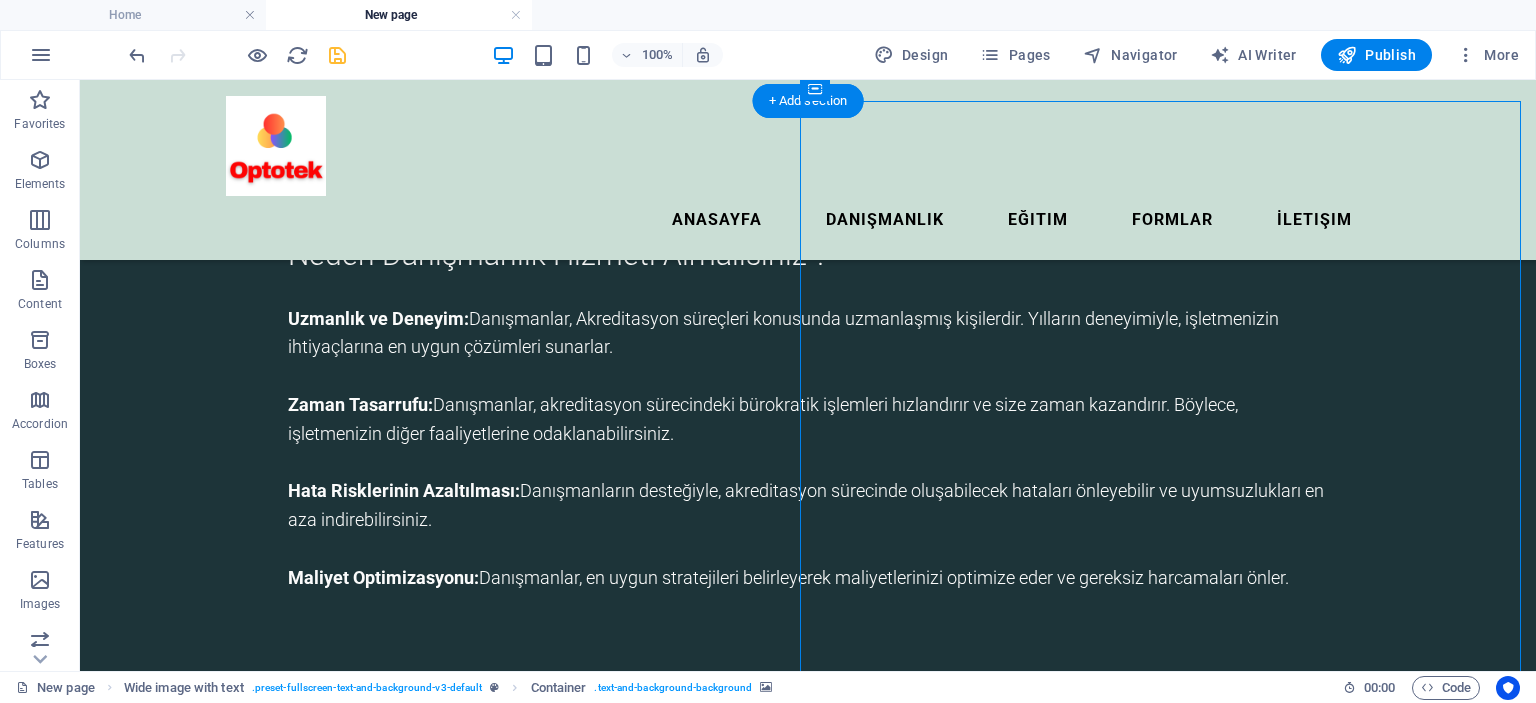 scroll, scrollTop: 312, scrollLeft: 0, axis: vertical 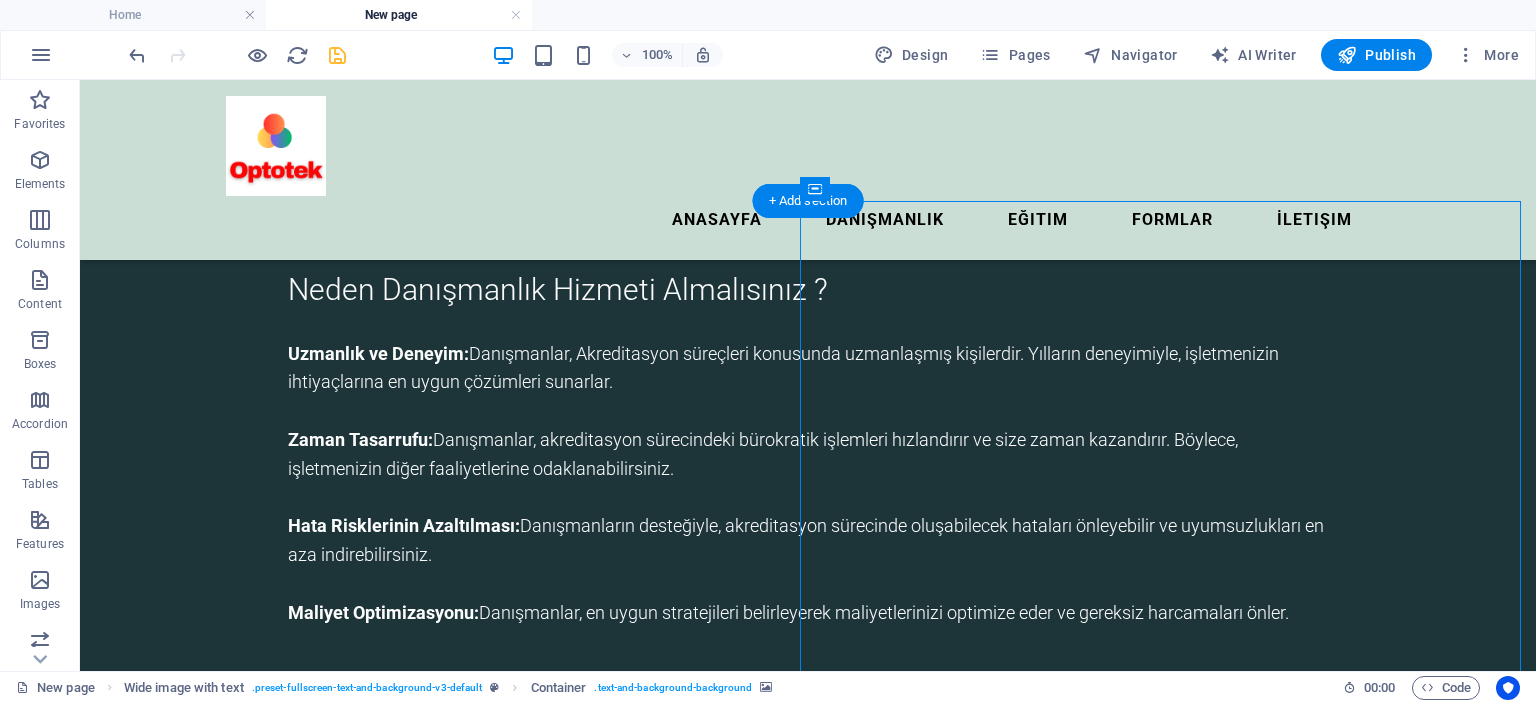 click at bounding box center (808, 1032) 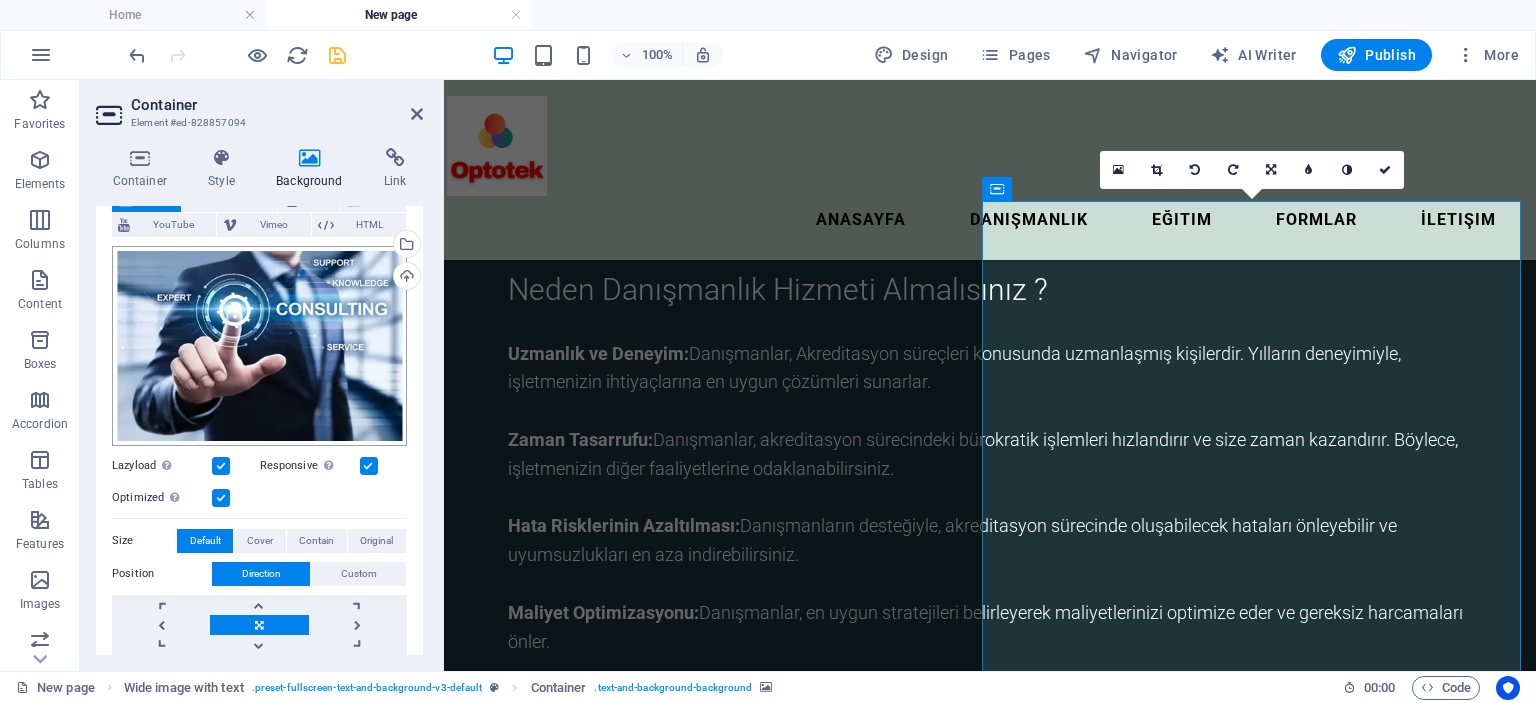 scroll, scrollTop: 300, scrollLeft: 0, axis: vertical 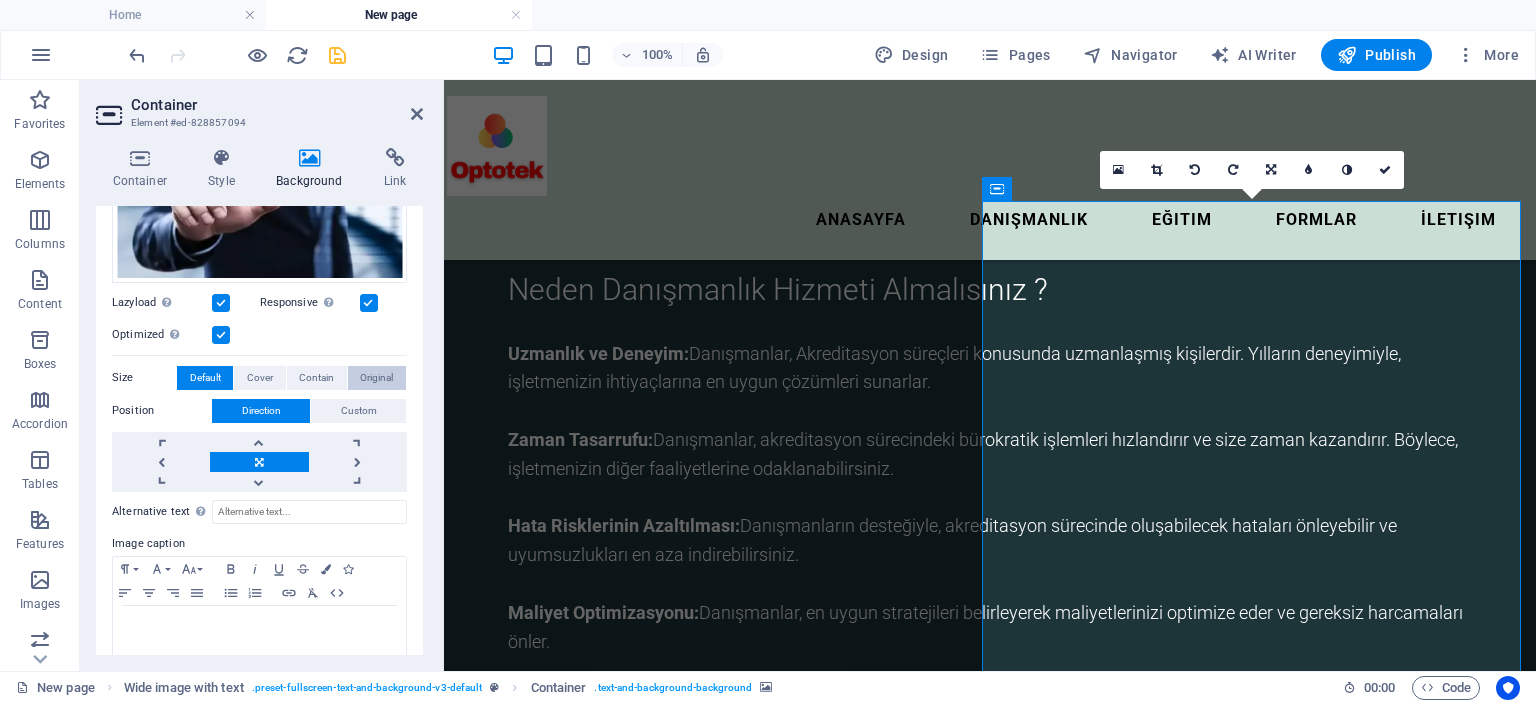 click on "Original" at bounding box center [376, 378] 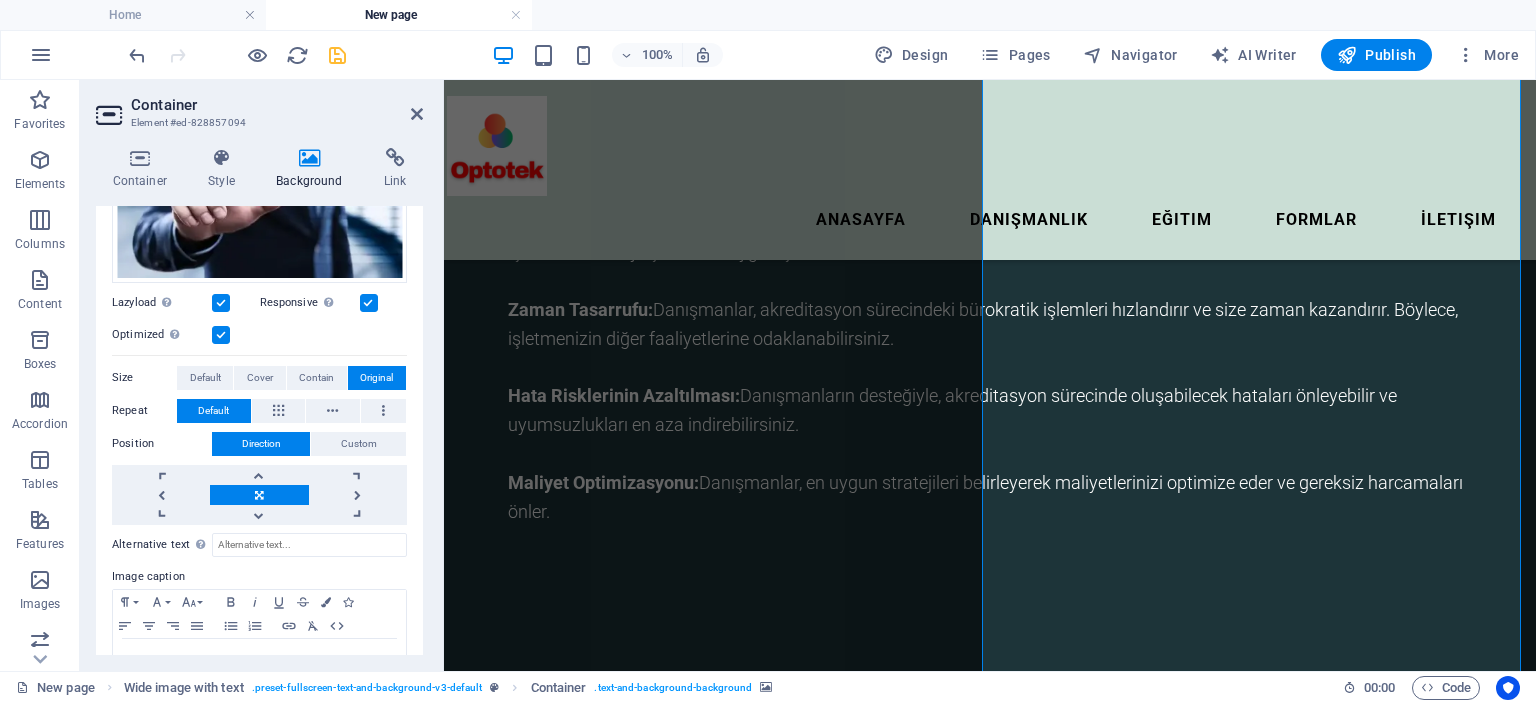scroll, scrollTop: 412, scrollLeft: 0, axis: vertical 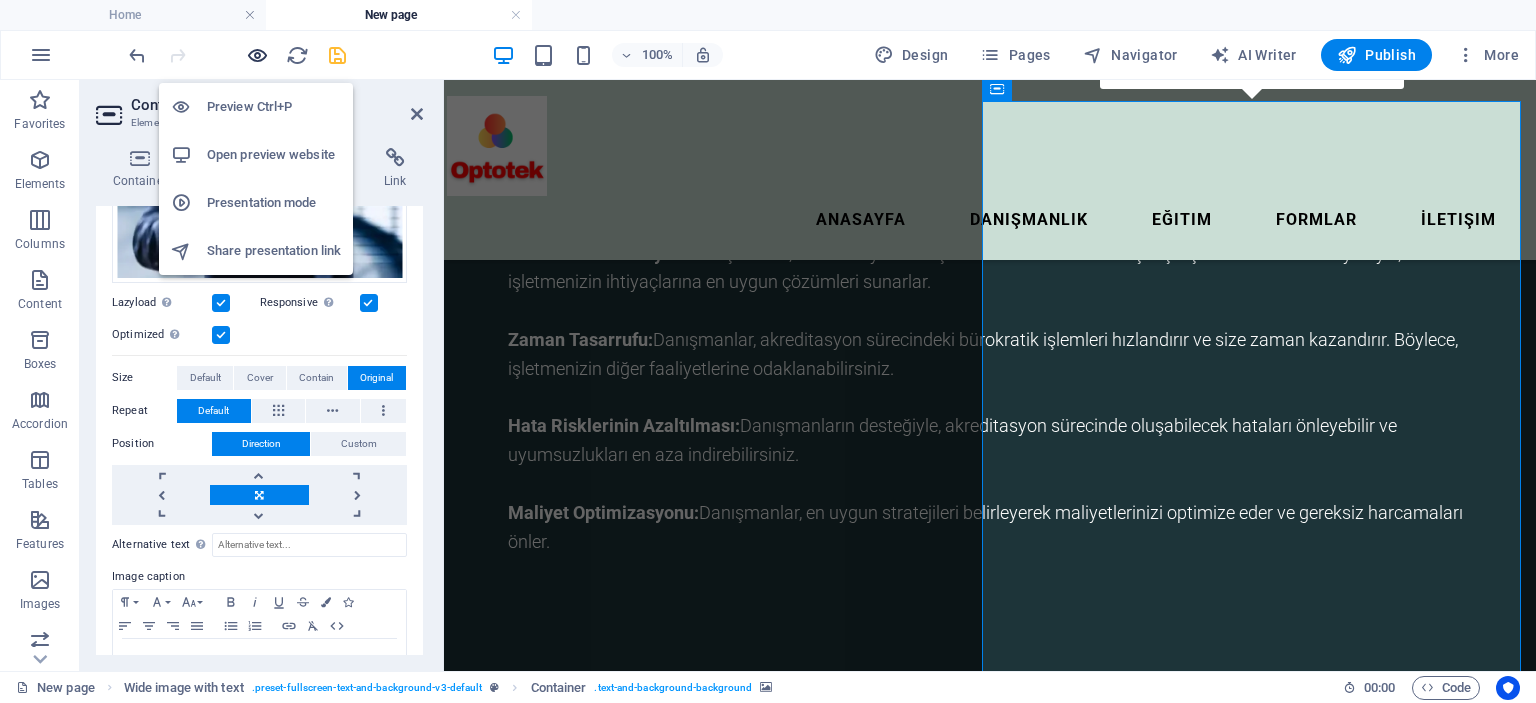 click at bounding box center (257, 55) 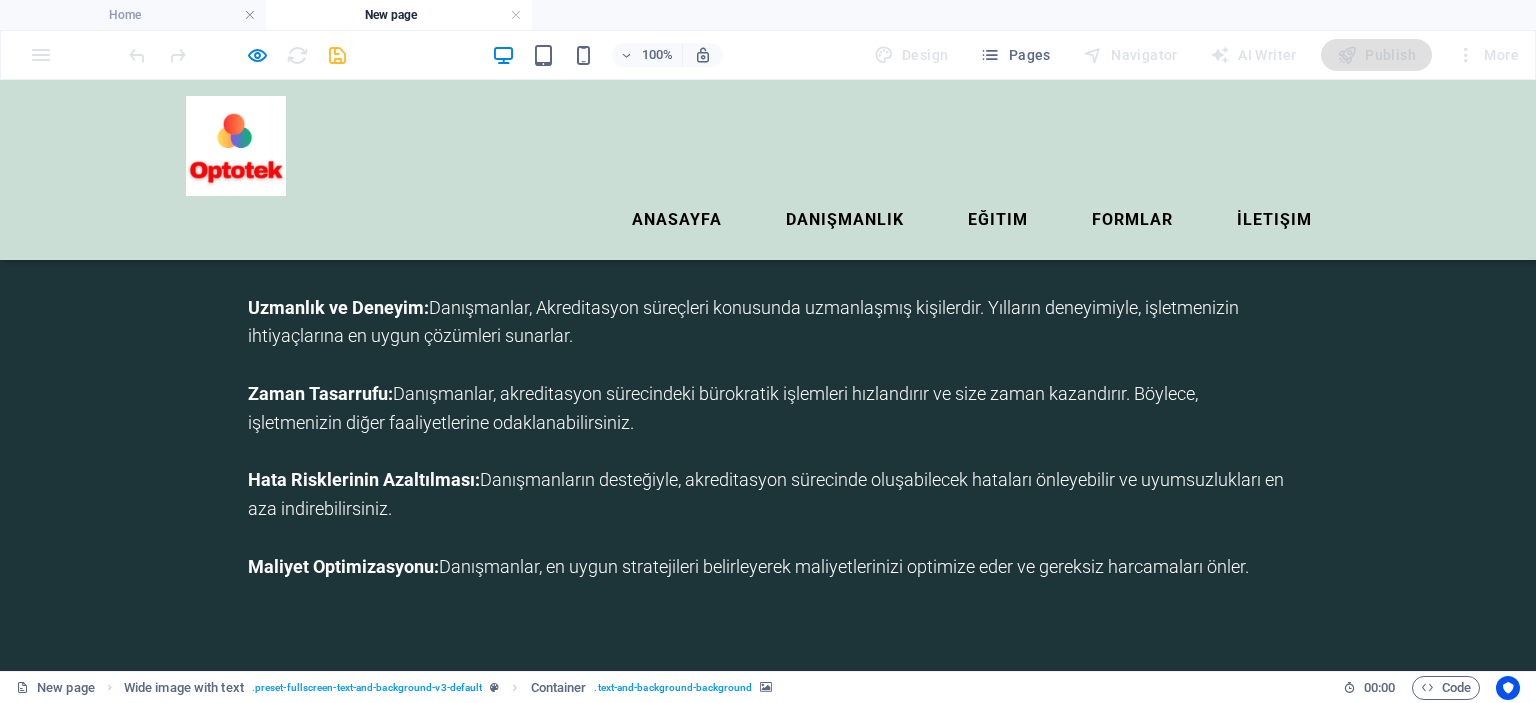 scroll, scrollTop: 0, scrollLeft: 0, axis: both 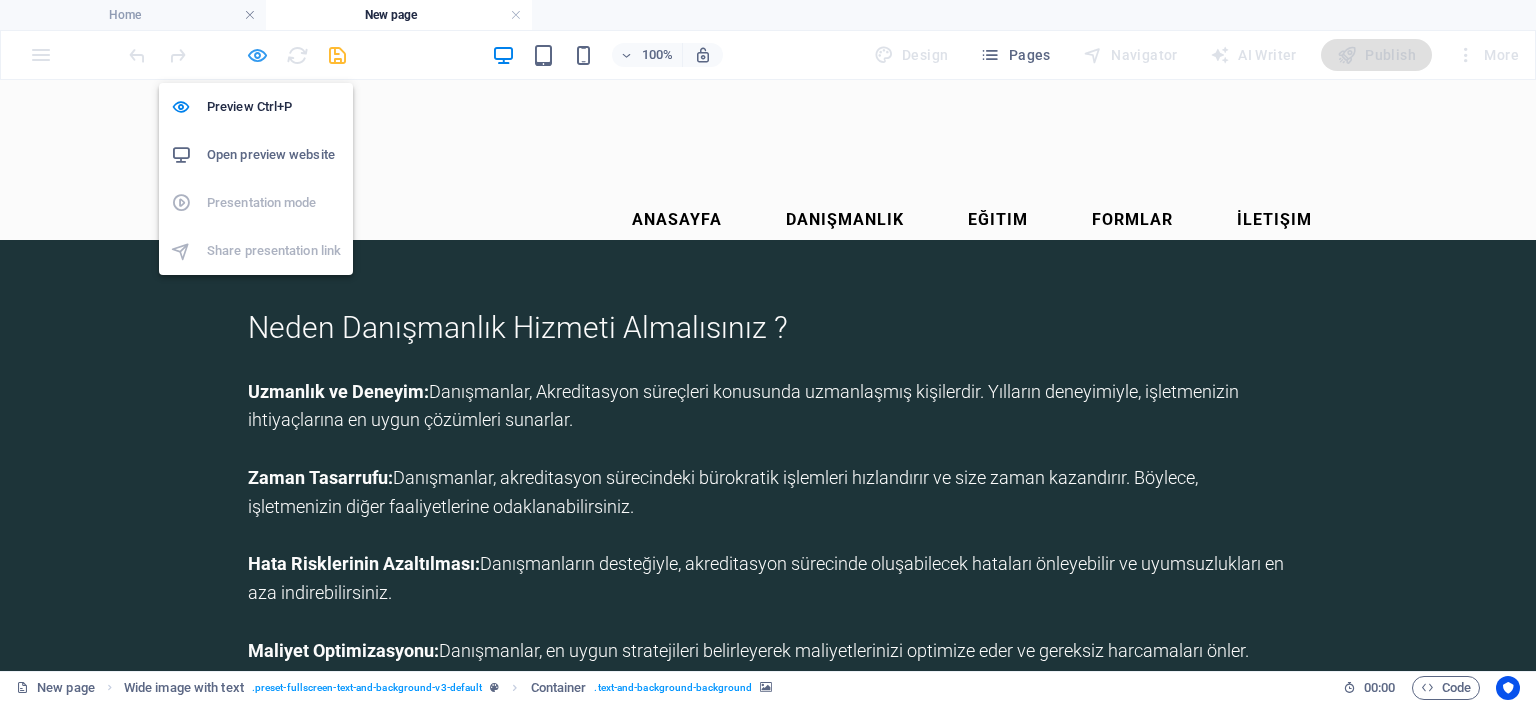 click at bounding box center (257, 55) 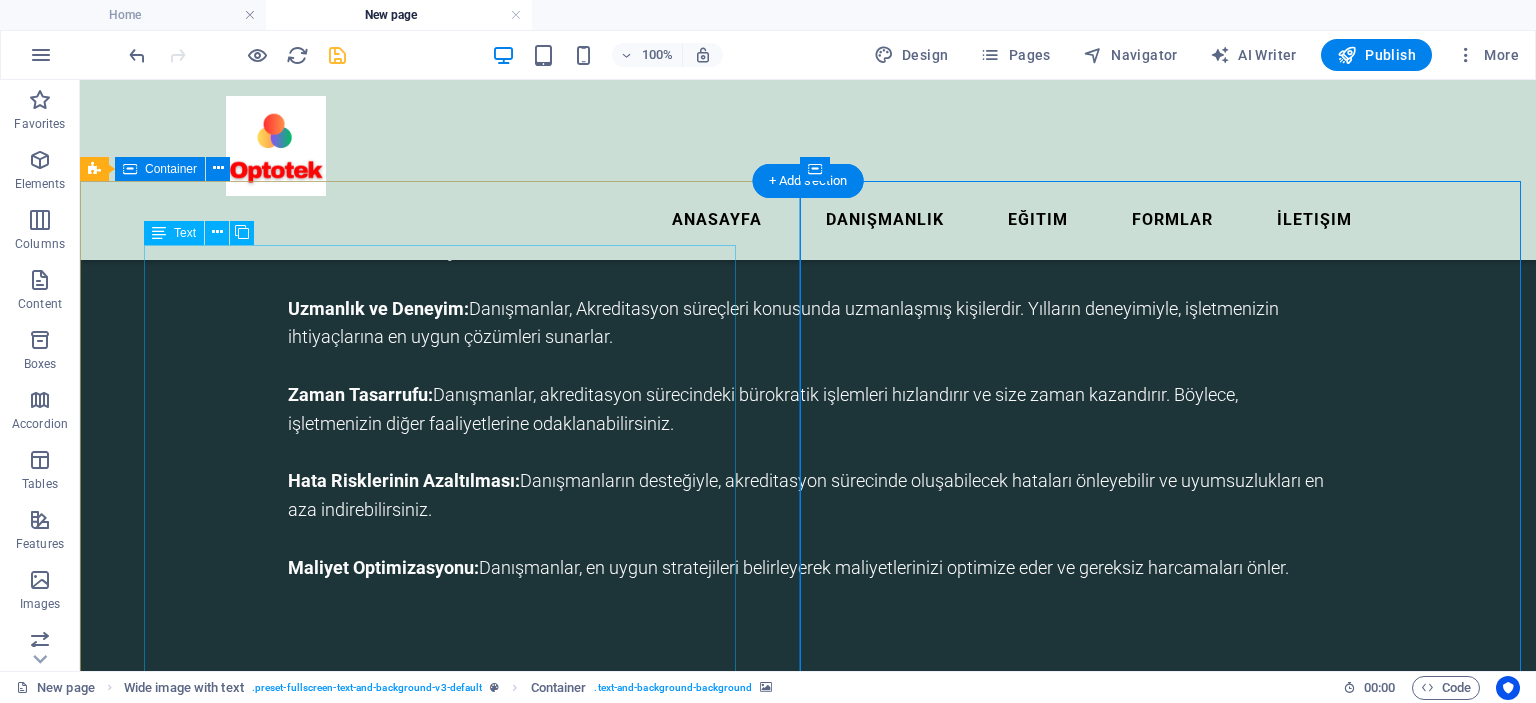 scroll, scrollTop: 332, scrollLeft: 0, axis: vertical 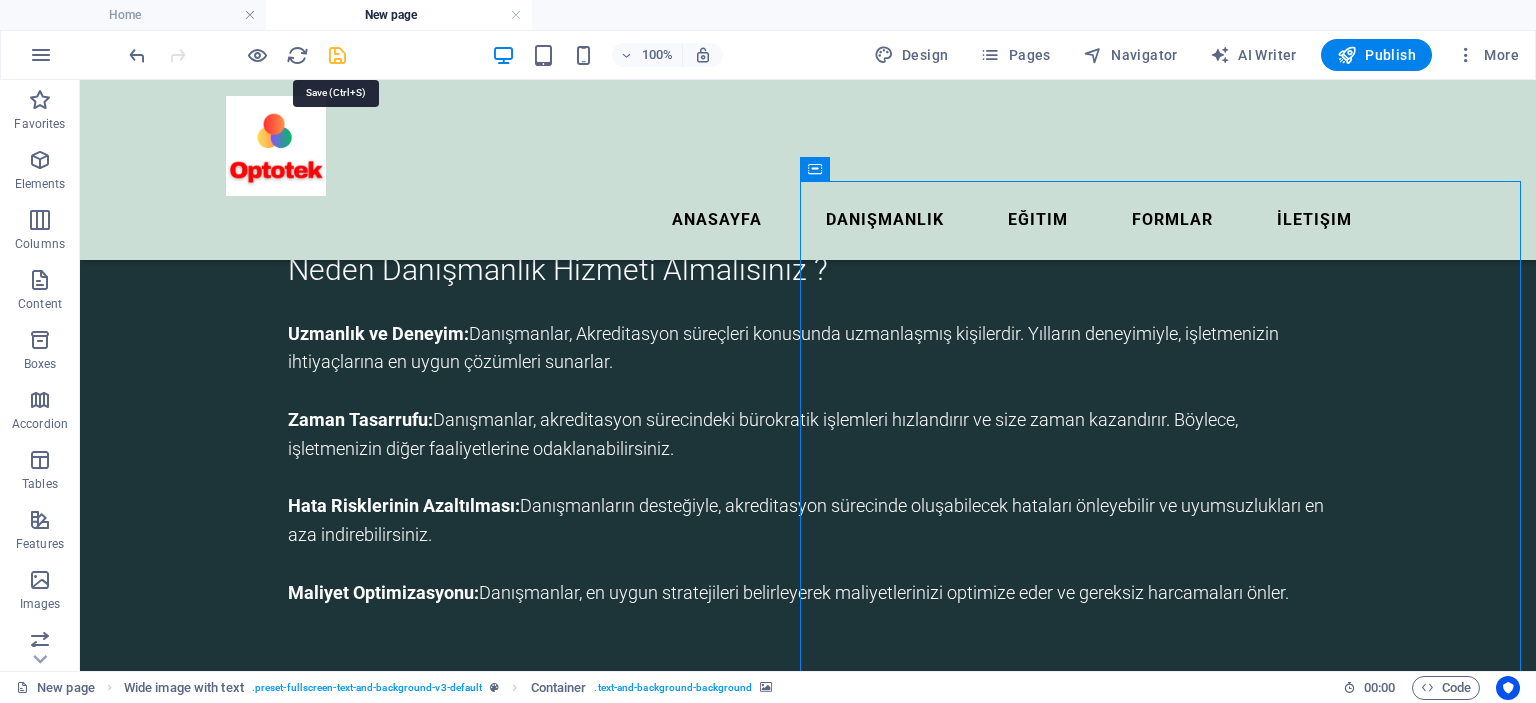 drag, startPoint x: 336, startPoint y: 56, endPoint x: 306, endPoint y: 31, distance: 39.051247 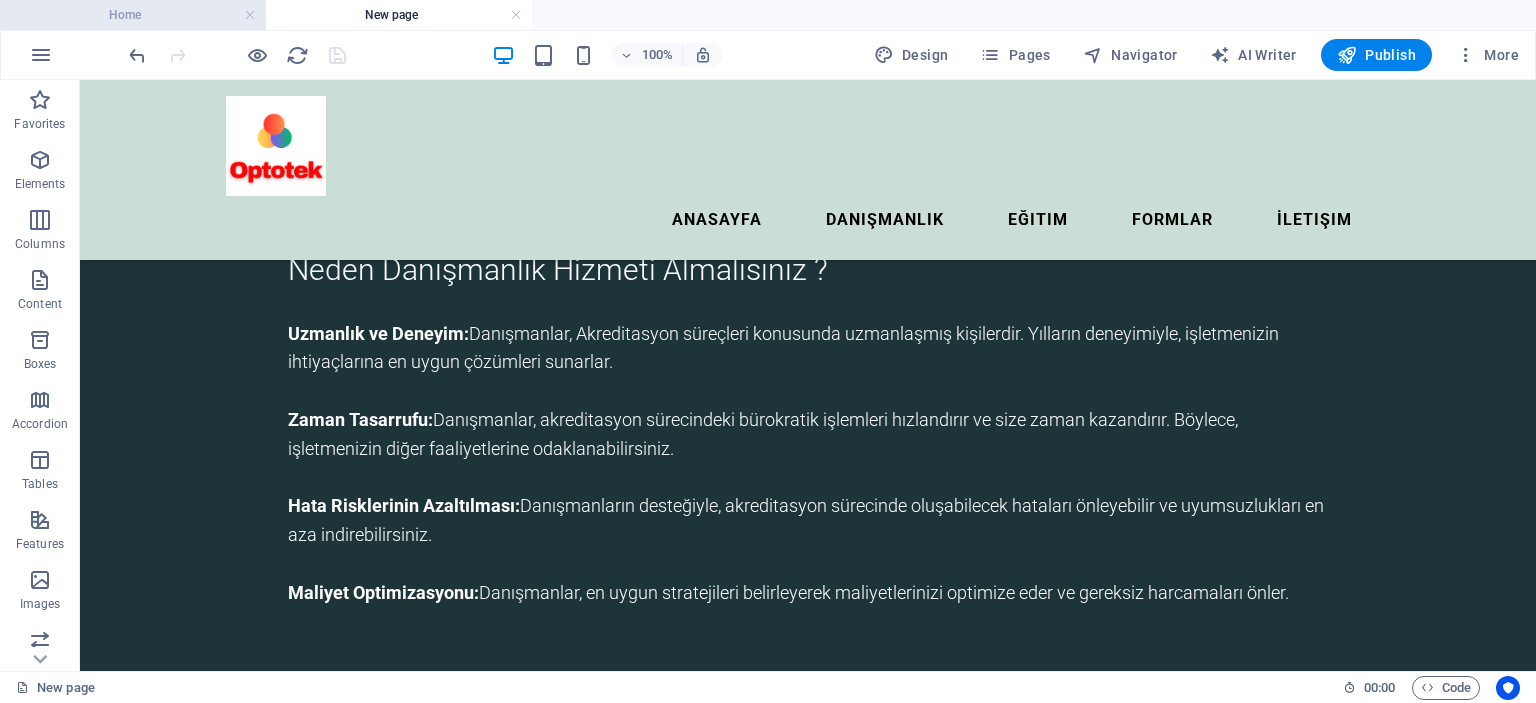click on "Home" at bounding box center (133, 15) 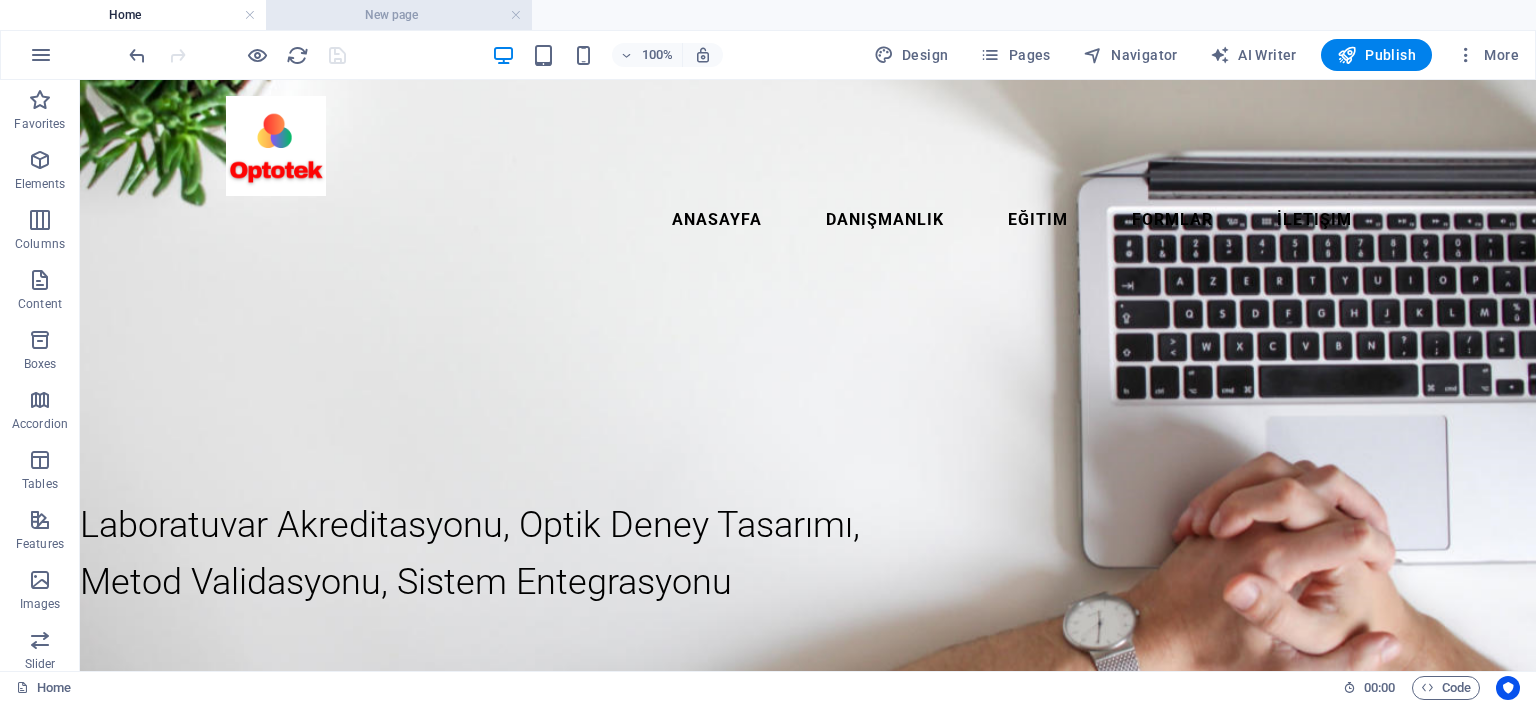scroll, scrollTop: 0, scrollLeft: 0, axis: both 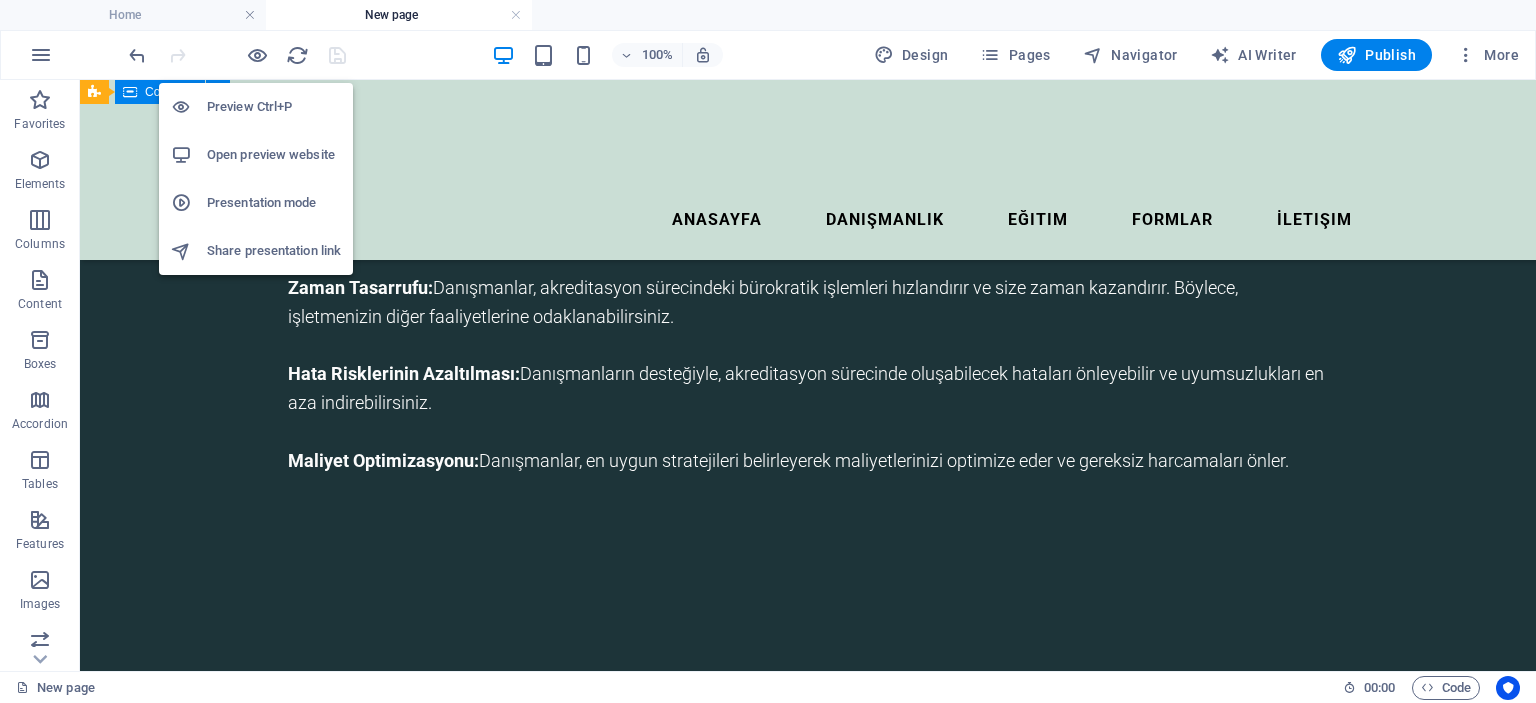 click on "Open preview website" at bounding box center [274, 155] 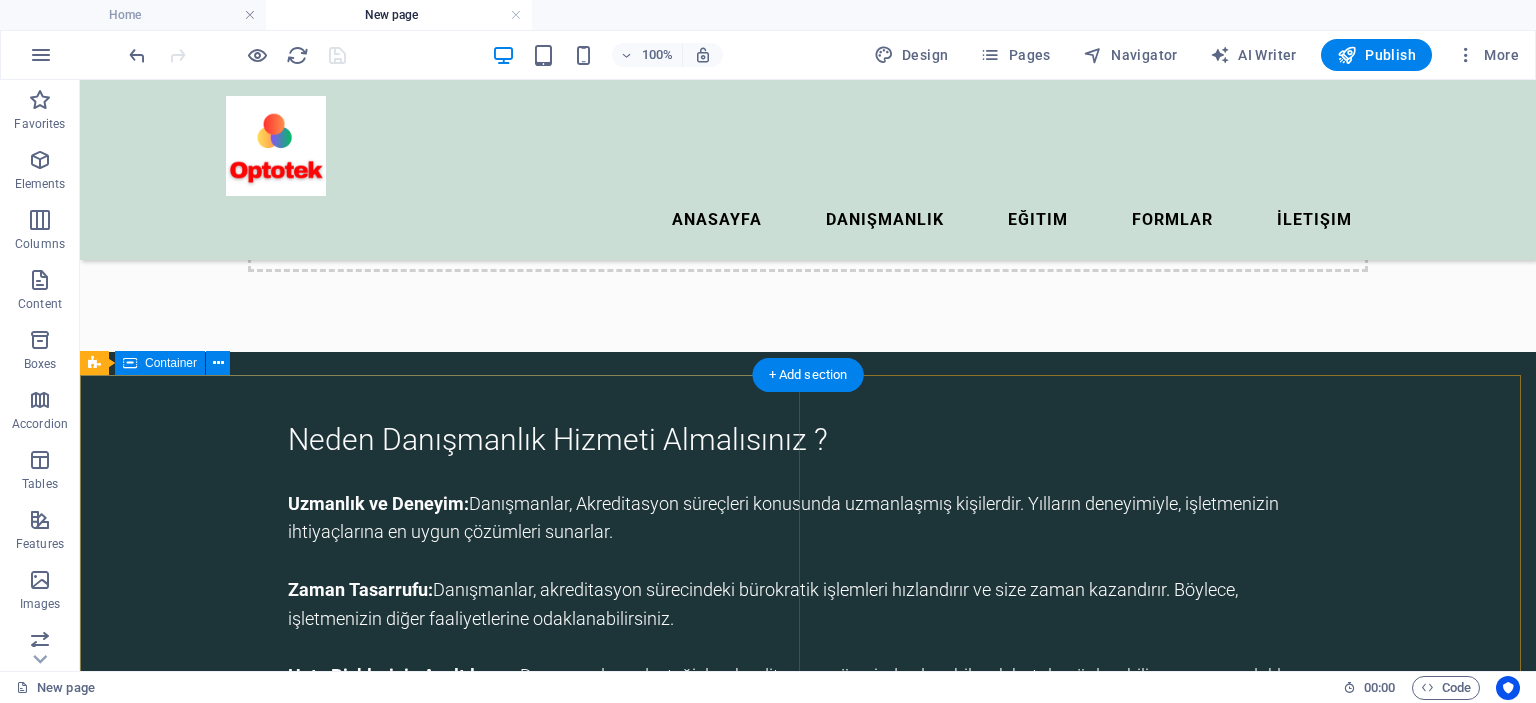 scroll, scrollTop: 0, scrollLeft: 0, axis: both 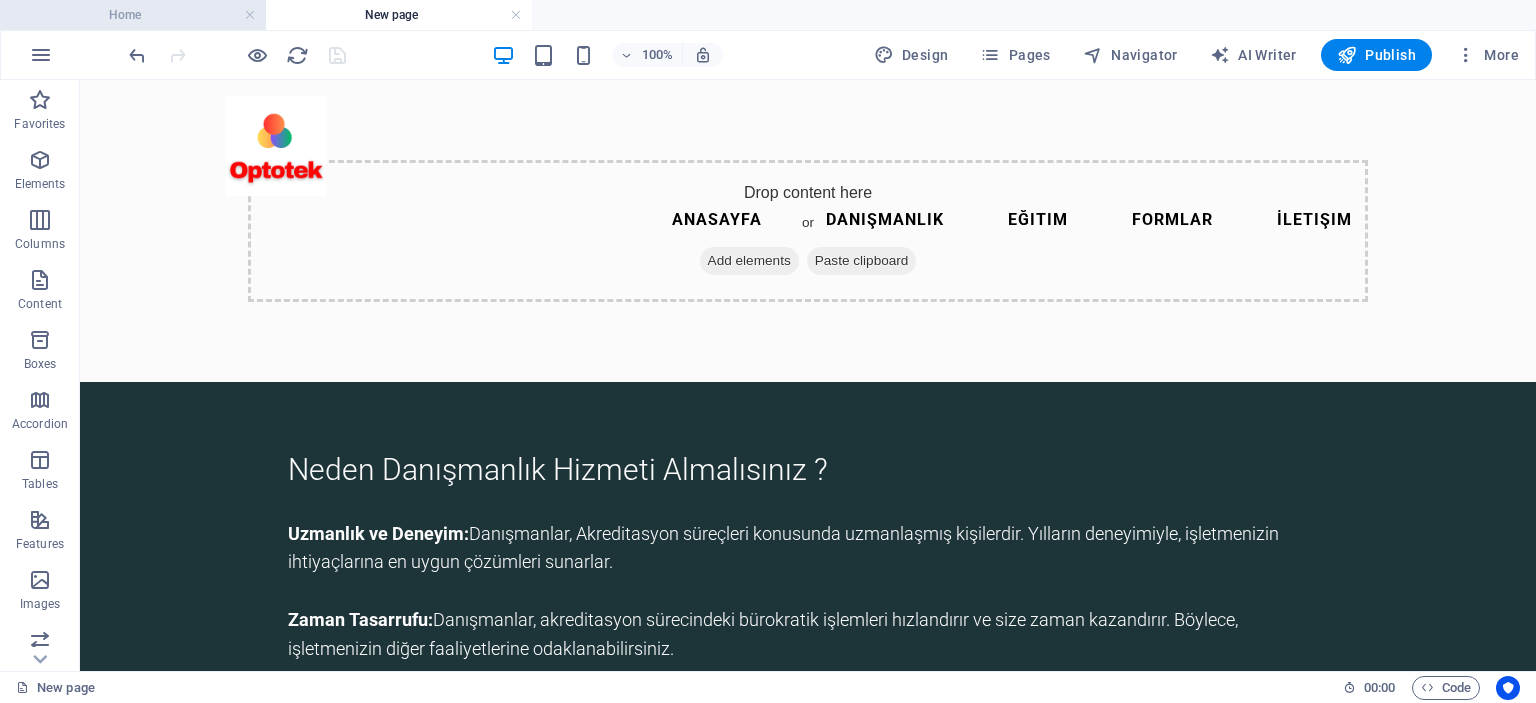 click on "Home" at bounding box center [133, 15] 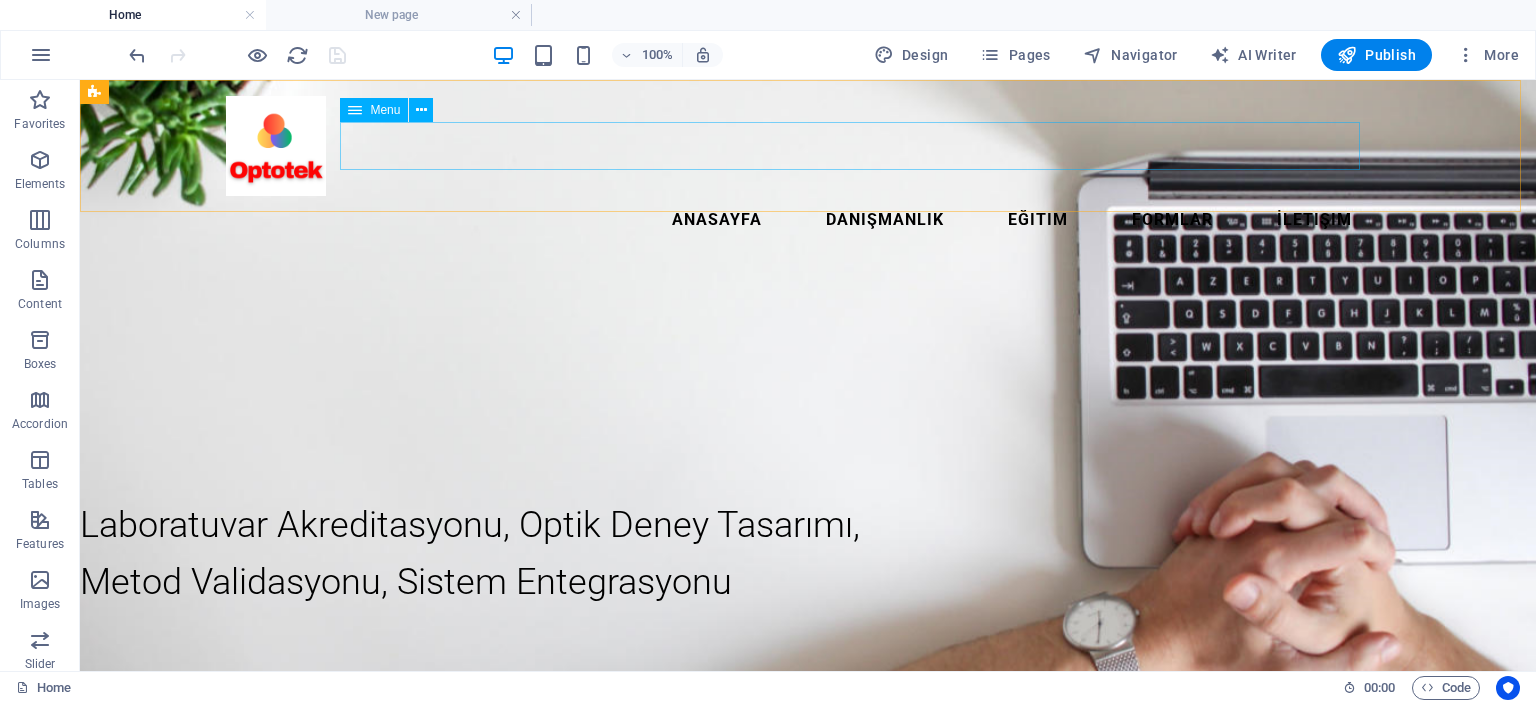 click on "Anasayfa Danışmanlık Eğitim Formlar İletişim" at bounding box center [808, 220] 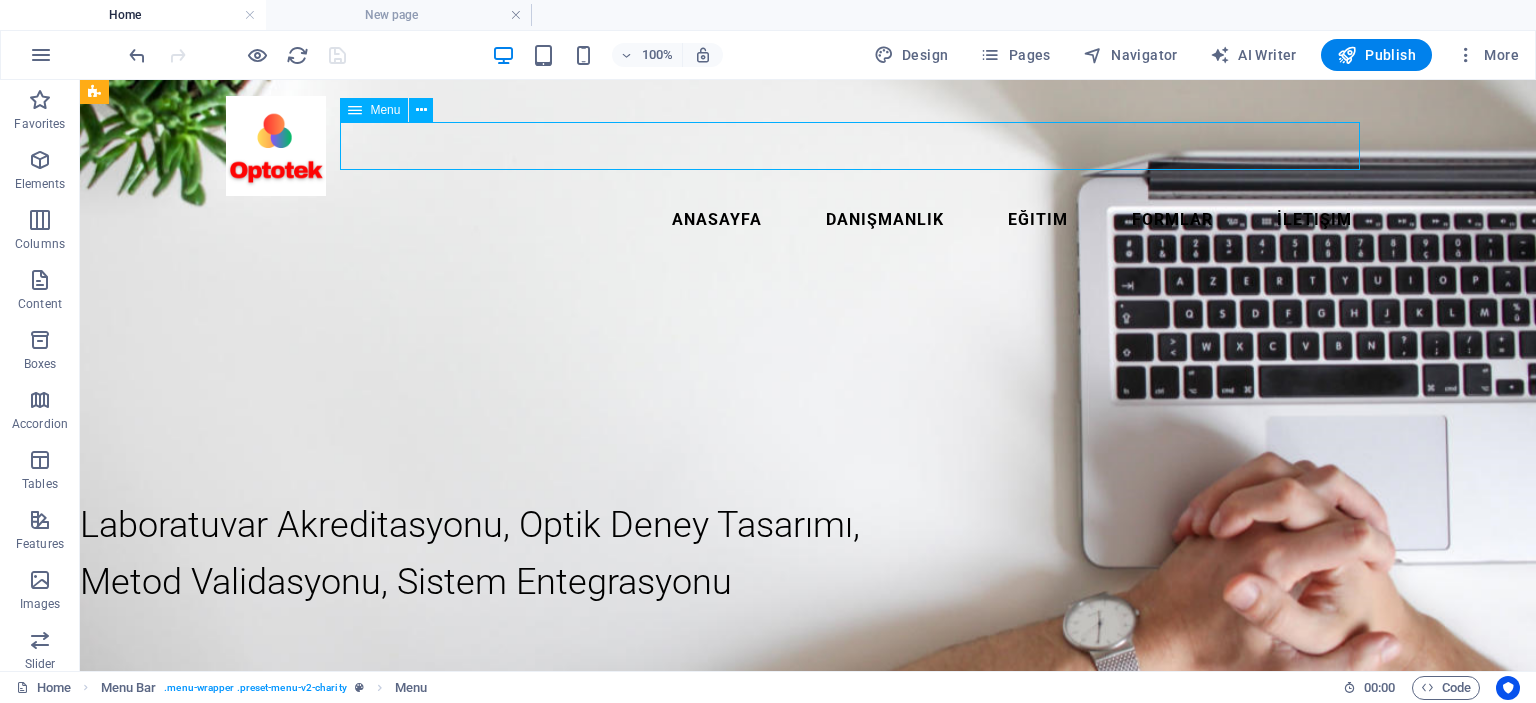 click on "Anasayfa Danışmanlık Eğitim Formlar İletişim" at bounding box center [808, 220] 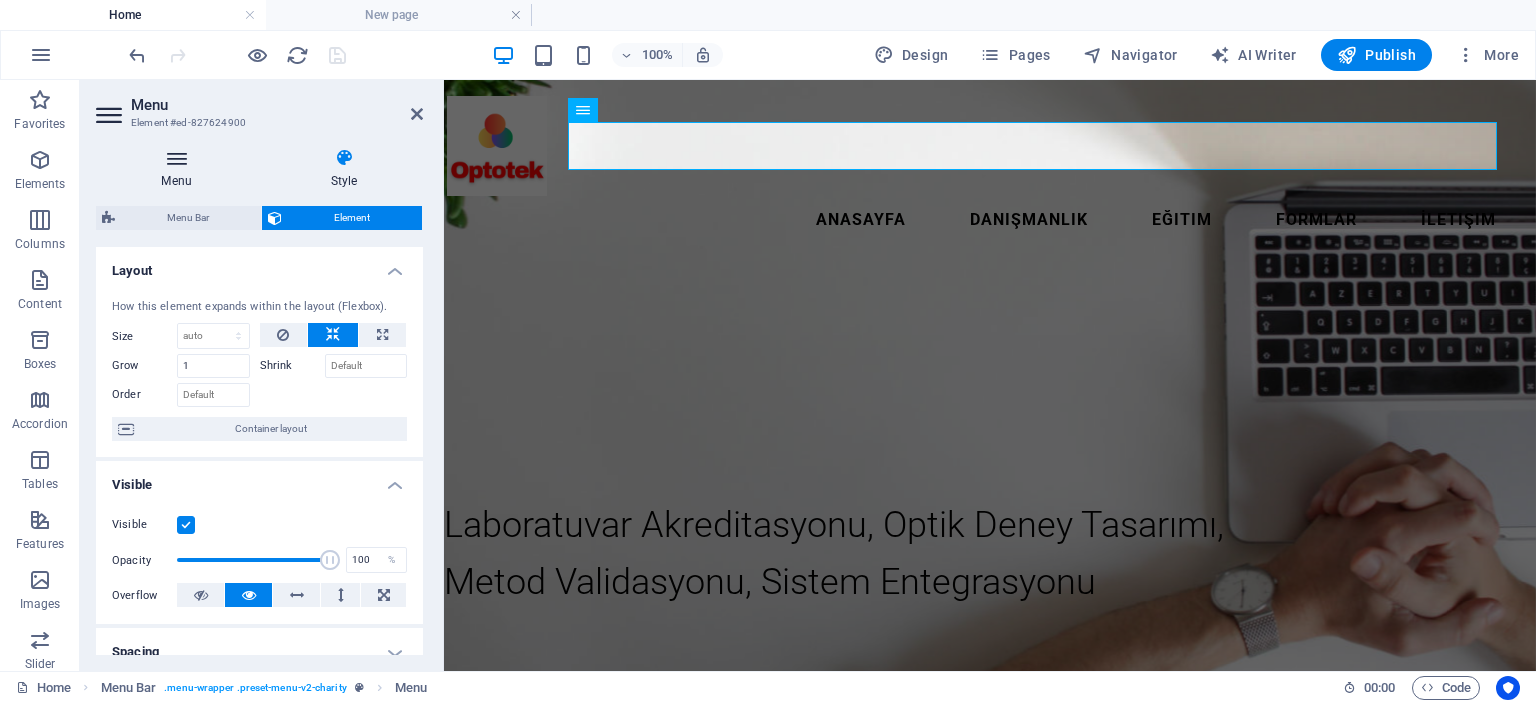 click at bounding box center (176, 158) 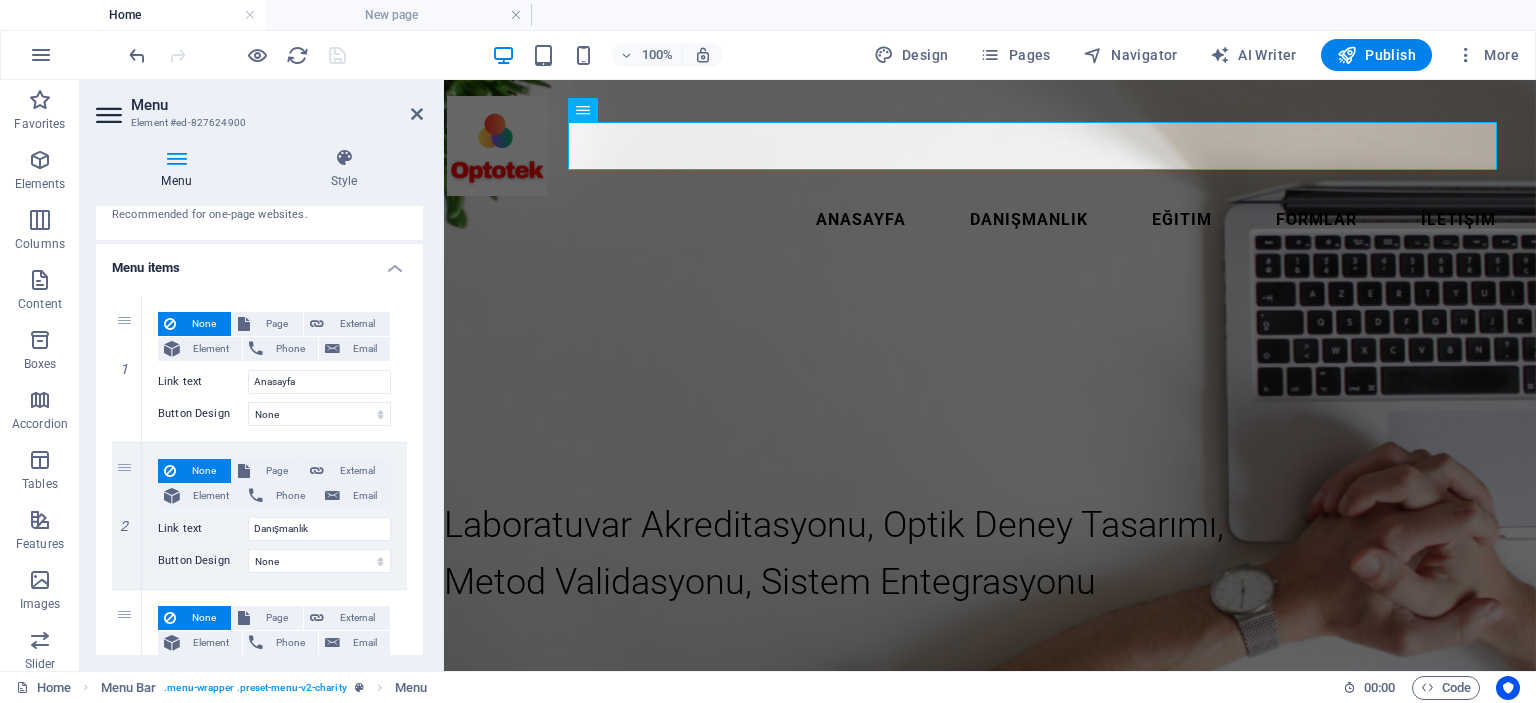 scroll, scrollTop: 200, scrollLeft: 0, axis: vertical 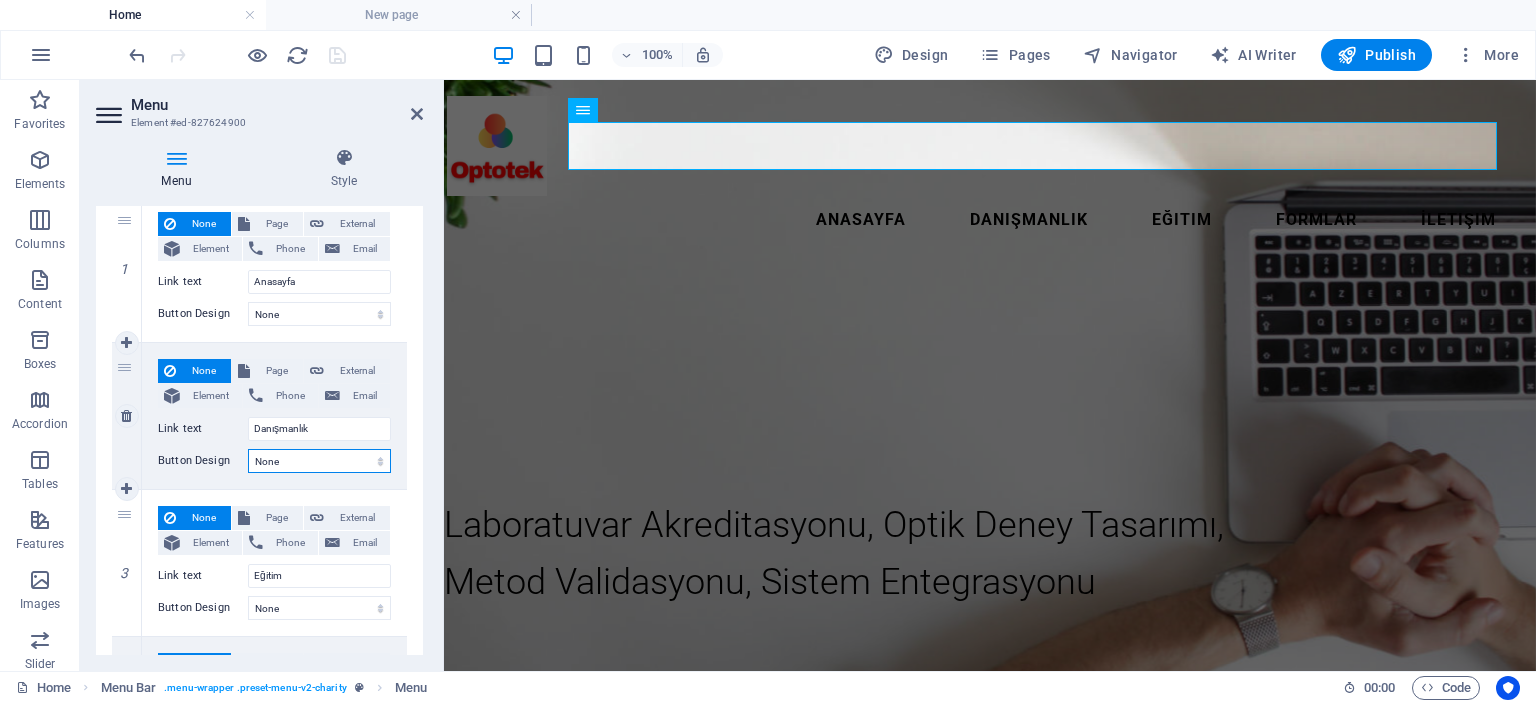 click on "None Default Primary Secondary" at bounding box center [319, 461] 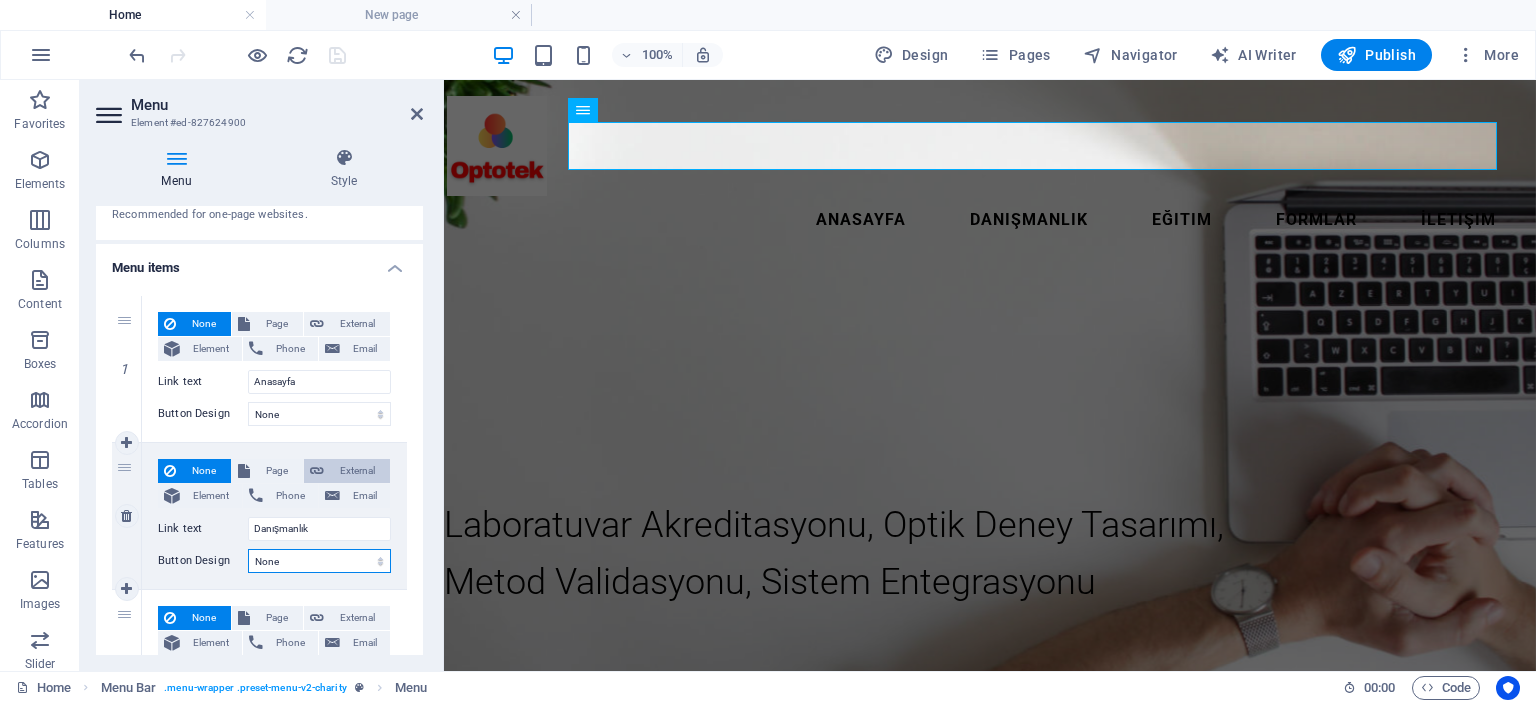 scroll, scrollTop: 200, scrollLeft: 0, axis: vertical 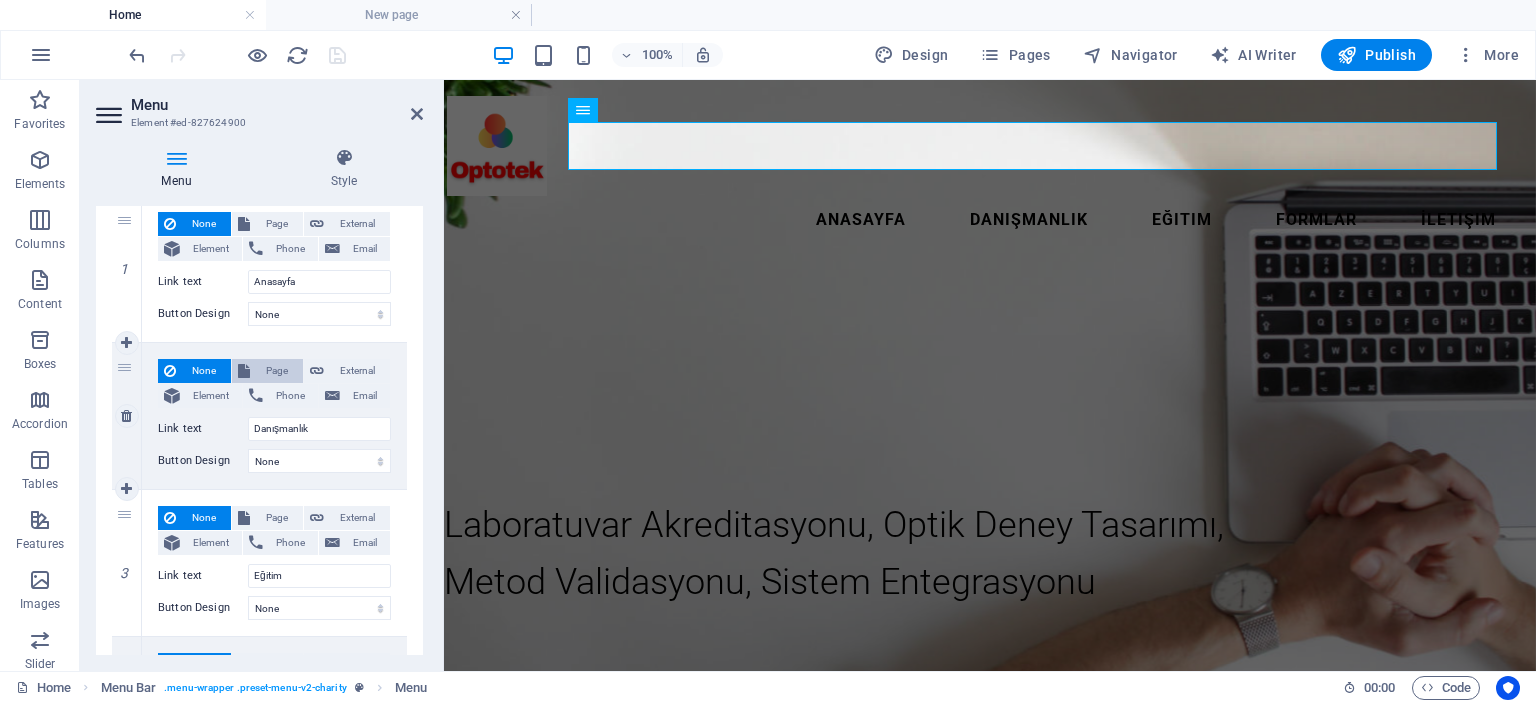click on "Page" at bounding box center [276, 371] 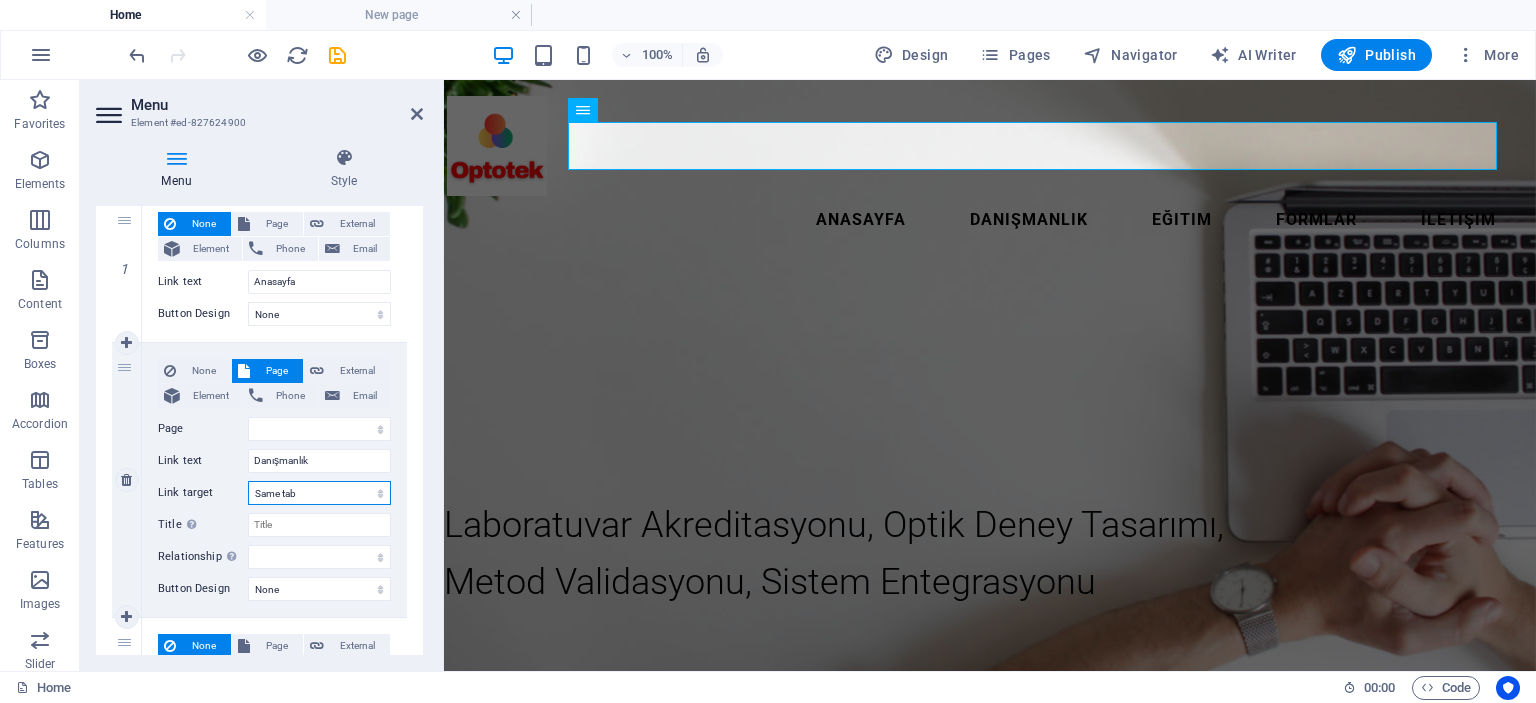 click on "New tab Same tab Overlay" at bounding box center (319, 493) 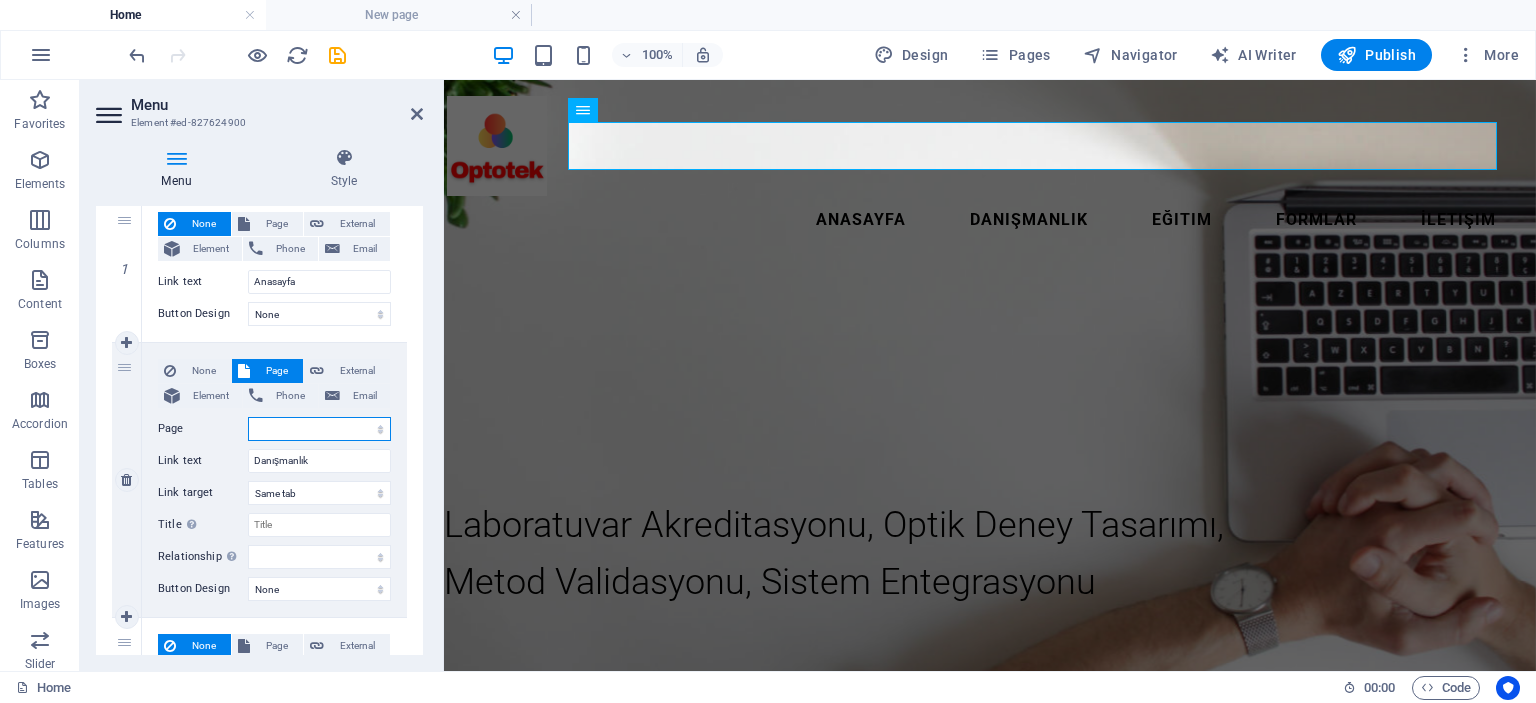 click on "Home New page" at bounding box center (319, 429) 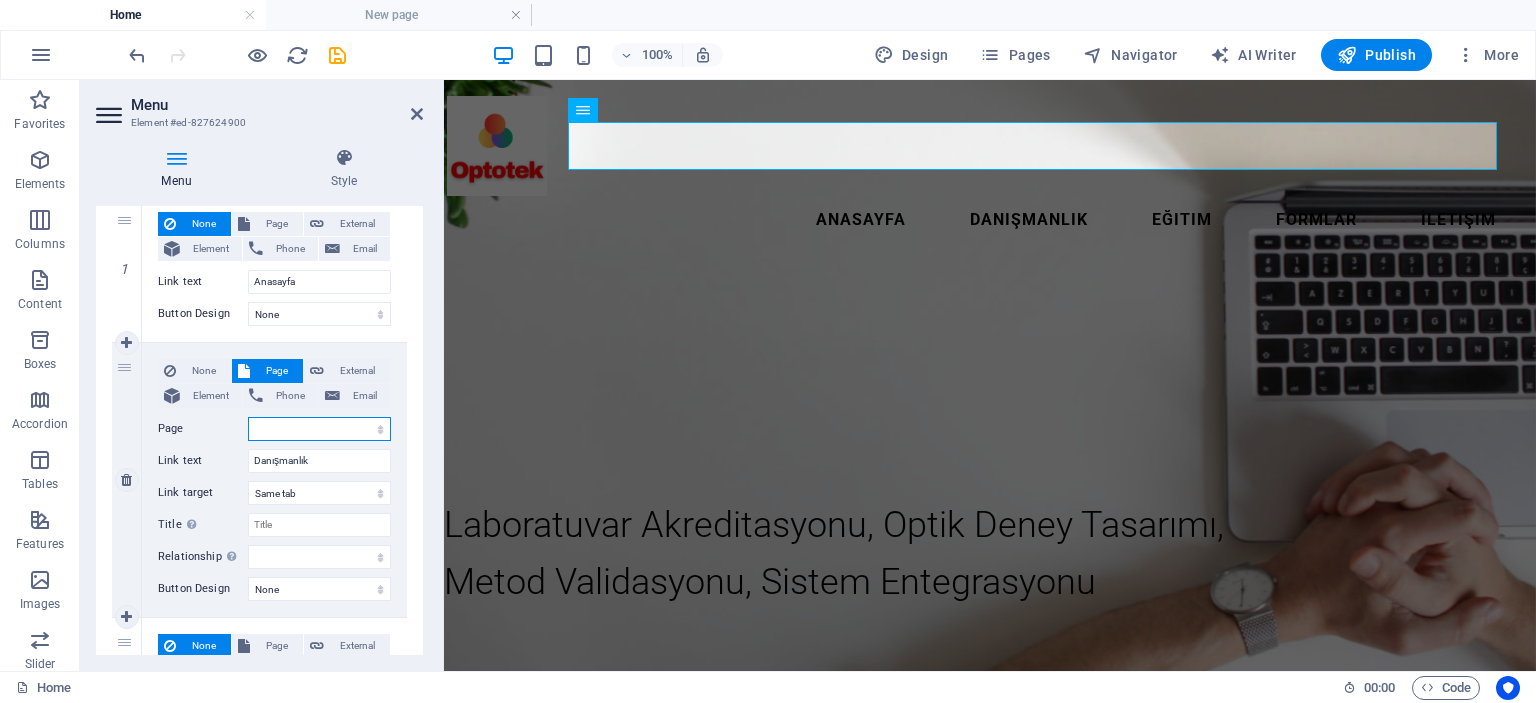 click on "Home New page" at bounding box center (319, 429) 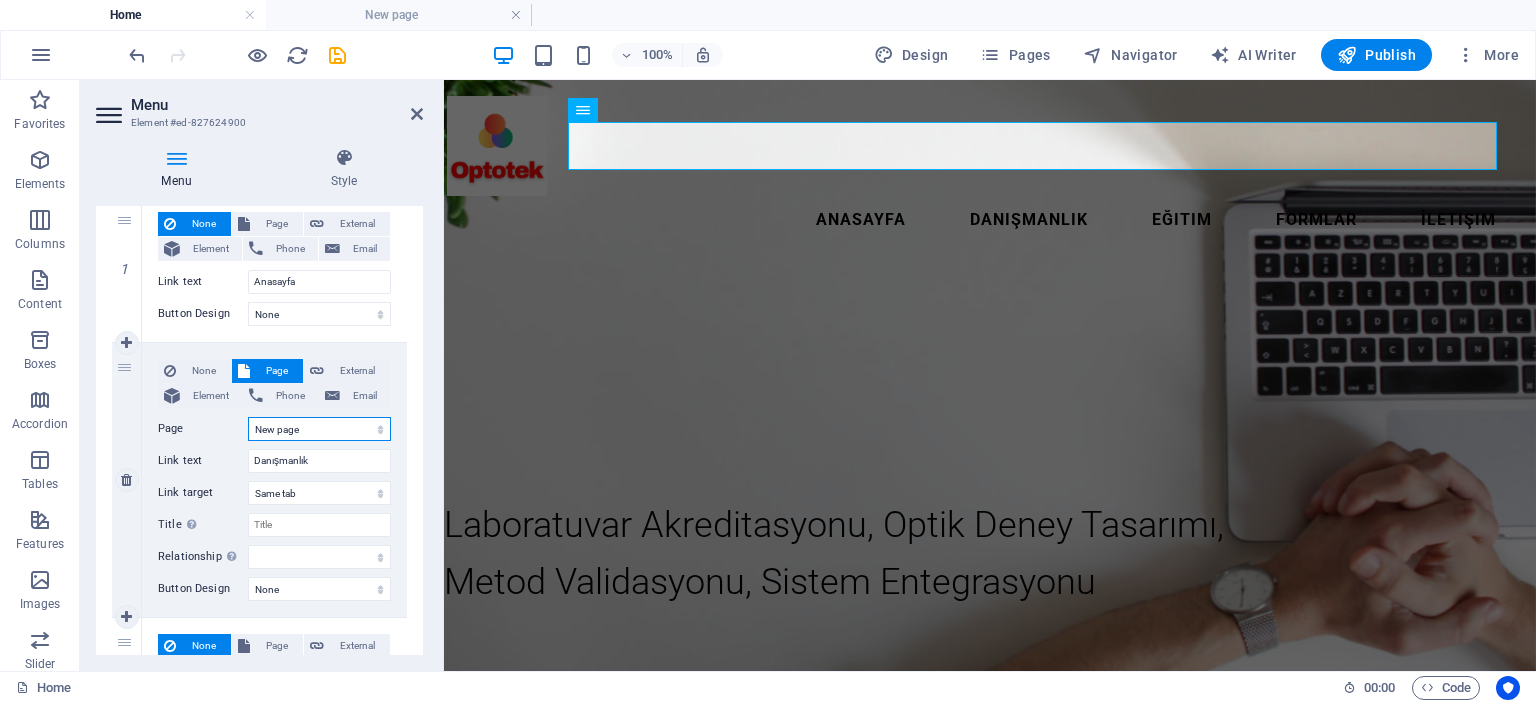 click on "Home New page" at bounding box center (319, 429) 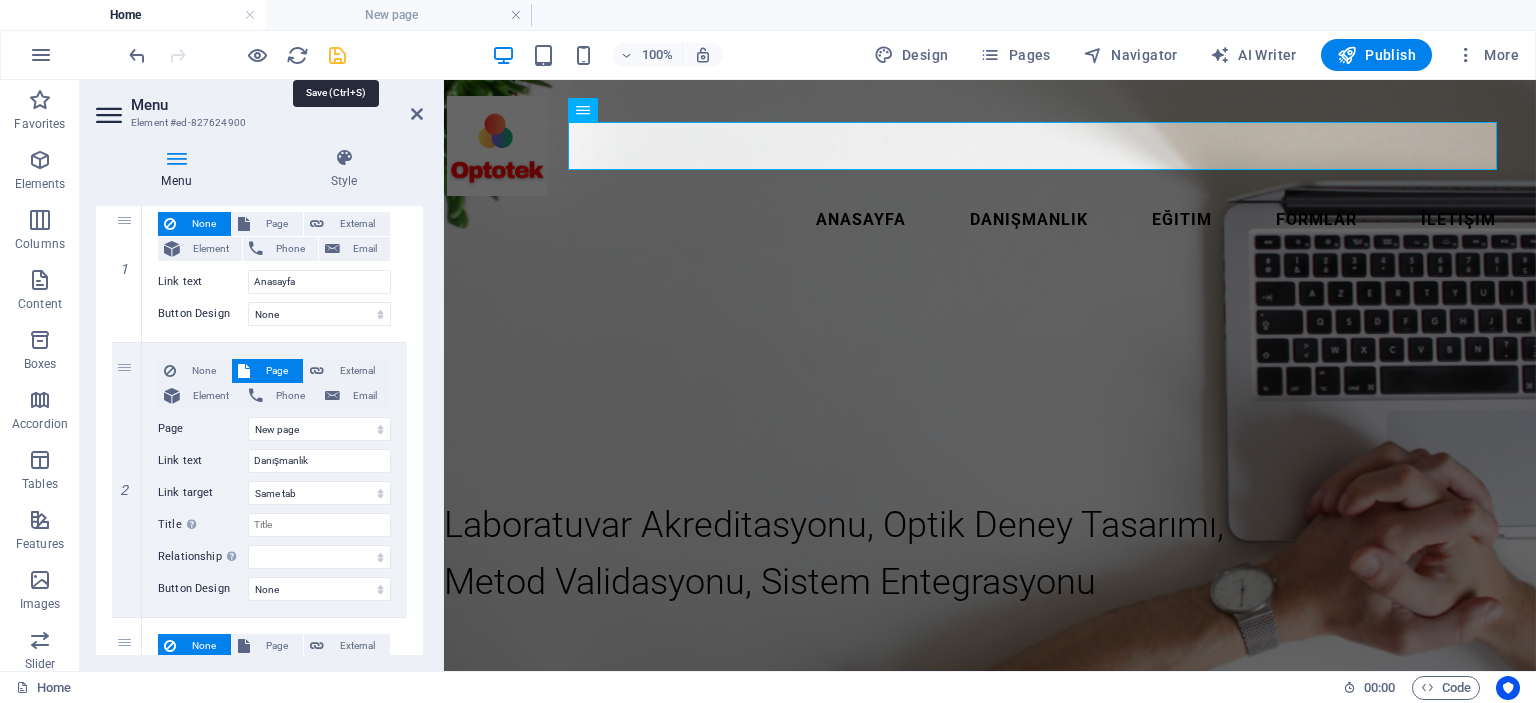 click at bounding box center (337, 55) 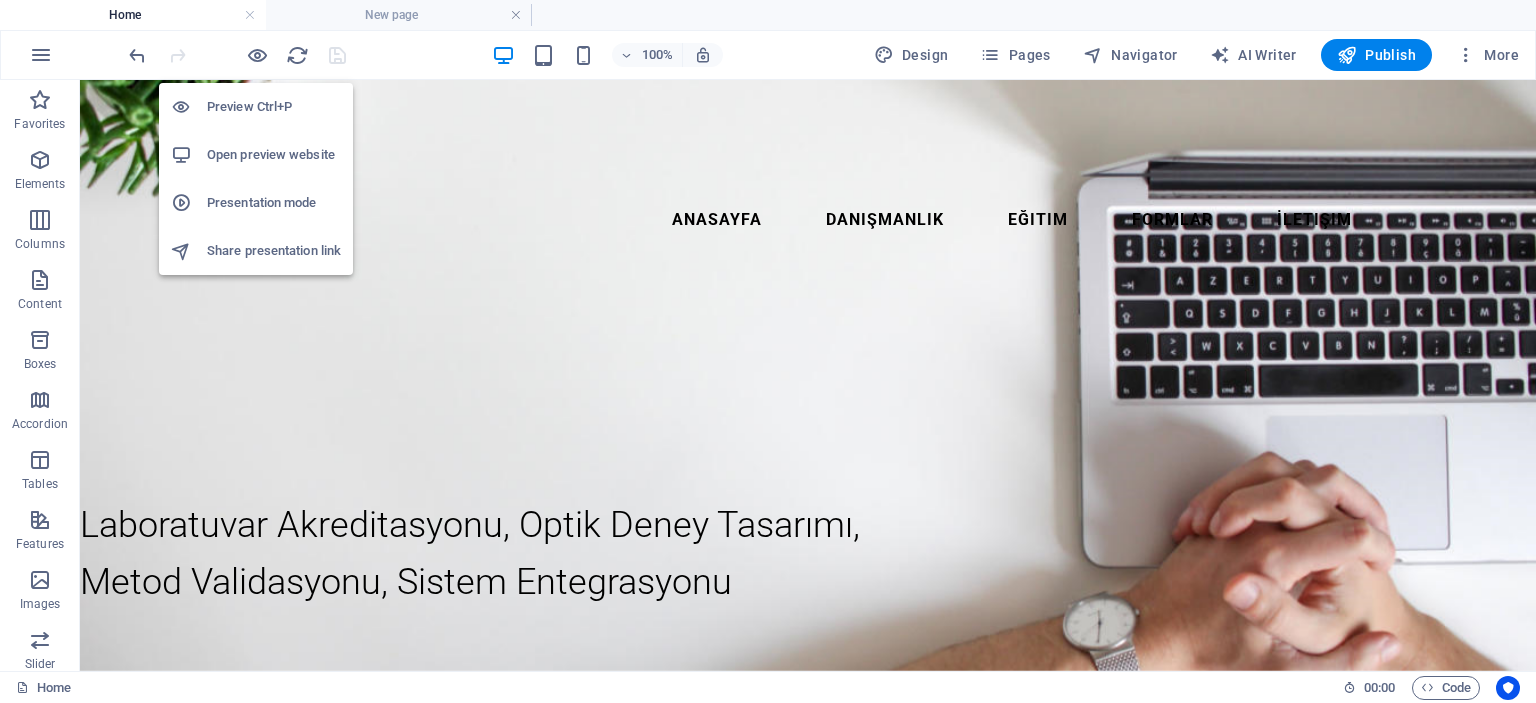 click on "Open preview website" at bounding box center (274, 155) 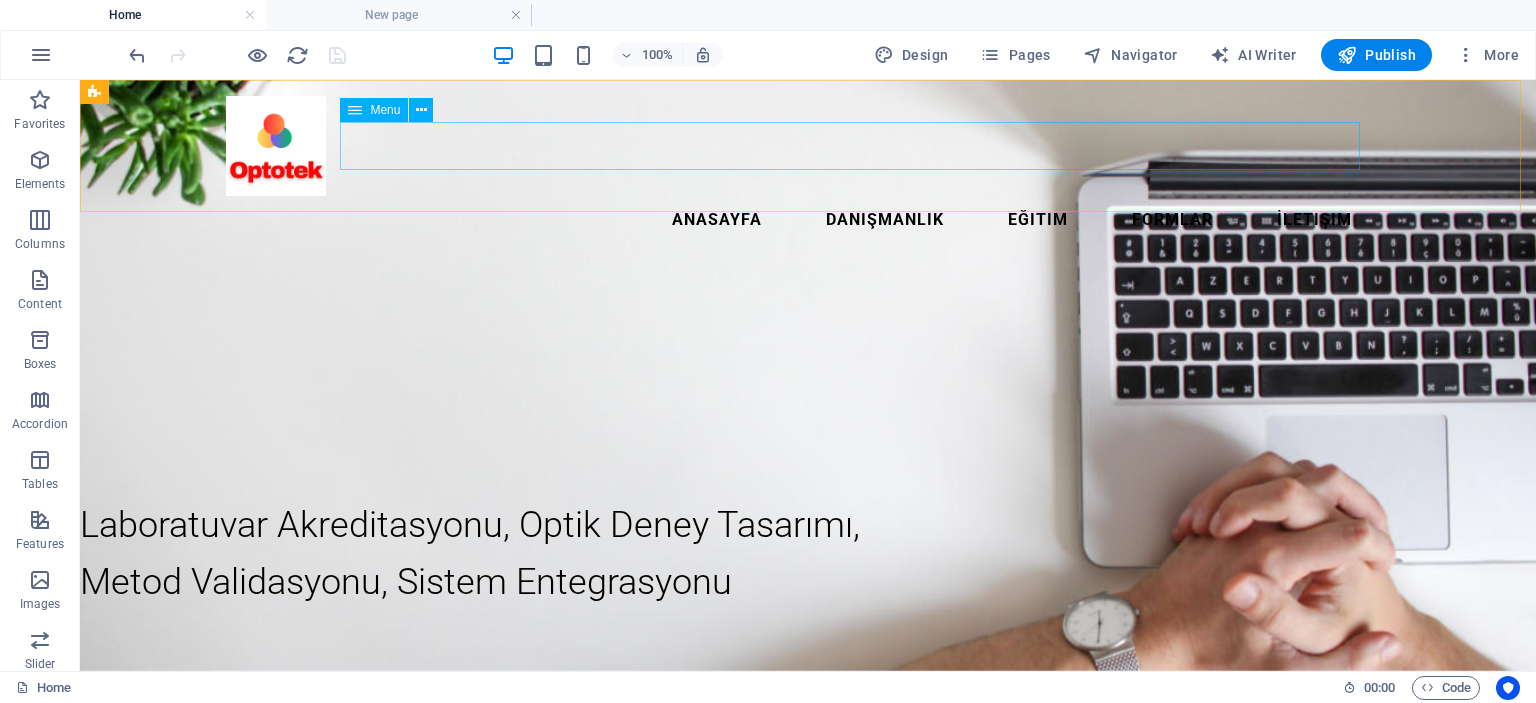 click on "Anasayfa Danışmanlık Eğitim Formlar İletişim" at bounding box center [808, 220] 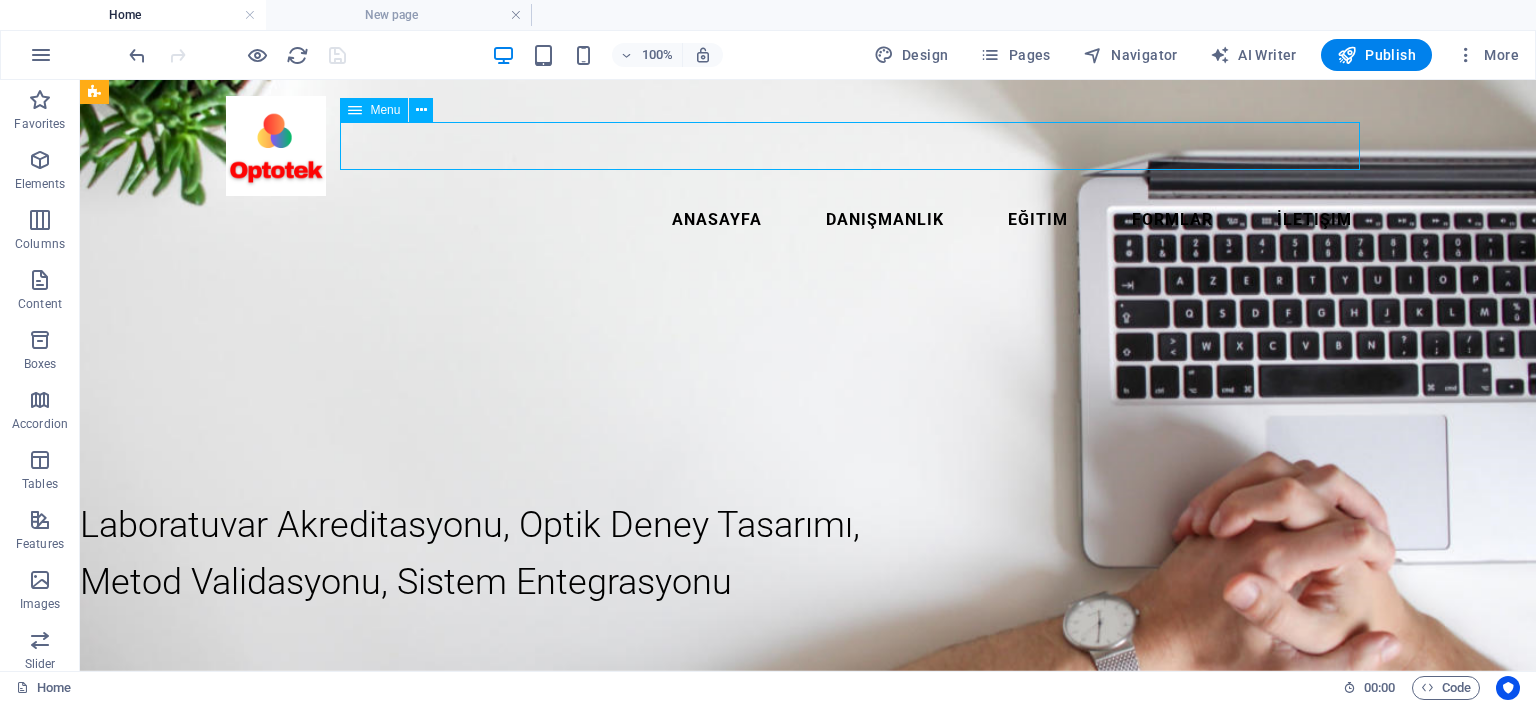 click on "Anasayfa Danışmanlık Eğitim Formlar İletişim" at bounding box center (808, 220) 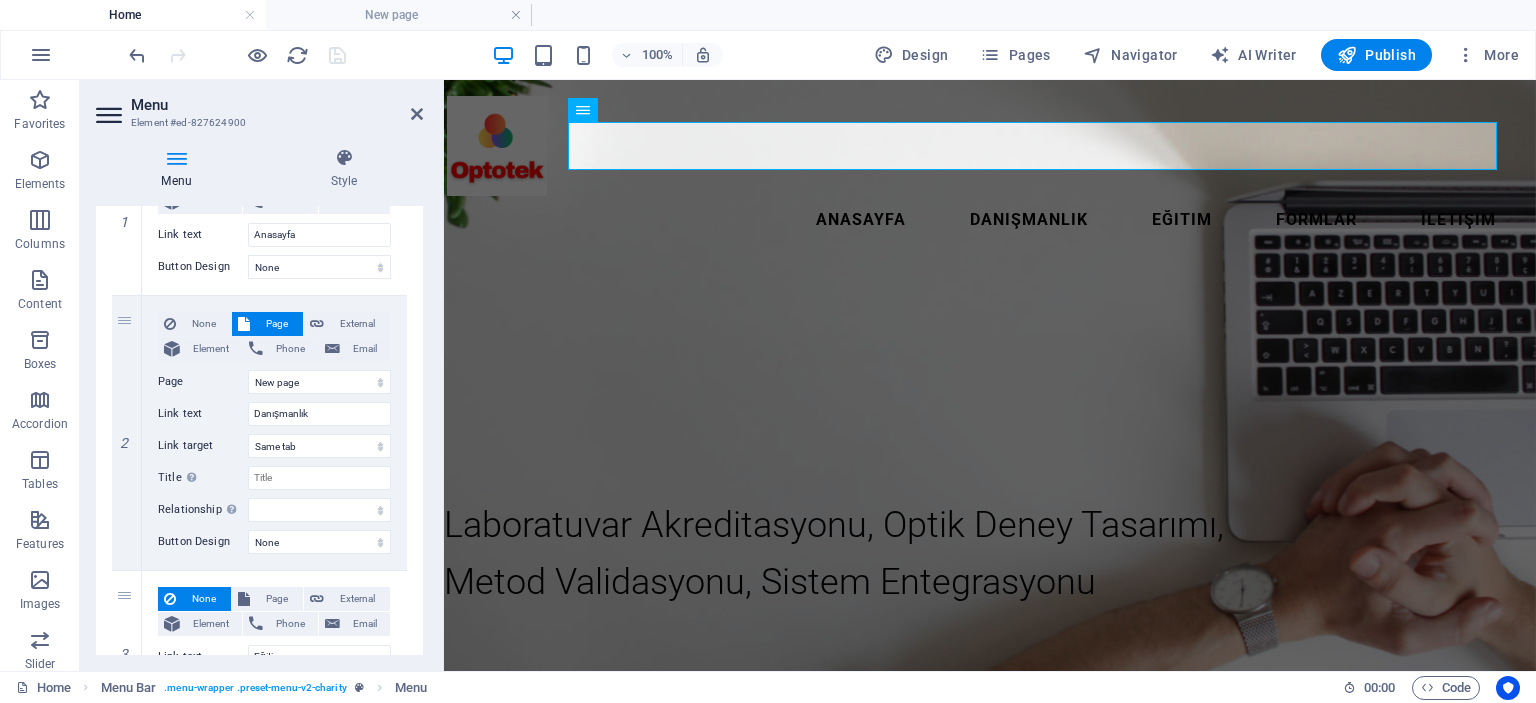scroll, scrollTop: 217, scrollLeft: 0, axis: vertical 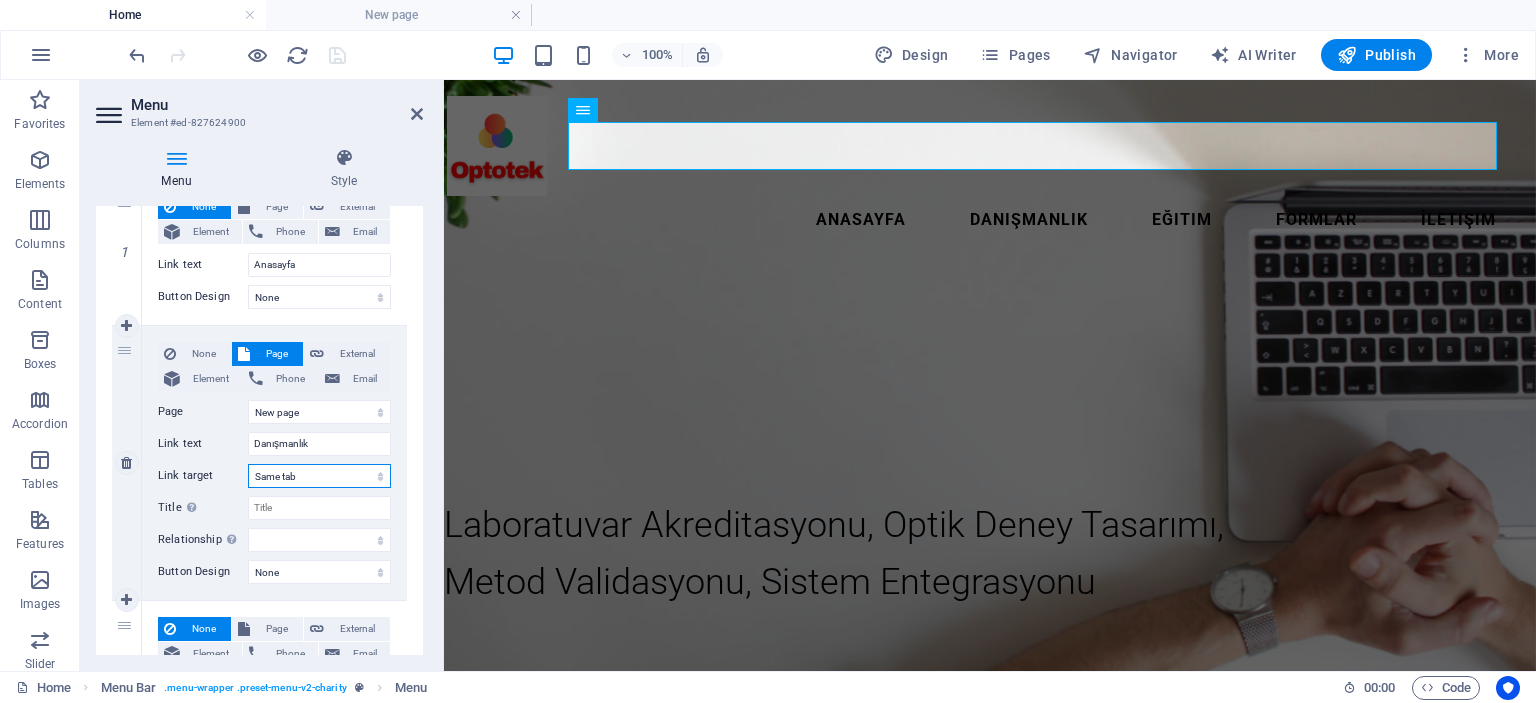 click on "New tab Same tab Overlay" at bounding box center (319, 476) 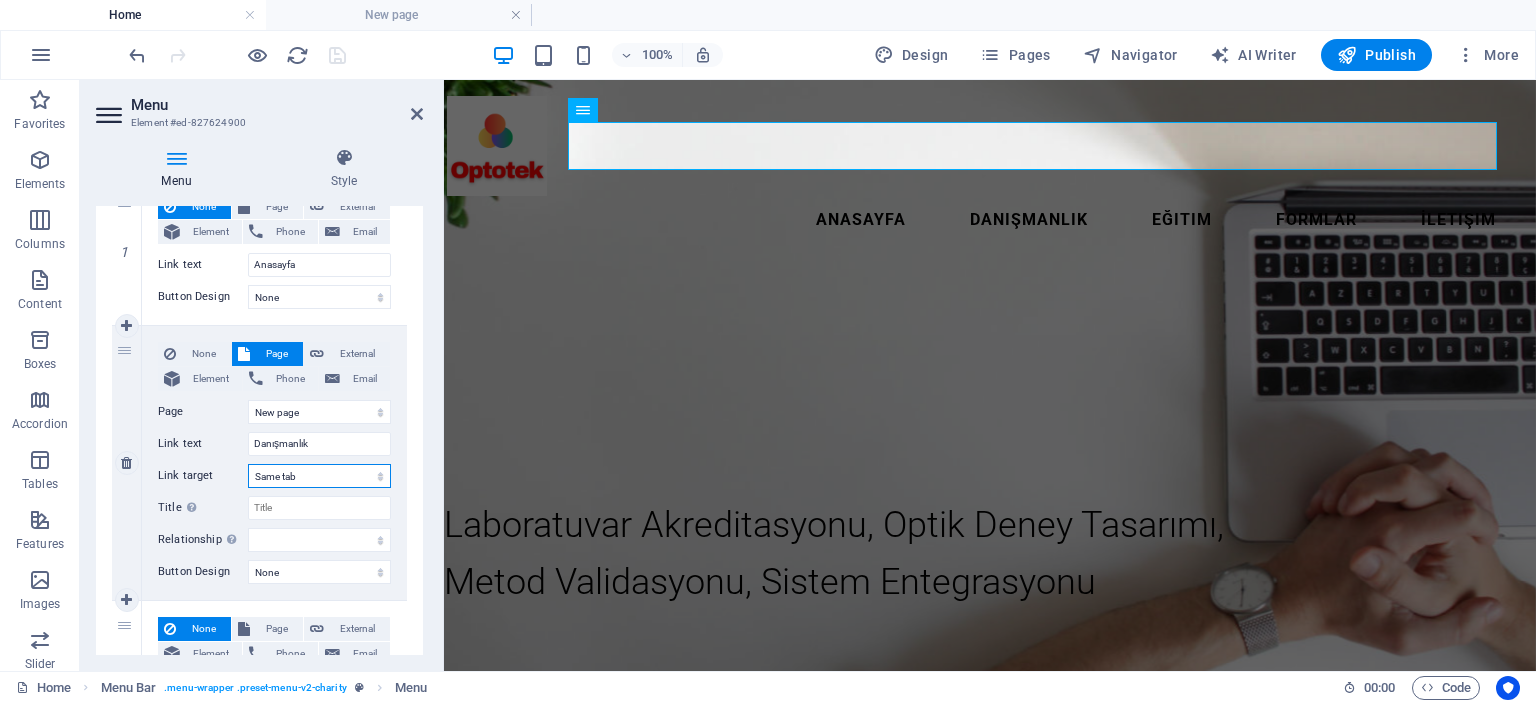 select on "blank" 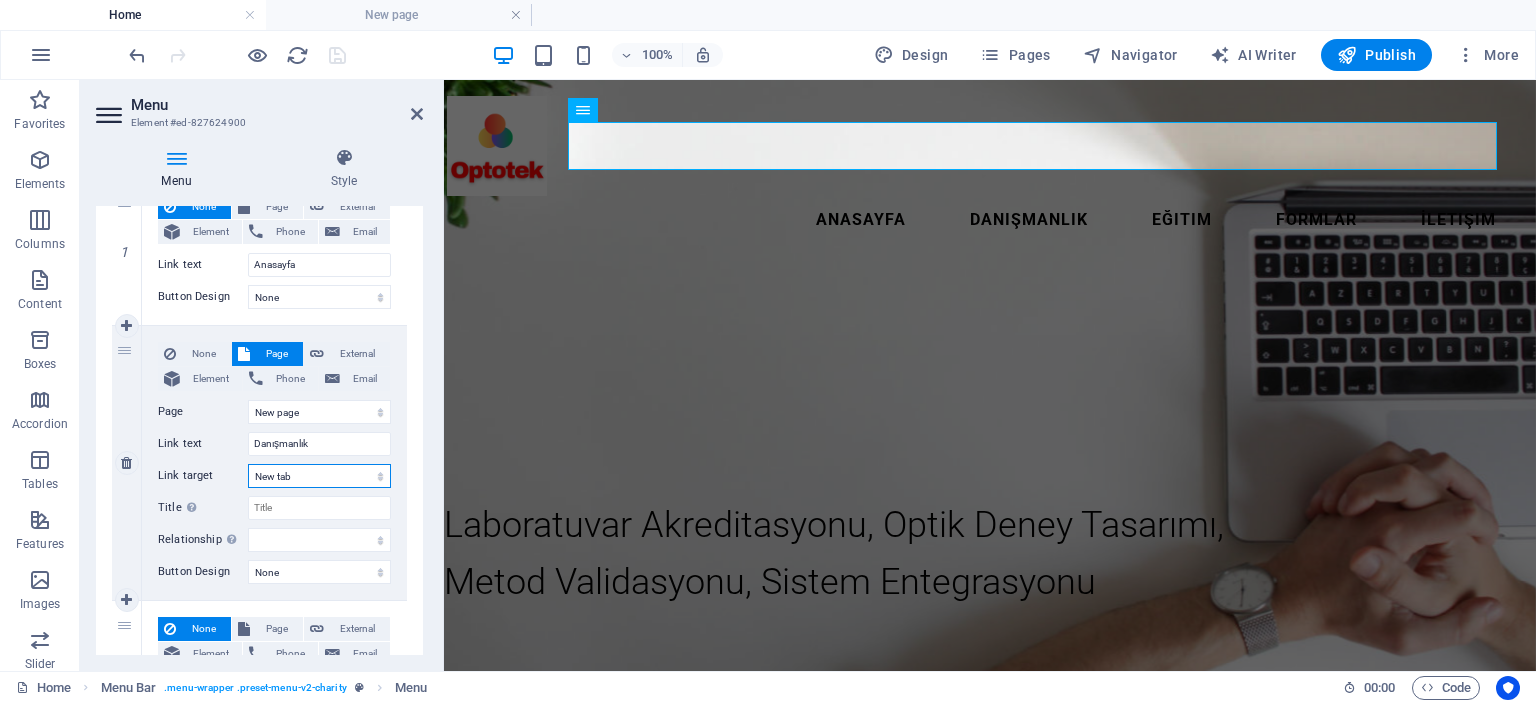 click on "New tab Same tab Overlay" at bounding box center [319, 476] 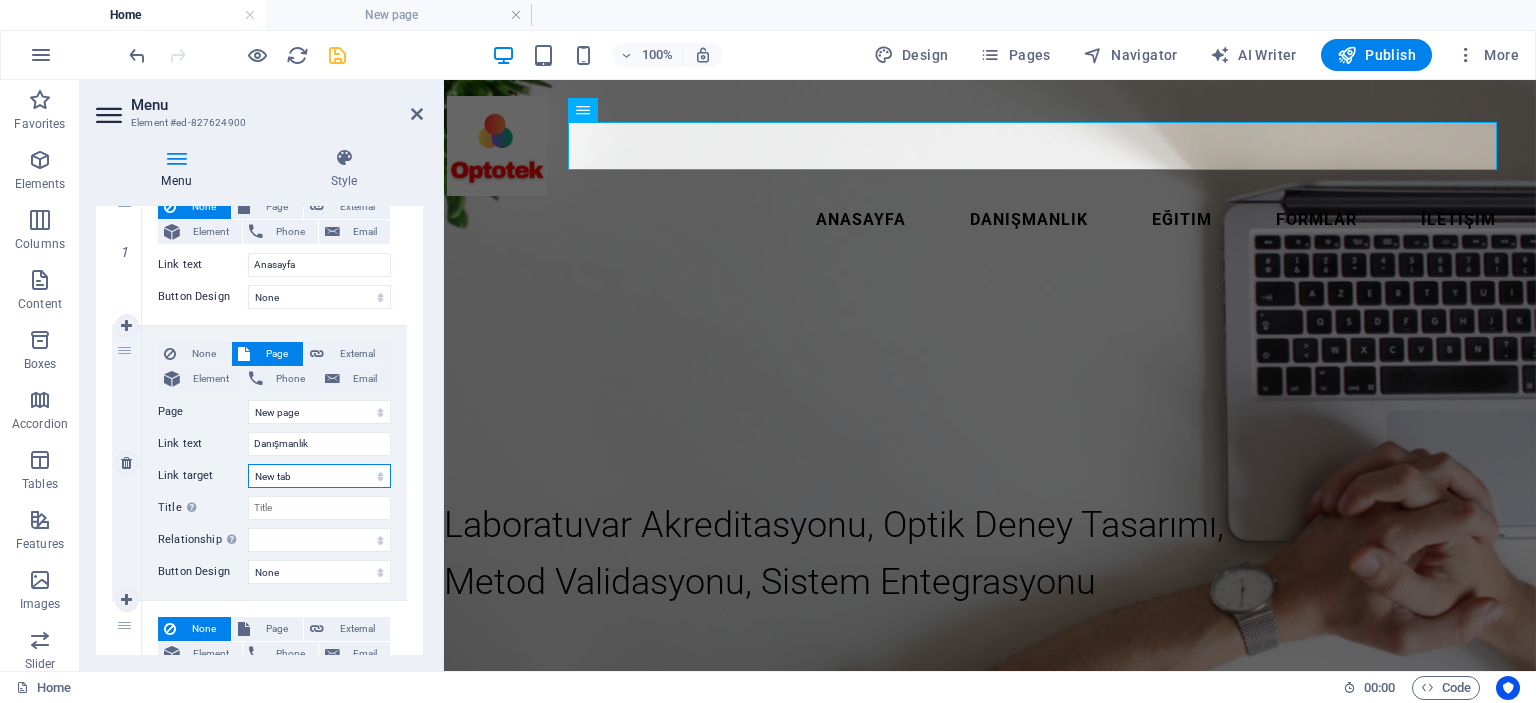 click on "New tab Same tab Overlay" at bounding box center [319, 476] 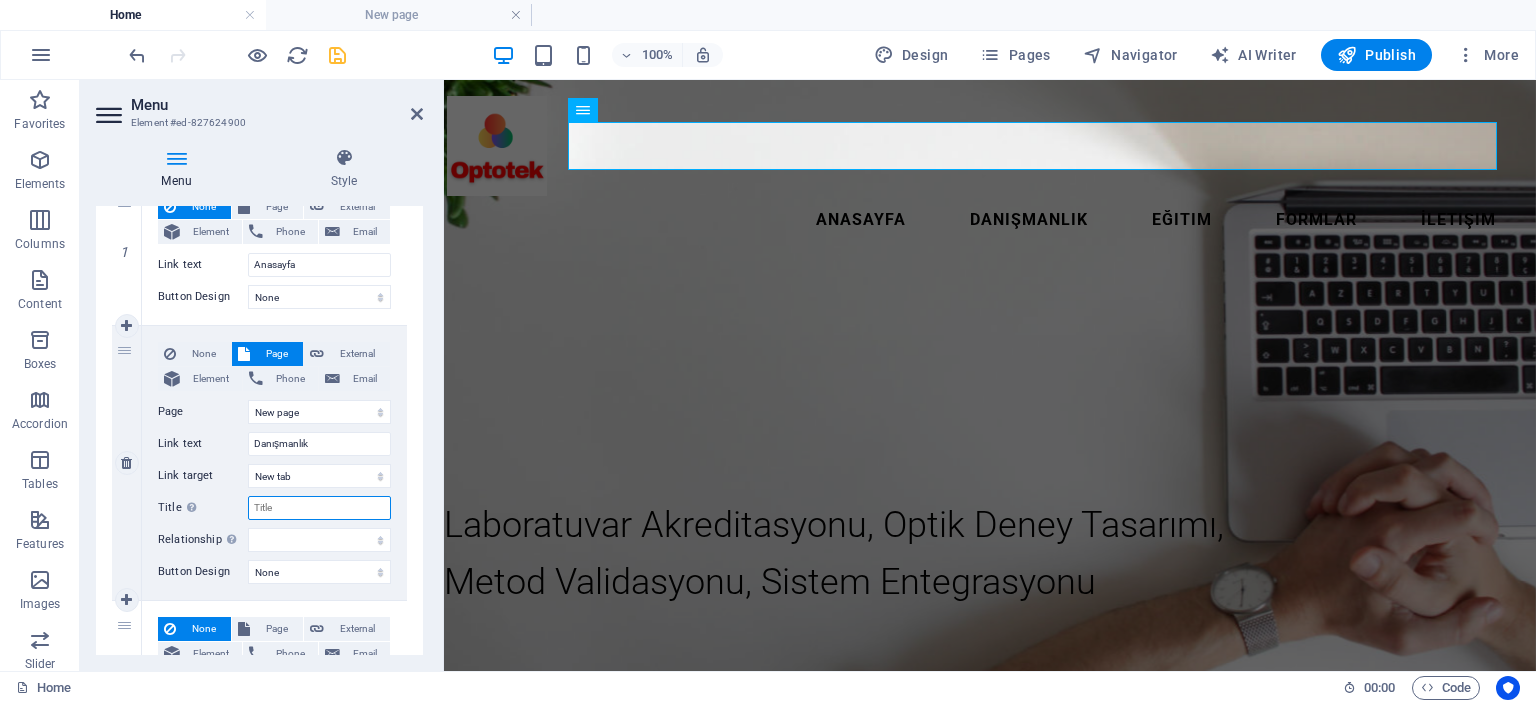 click on "Title Additional link description, should not be the same as the link text. The title is most often shown as a tooltip text when the mouse moves over the element. Leave empty if uncertain." at bounding box center [319, 508] 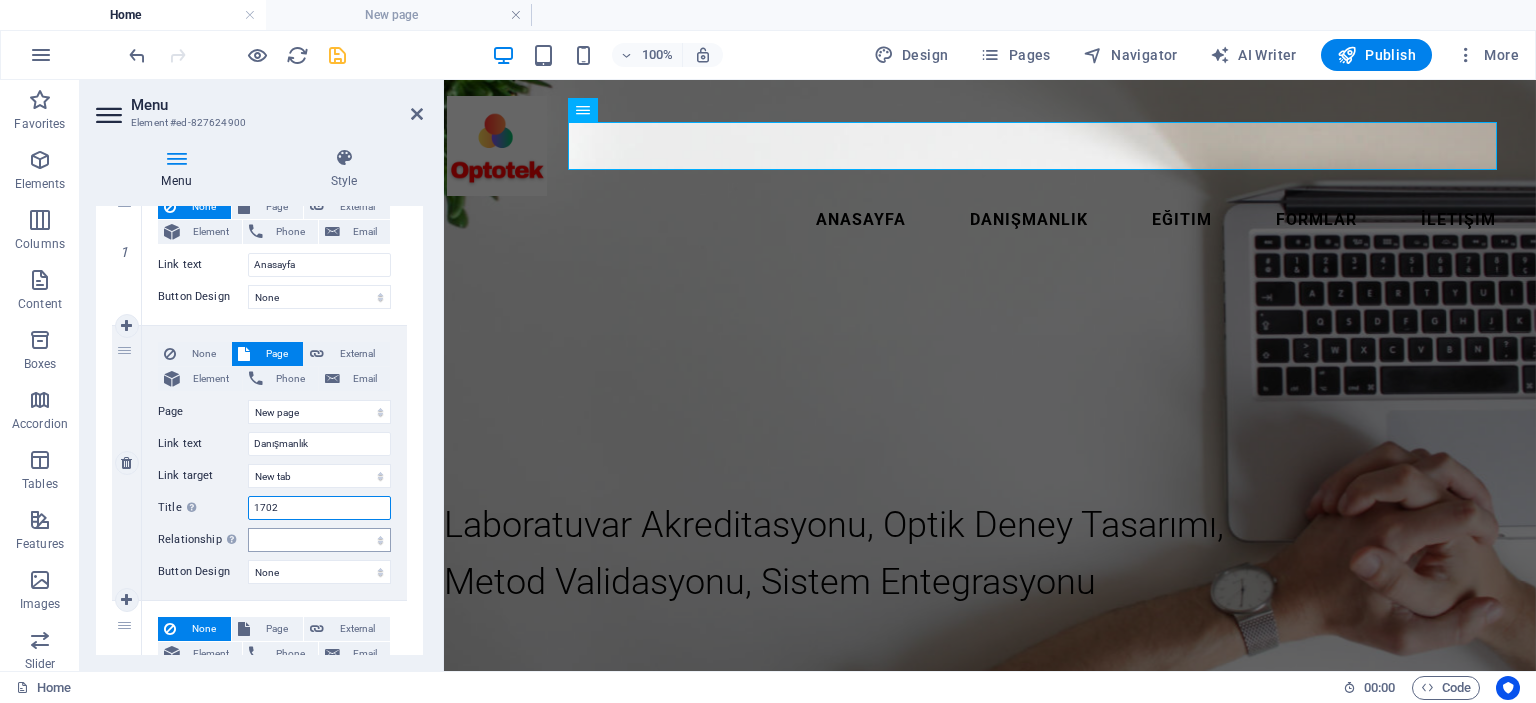 type on "17025" 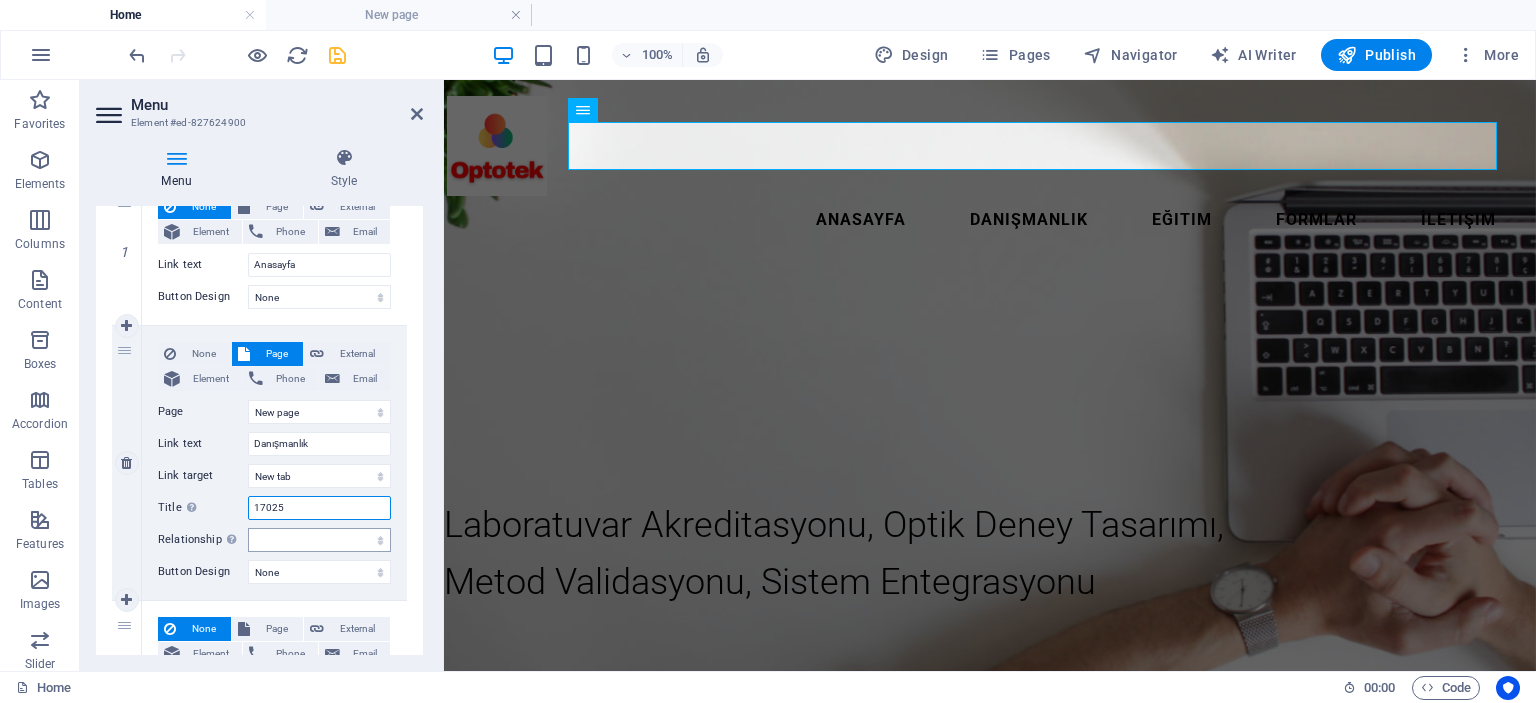 select 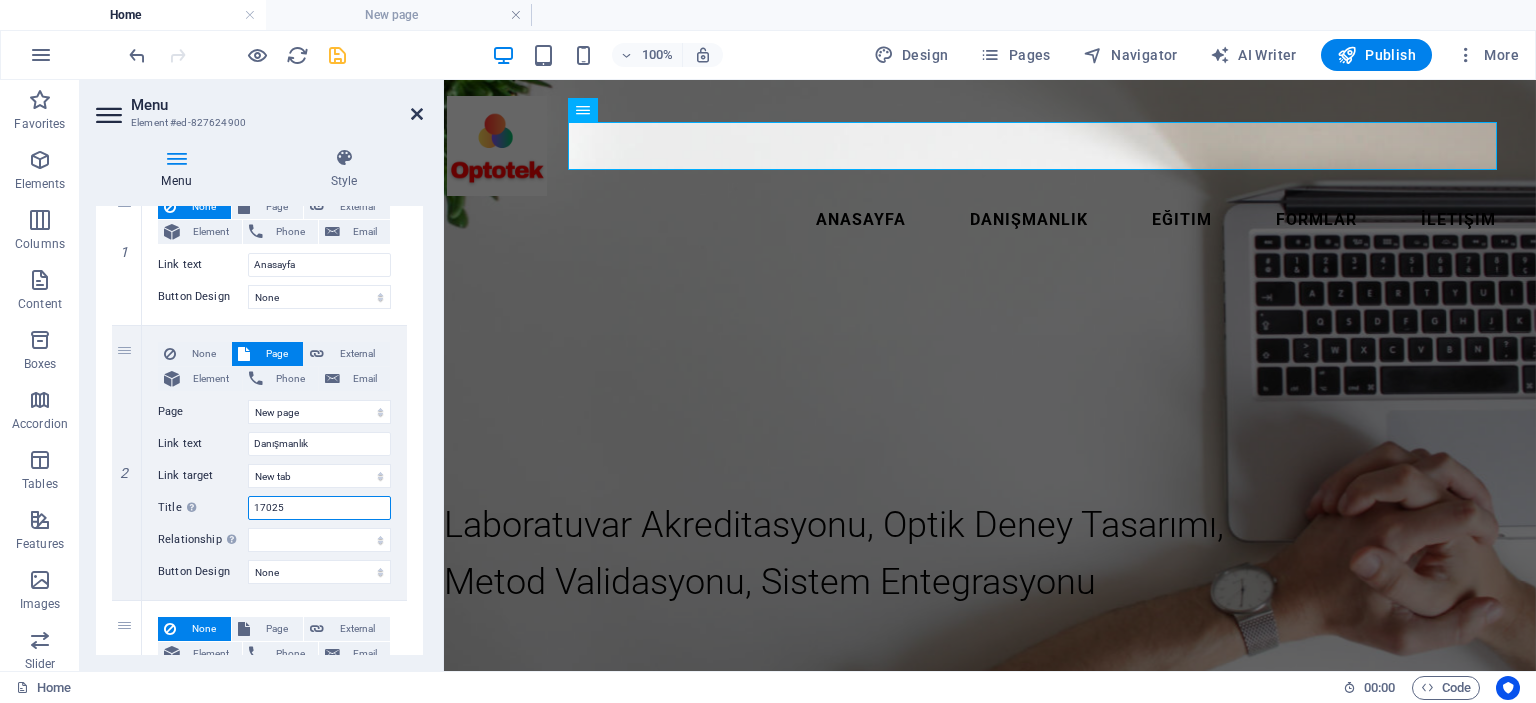 type on "17025" 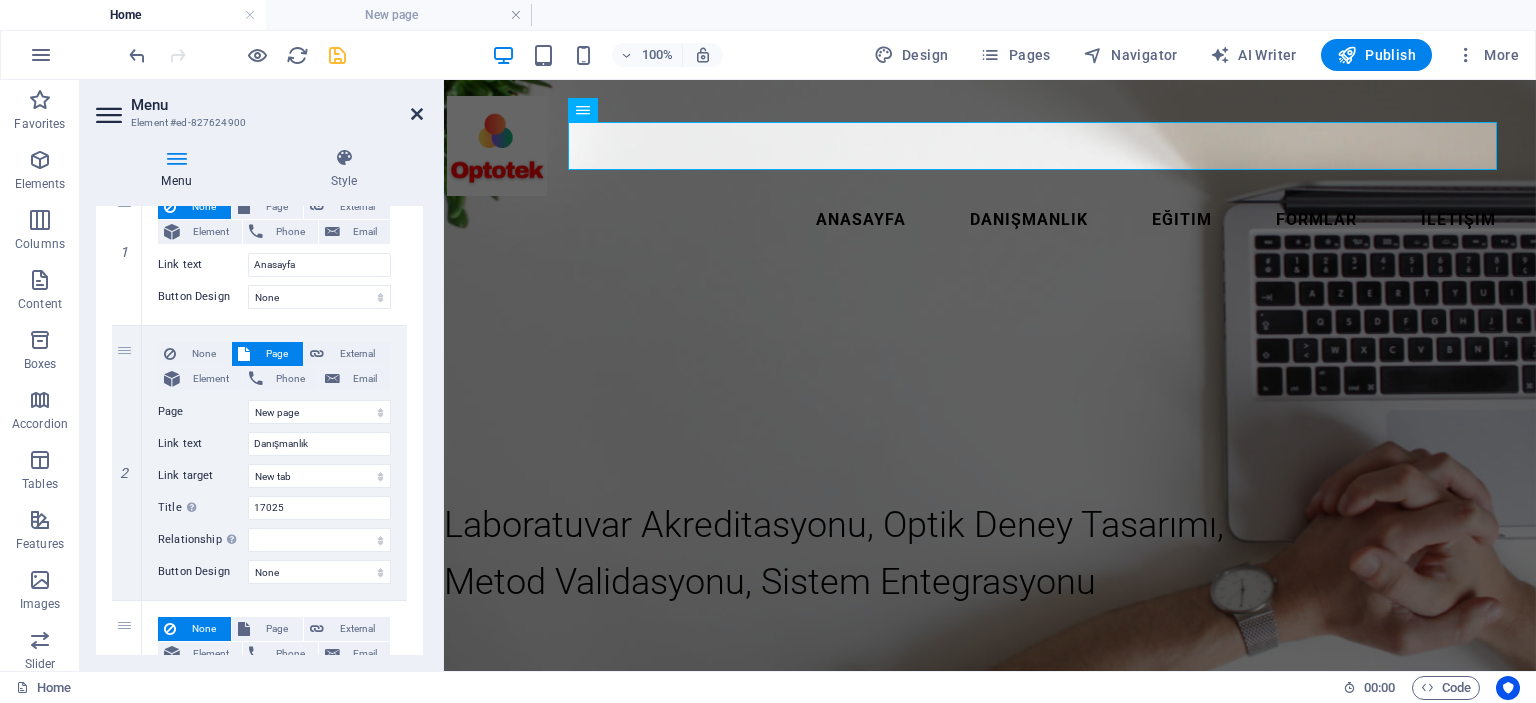click at bounding box center [417, 114] 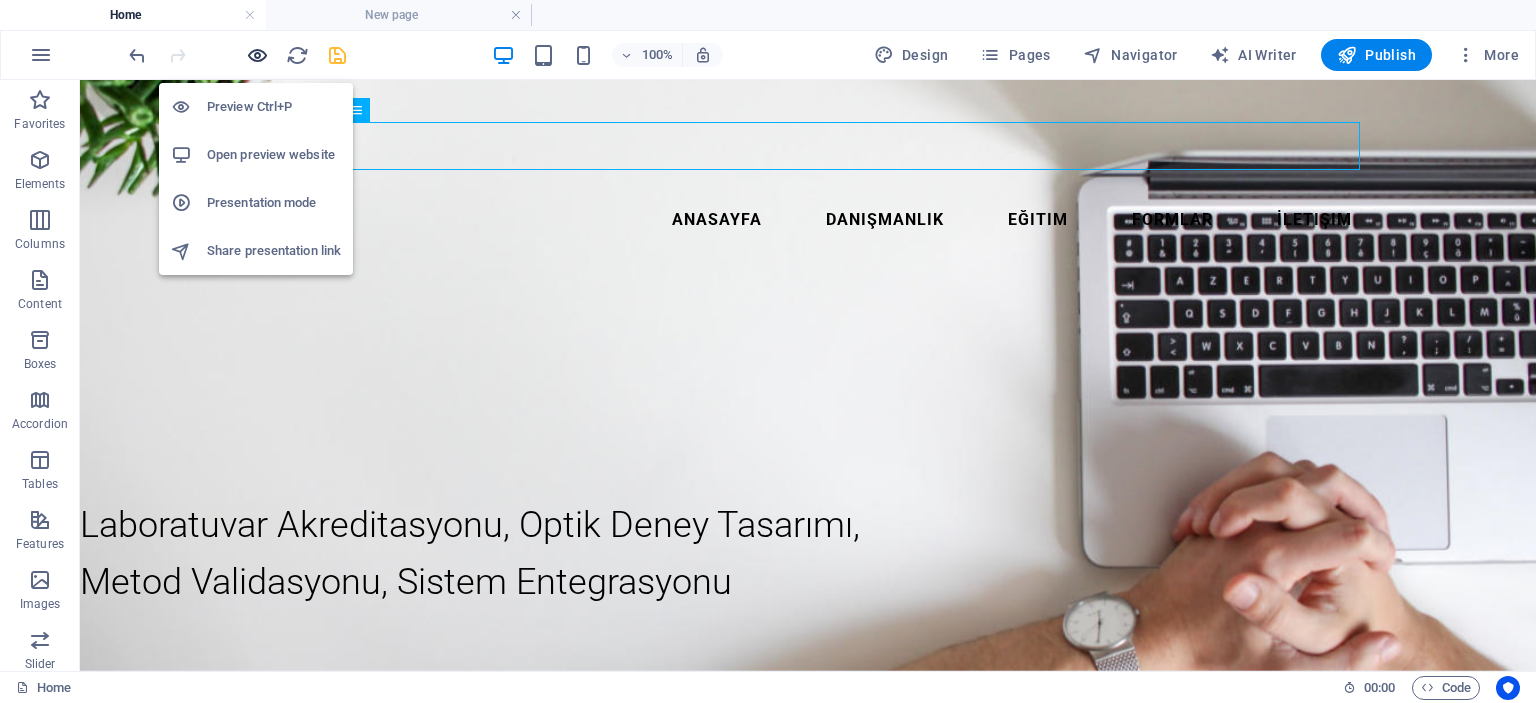 click at bounding box center [257, 55] 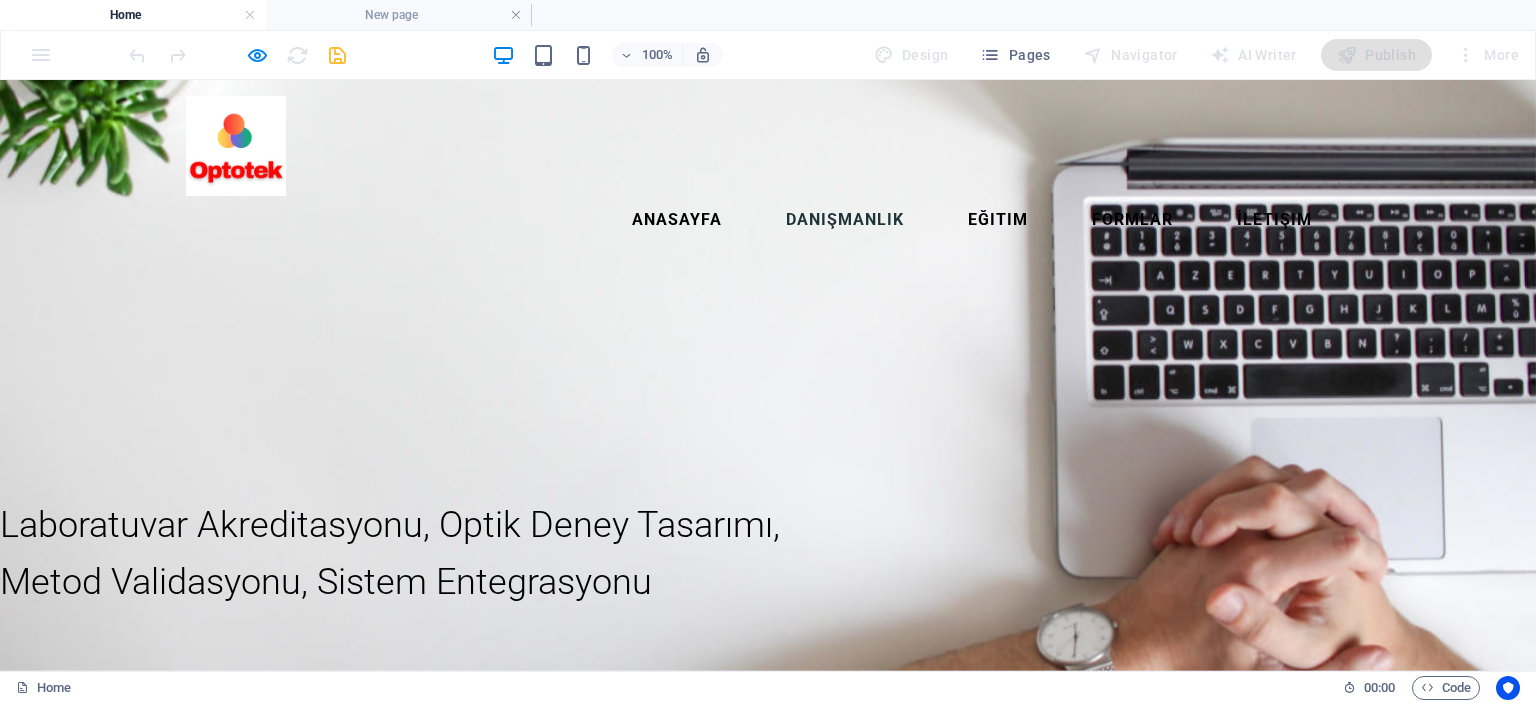click on "Danışmanlık" at bounding box center [845, 220] 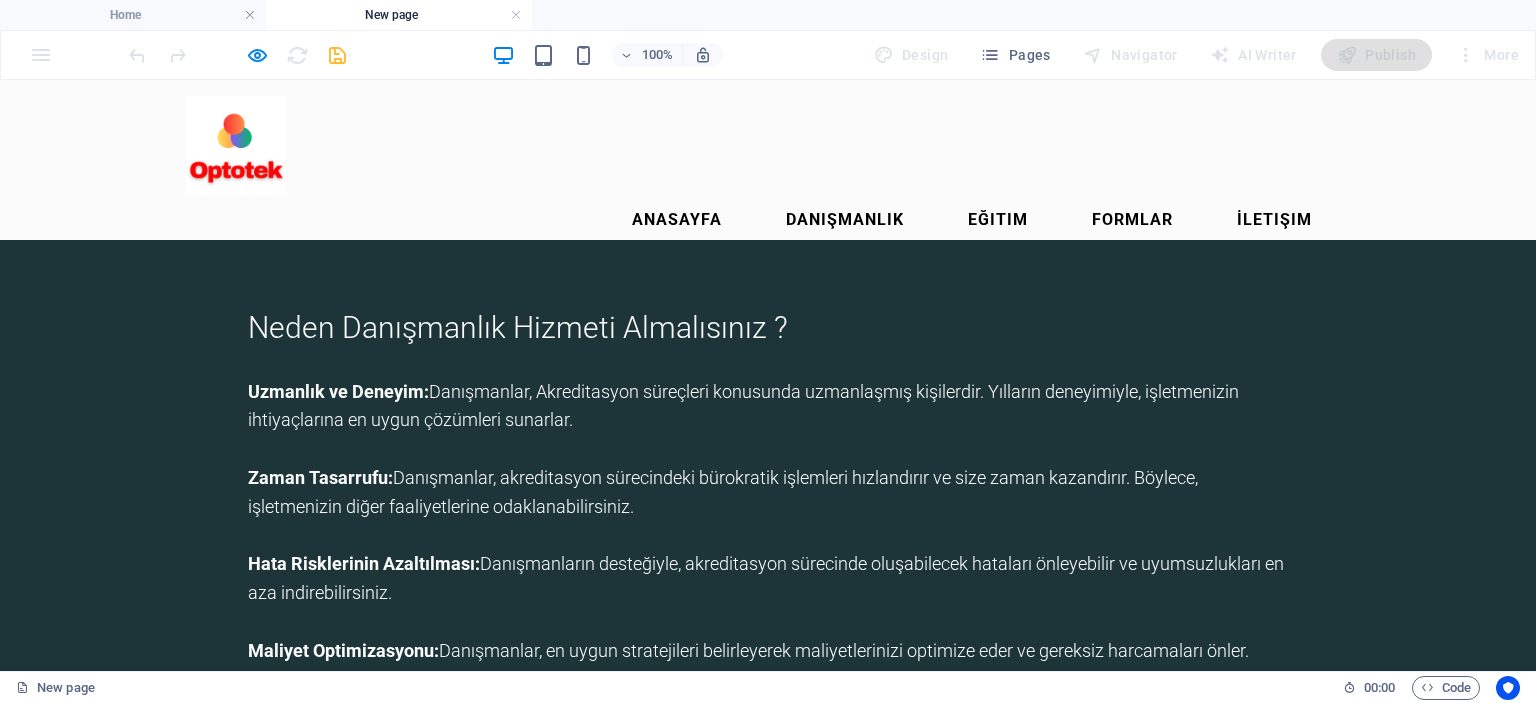 click on "Danışmanlık" at bounding box center [845, 220] 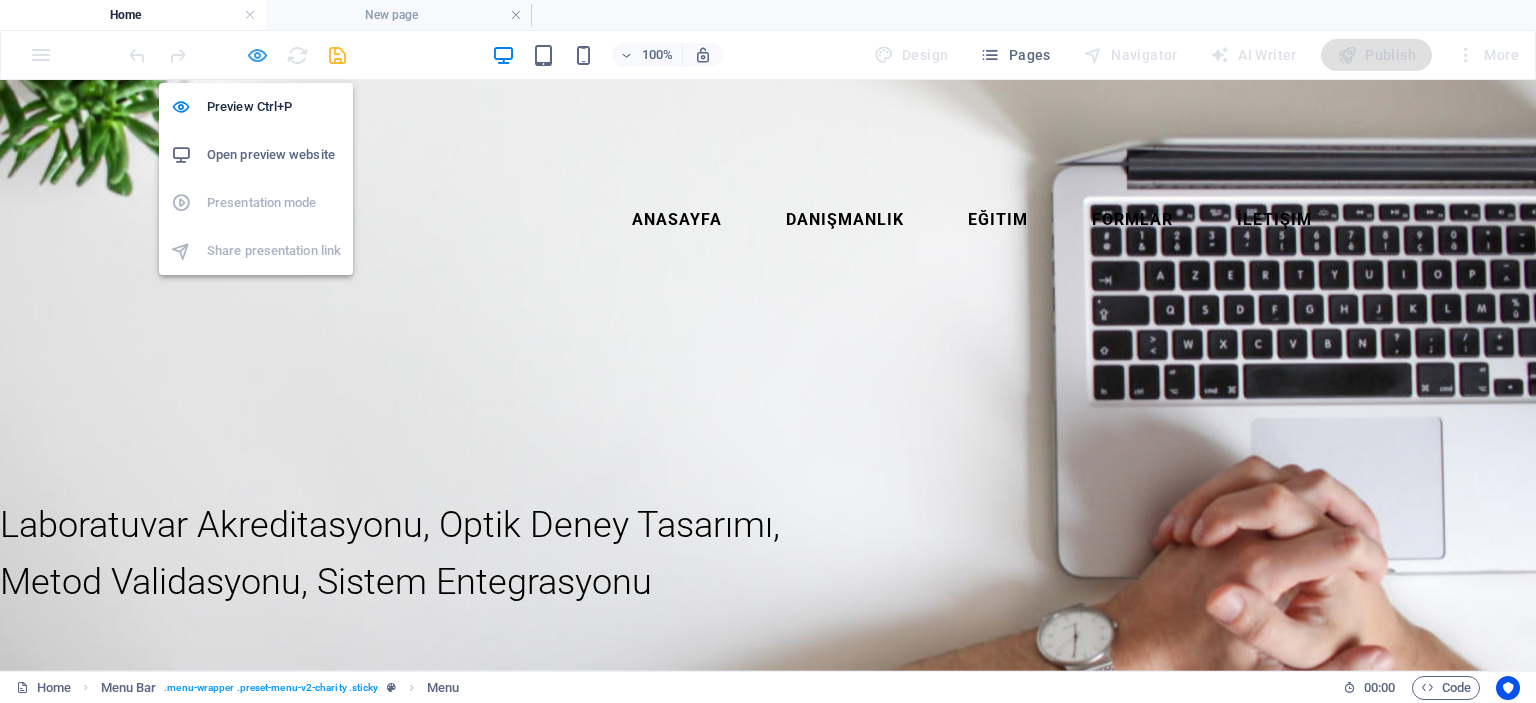 click at bounding box center [257, 55] 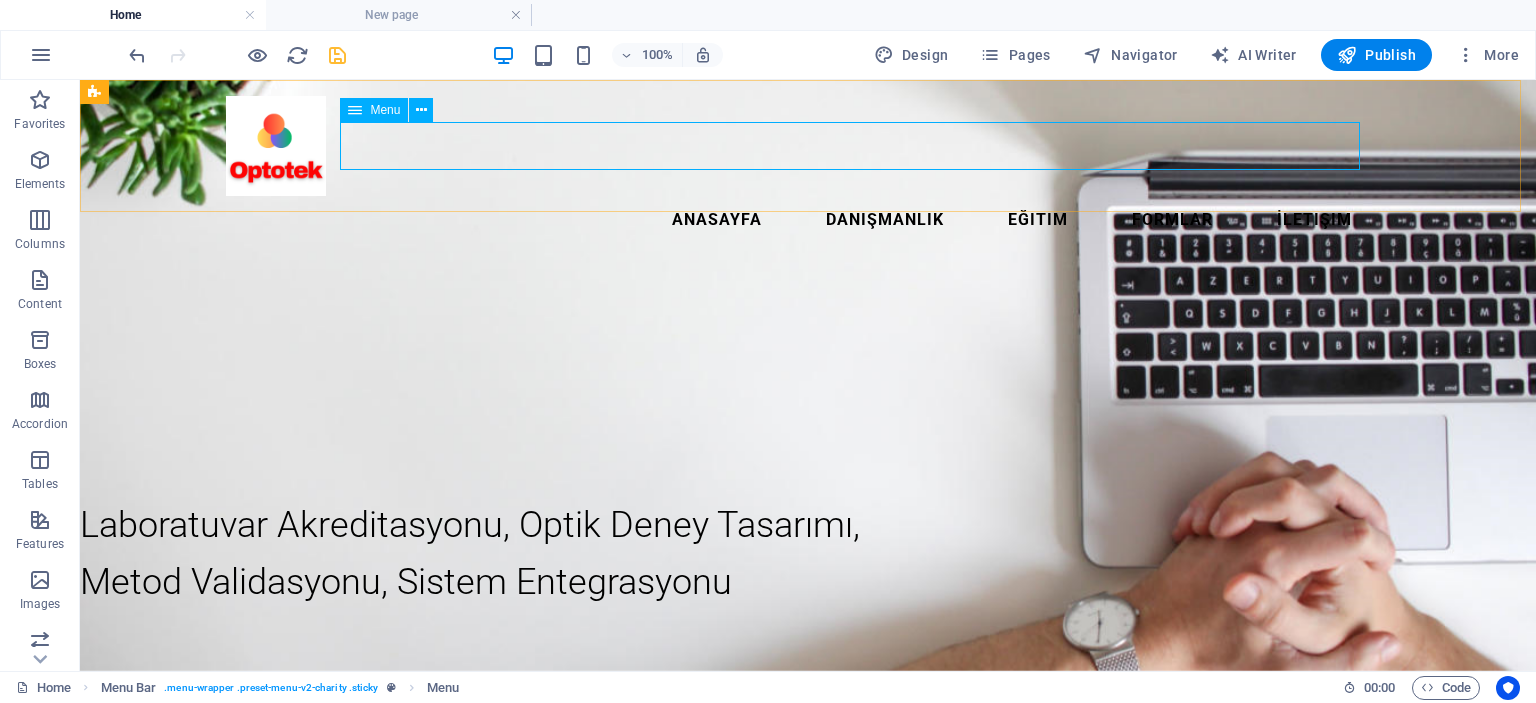 click on "Anasayfa Danışmanlık Eğitim Formlar İletişim" at bounding box center (808, 220) 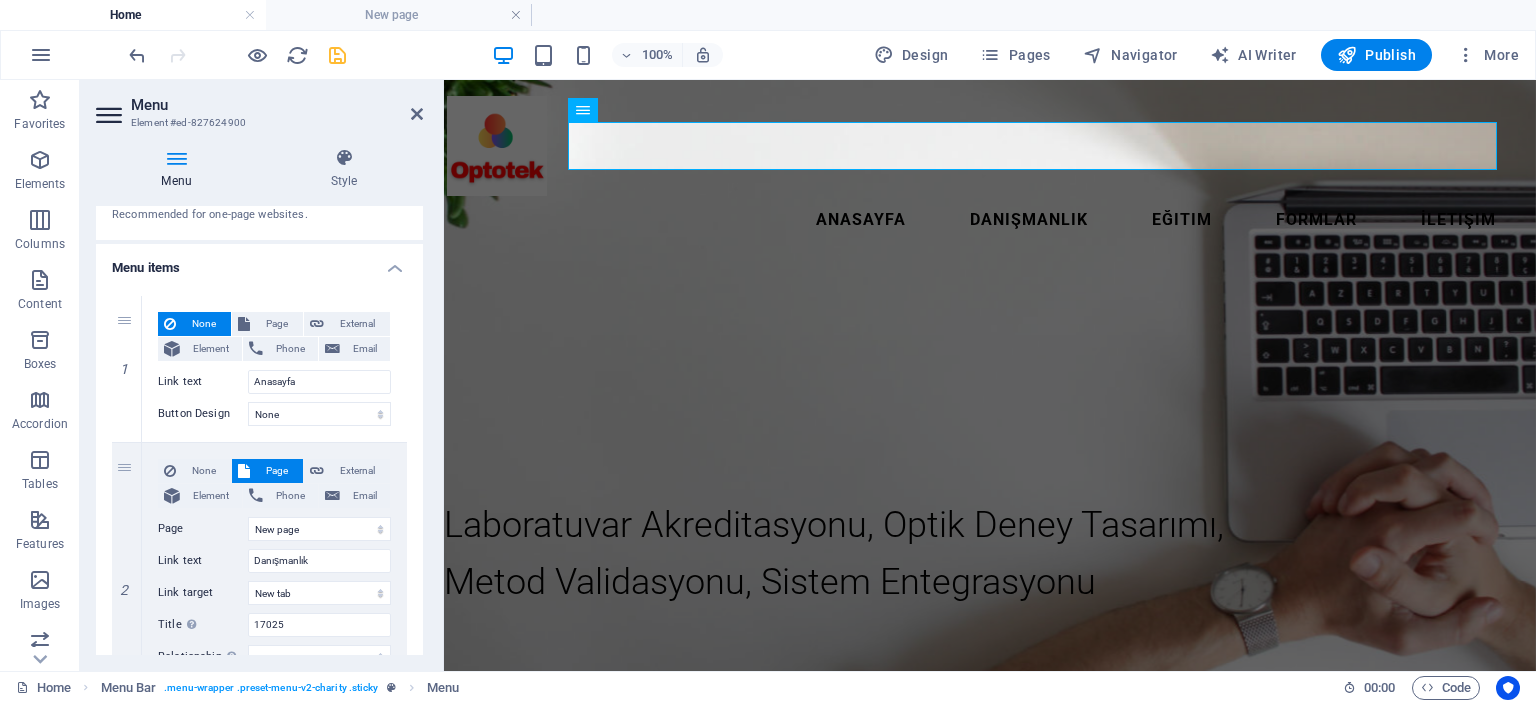 scroll, scrollTop: 300, scrollLeft: 0, axis: vertical 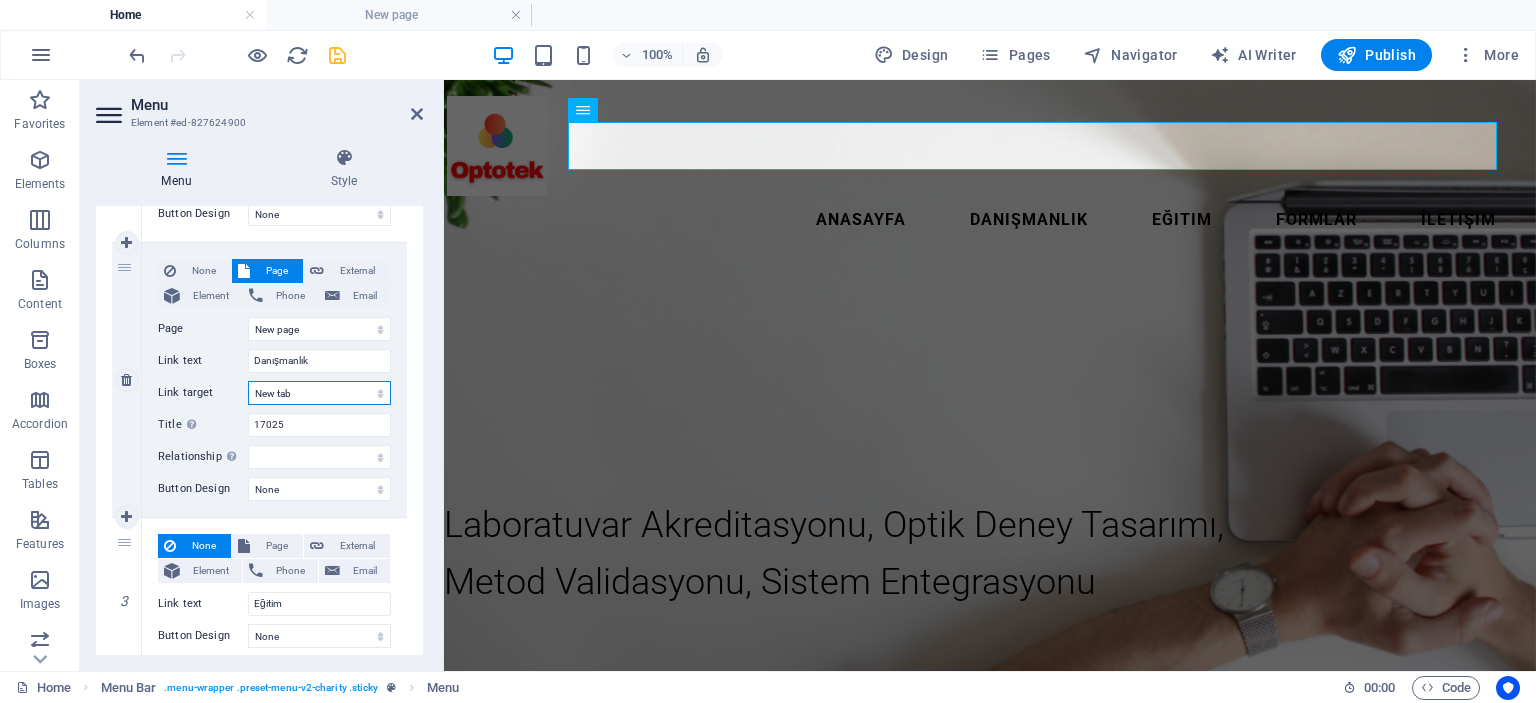 click on "New tab Same tab Overlay" at bounding box center (319, 393) 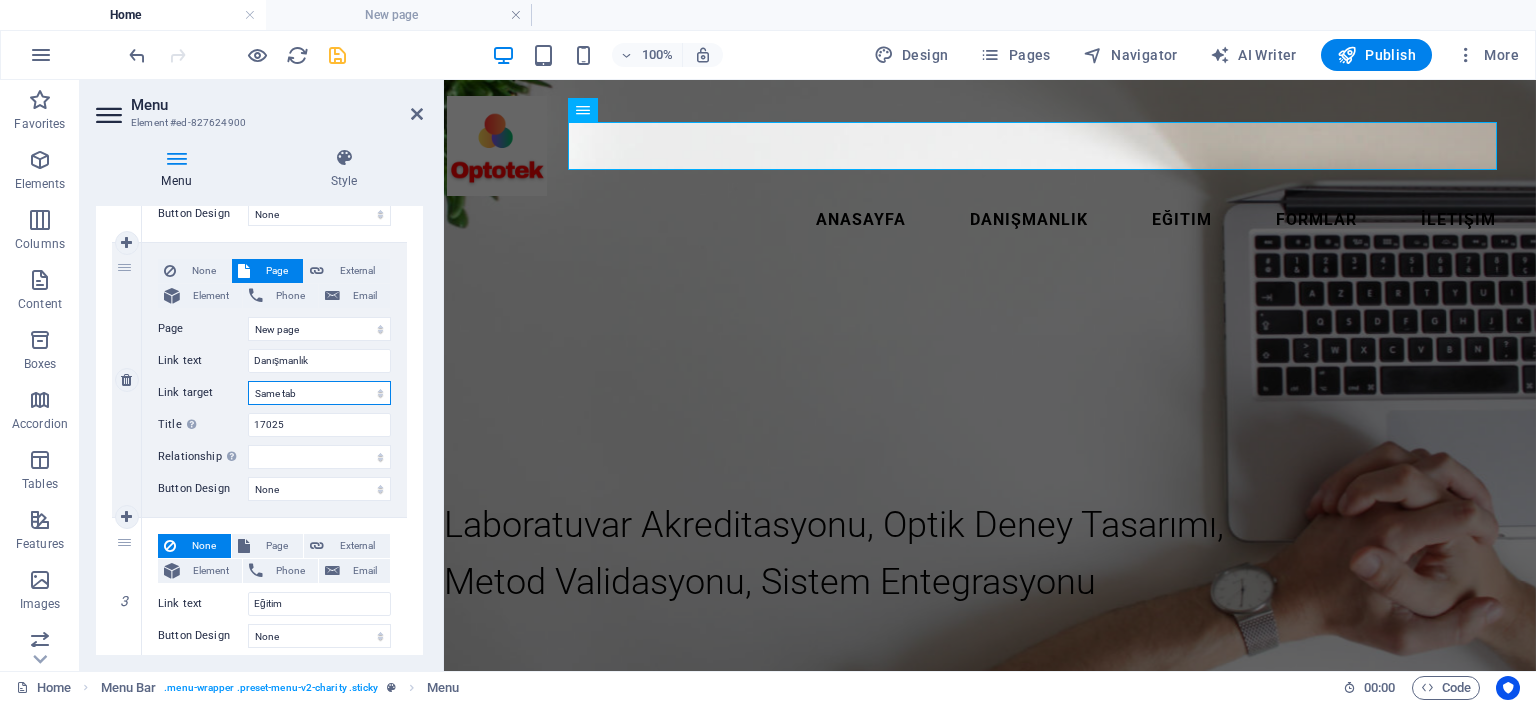 click on "New tab Same tab Overlay" at bounding box center [319, 393] 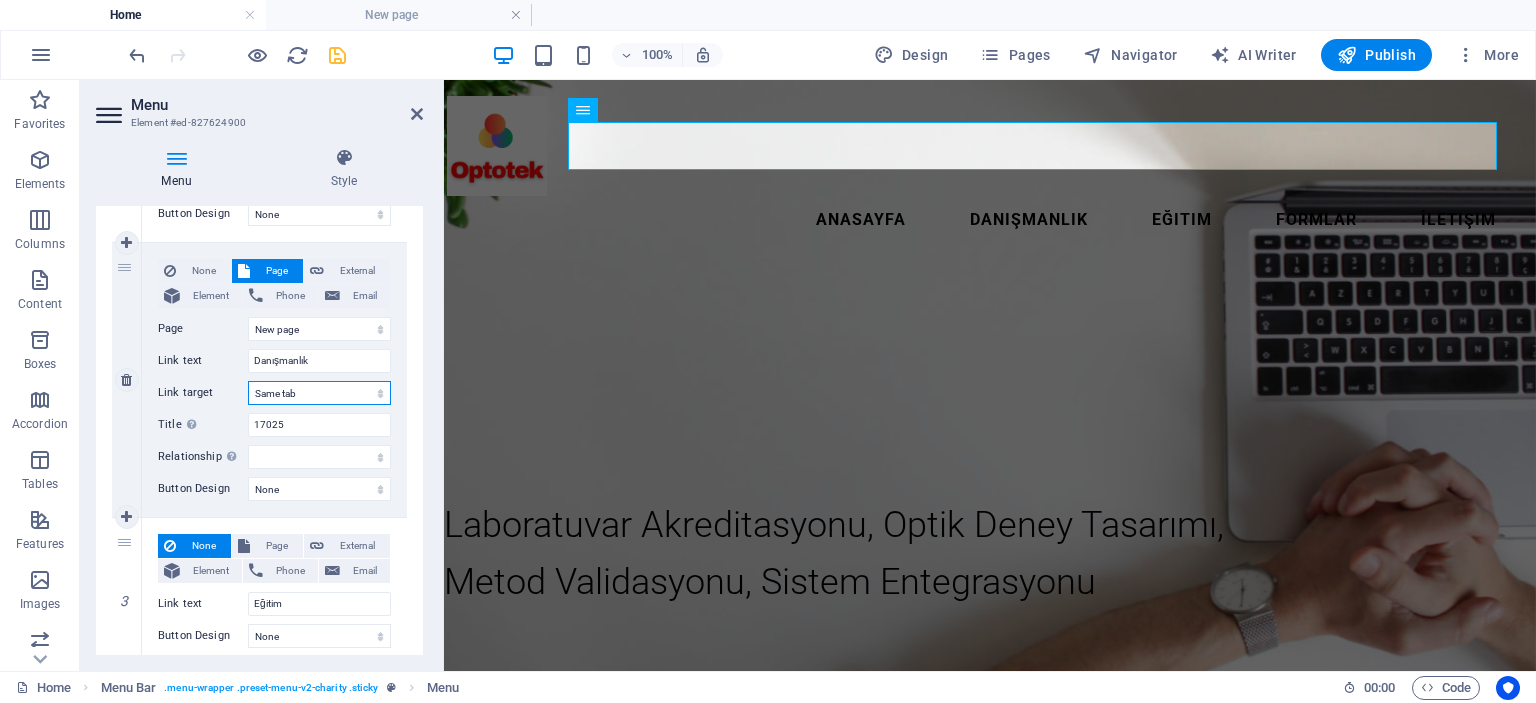 select 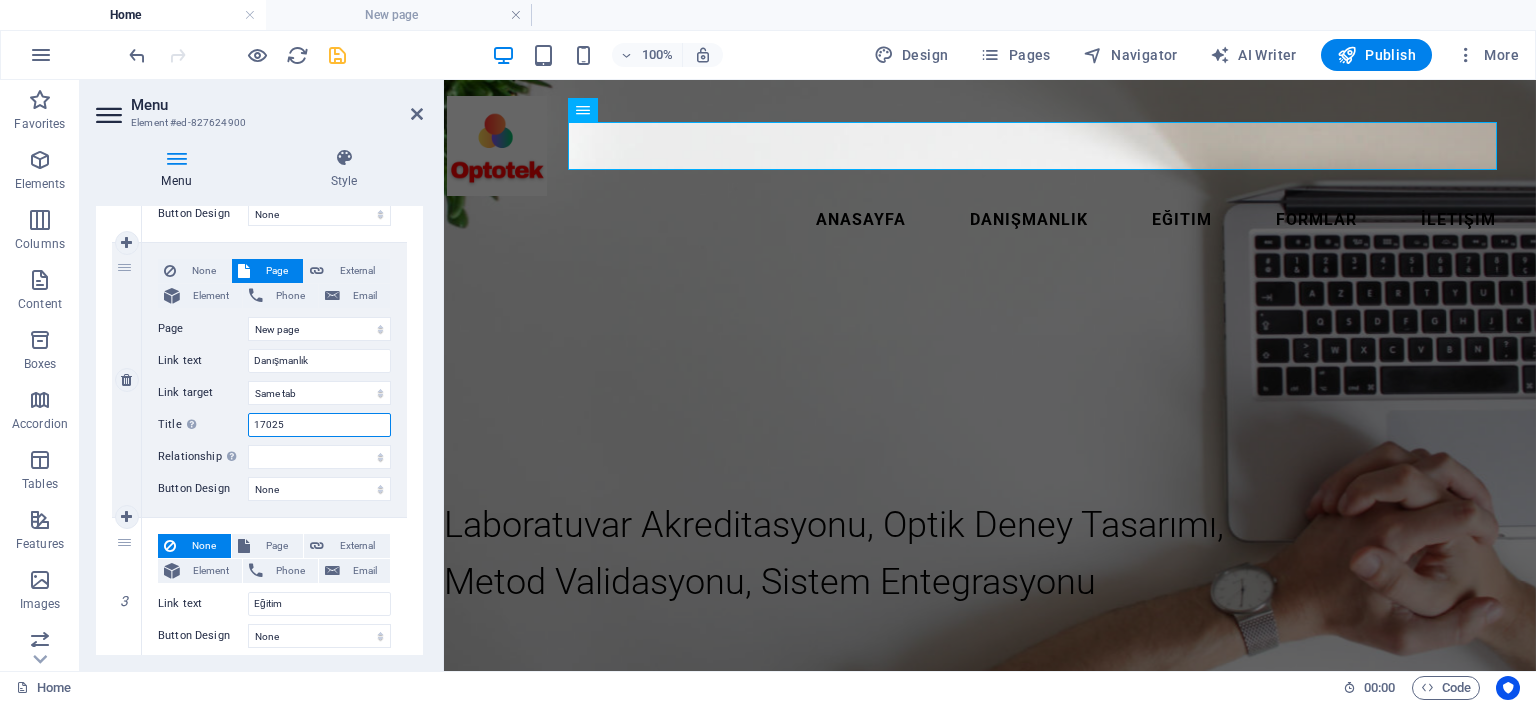 click on "17025" at bounding box center (319, 425) 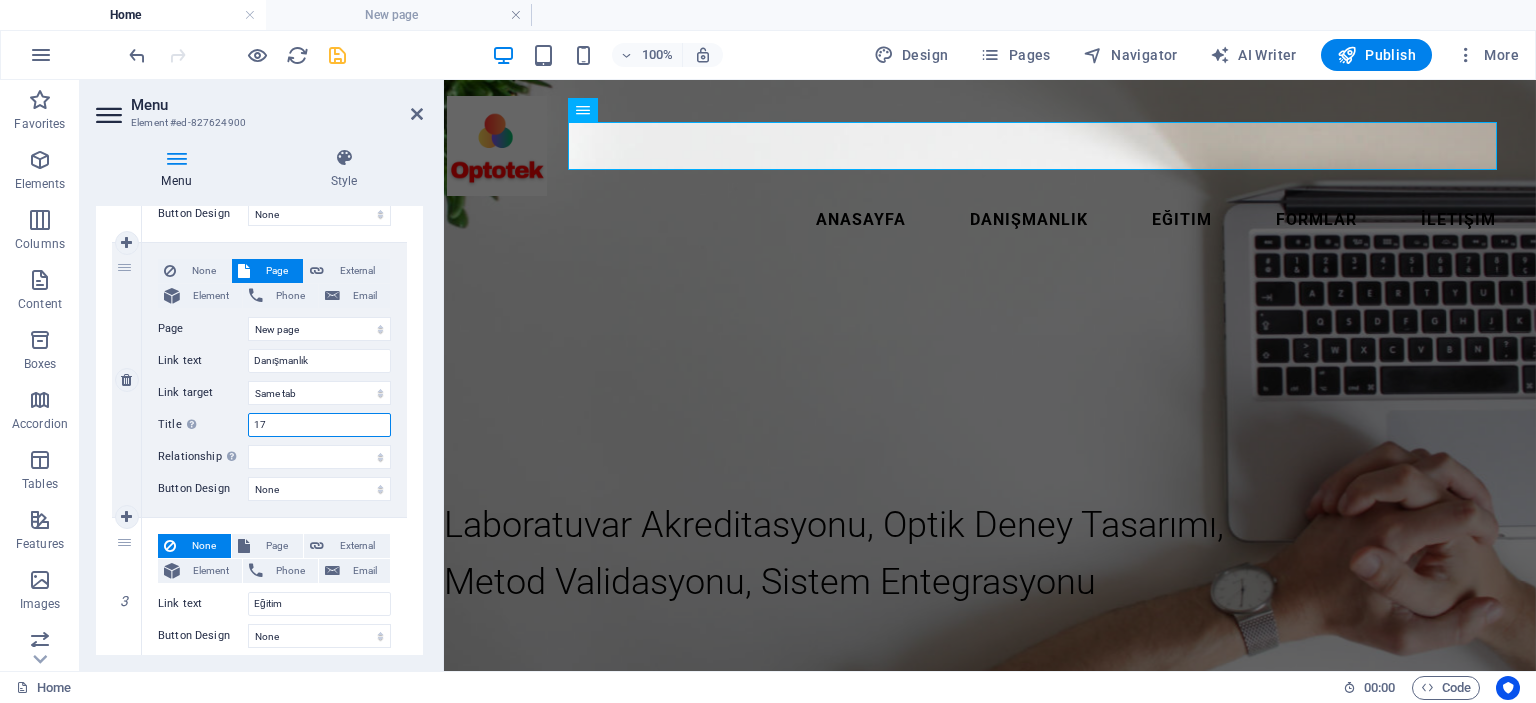 type on "1" 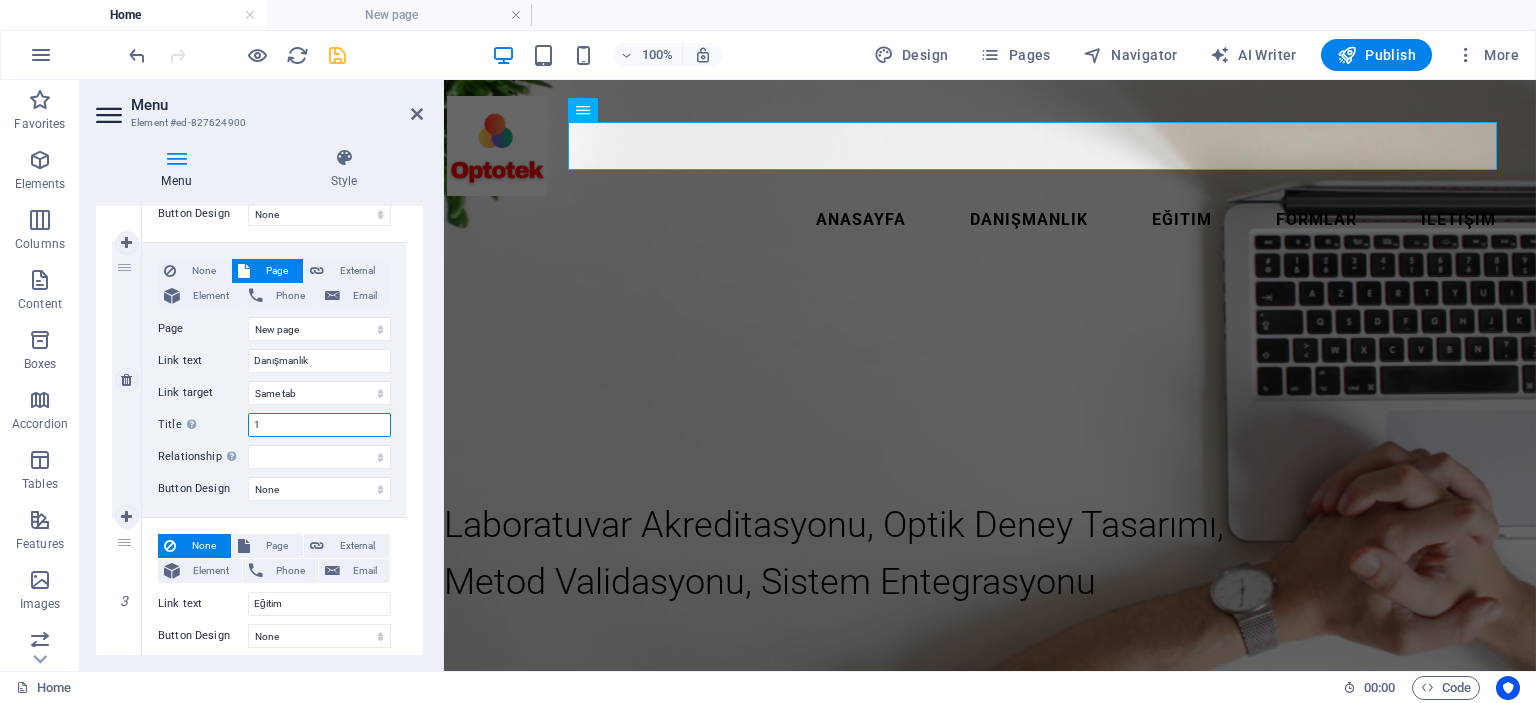 type 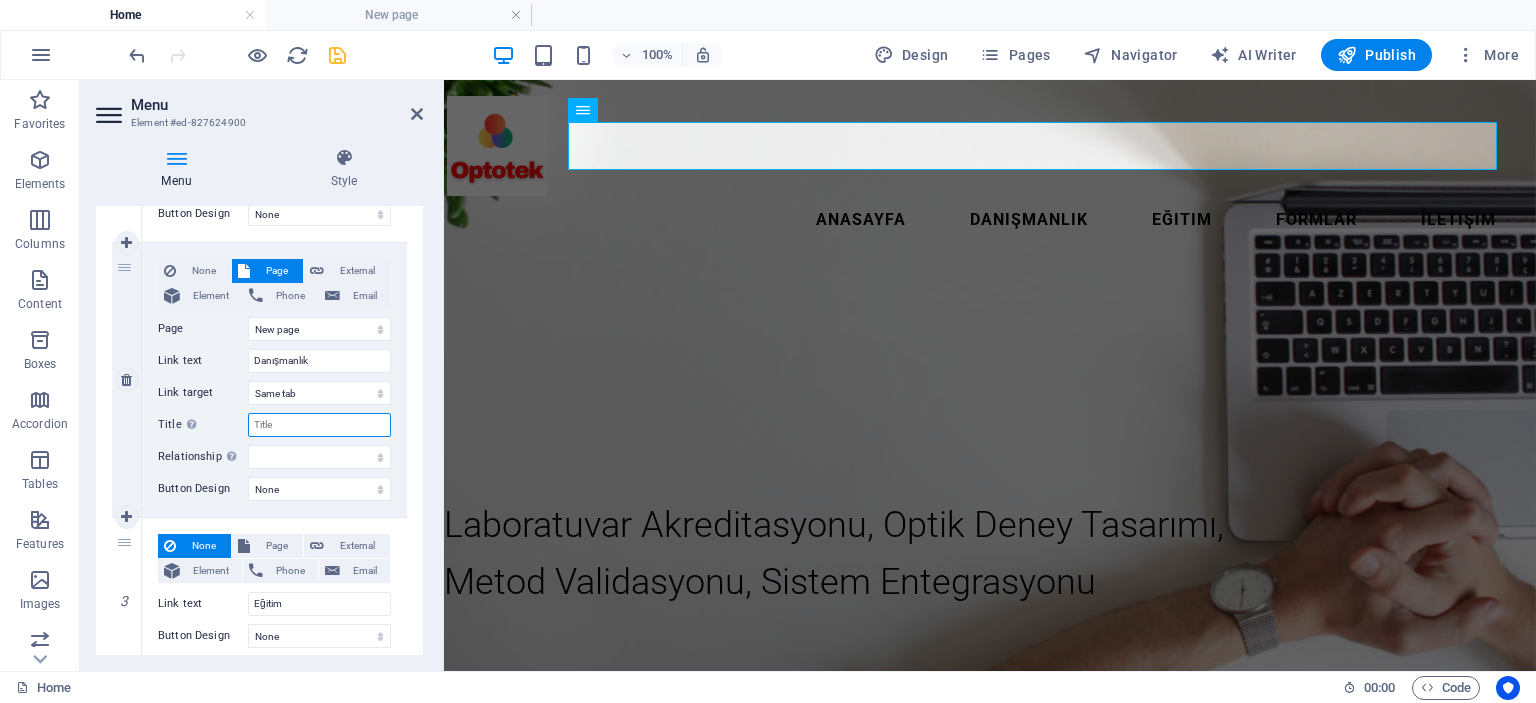 select 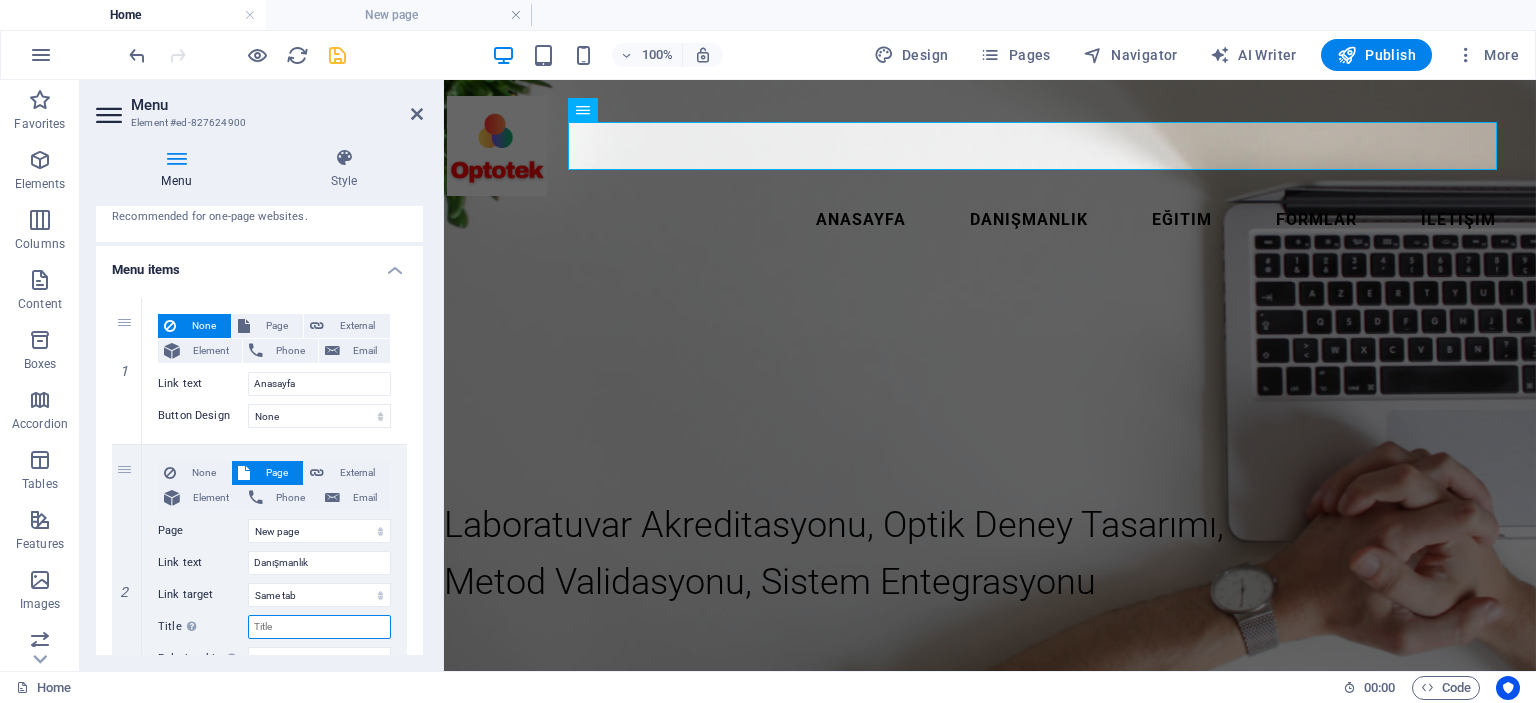 scroll, scrollTop: 0, scrollLeft: 0, axis: both 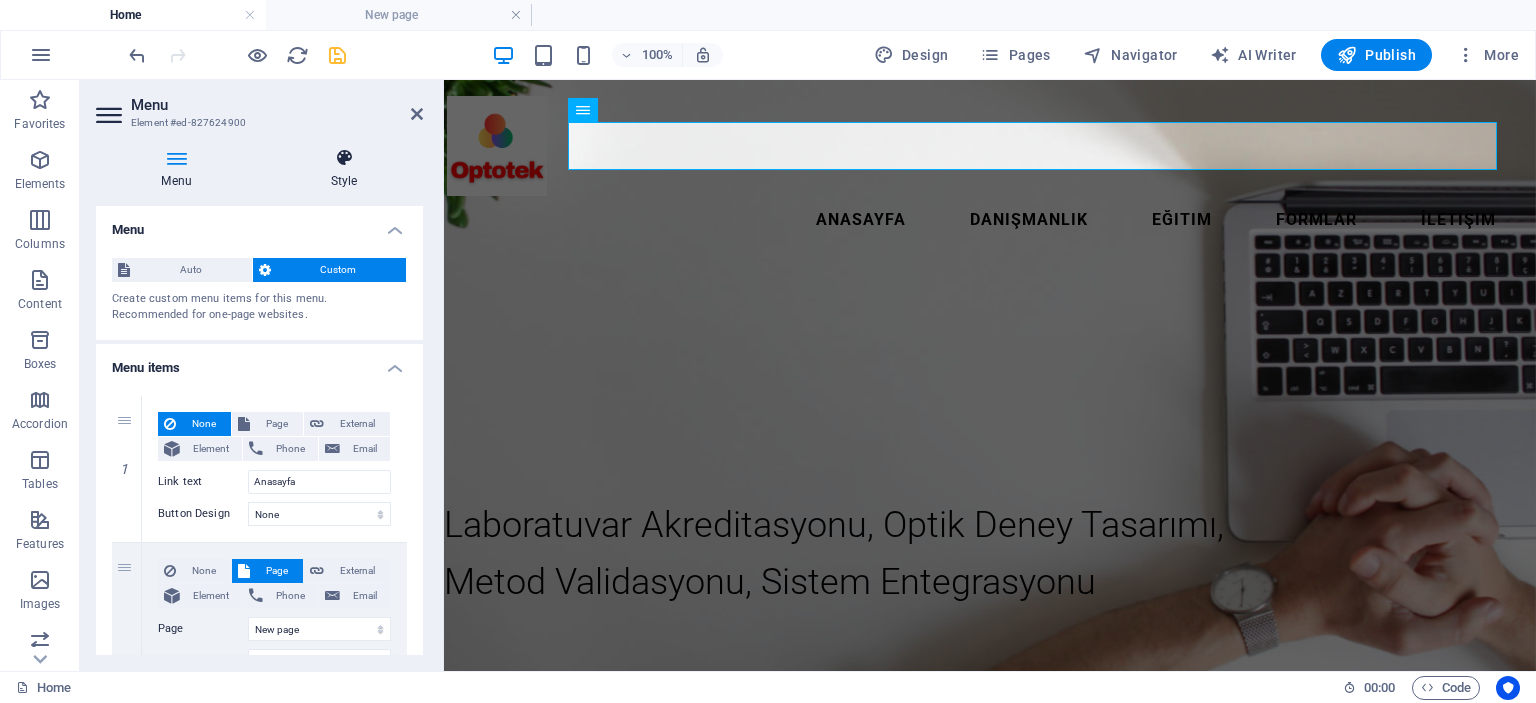 click at bounding box center (344, 158) 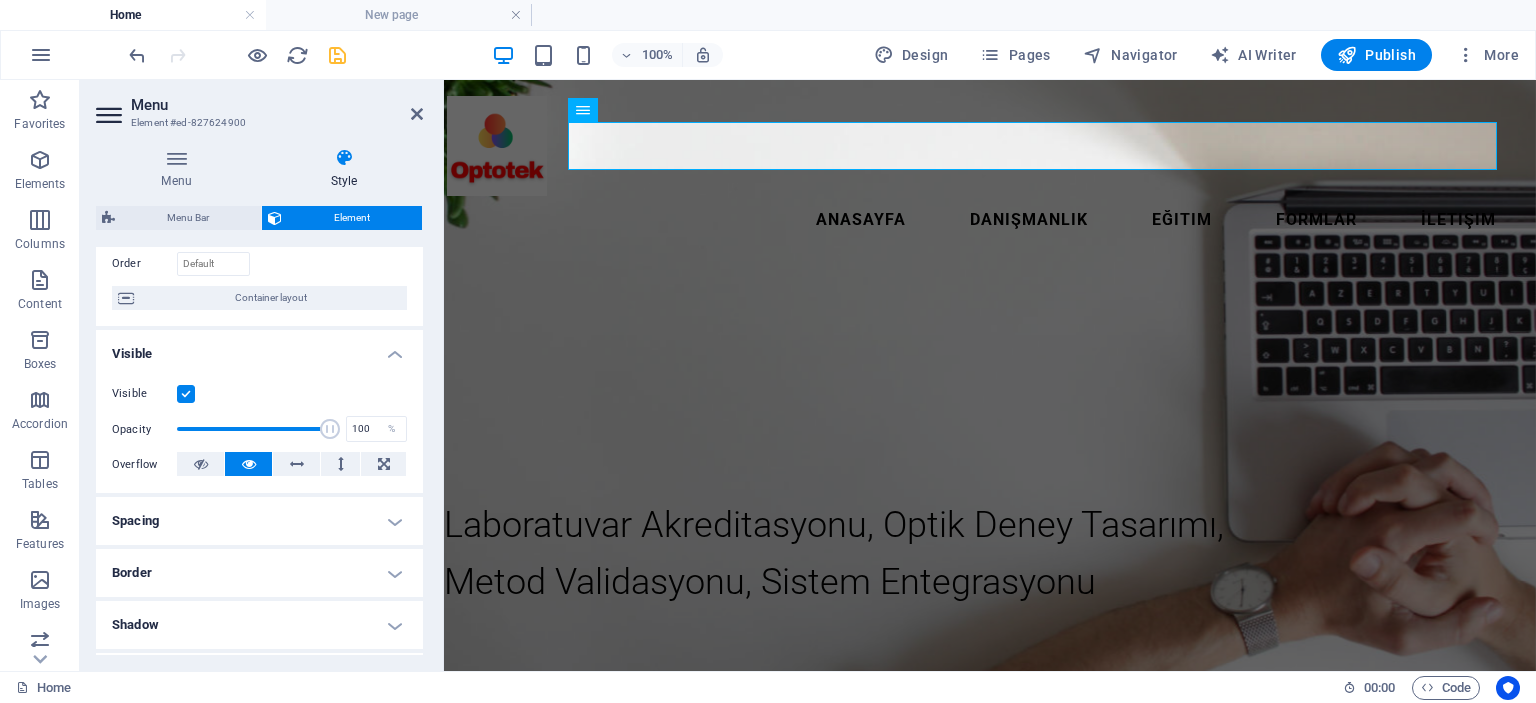 scroll, scrollTop: 0, scrollLeft: 0, axis: both 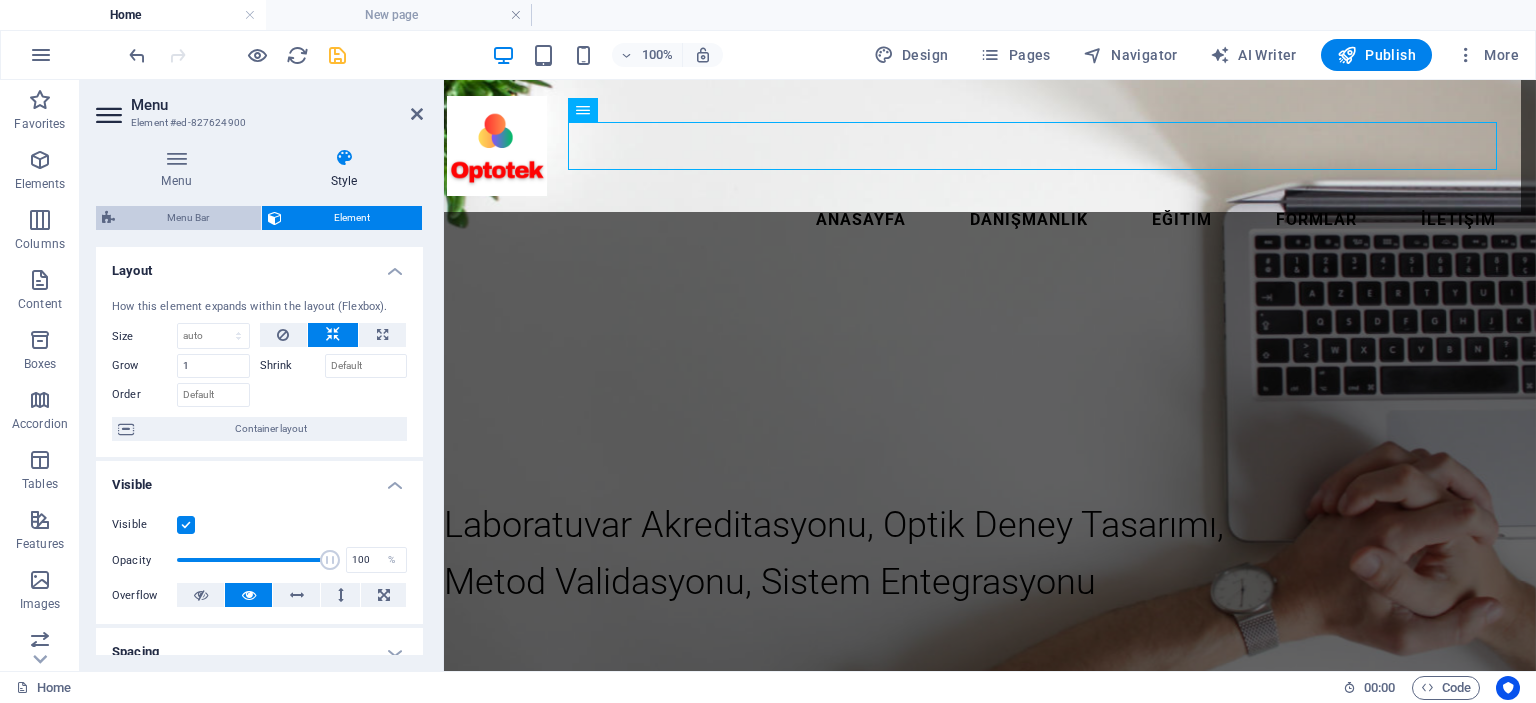 click on "Menu Bar" at bounding box center (188, 218) 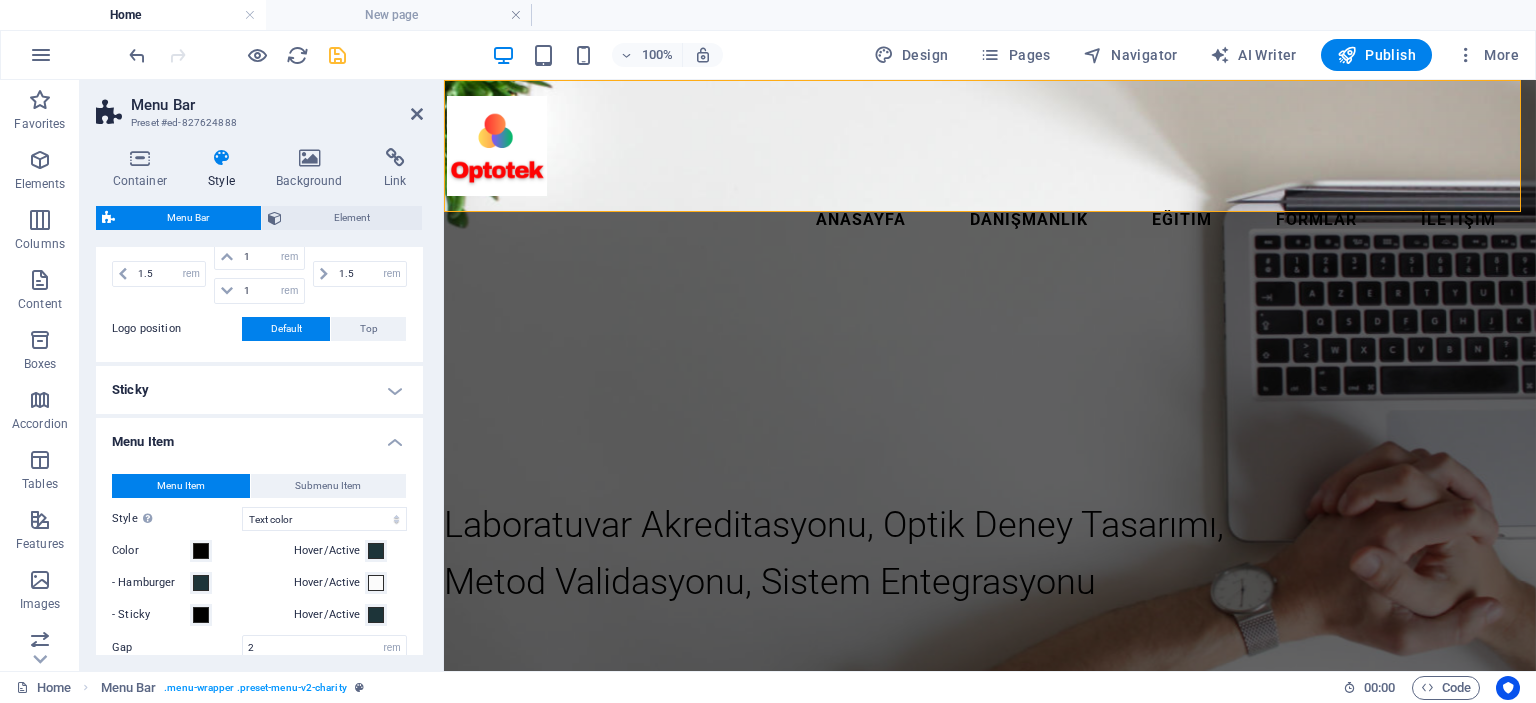 scroll, scrollTop: 600, scrollLeft: 0, axis: vertical 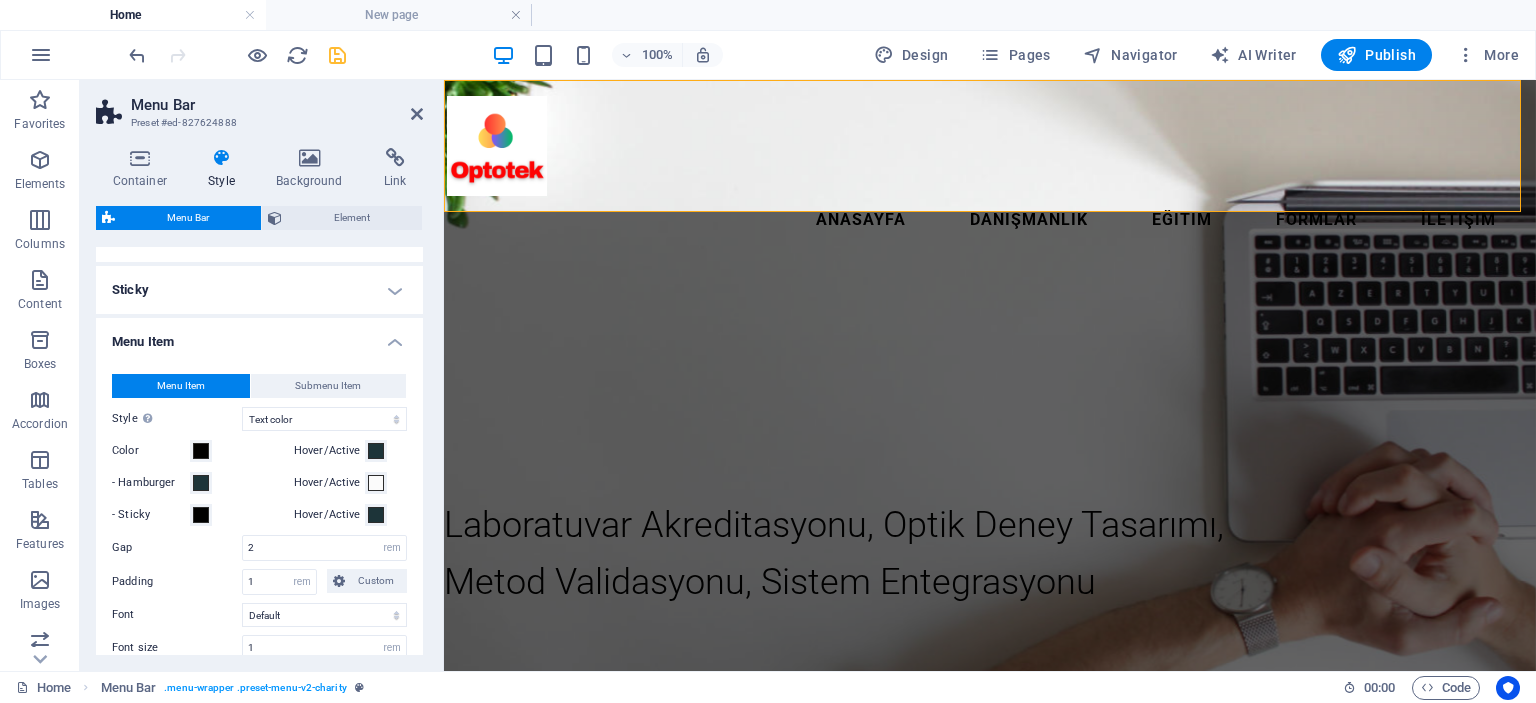 click on "Menu Item" at bounding box center (259, 336) 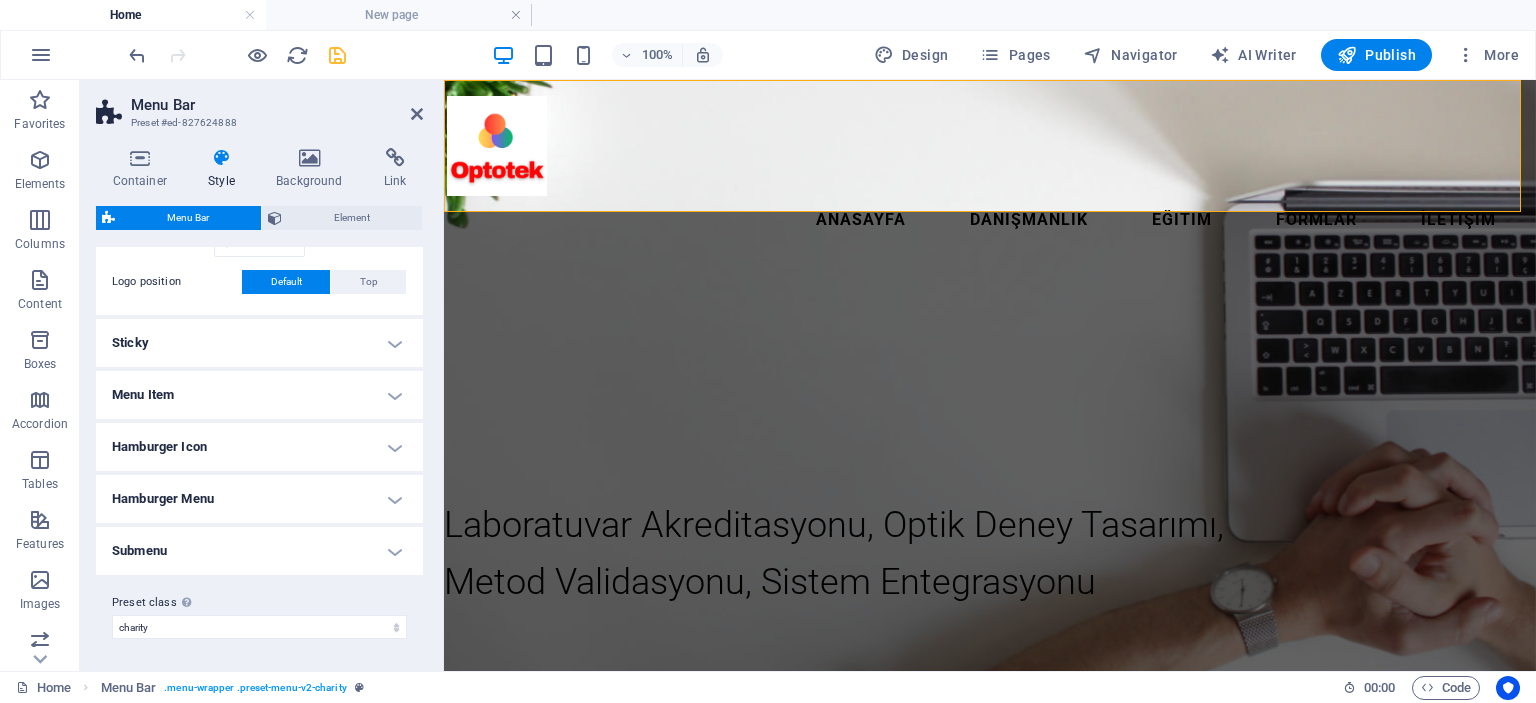 scroll, scrollTop: 544, scrollLeft: 0, axis: vertical 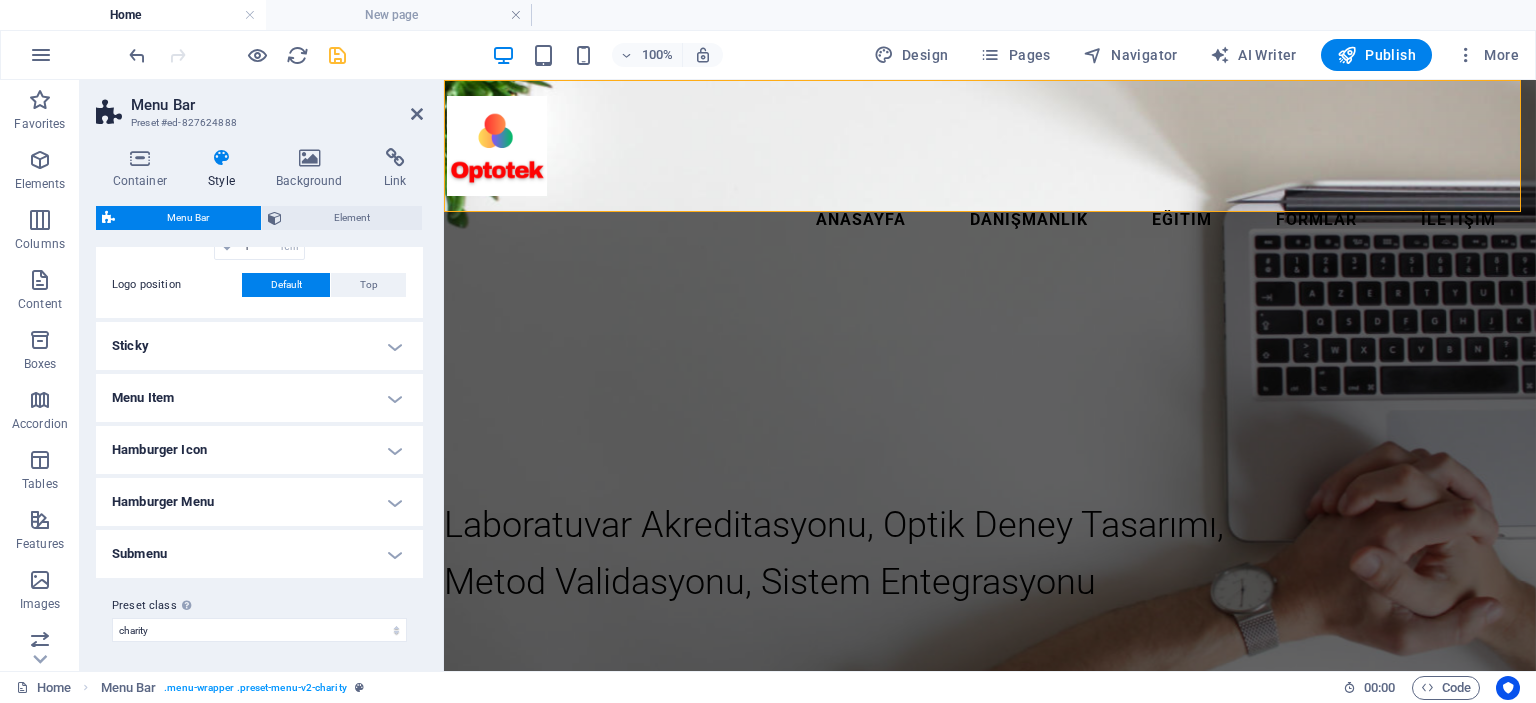 click on "Submenu" at bounding box center [259, 554] 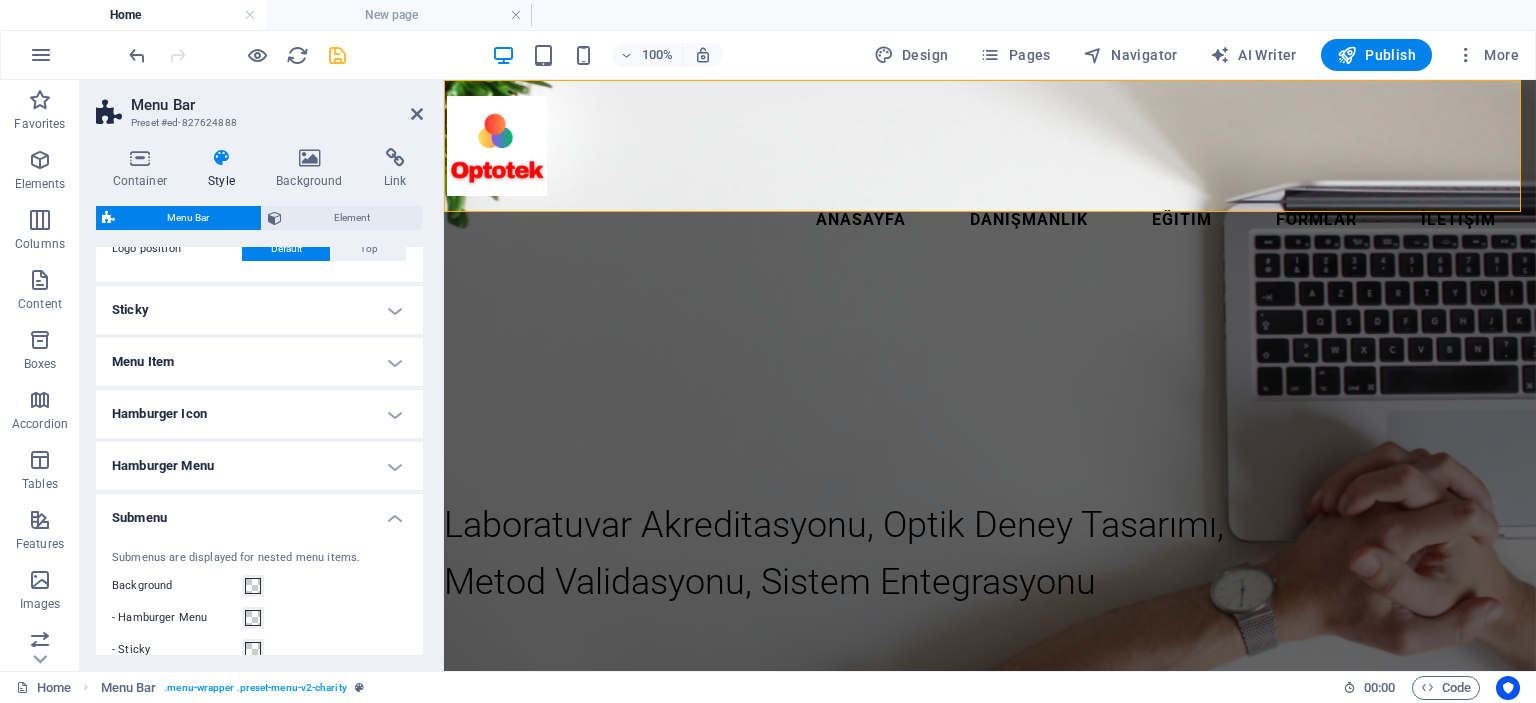 scroll, scrollTop: 500, scrollLeft: 0, axis: vertical 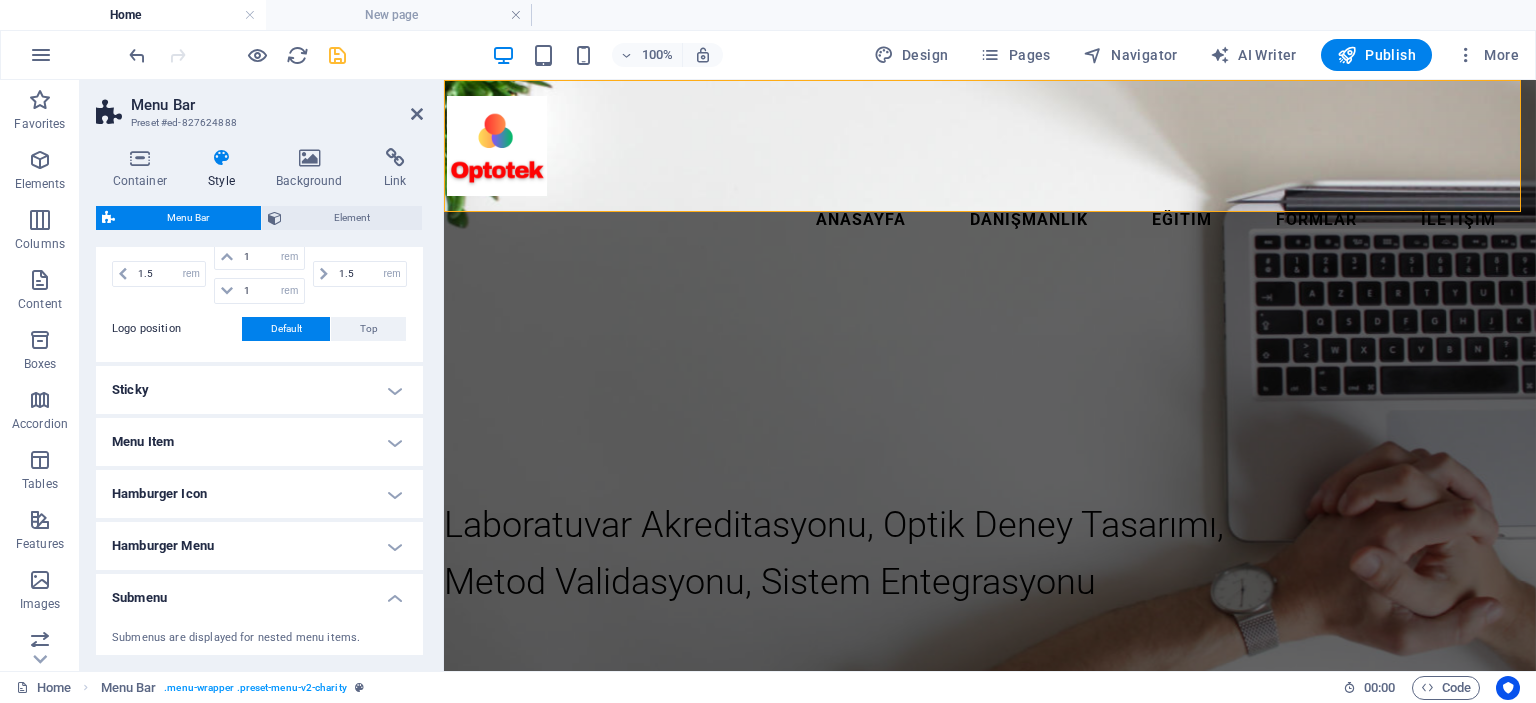 click on "Submenu" at bounding box center (259, 592) 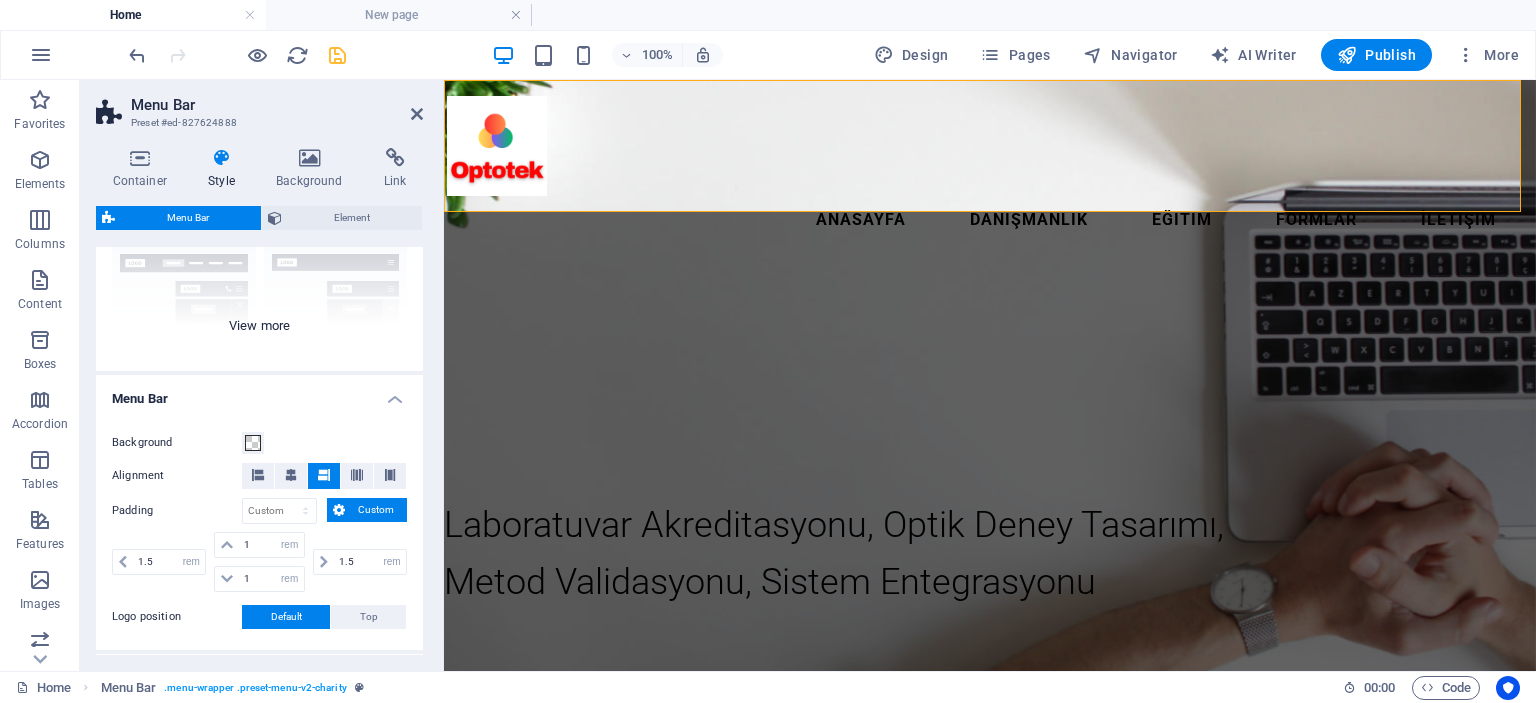 scroll, scrollTop: 100, scrollLeft: 0, axis: vertical 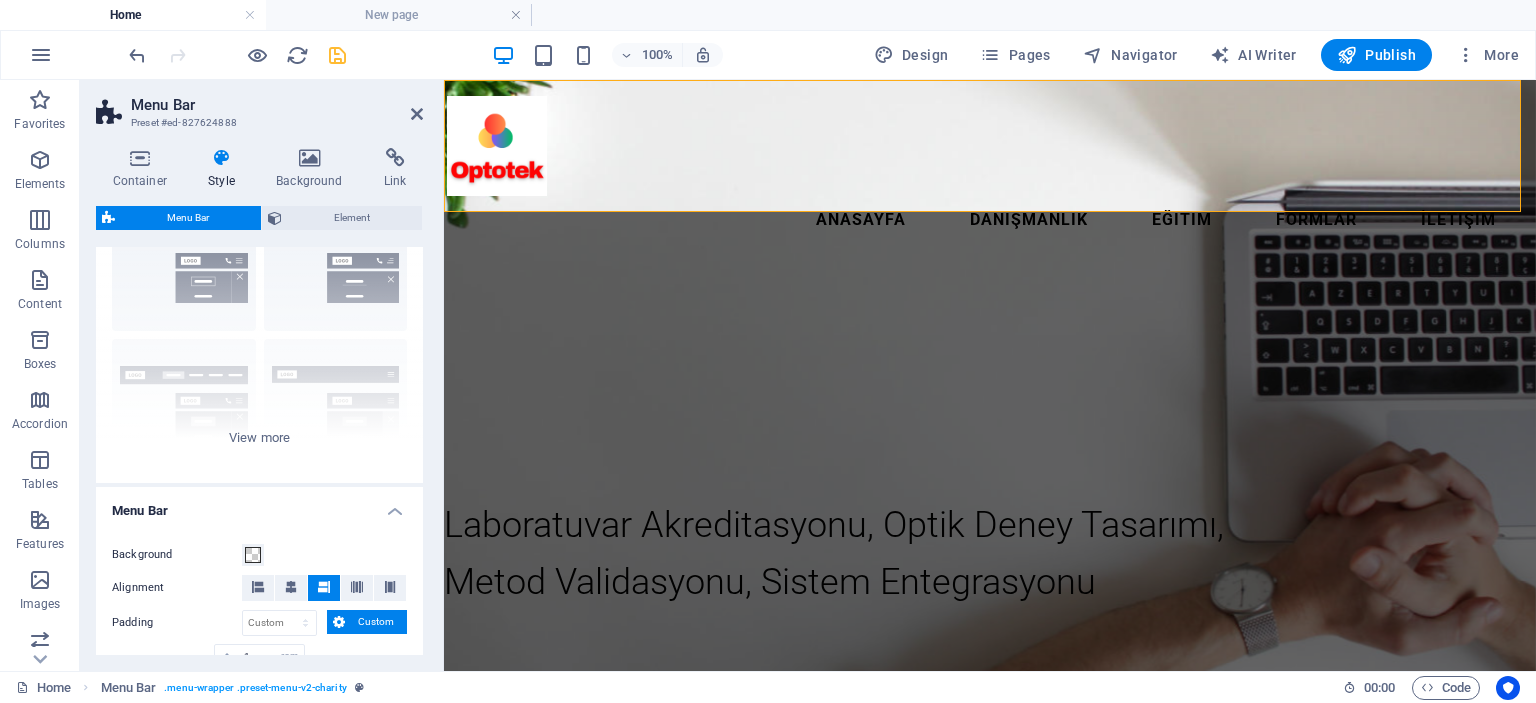 click at bounding box center (222, 158) 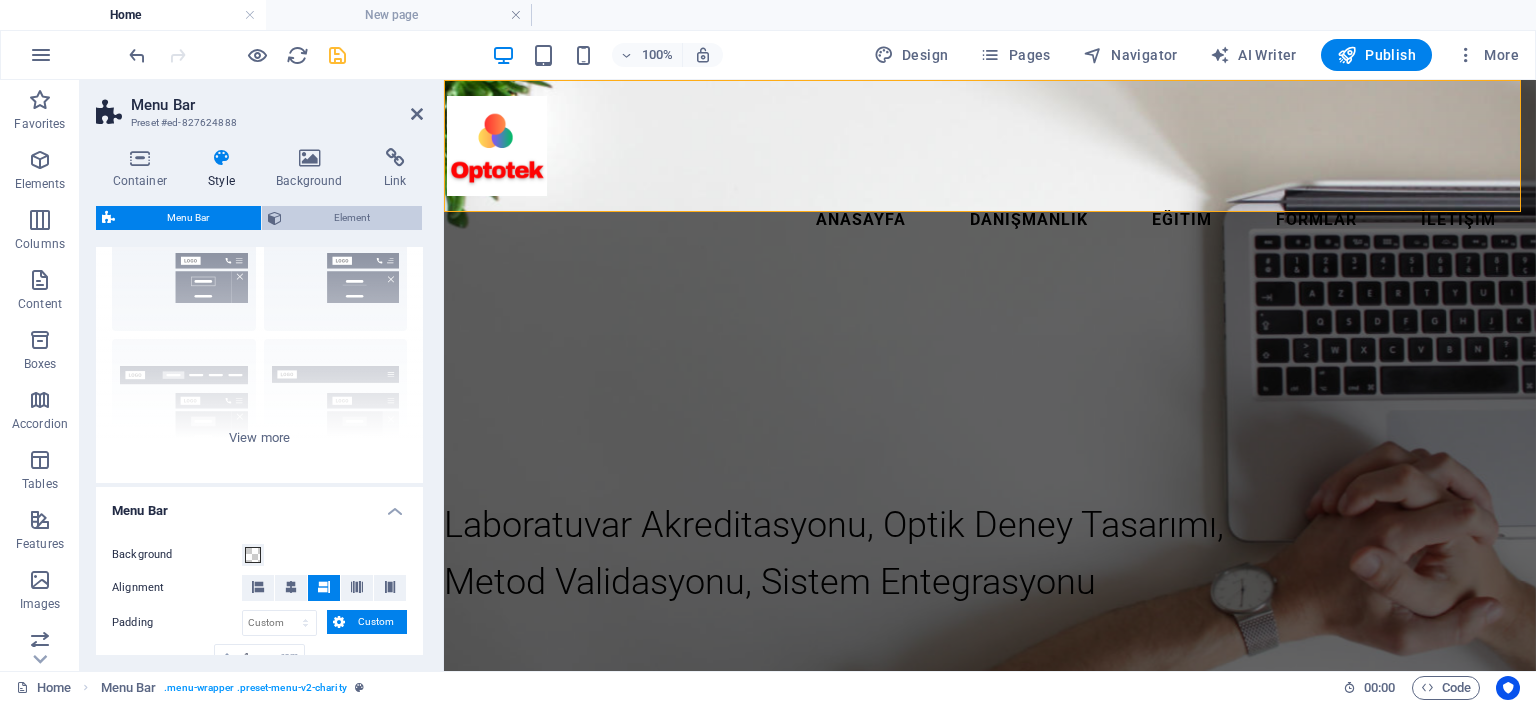 click on "Element" at bounding box center [352, 218] 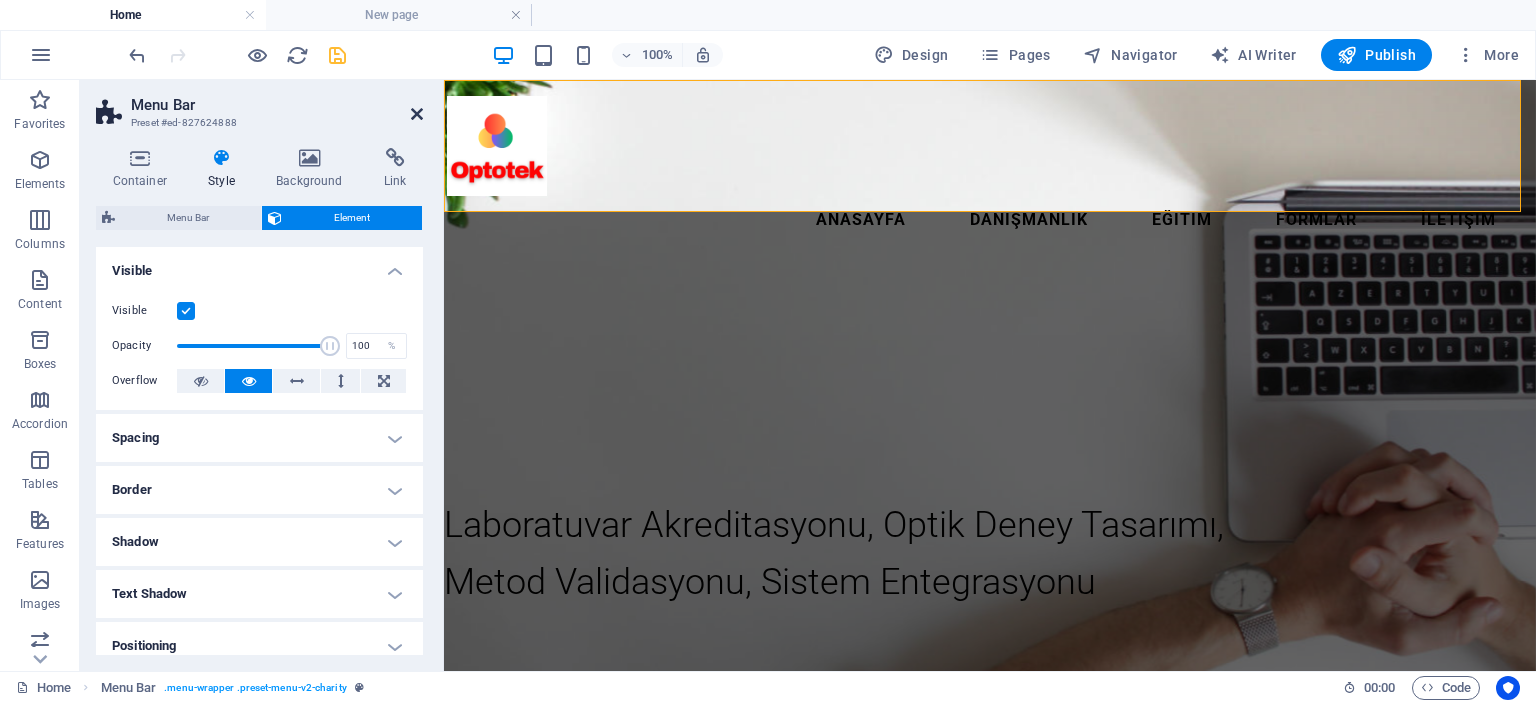 click at bounding box center [417, 114] 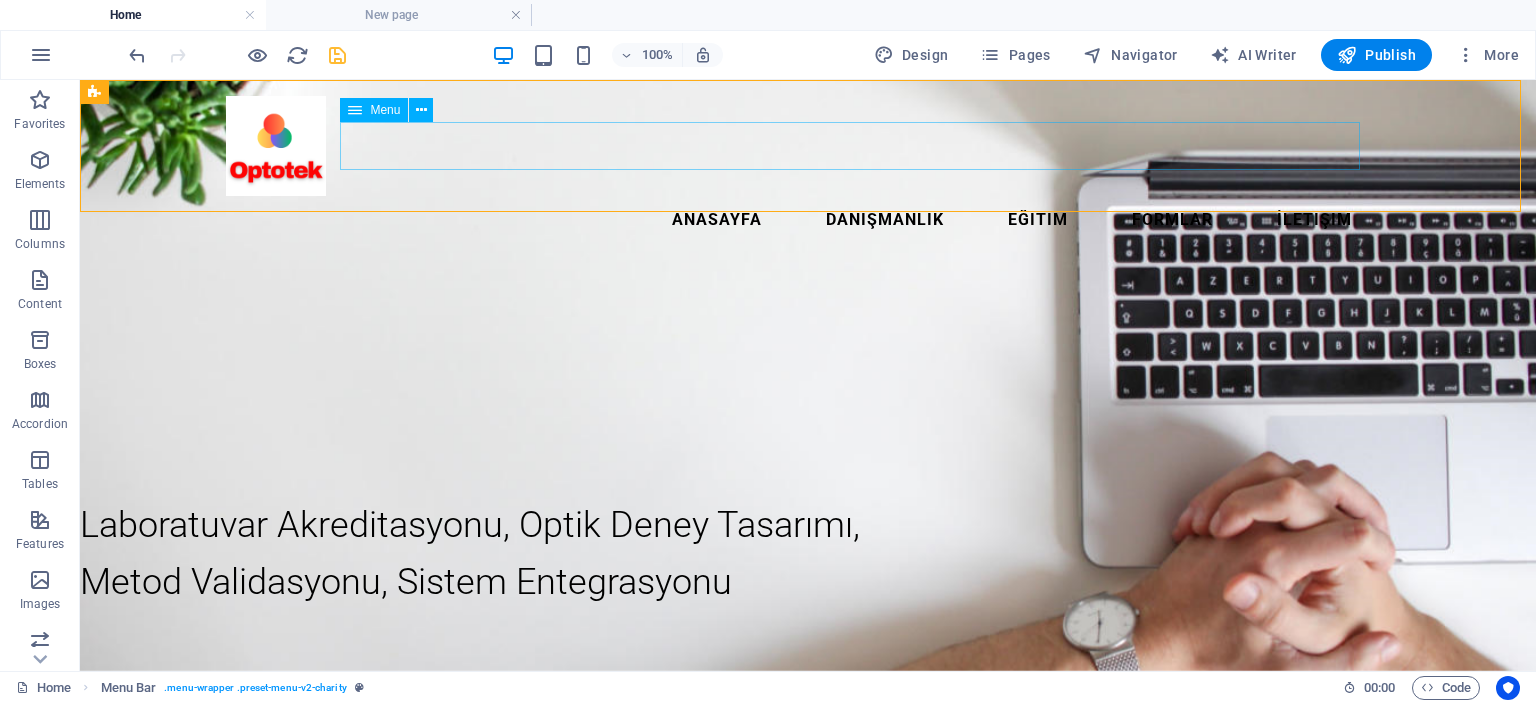 click on "Anasayfa Danışmanlık Eğitim Formlar İletişim" at bounding box center (808, 220) 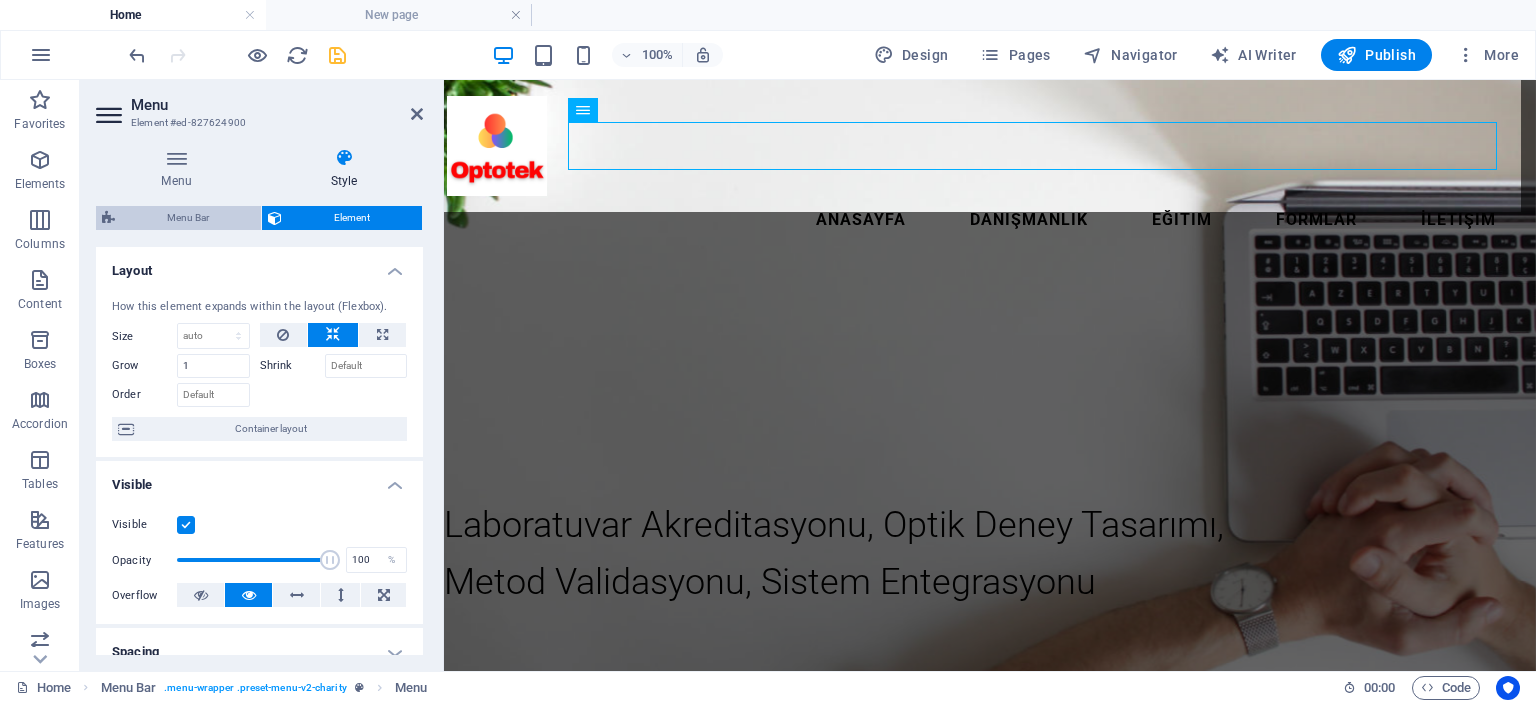 click on "Menu Bar" at bounding box center (188, 218) 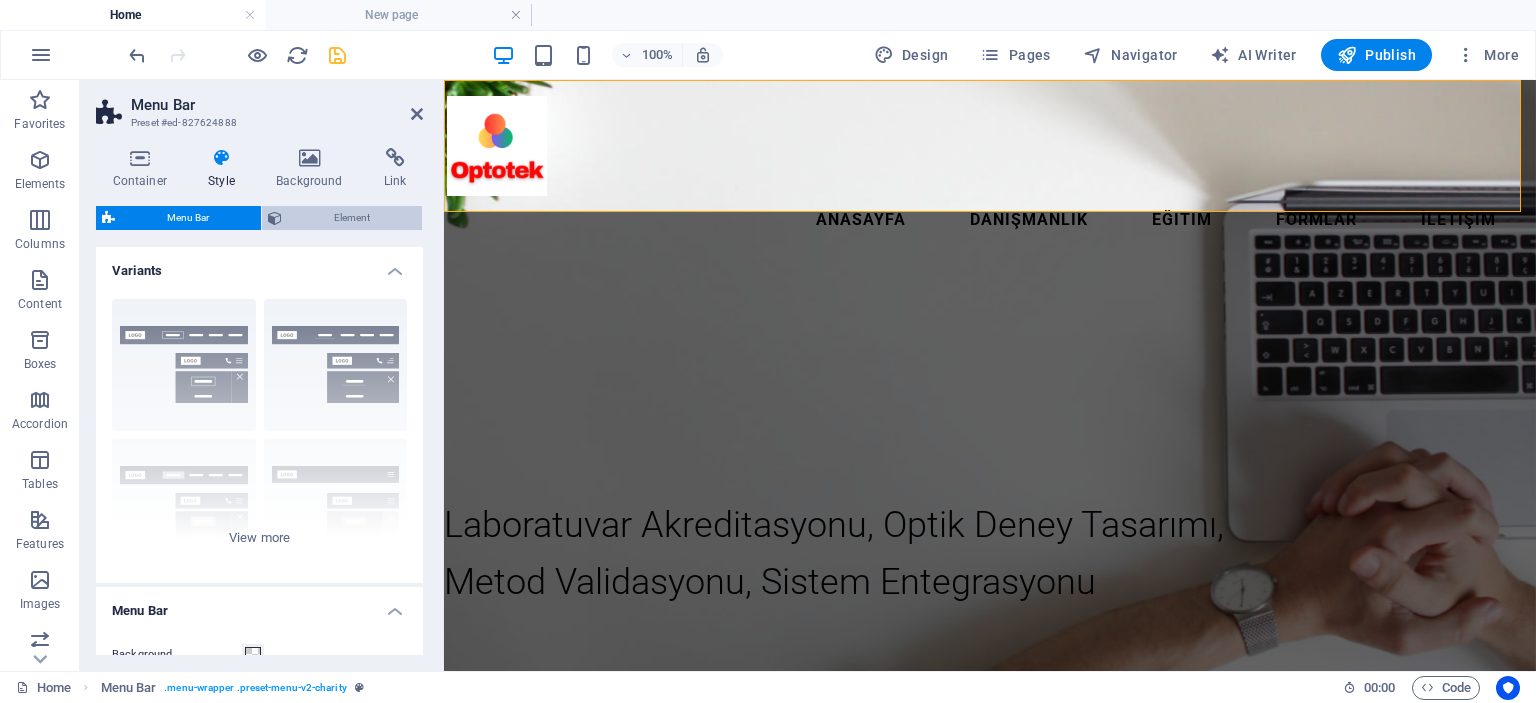 click on "Element" at bounding box center (352, 218) 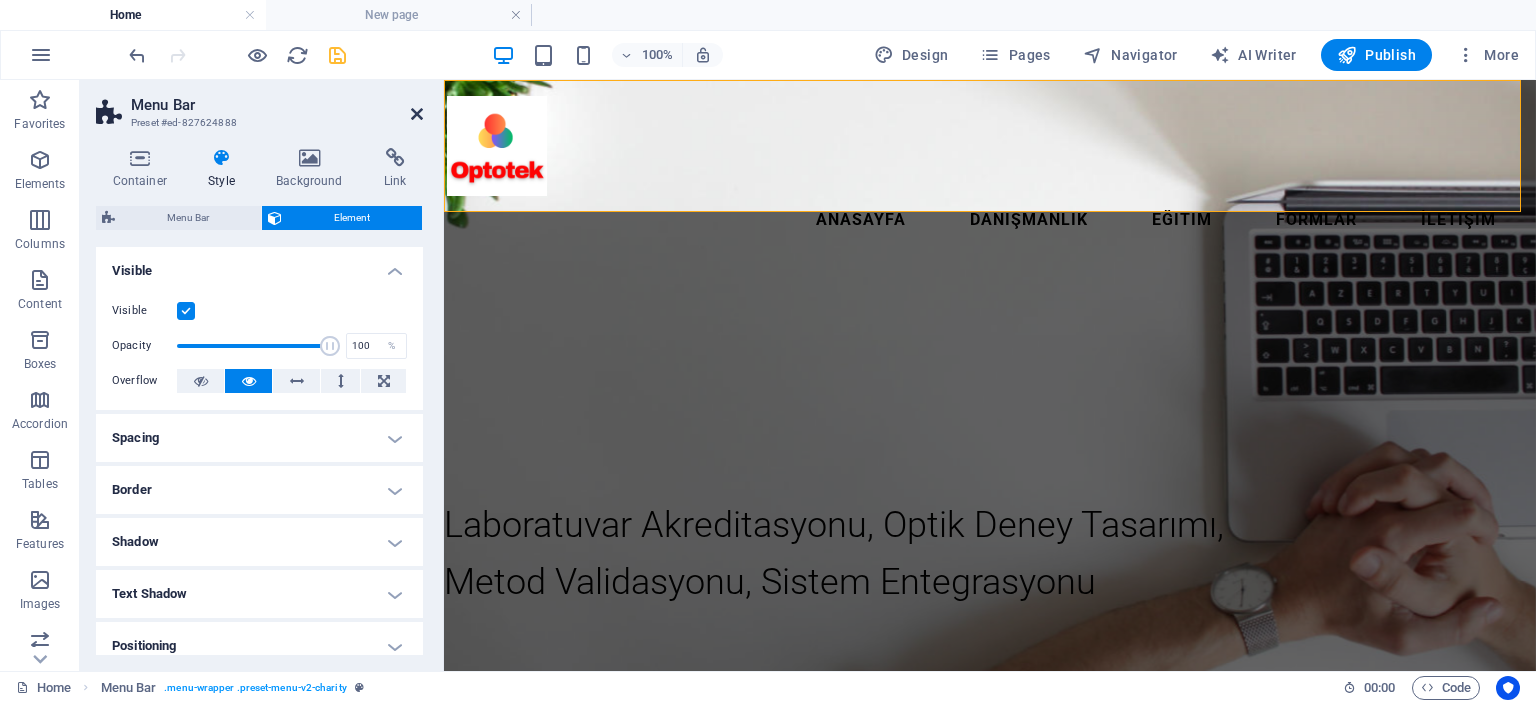 click at bounding box center (417, 114) 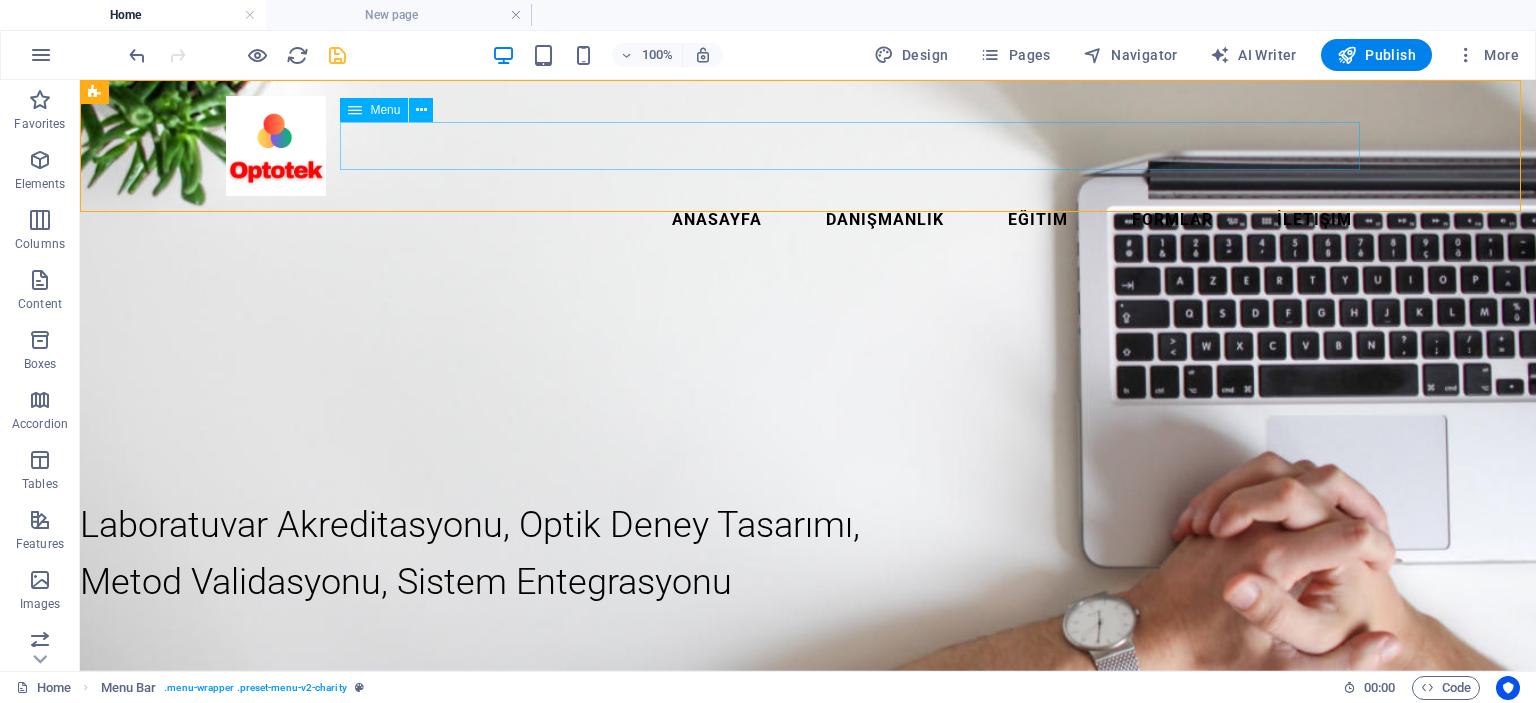 click on "Anasayfa Danışmanlık Eğitim Formlar İletişim" at bounding box center (808, 220) 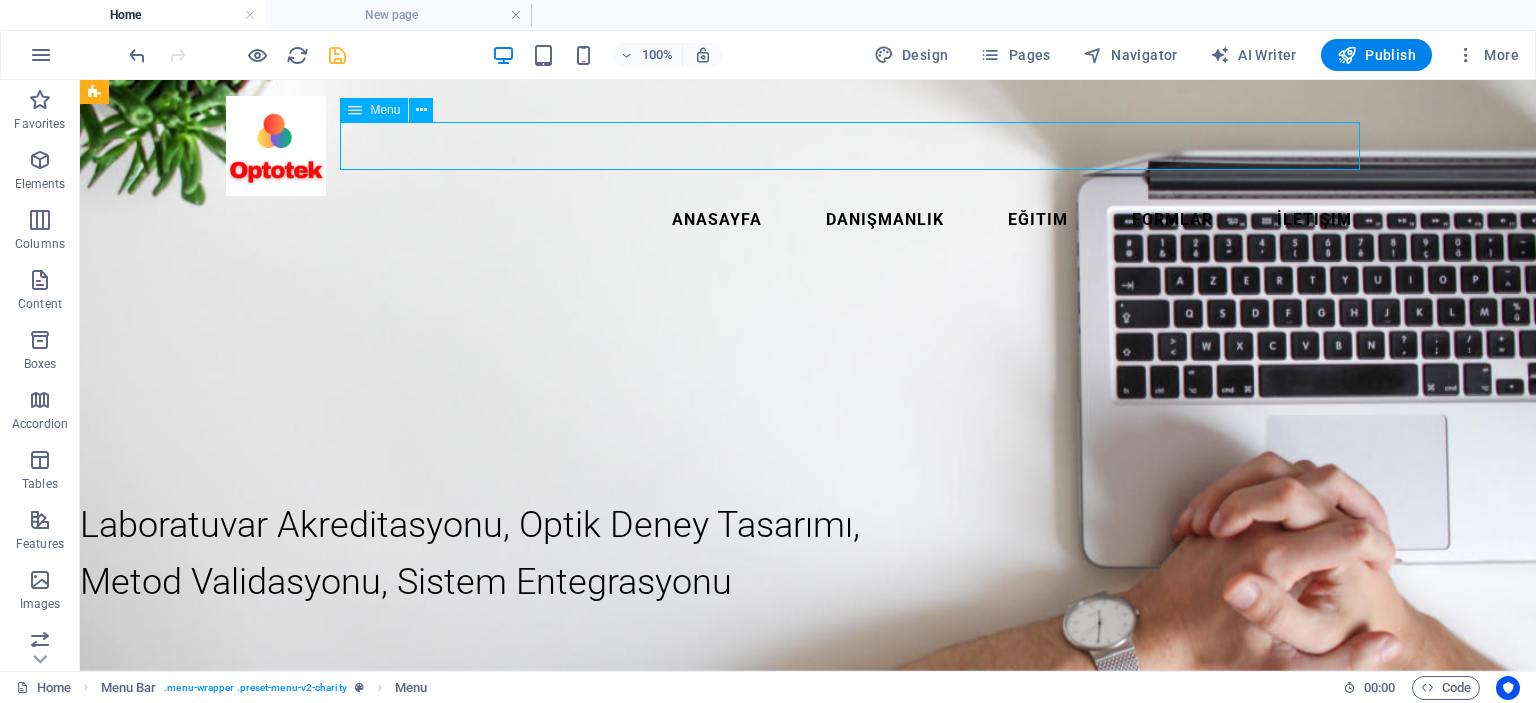 click on "Anasayfa Danışmanlık Eğitim Formlar İletişim" at bounding box center (808, 220) 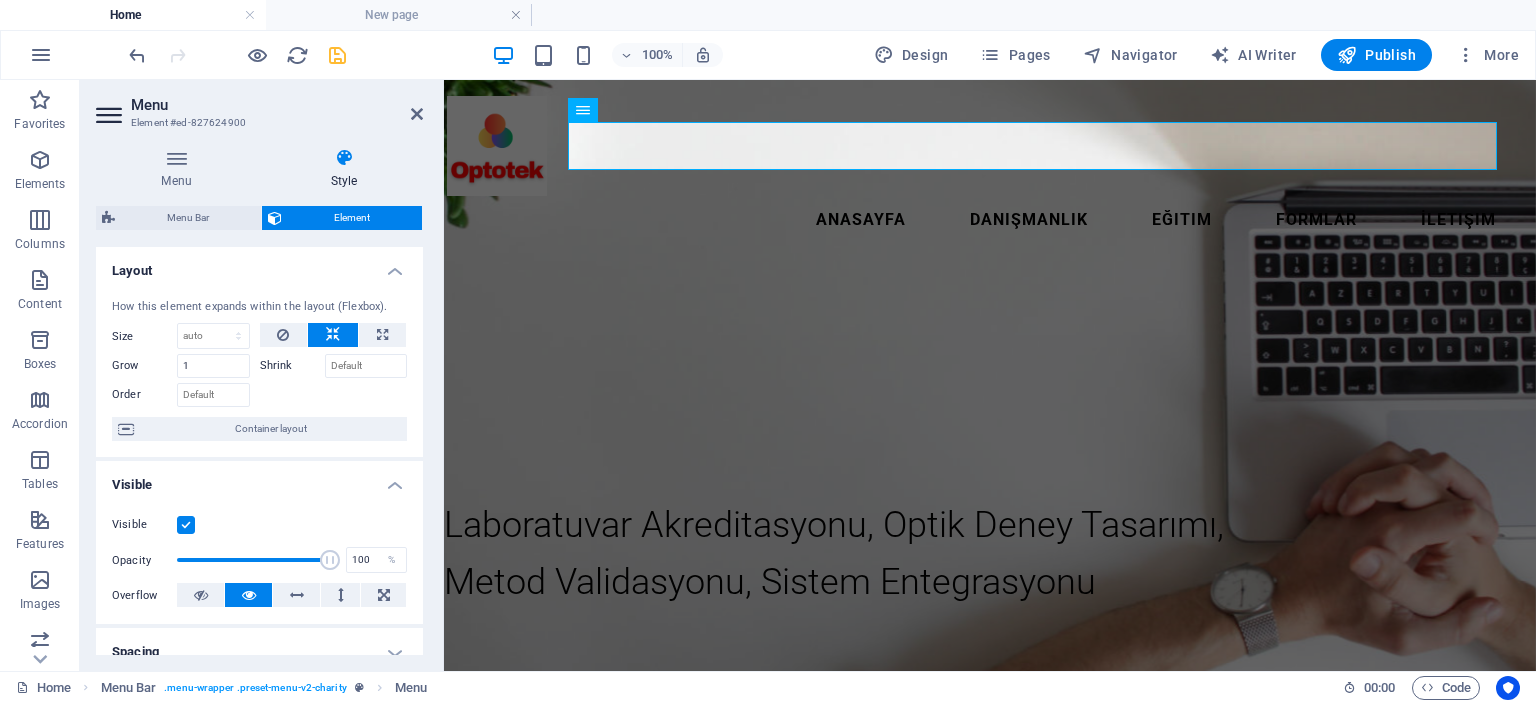 scroll, scrollTop: 100, scrollLeft: 0, axis: vertical 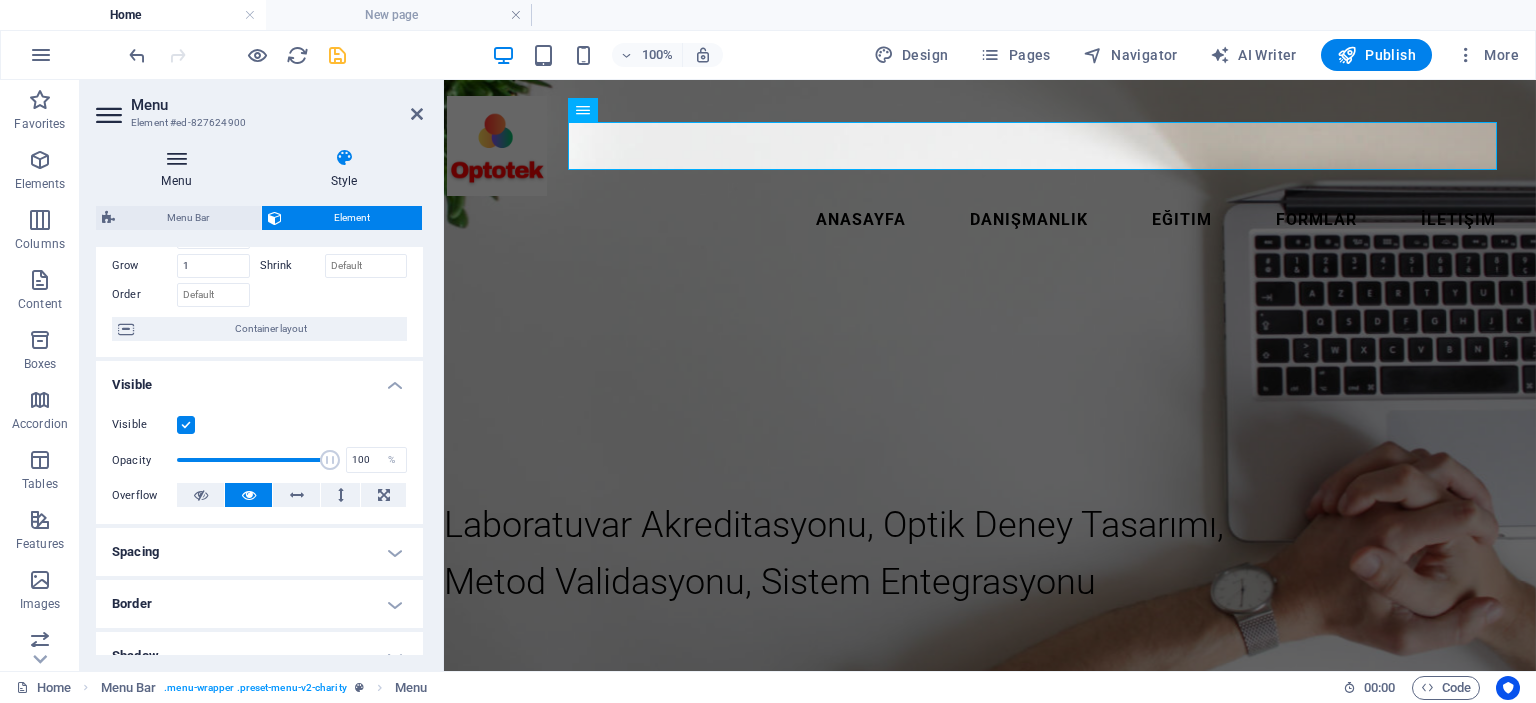 click on "Menu" at bounding box center (180, 169) 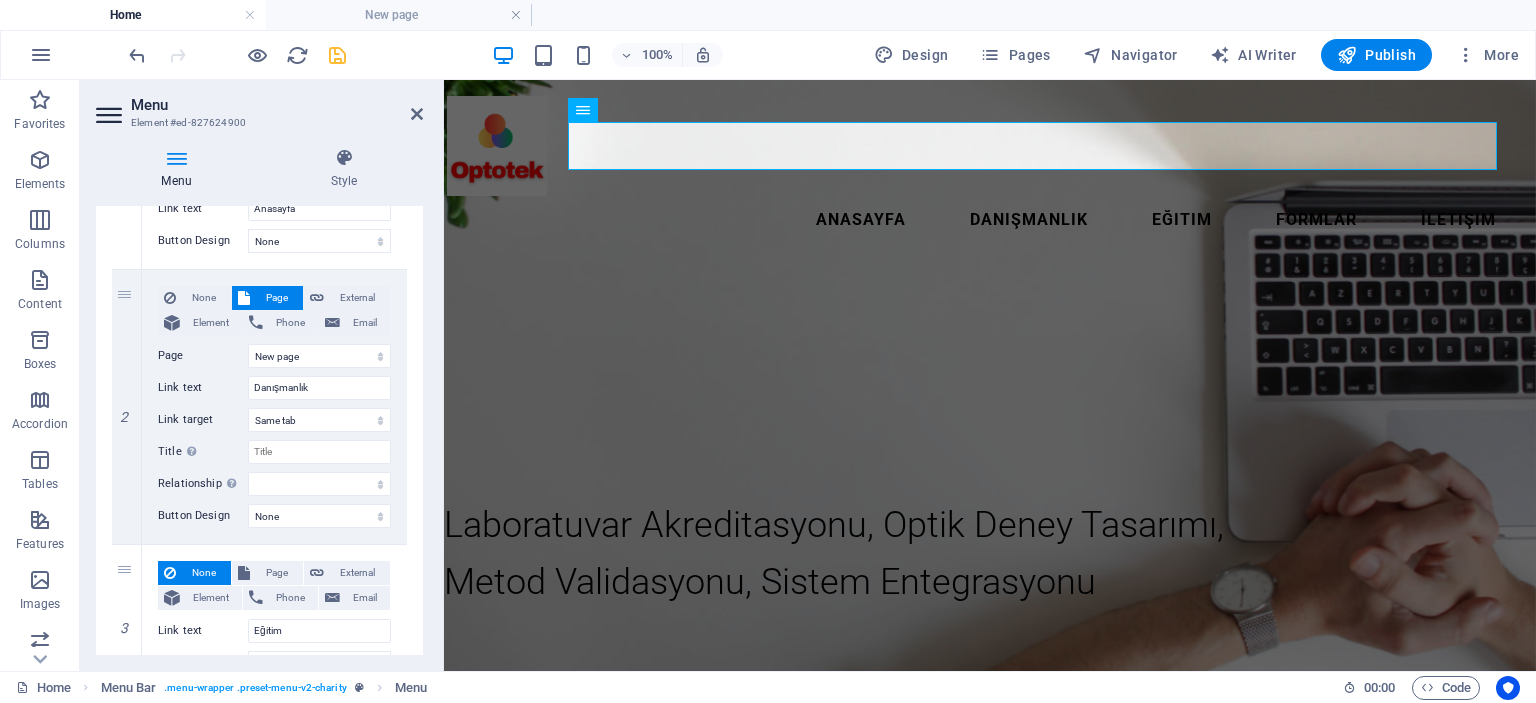 scroll, scrollTop: 300, scrollLeft: 0, axis: vertical 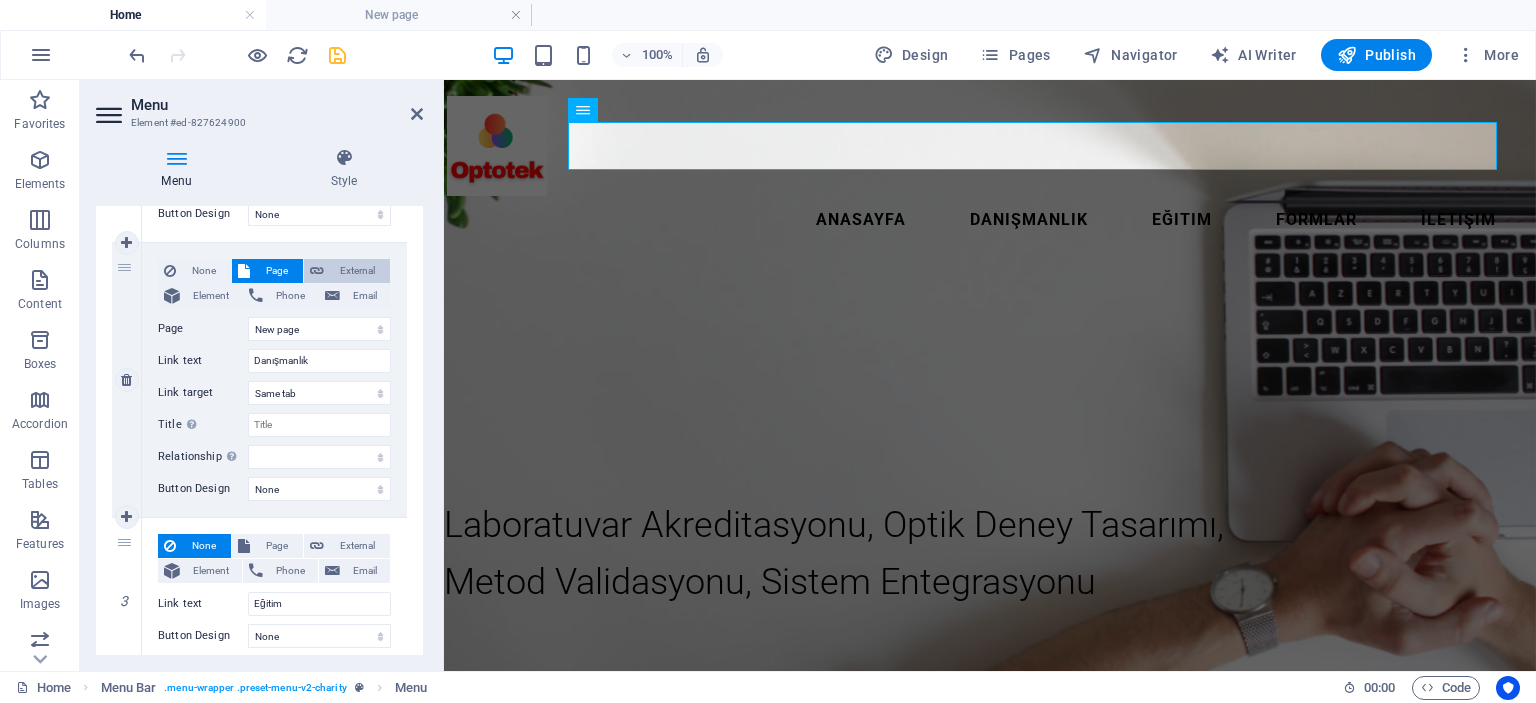 click on "External" at bounding box center [357, 271] 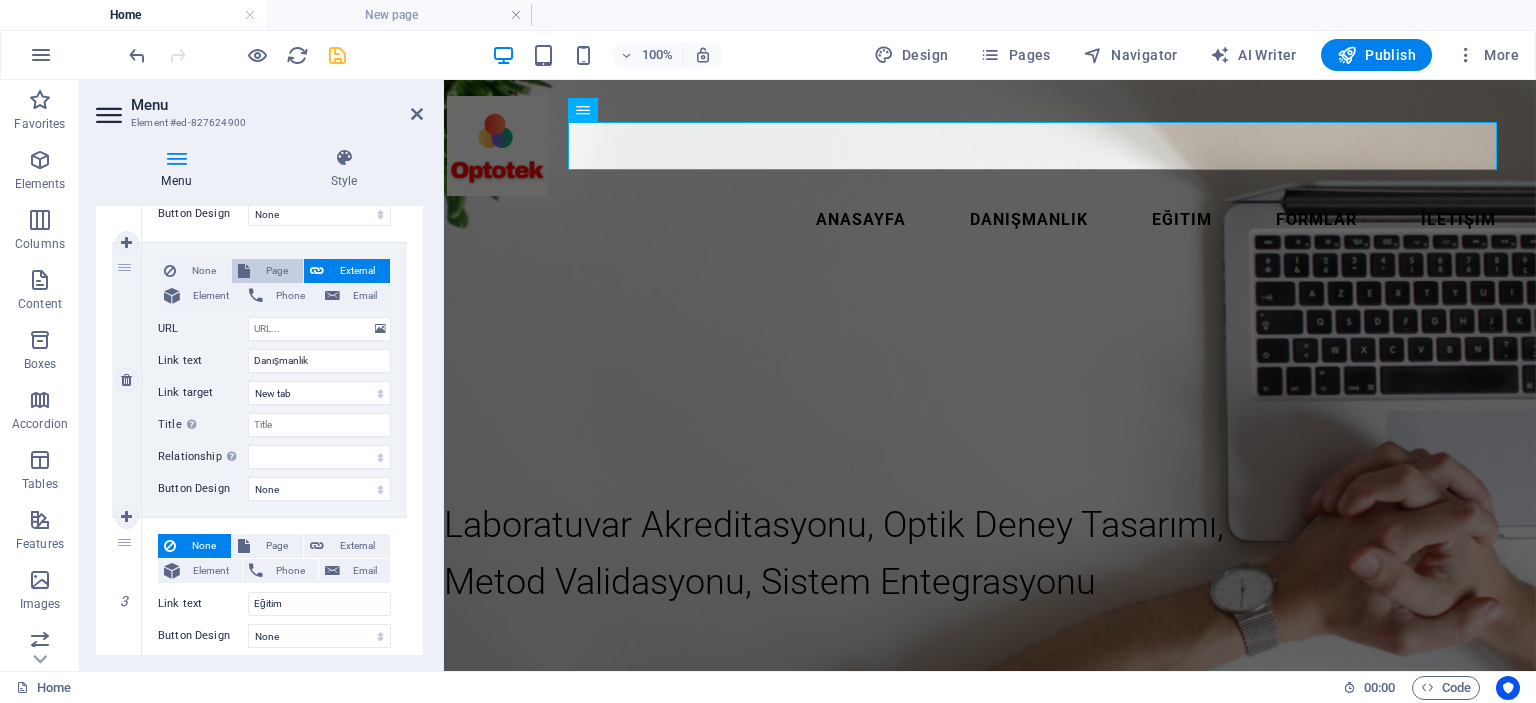 click on "Page" at bounding box center (276, 271) 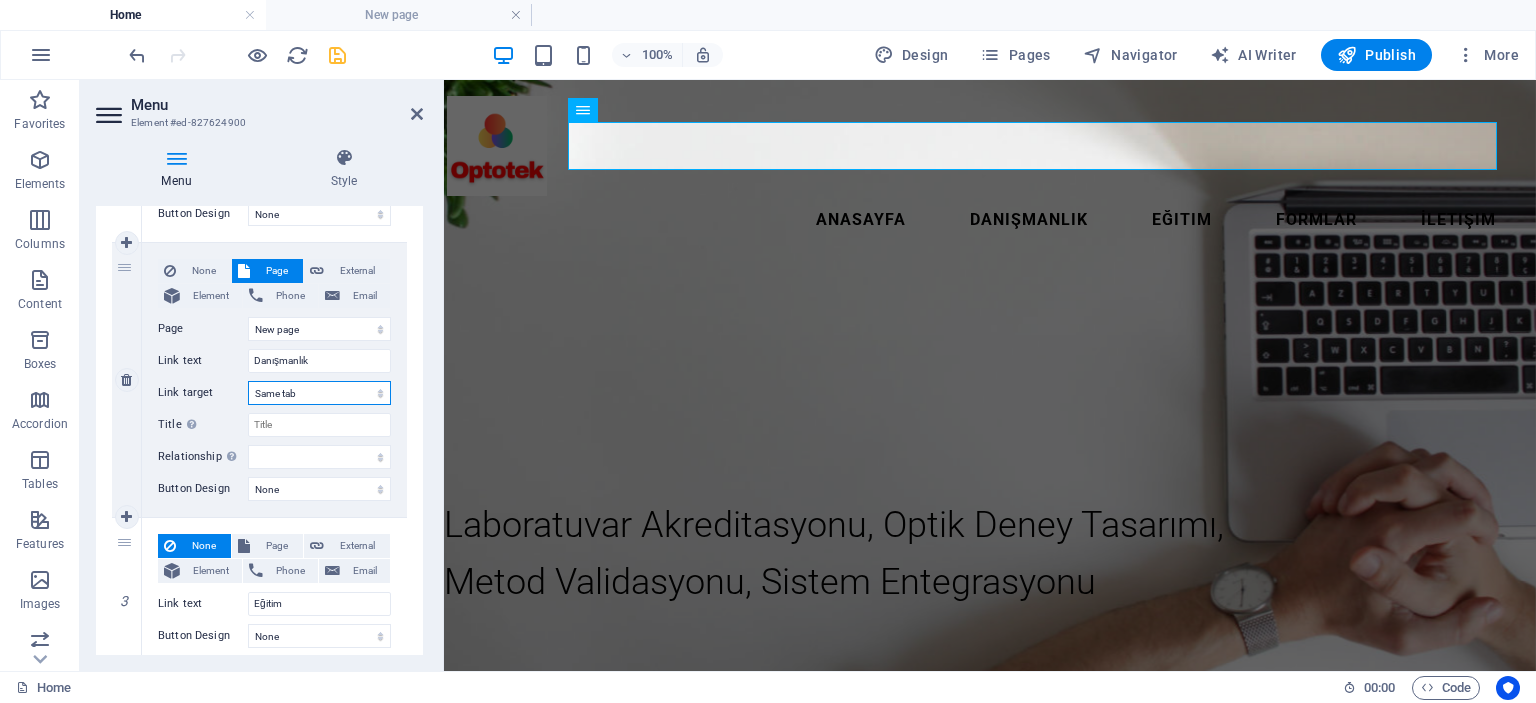 click on "New tab Same tab Overlay" at bounding box center (319, 393) 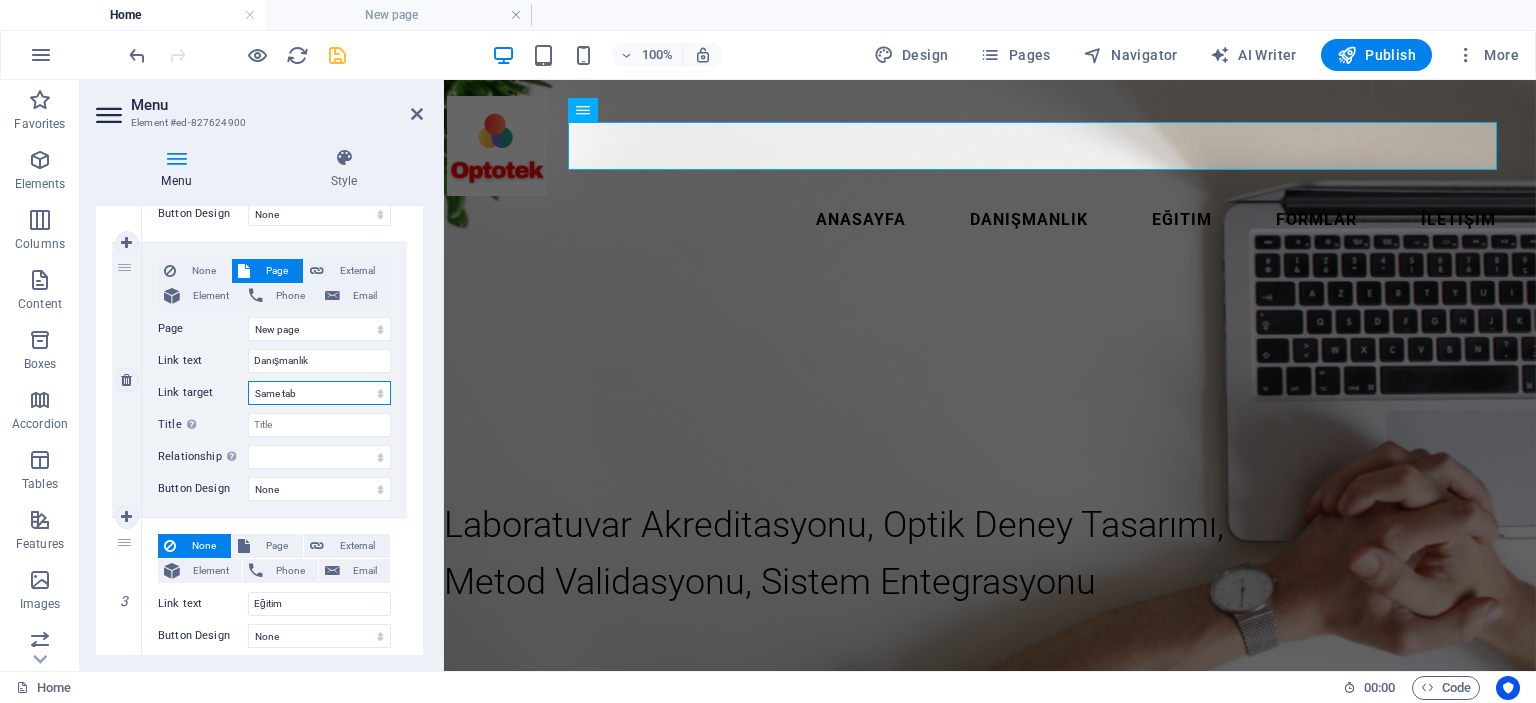 click on "New tab Same tab Overlay" at bounding box center (319, 393) 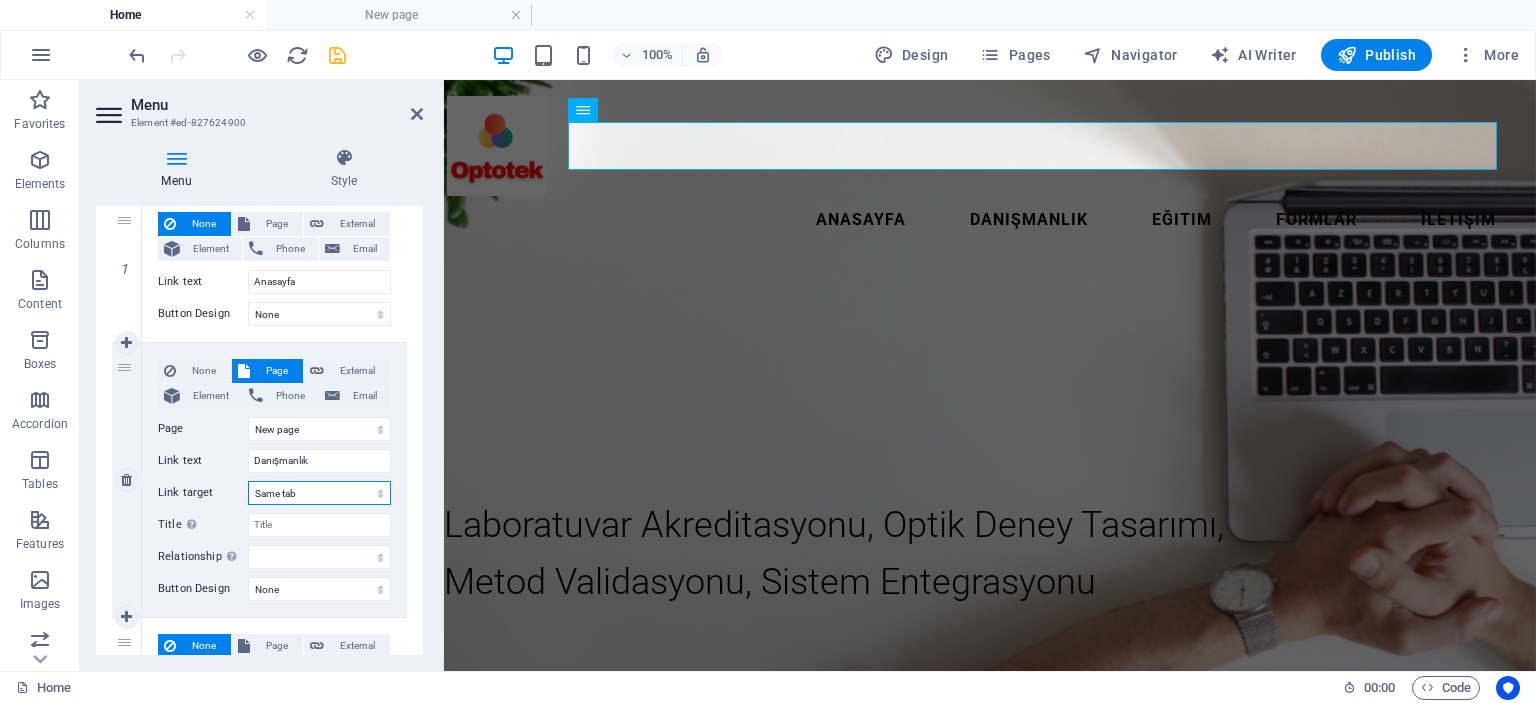 scroll, scrollTop: 300, scrollLeft: 0, axis: vertical 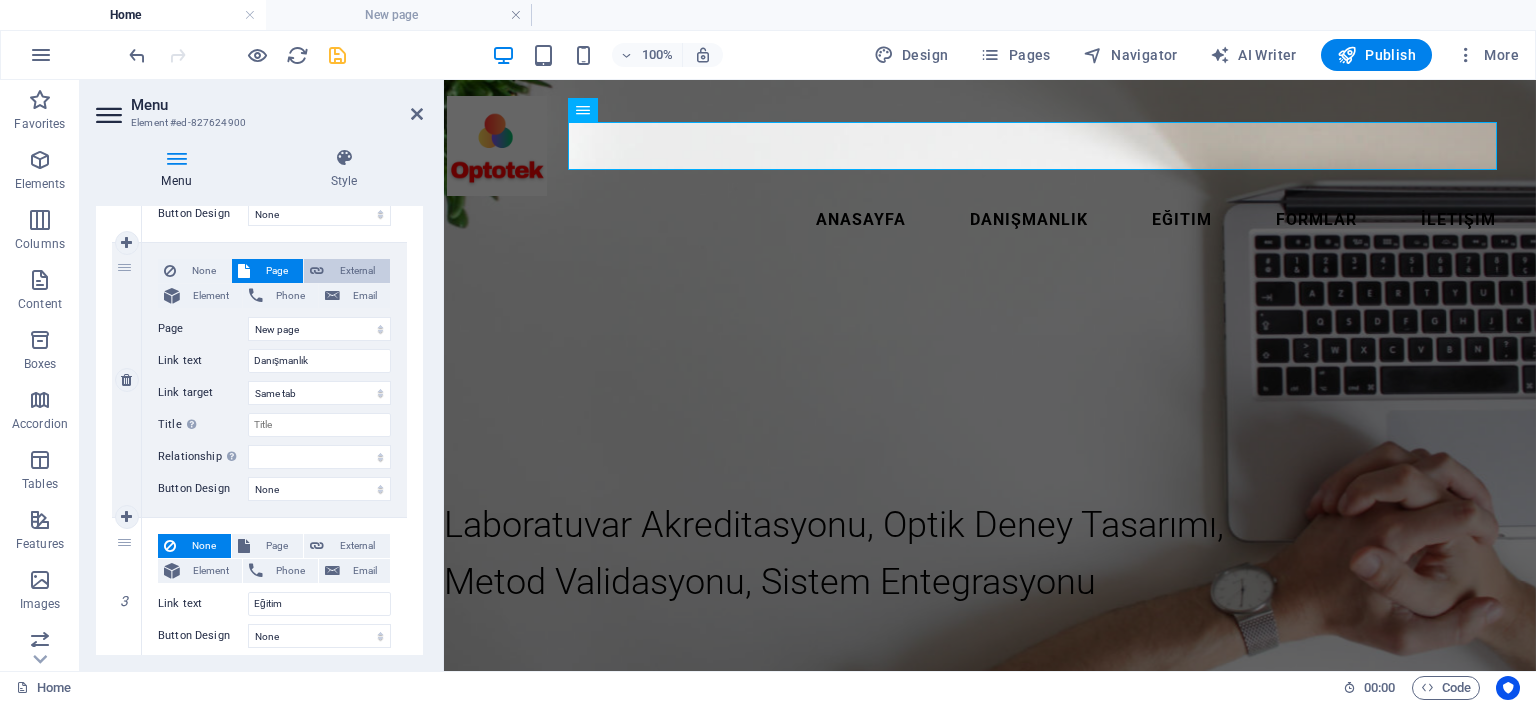 click on "External" at bounding box center (357, 271) 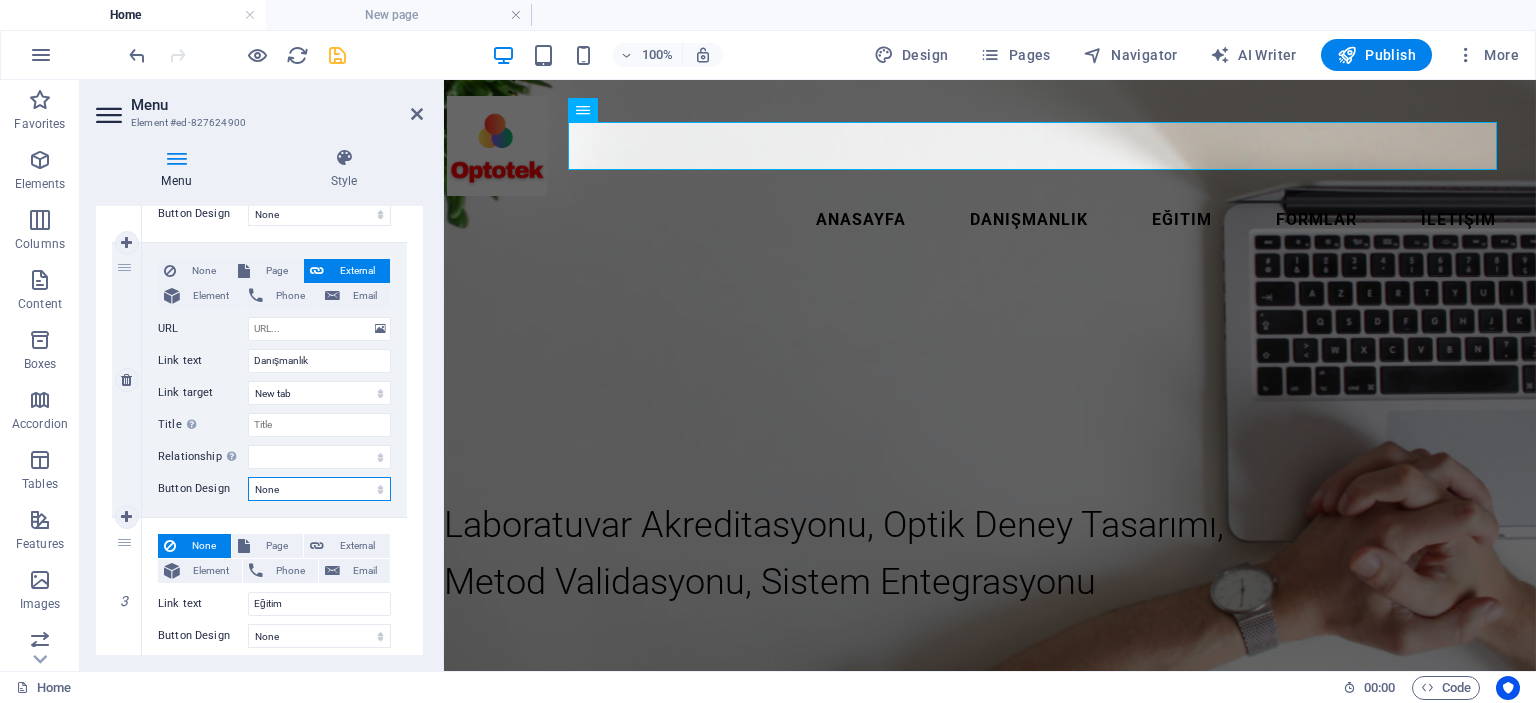 click on "None Default Primary Secondary" at bounding box center [319, 489] 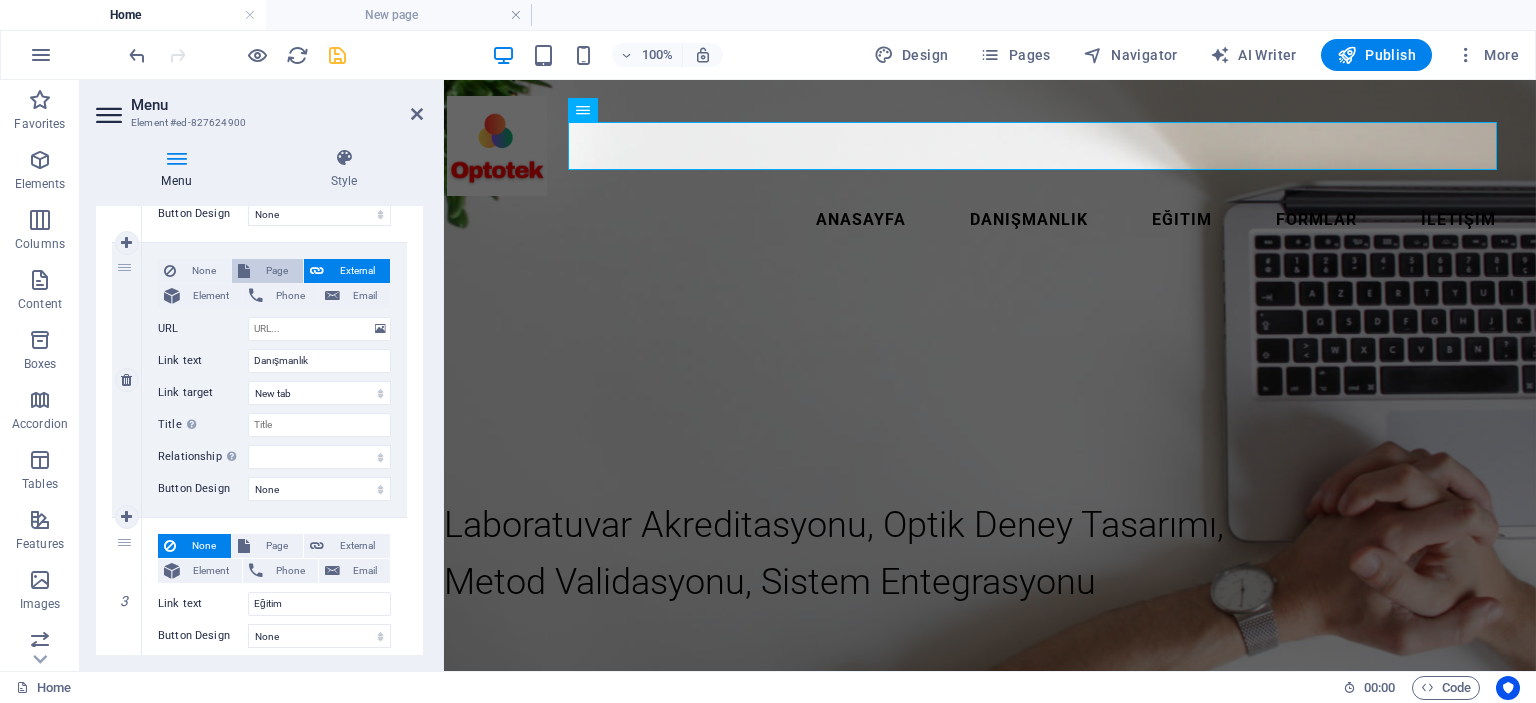 click on "Page" at bounding box center (276, 271) 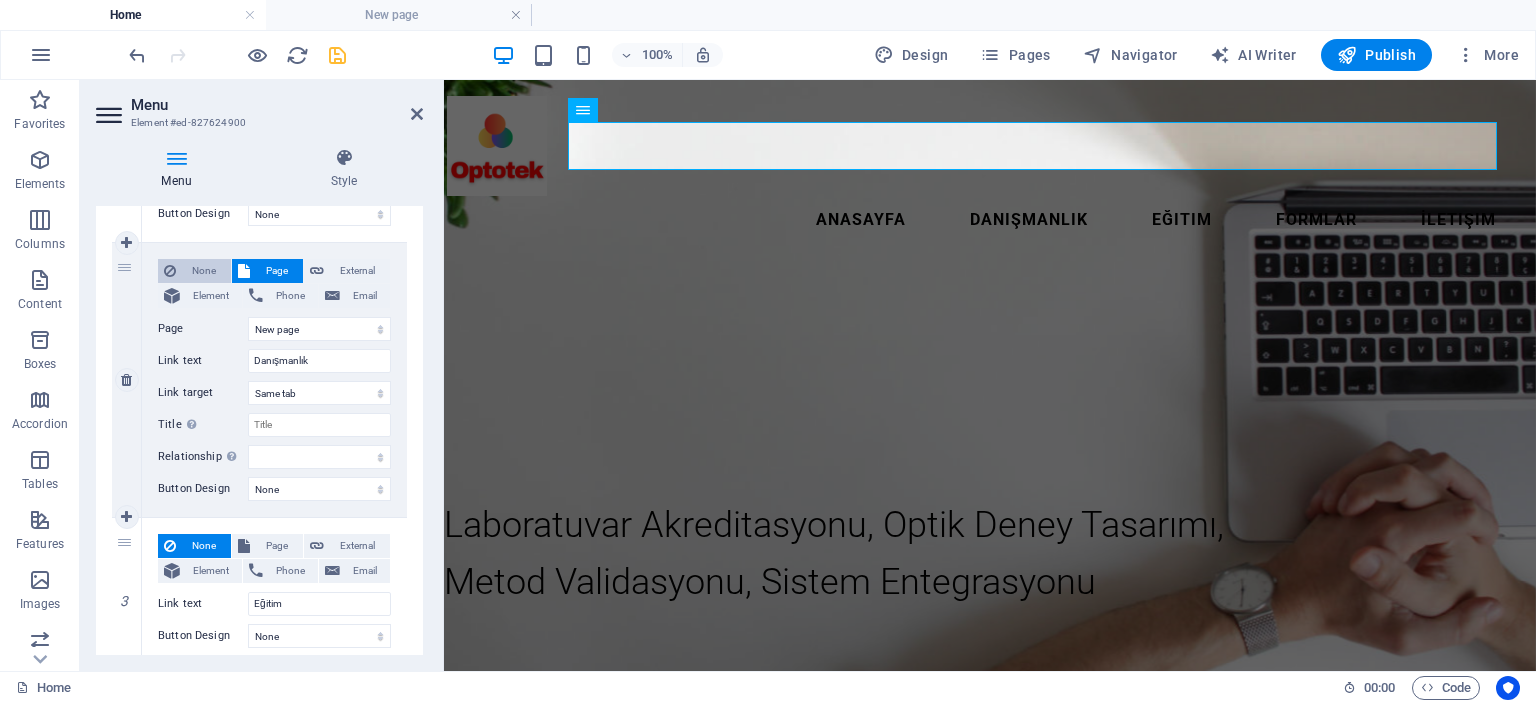 click on "None" at bounding box center (203, 271) 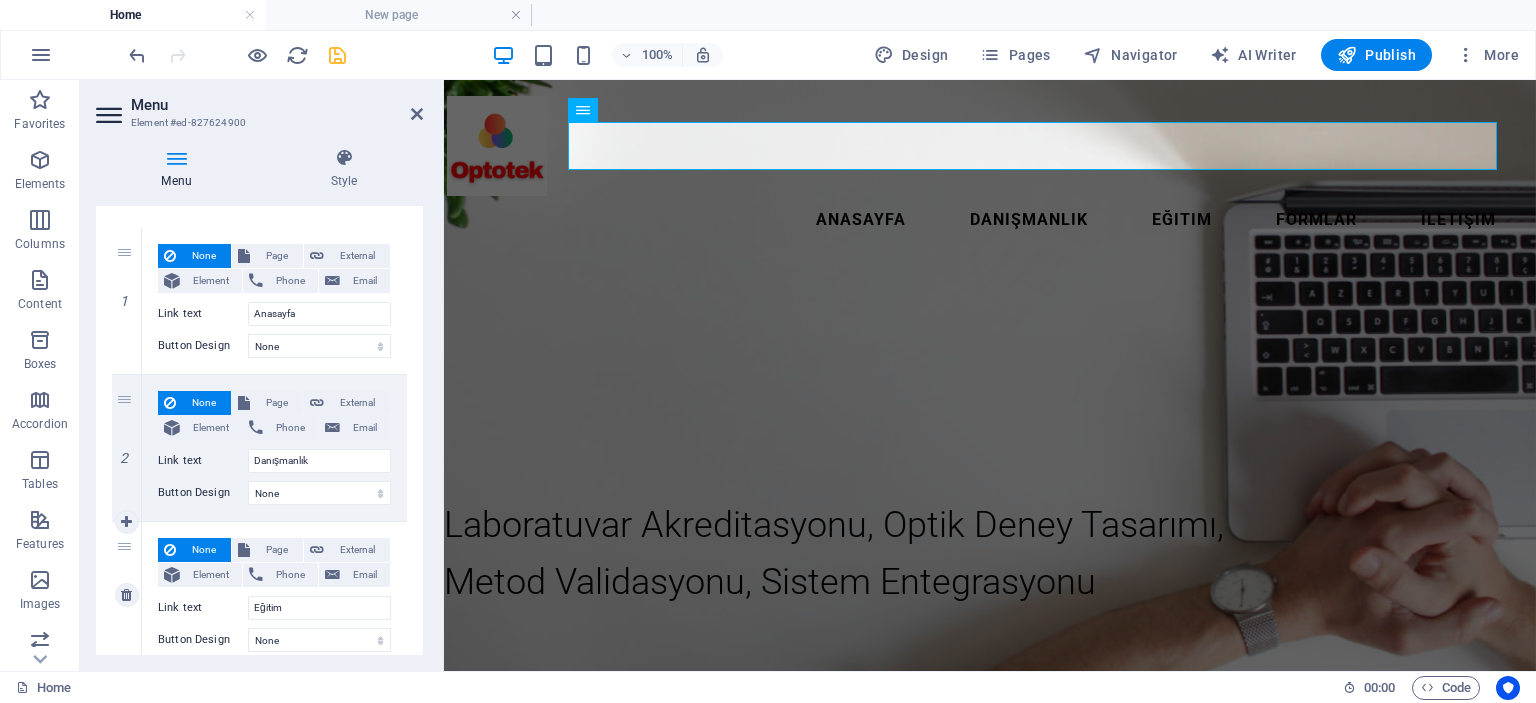 scroll, scrollTop: 200, scrollLeft: 0, axis: vertical 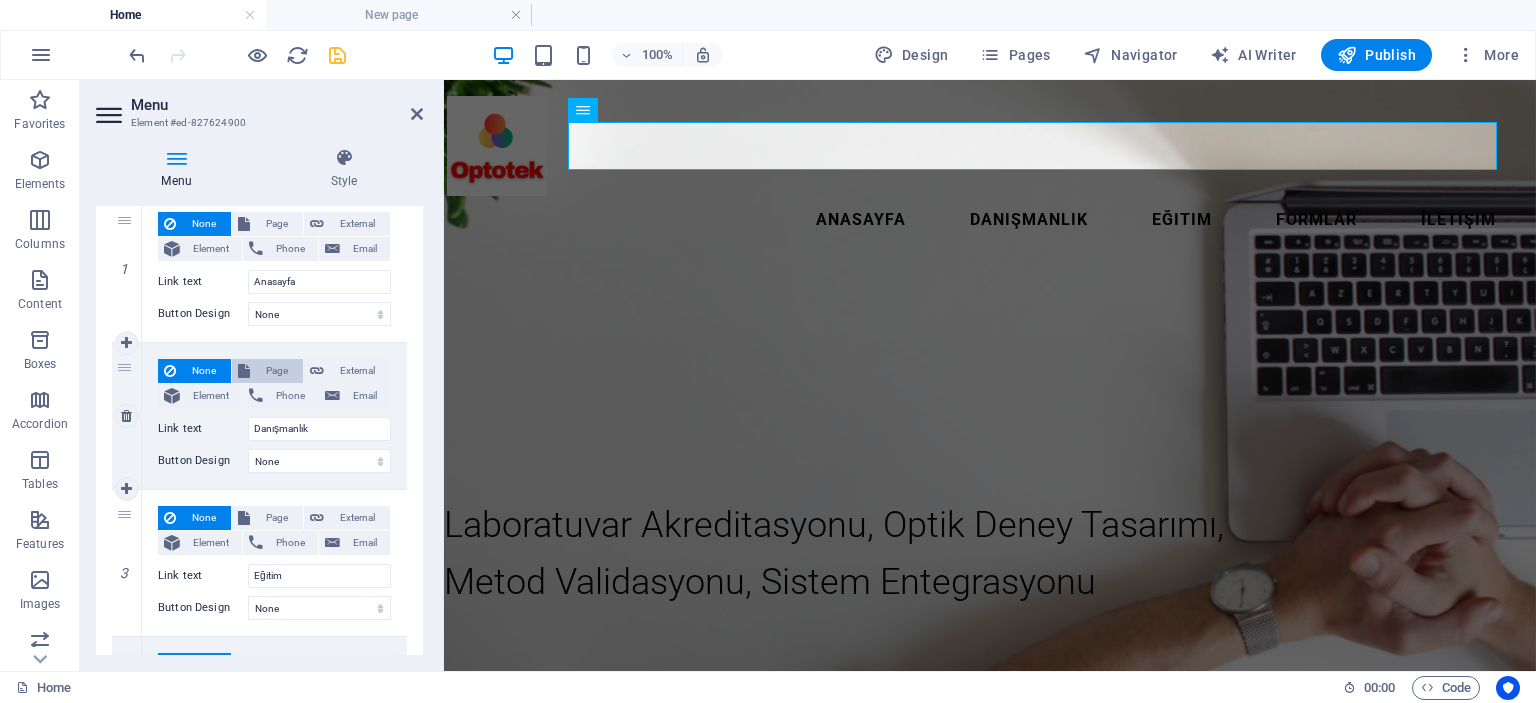 click on "Page" at bounding box center (276, 371) 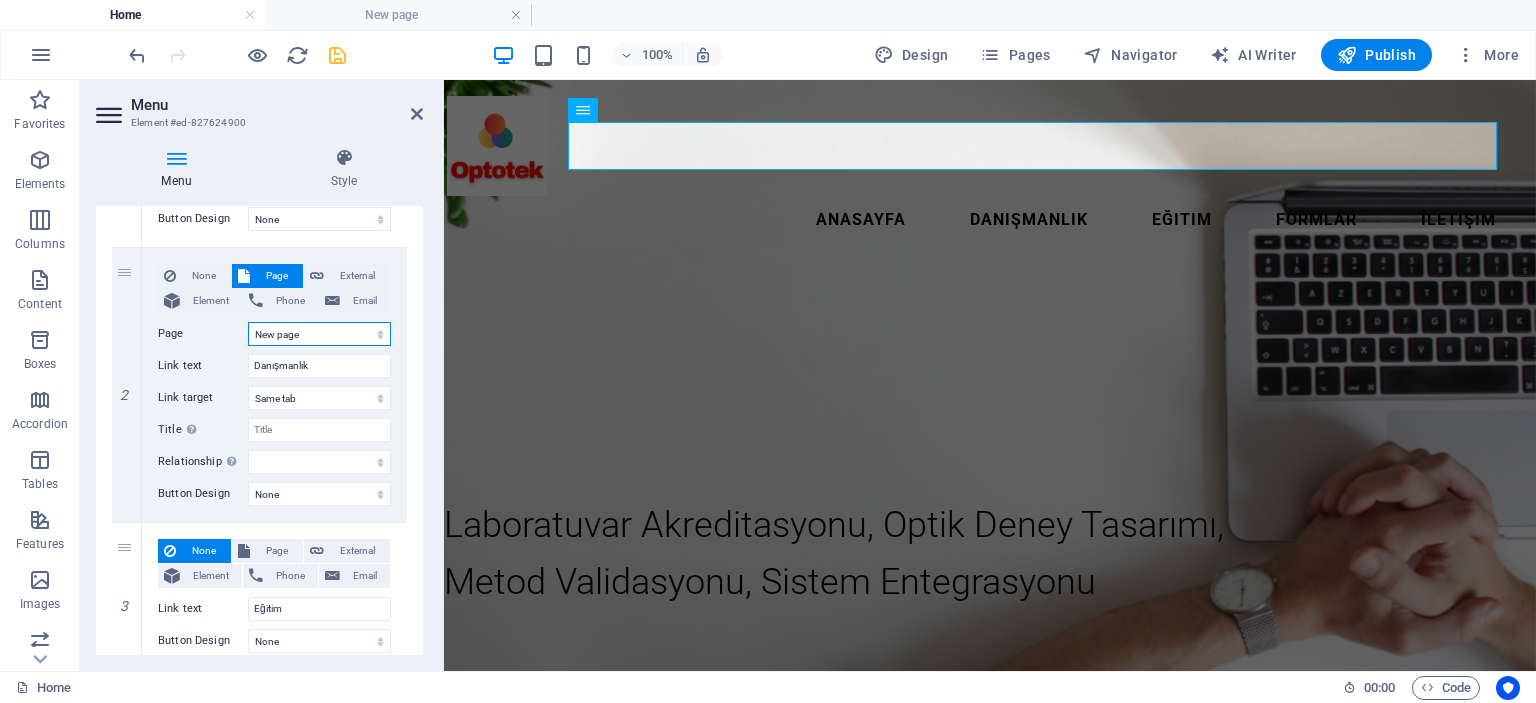 scroll, scrollTop: 317, scrollLeft: 0, axis: vertical 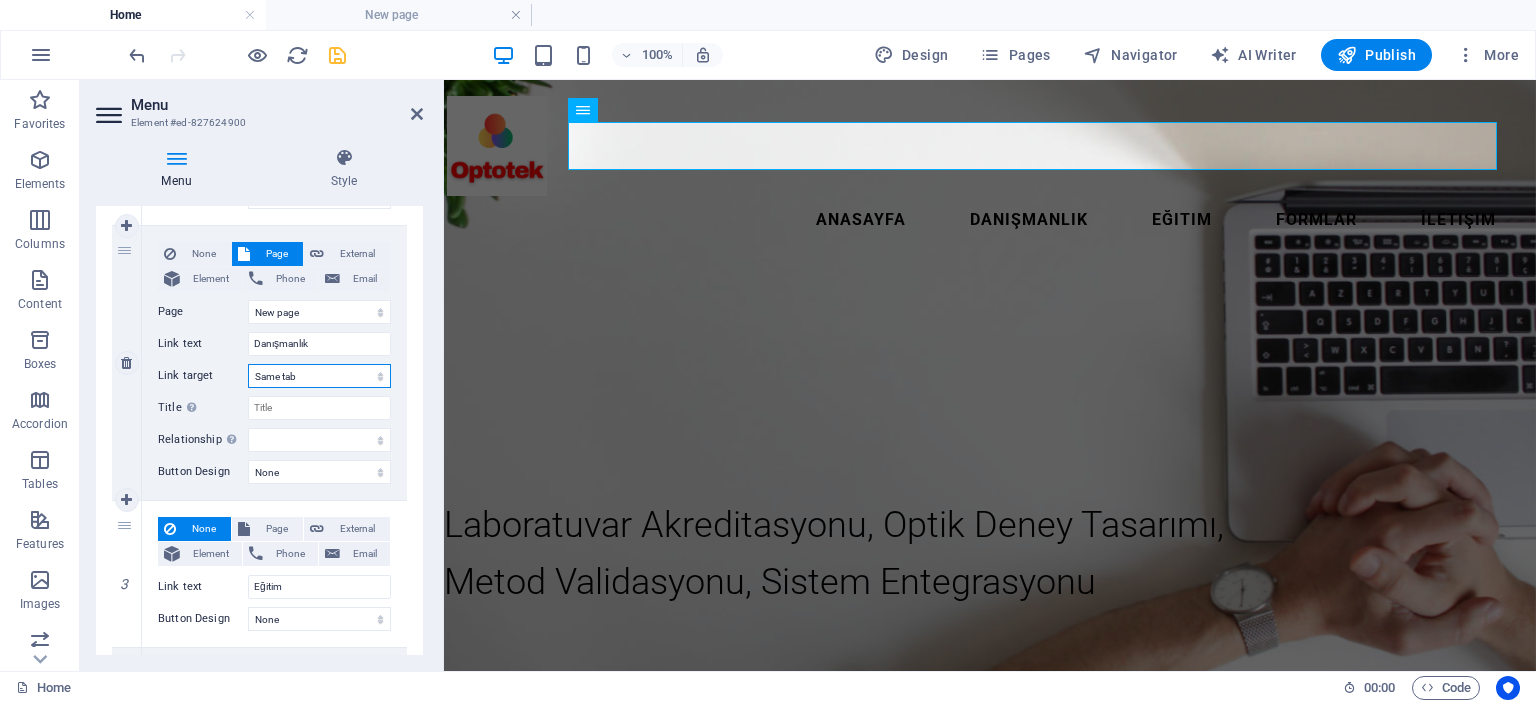 click on "New tab Same tab Overlay" at bounding box center [319, 376] 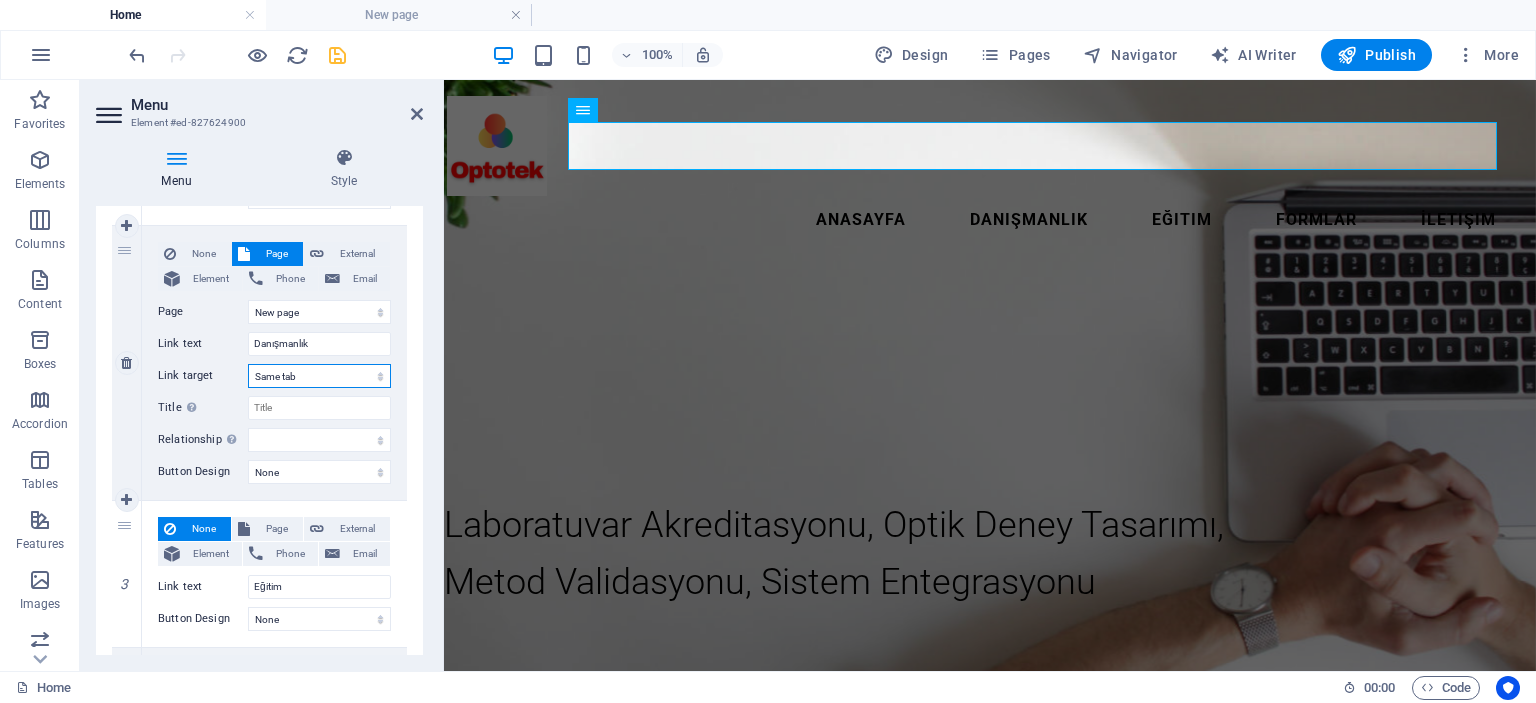 click on "New tab Same tab Overlay" at bounding box center [319, 376] 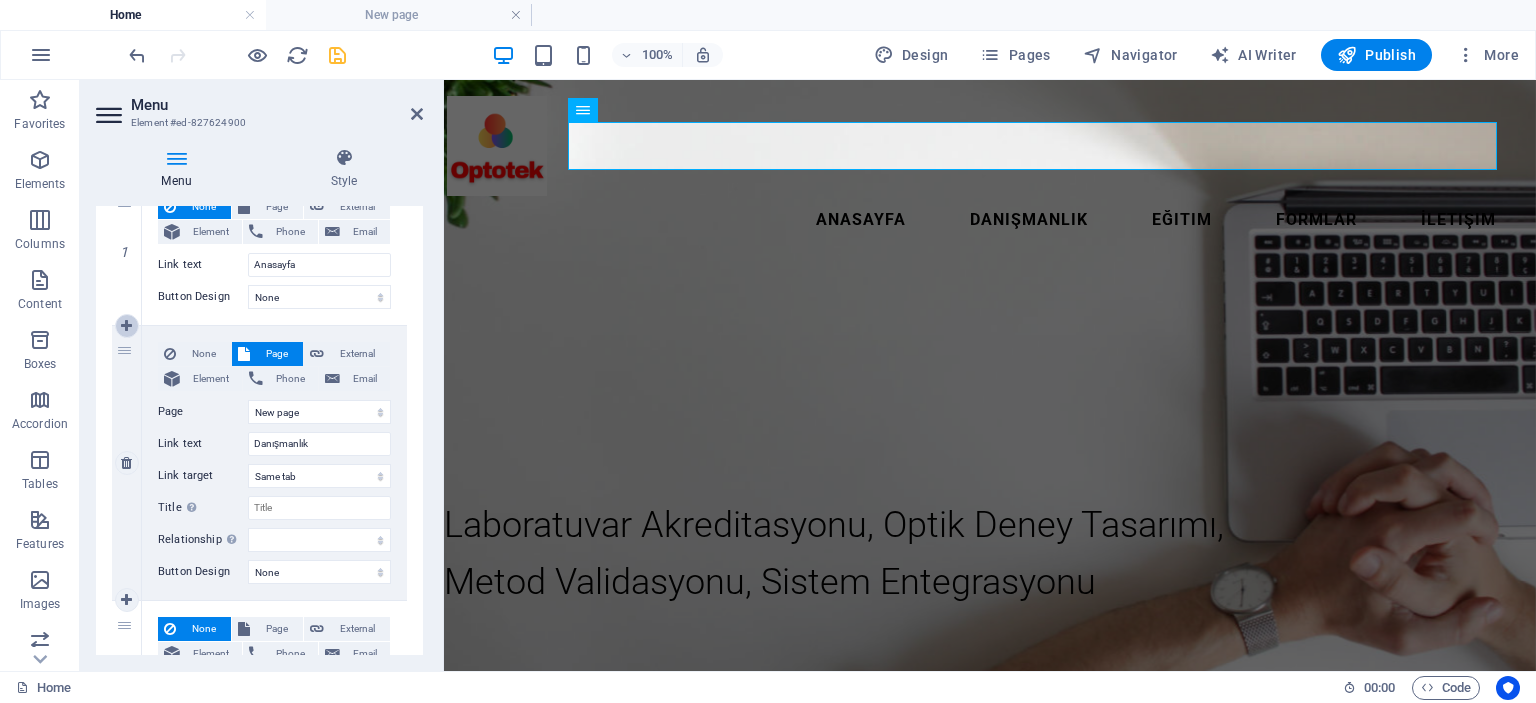 click at bounding box center (126, 326) 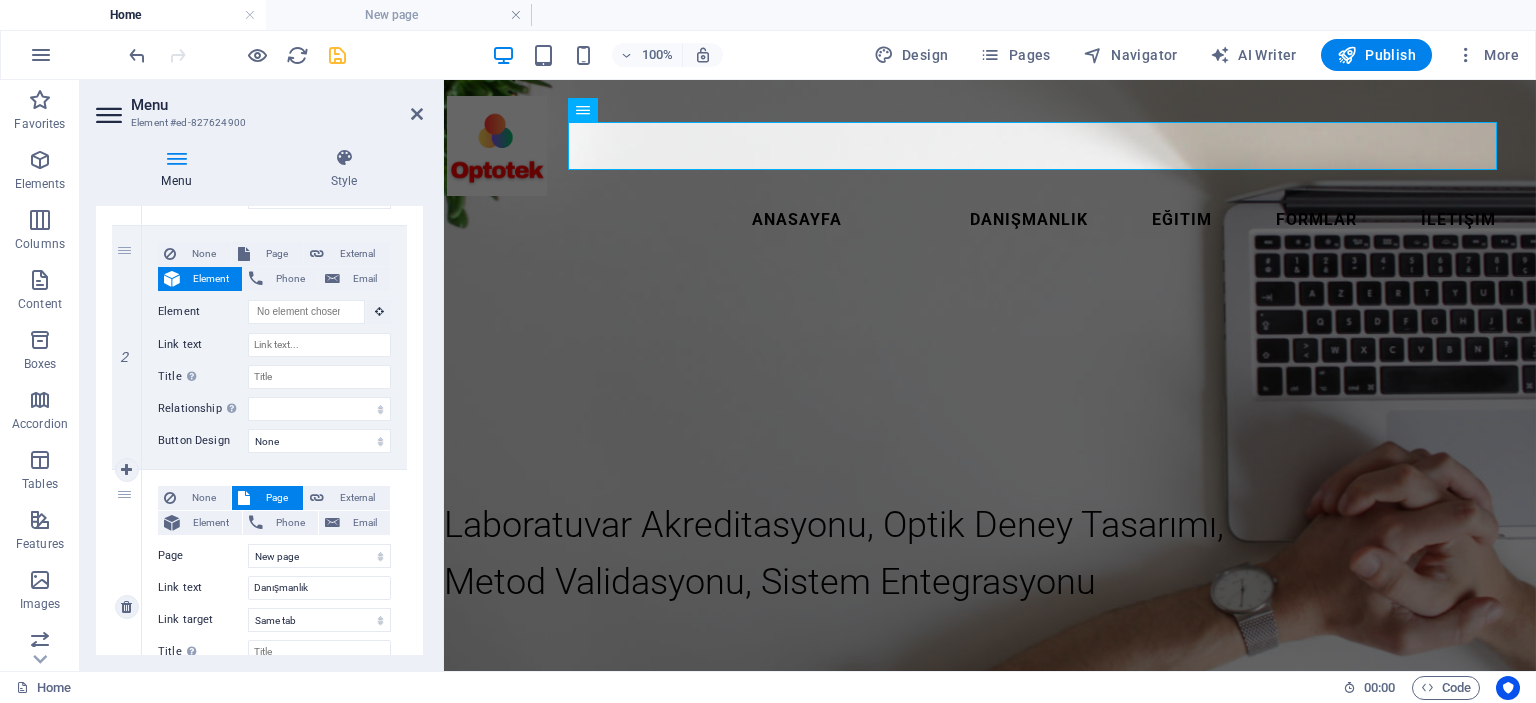 scroll, scrollTop: 417, scrollLeft: 0, axis: vertical 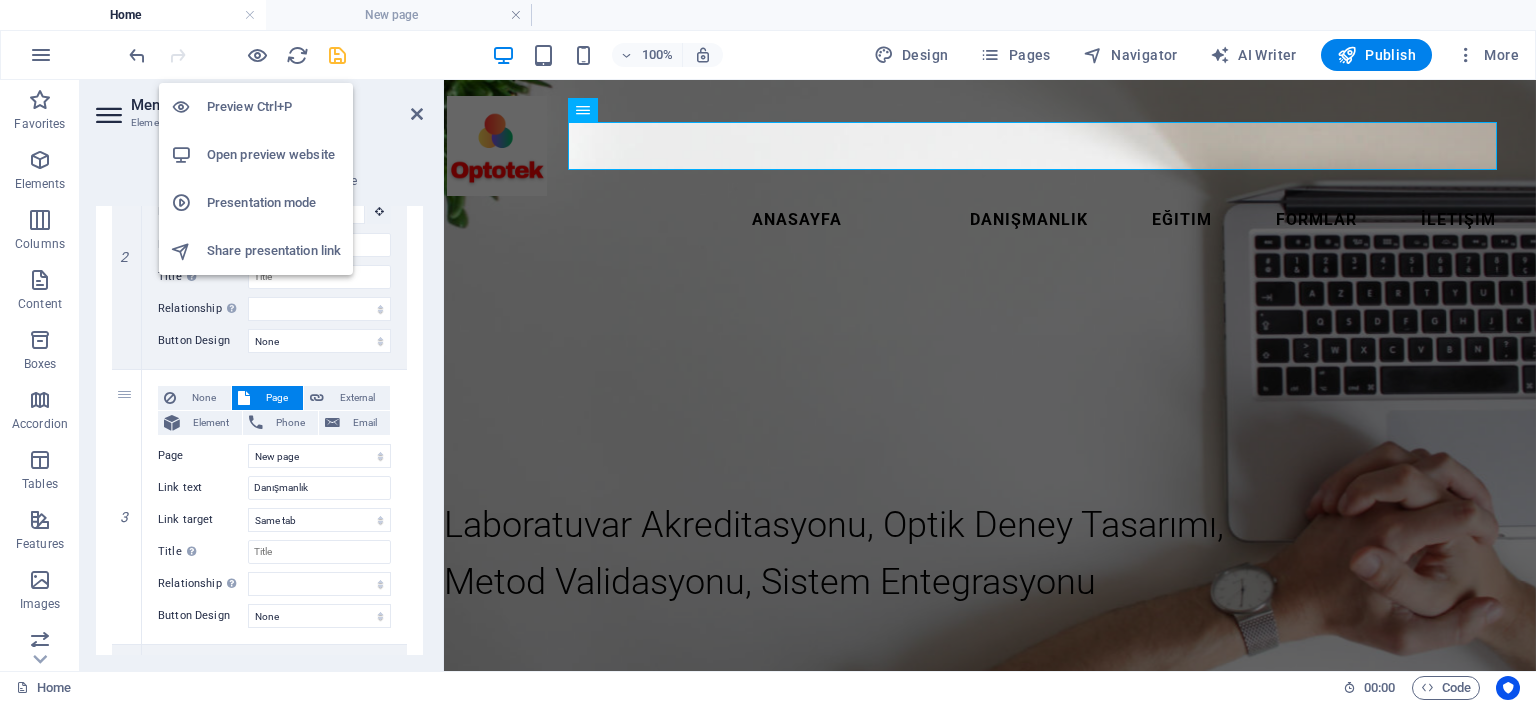 click on "Open preview website" at bounding box center (274, 155) 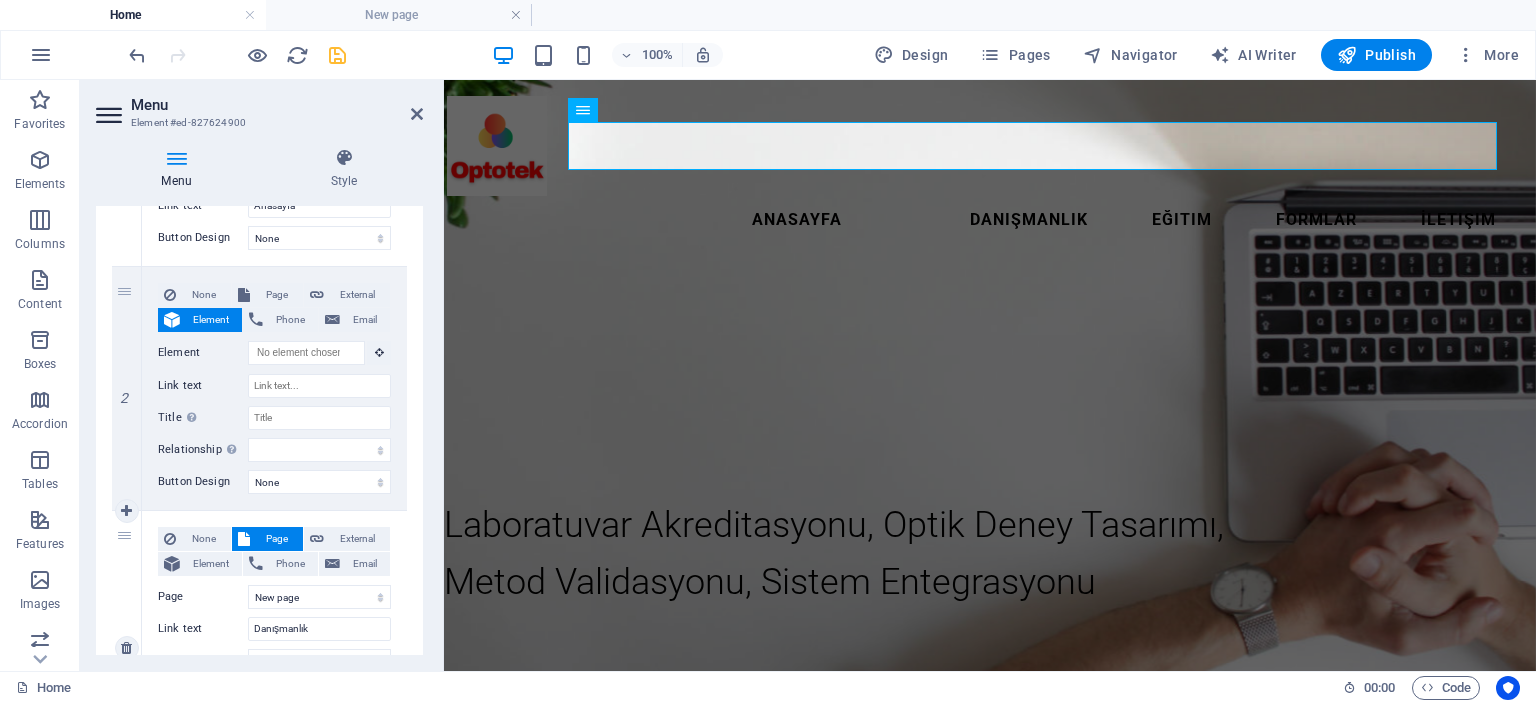 scroll, scrollTop: 300, scrollLeft: 0, axis: vertical 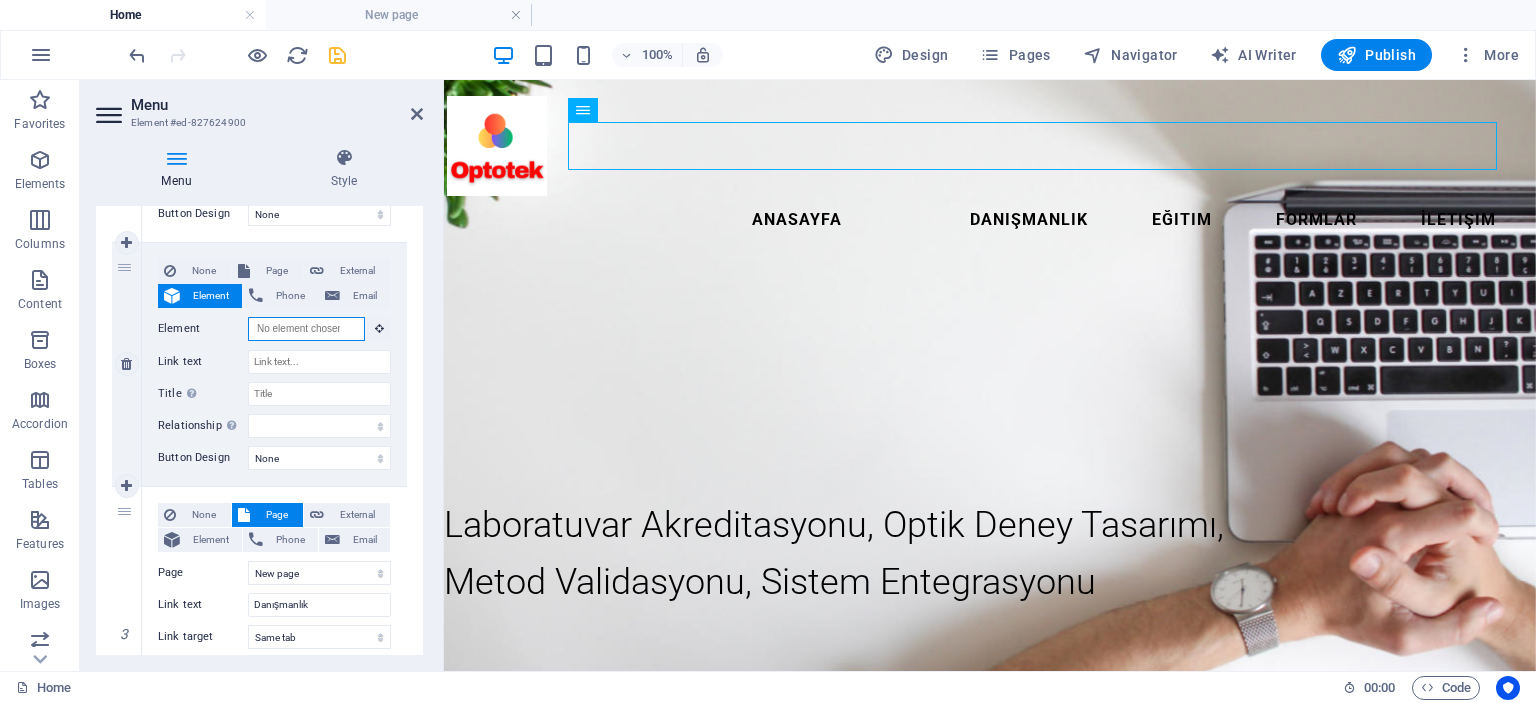 click on "Element" at bounding box center (306, 329) 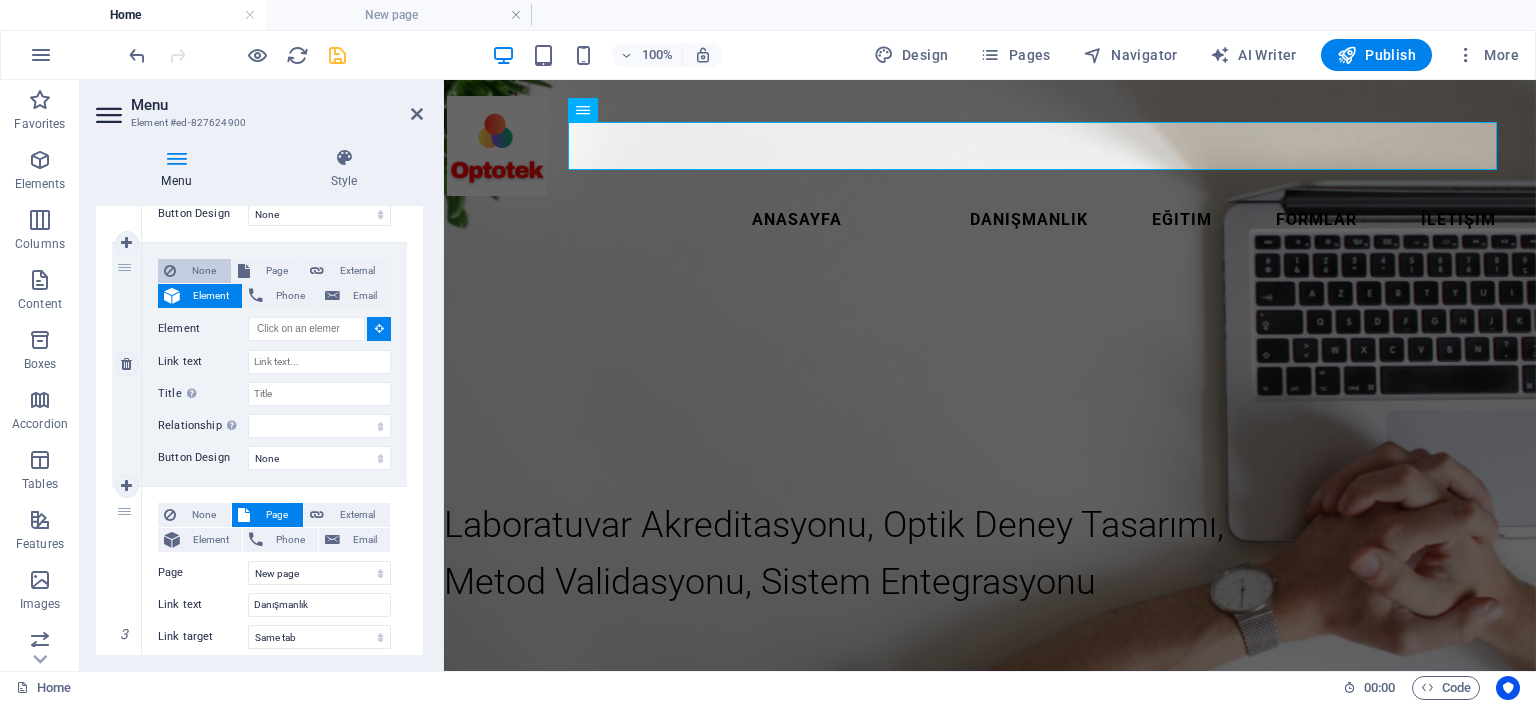 click on "None" at bounding box center (203, 271) 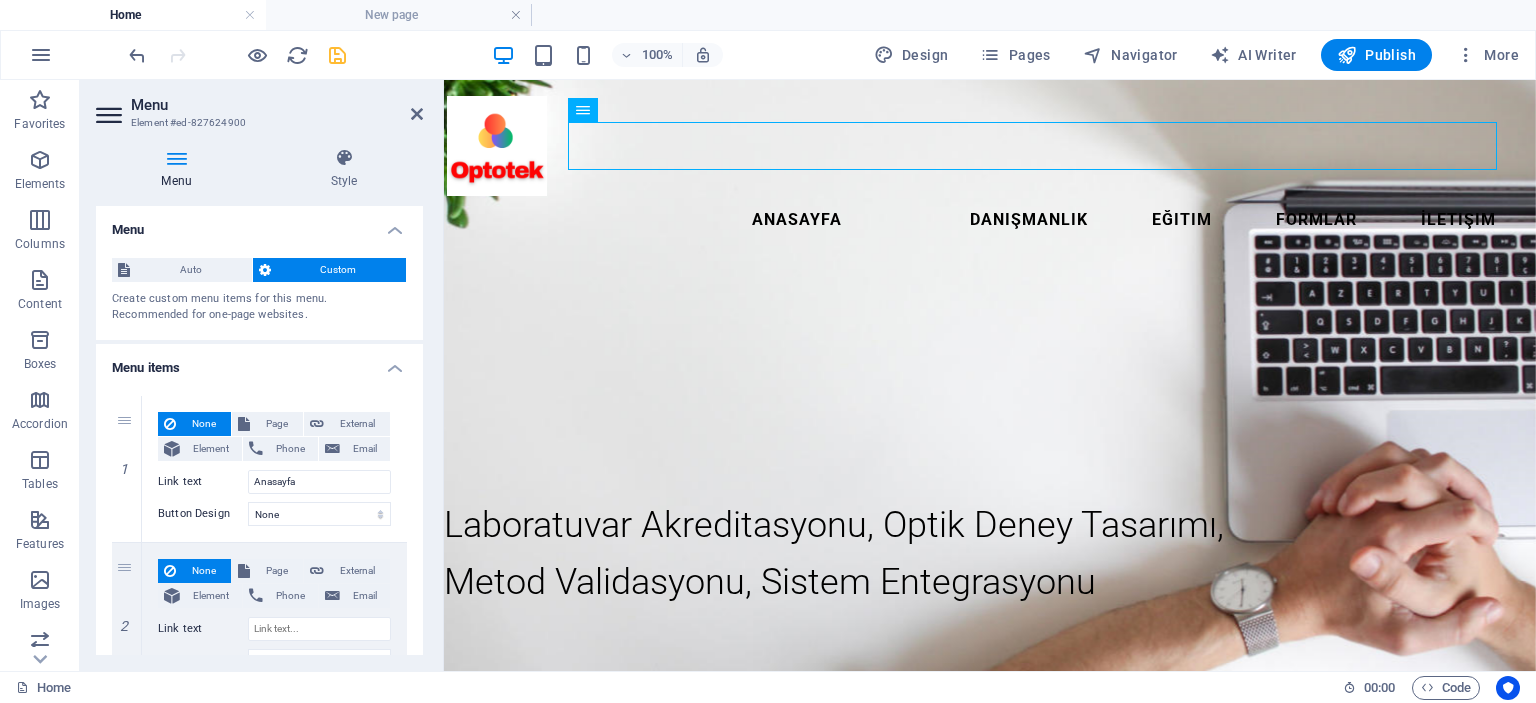 scroll, scrollTop: 100, scrollLeft: 0, axis: vertical 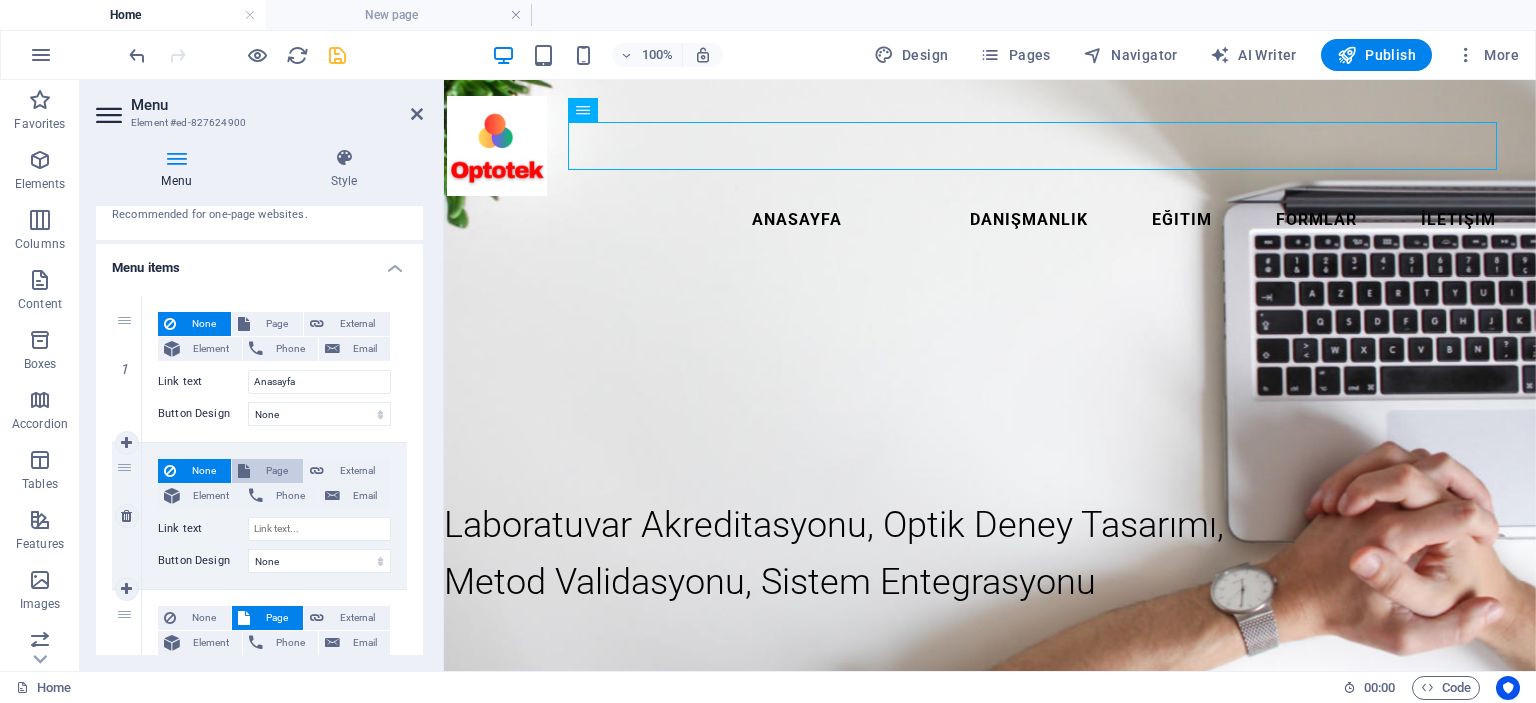 click on "Page" at bounding box center (276, 471) 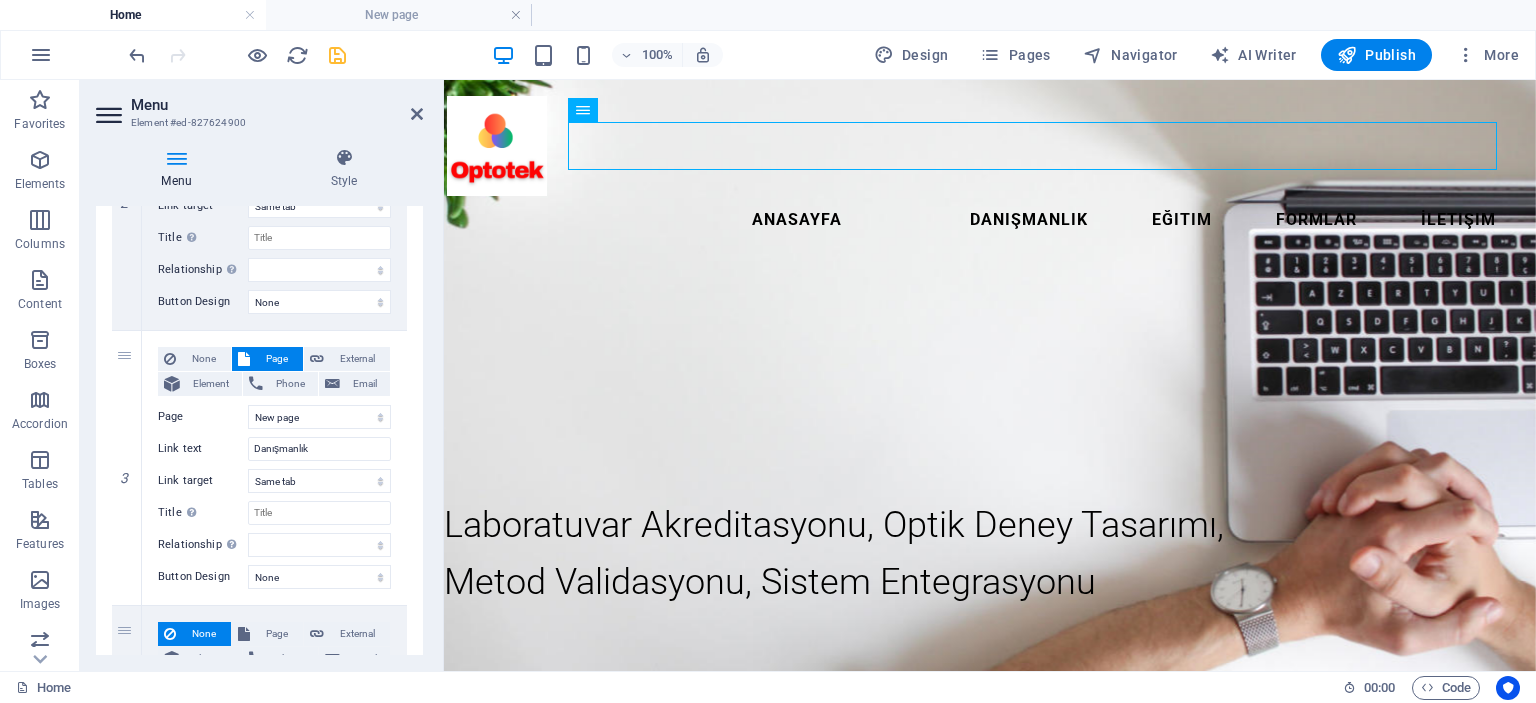 scroll, scrollTop: 500, scrollLeft: 0, axis: vertical 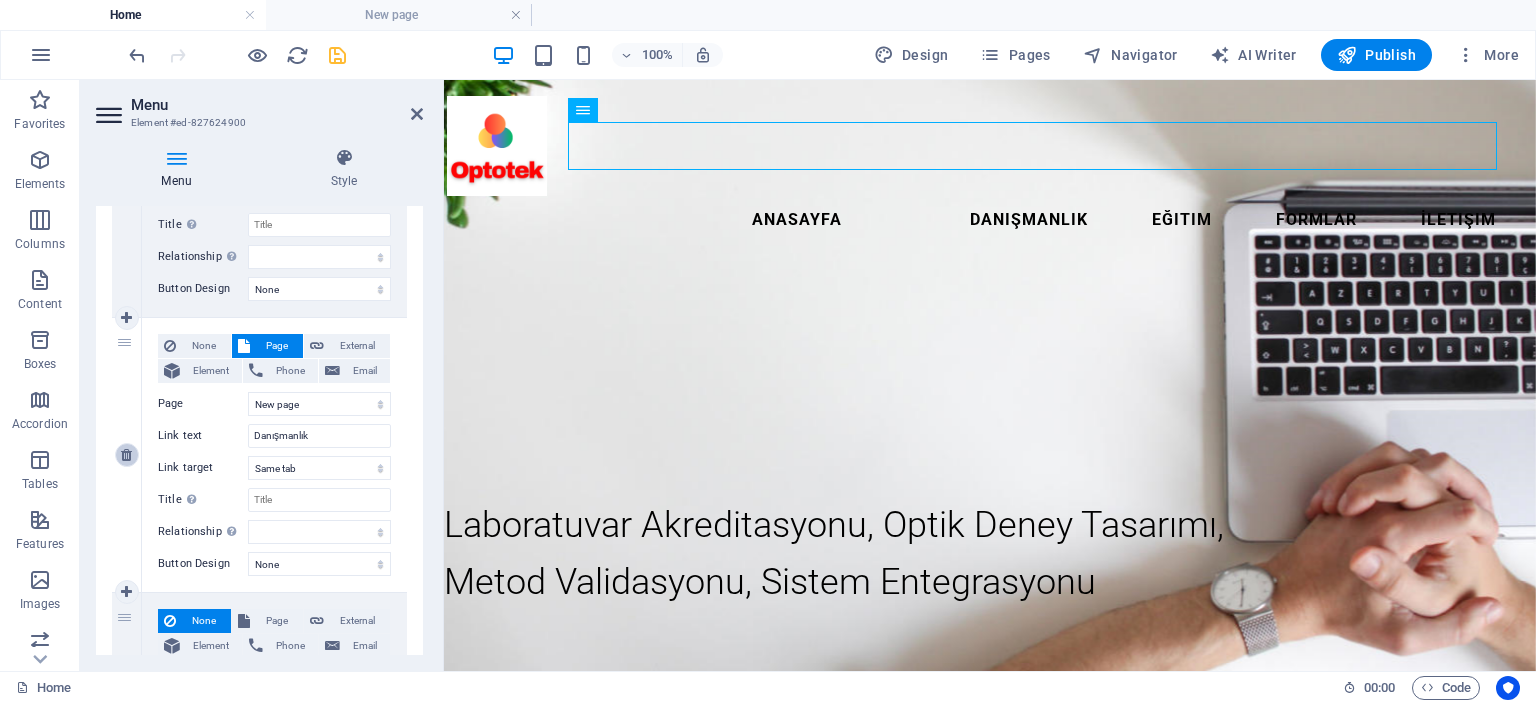 click at bounding box center [126, 455] 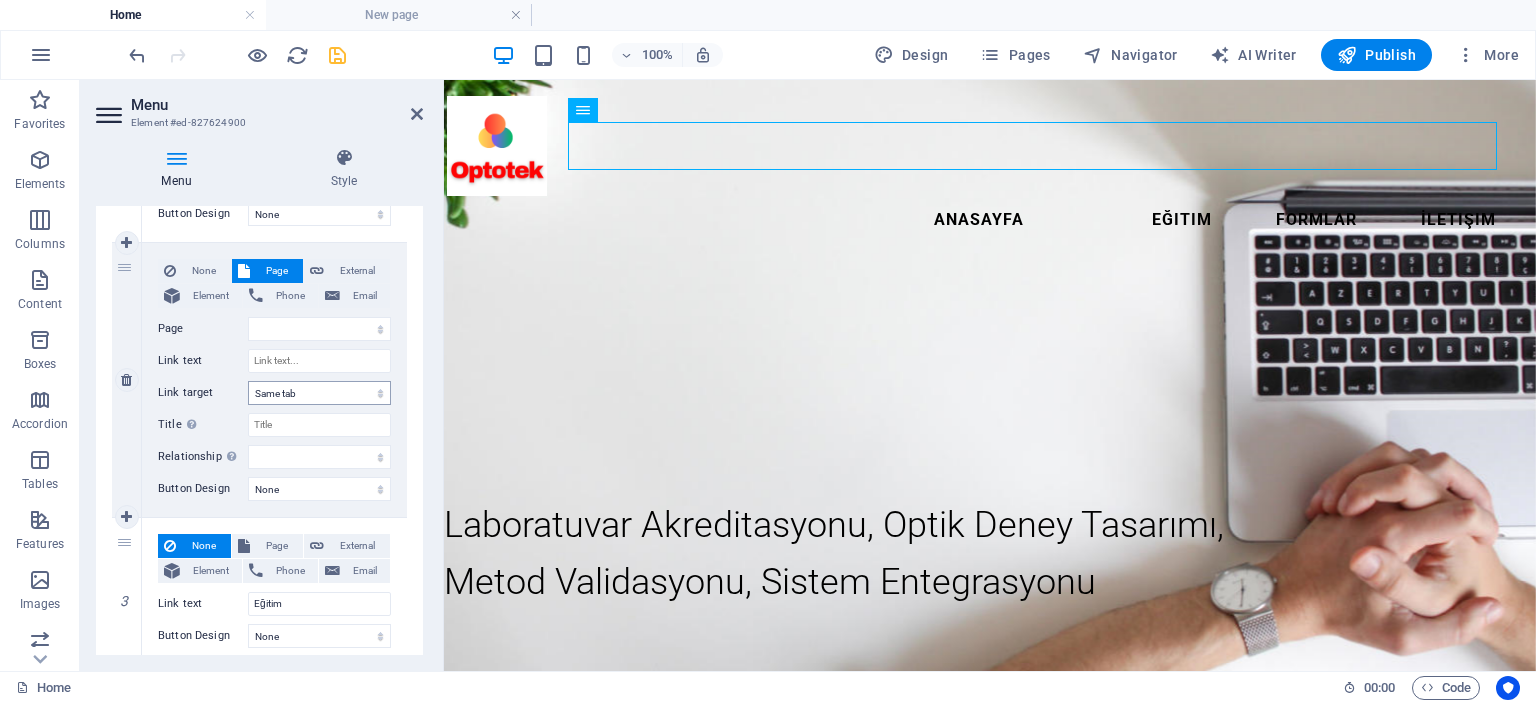 scroll, scrollTop: 200, scrollLeft: 0, axis: vertical 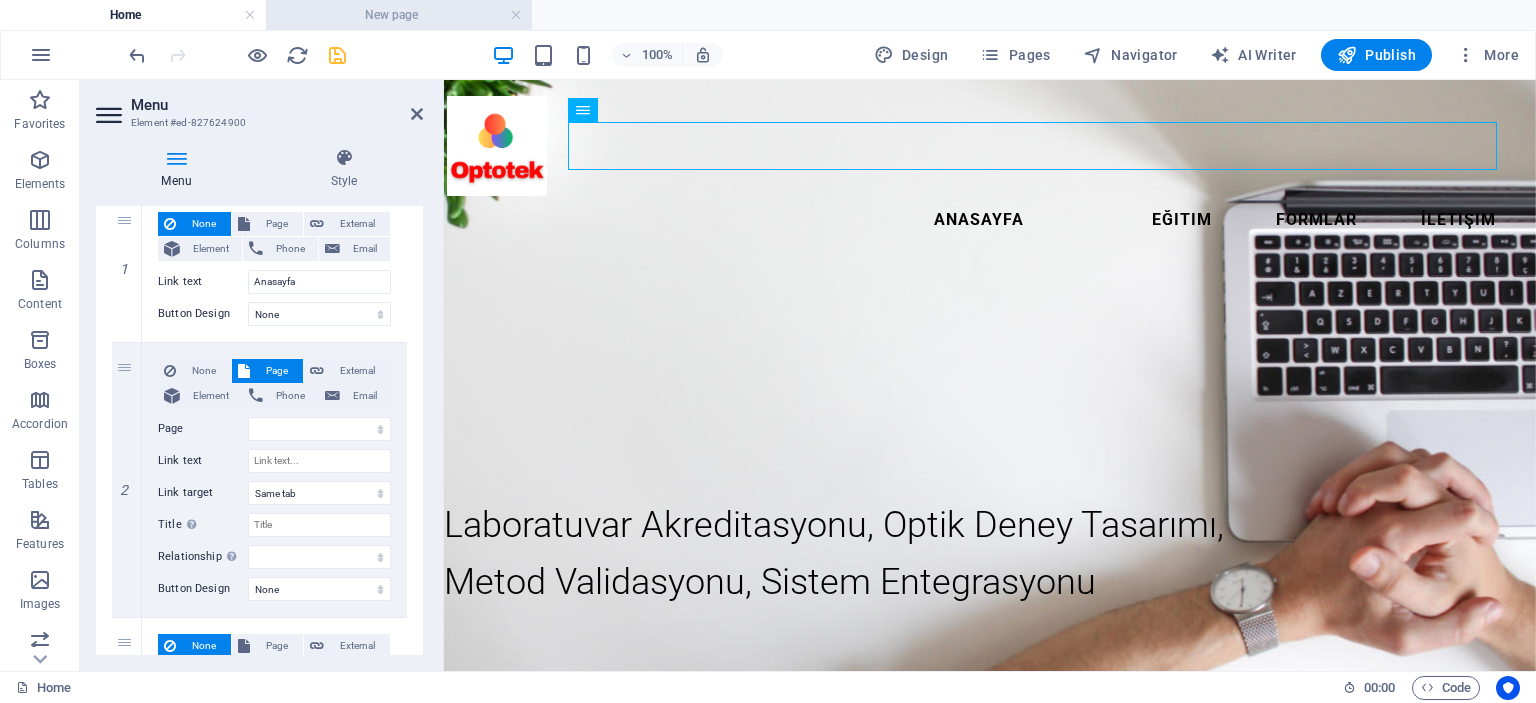 click on "New page" at bounding box center (399, 15) 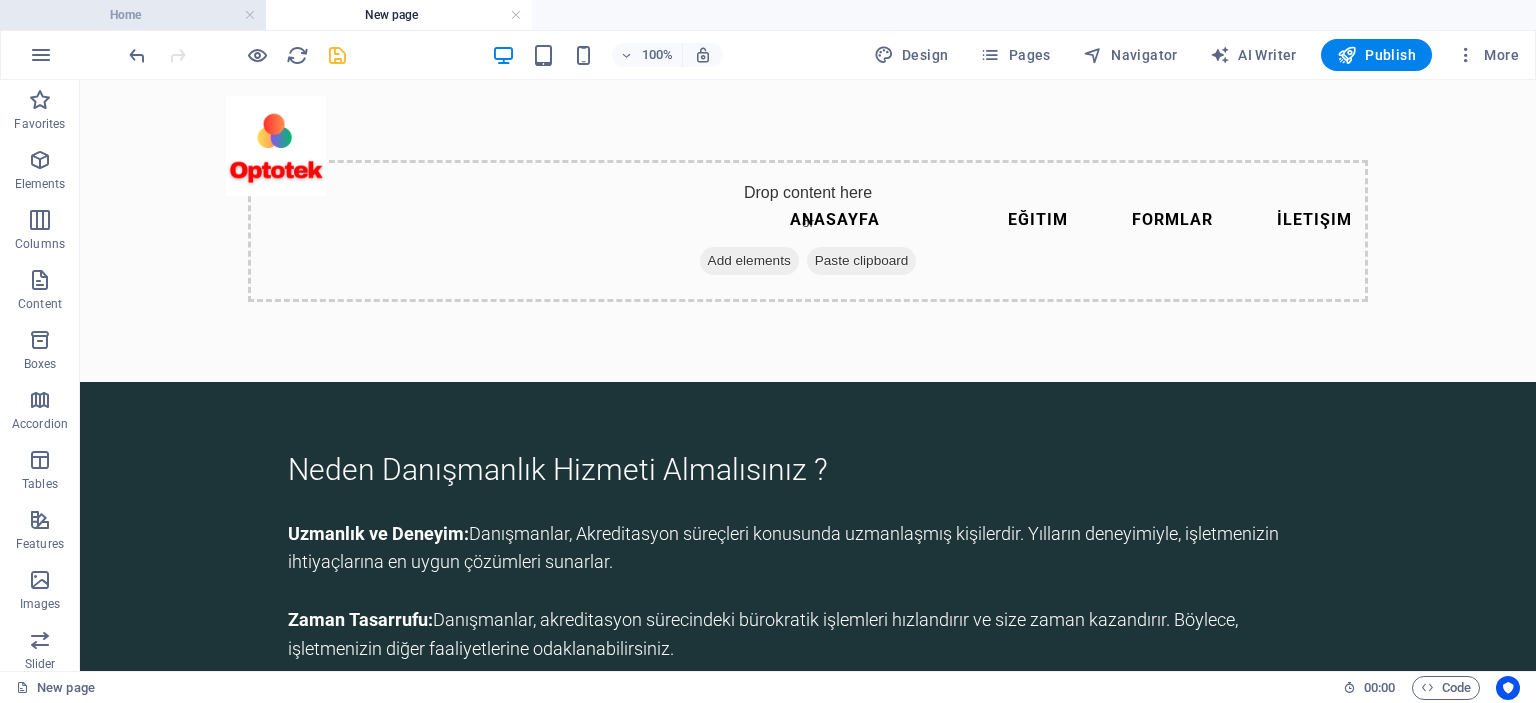 click on "Home" at bounding box center (133, 15) 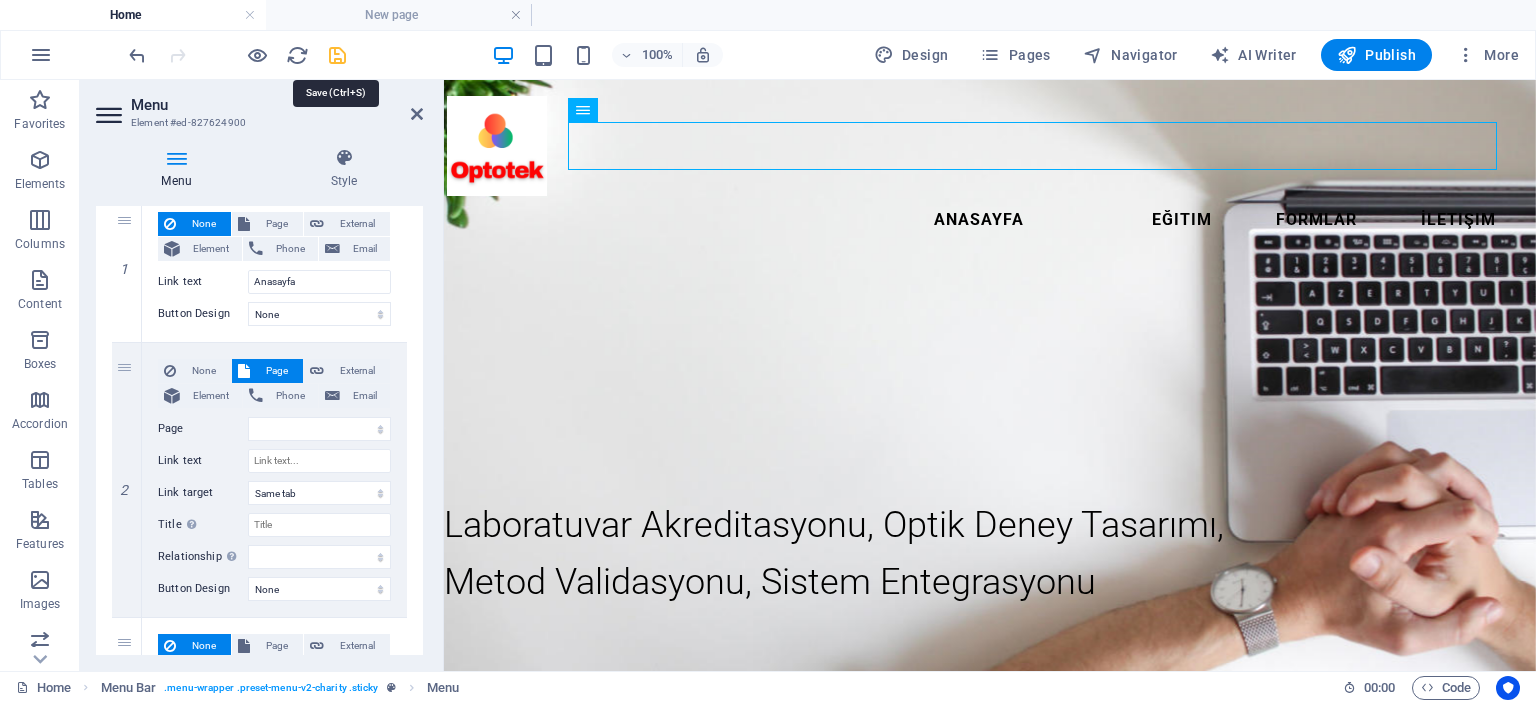 click at bounding box center (337, 55) 